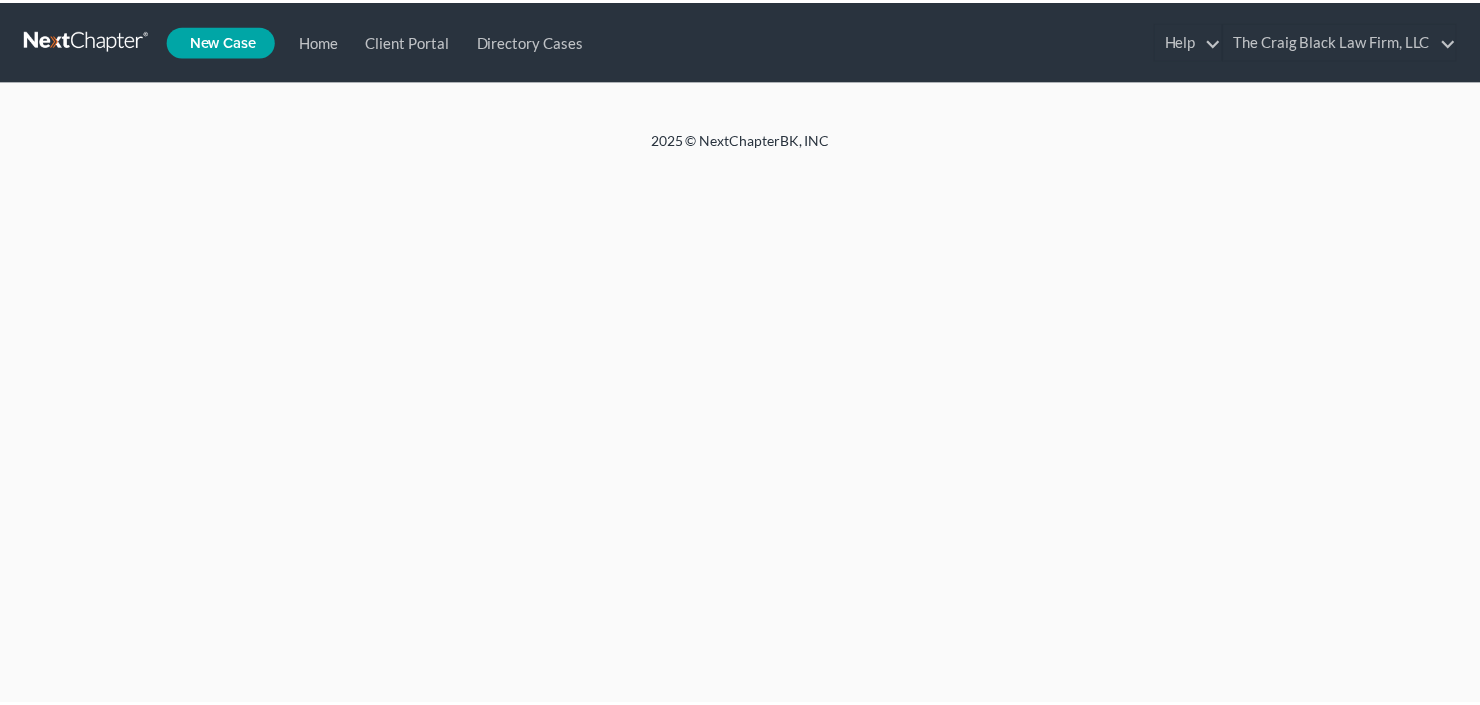 scroll, scrollTop: 0, scrollLeft: 0, axis: both 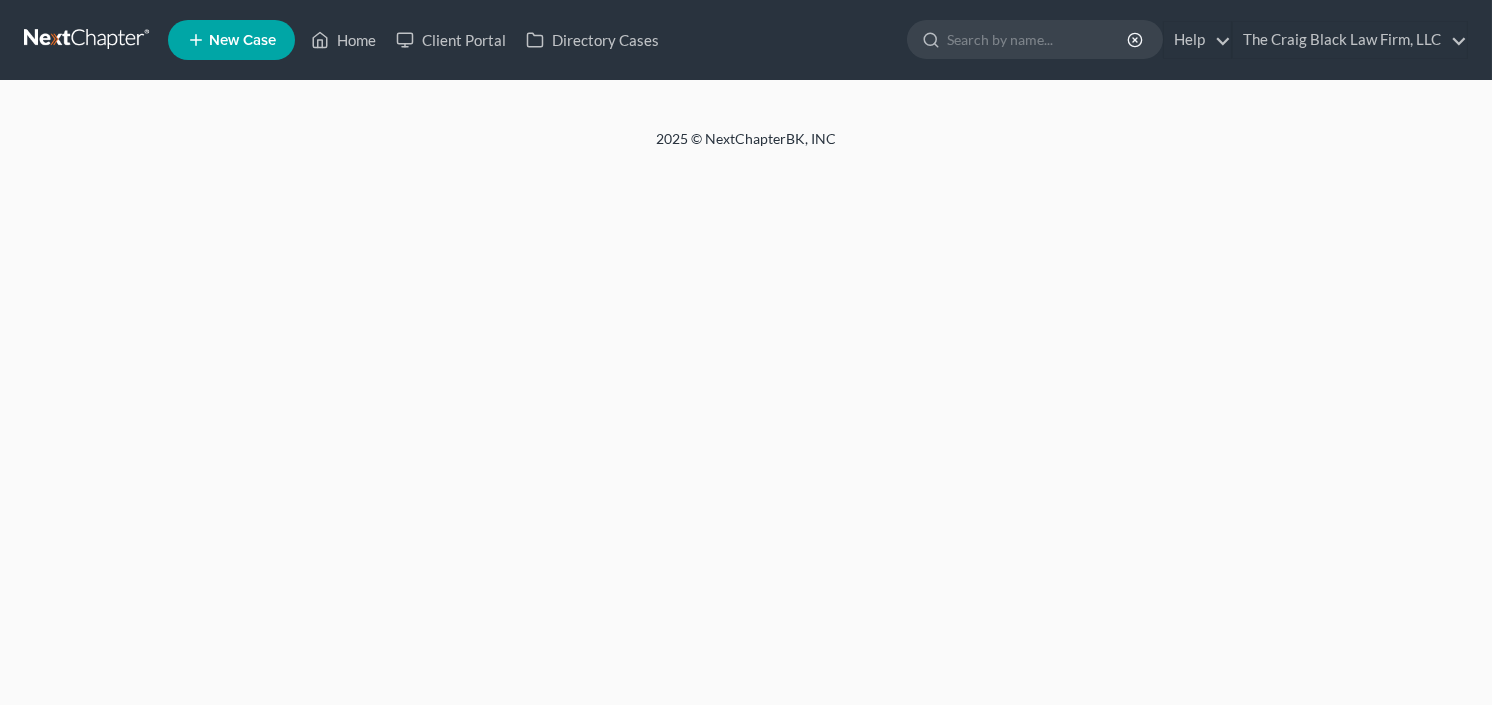 click at bounding box center [1038, 39] 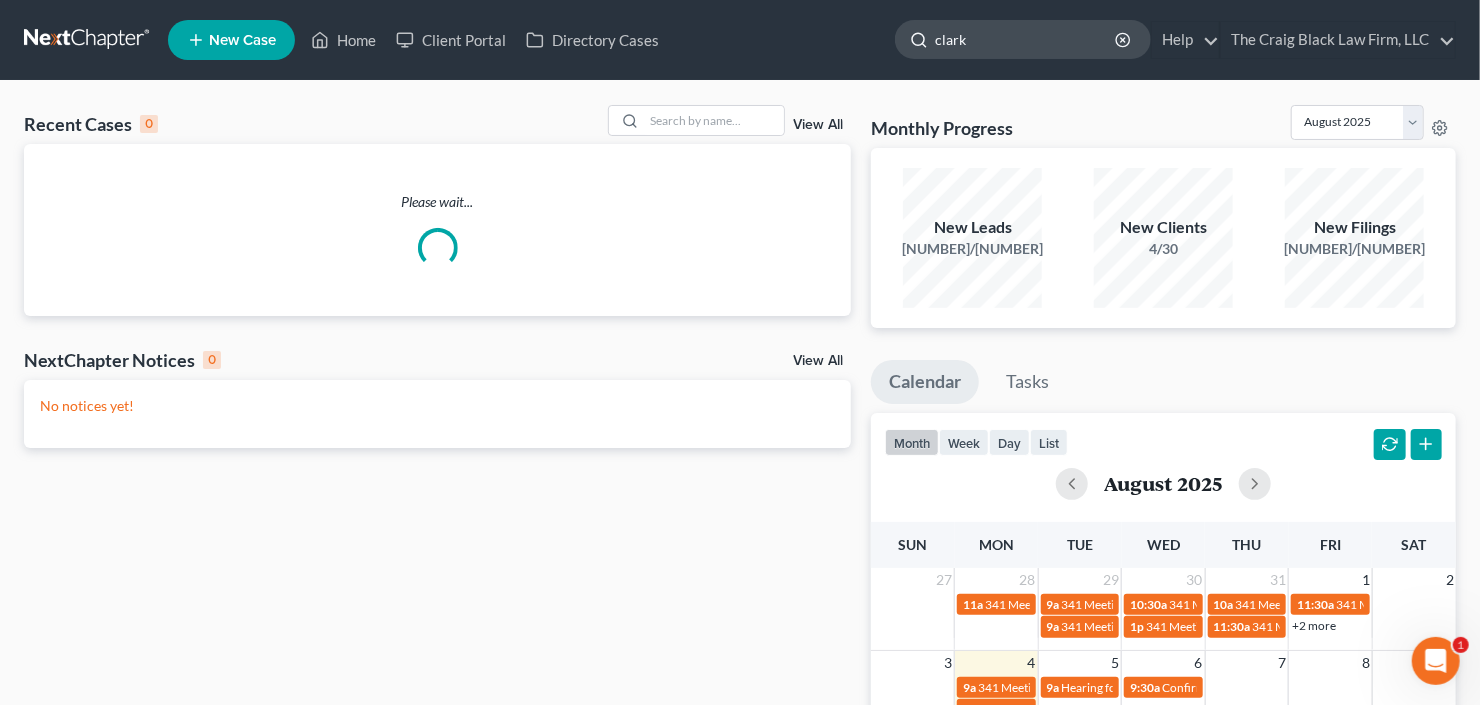 scroll, scrollTop: 0, scrollLeft: 0, axis: both 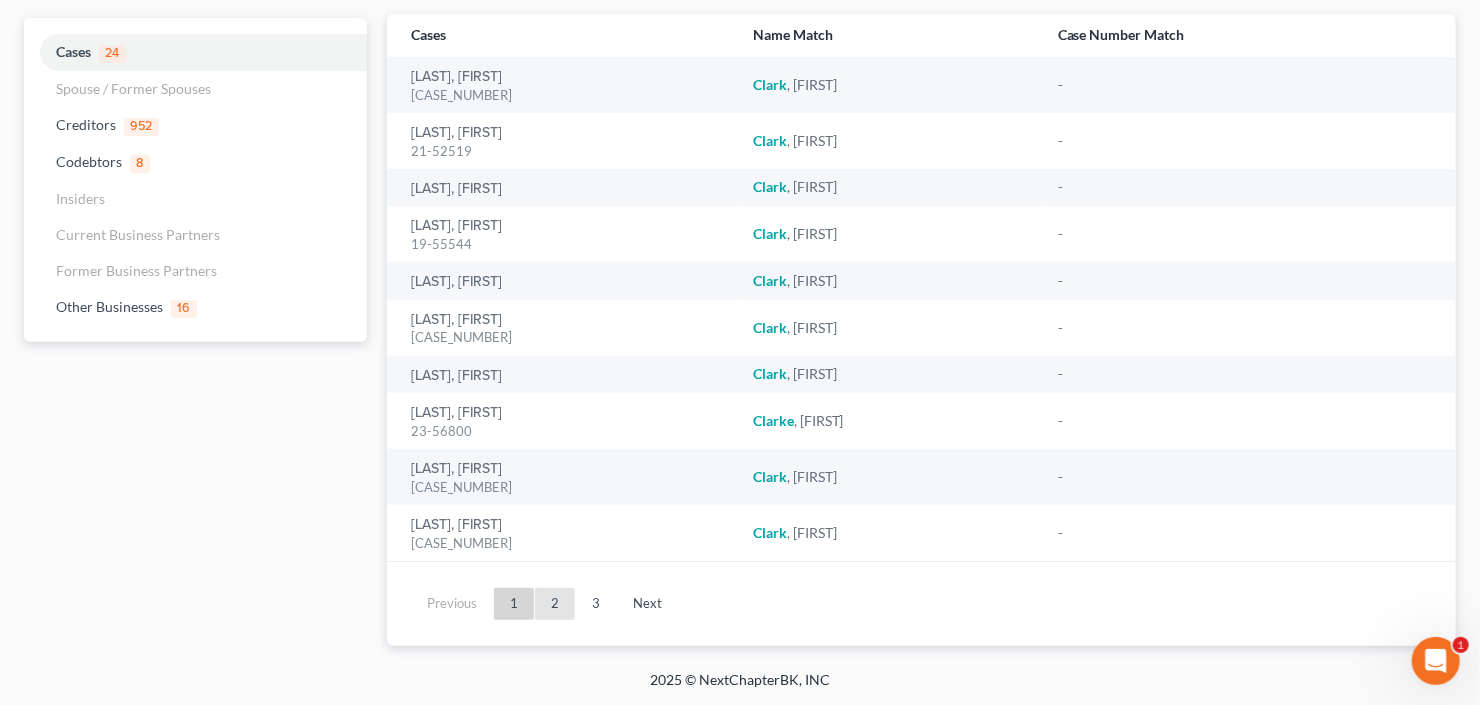 click on "2" at bounding box center [555, 604] 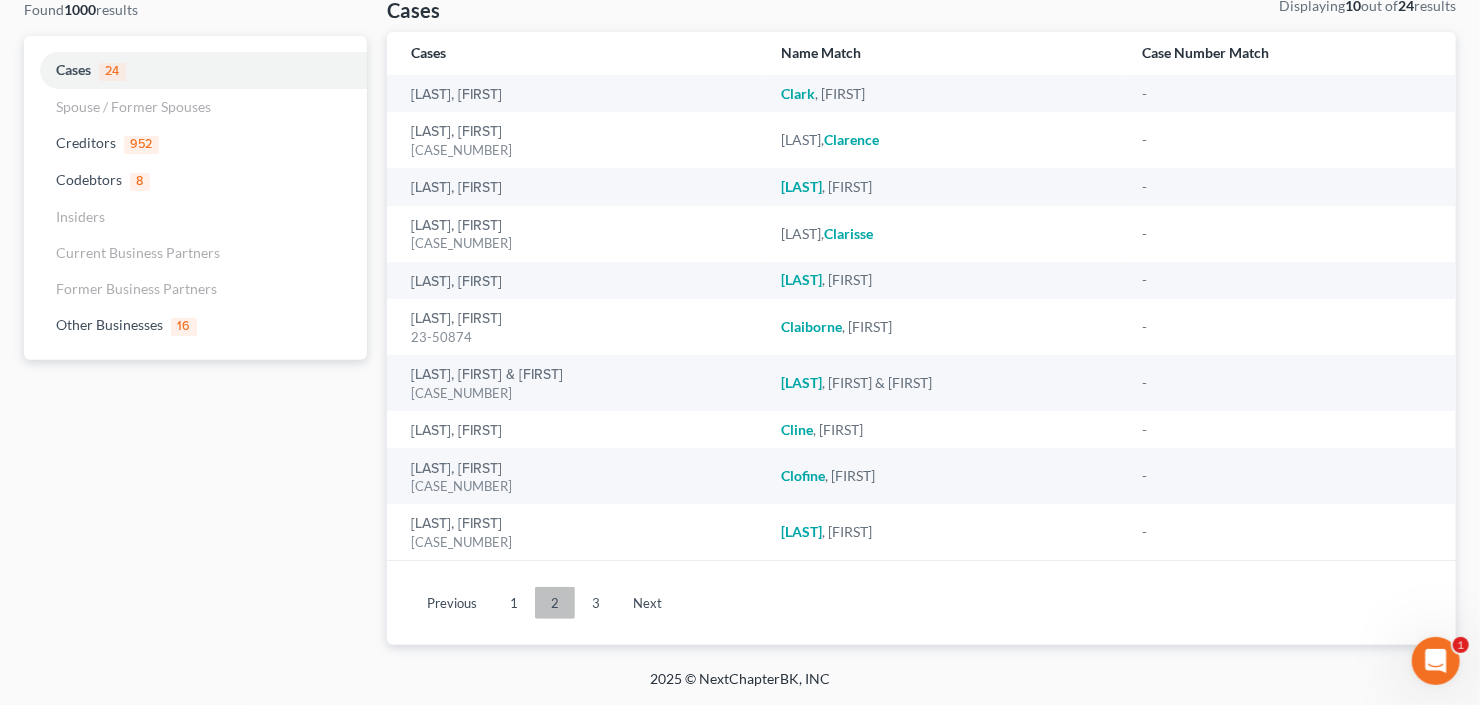 scroll, scrollTop: 132, scrollLeft: 0, axis: vertical 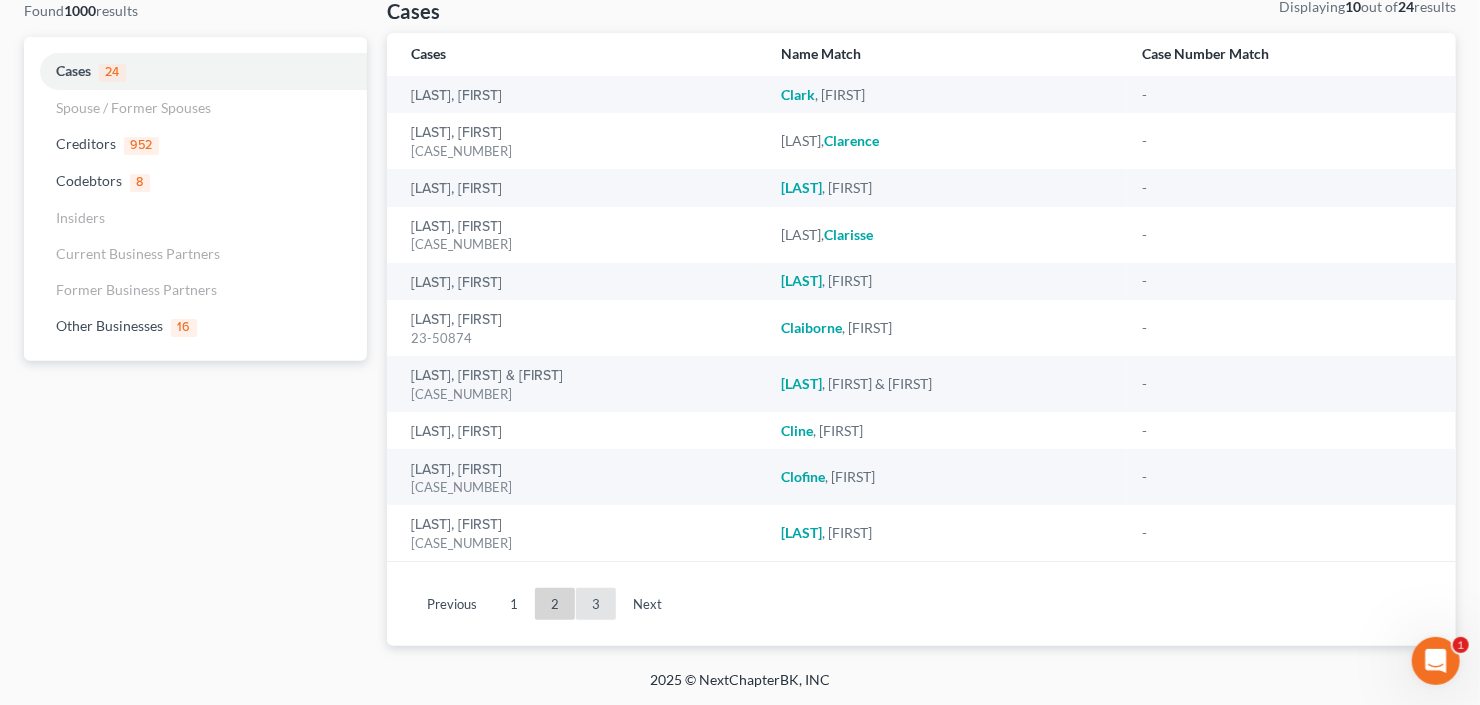 click on "3" at bounding box center [596, 604] 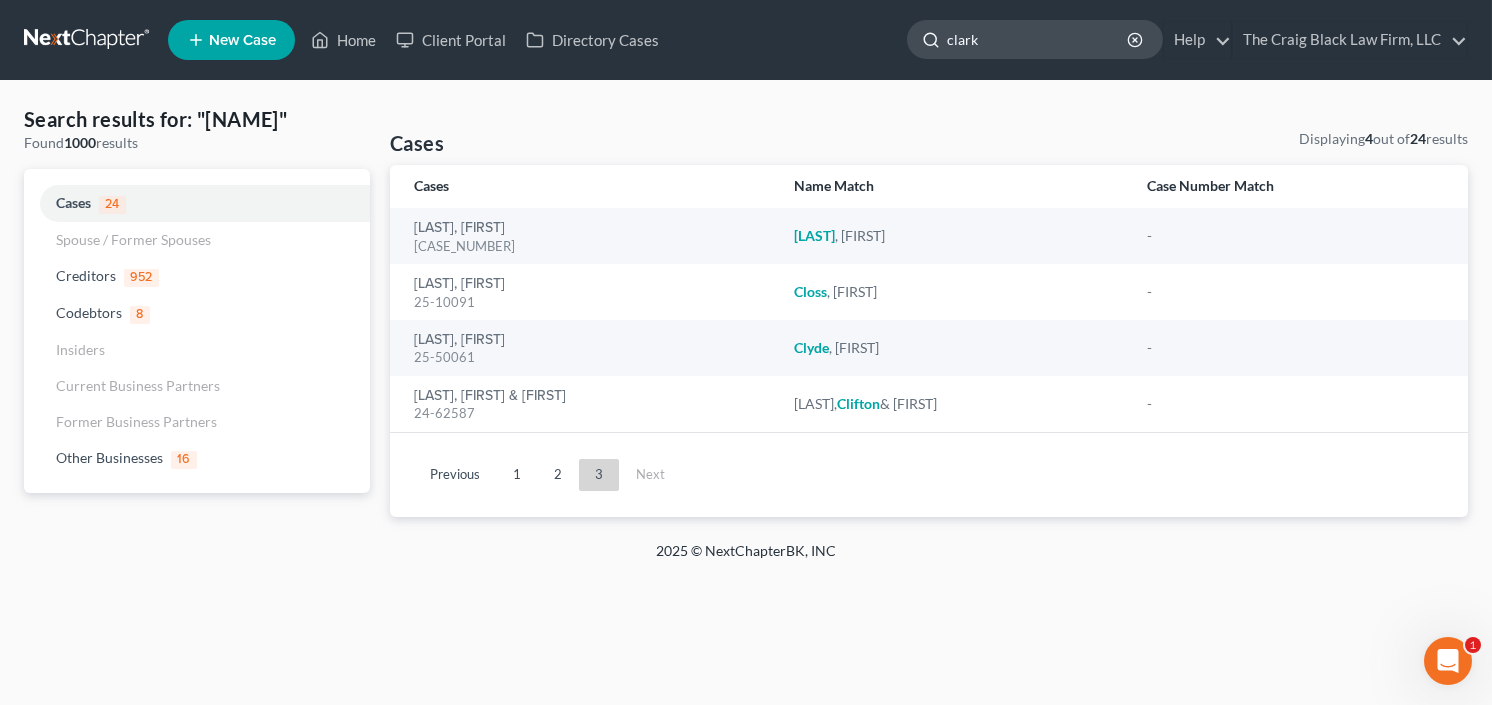 click on "clark" 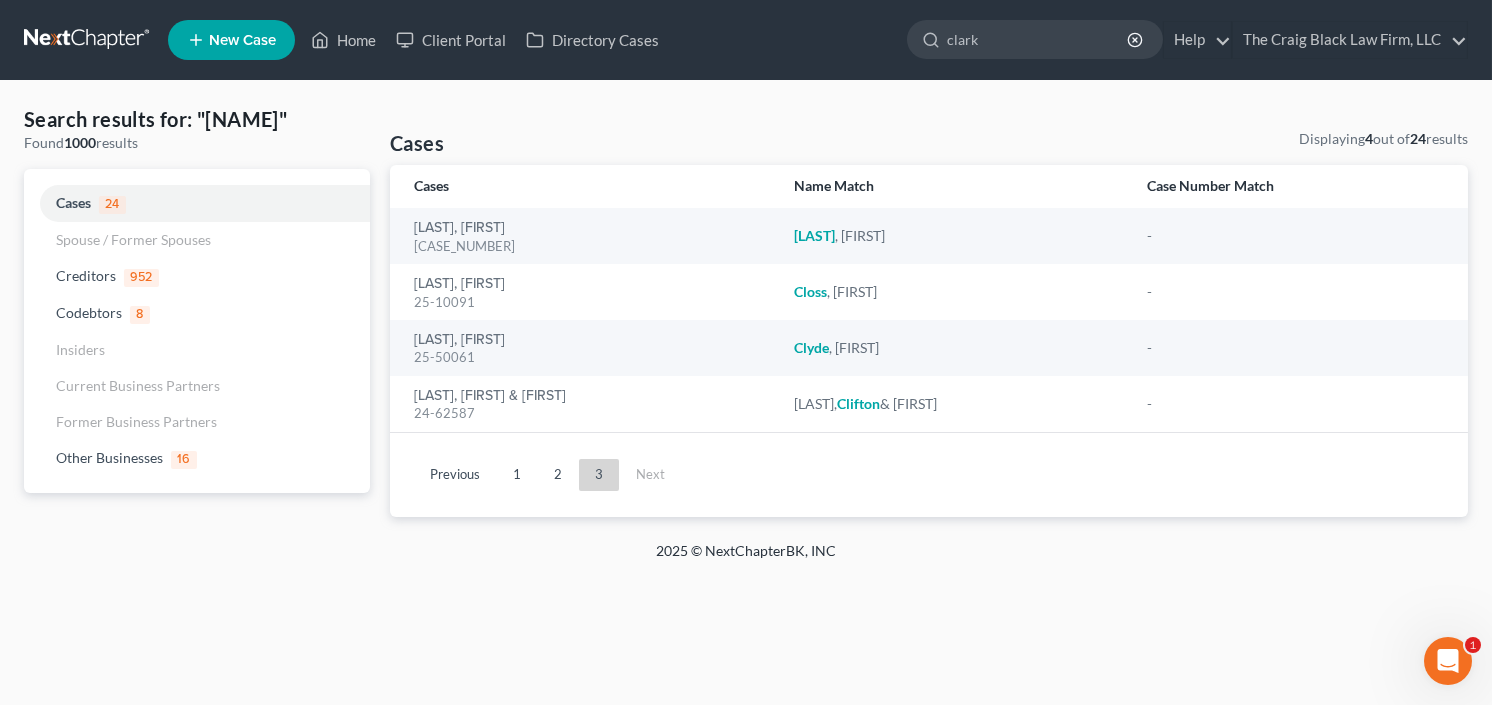 drag, startPoint x: 899, startPoint y: 66, endPoint x: 849, endPoint y: 83, distance: 52.810986 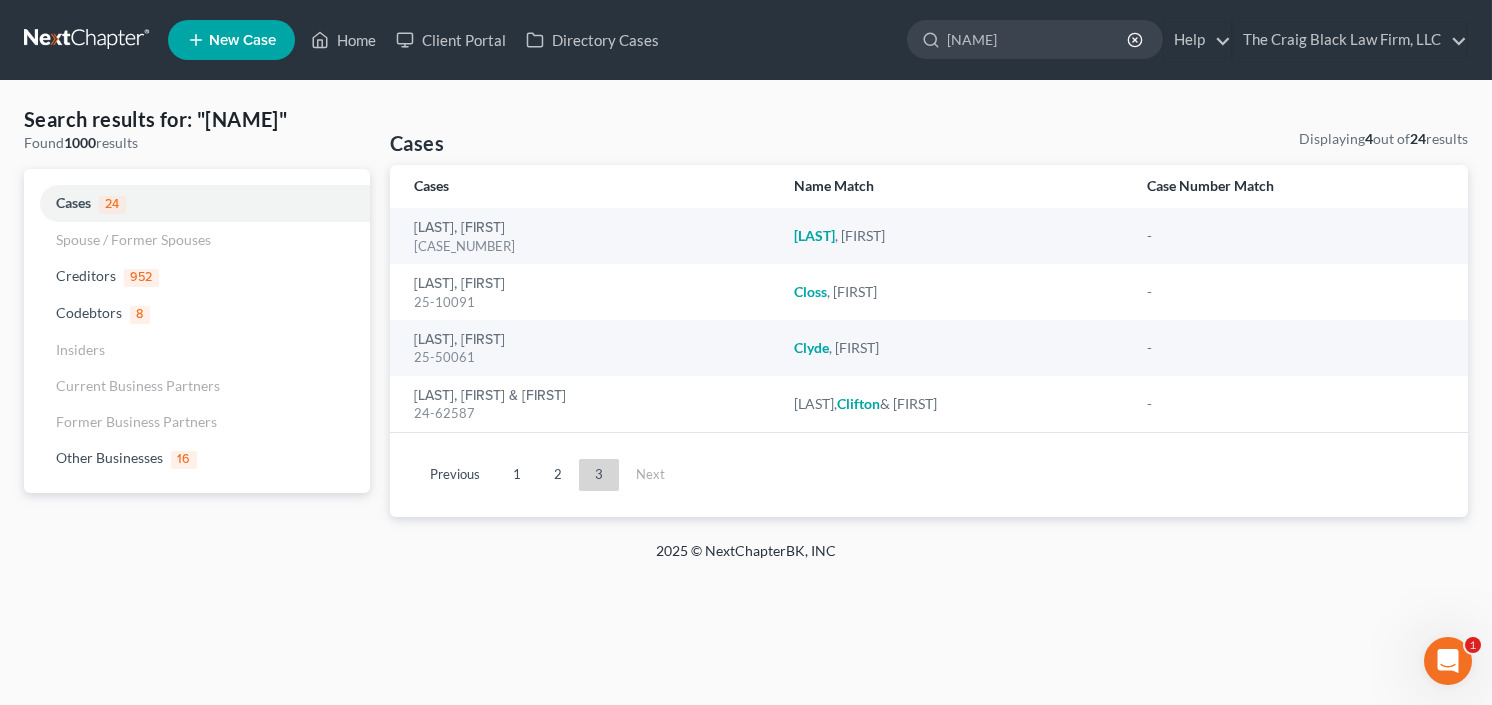 type on "[NAME]" 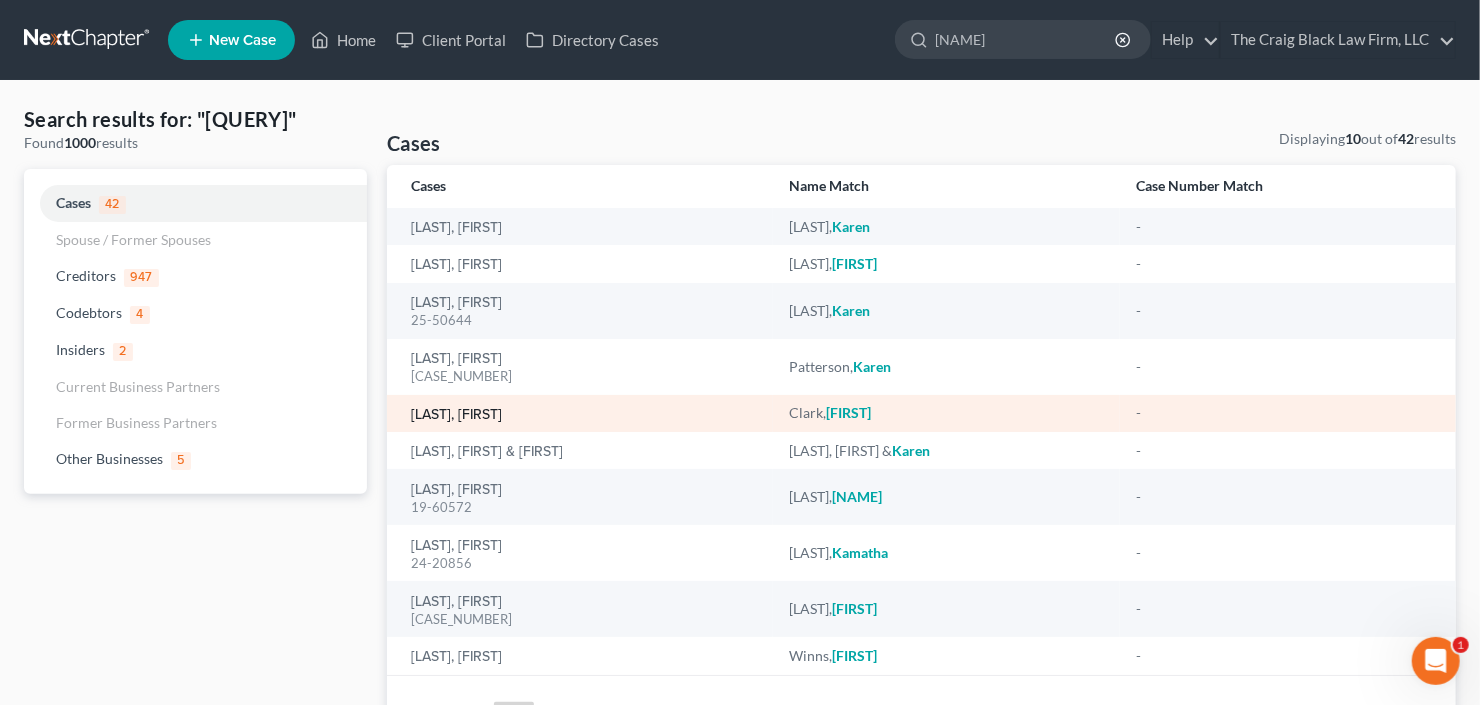 click on "[LAST], [FIRST]" at bounding box center (456, 415) 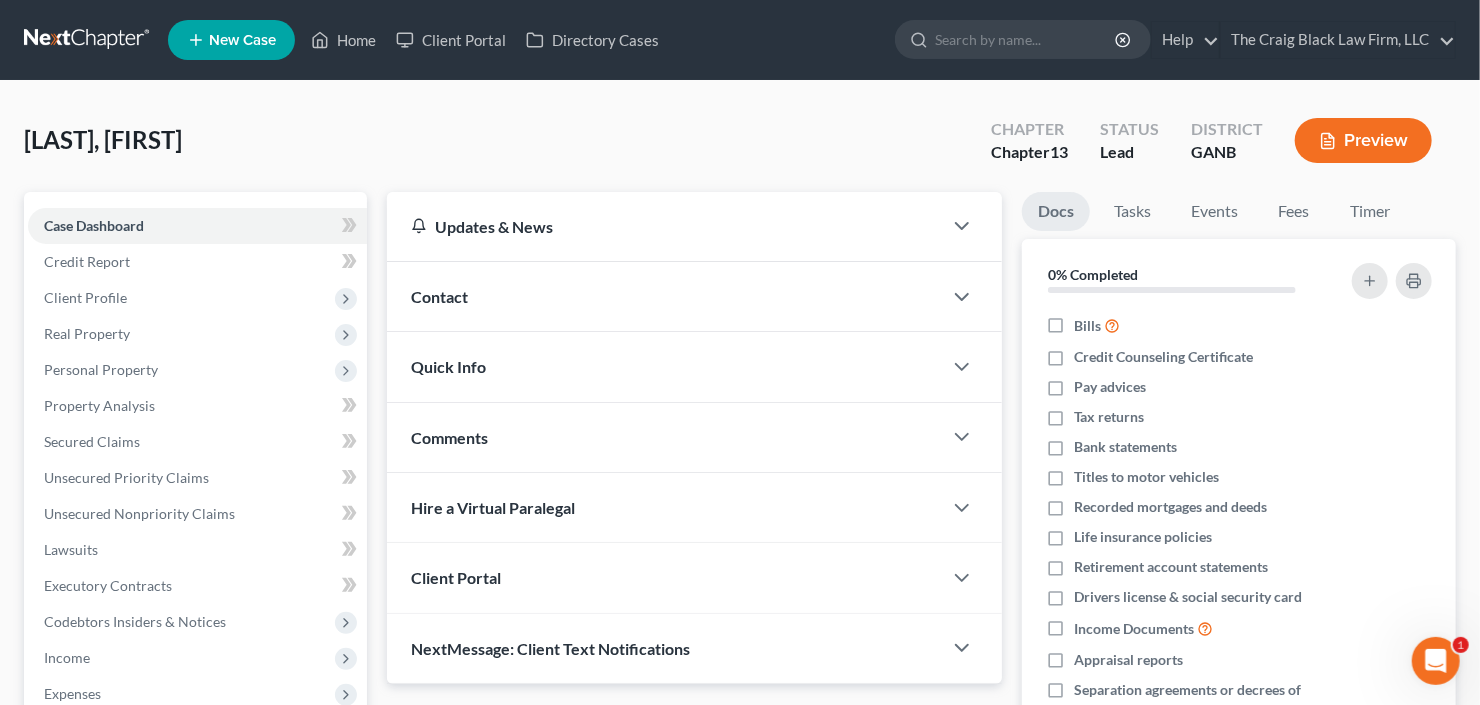 scroll, scrollTop: 160, scrollLeft: 0, axis: vertical 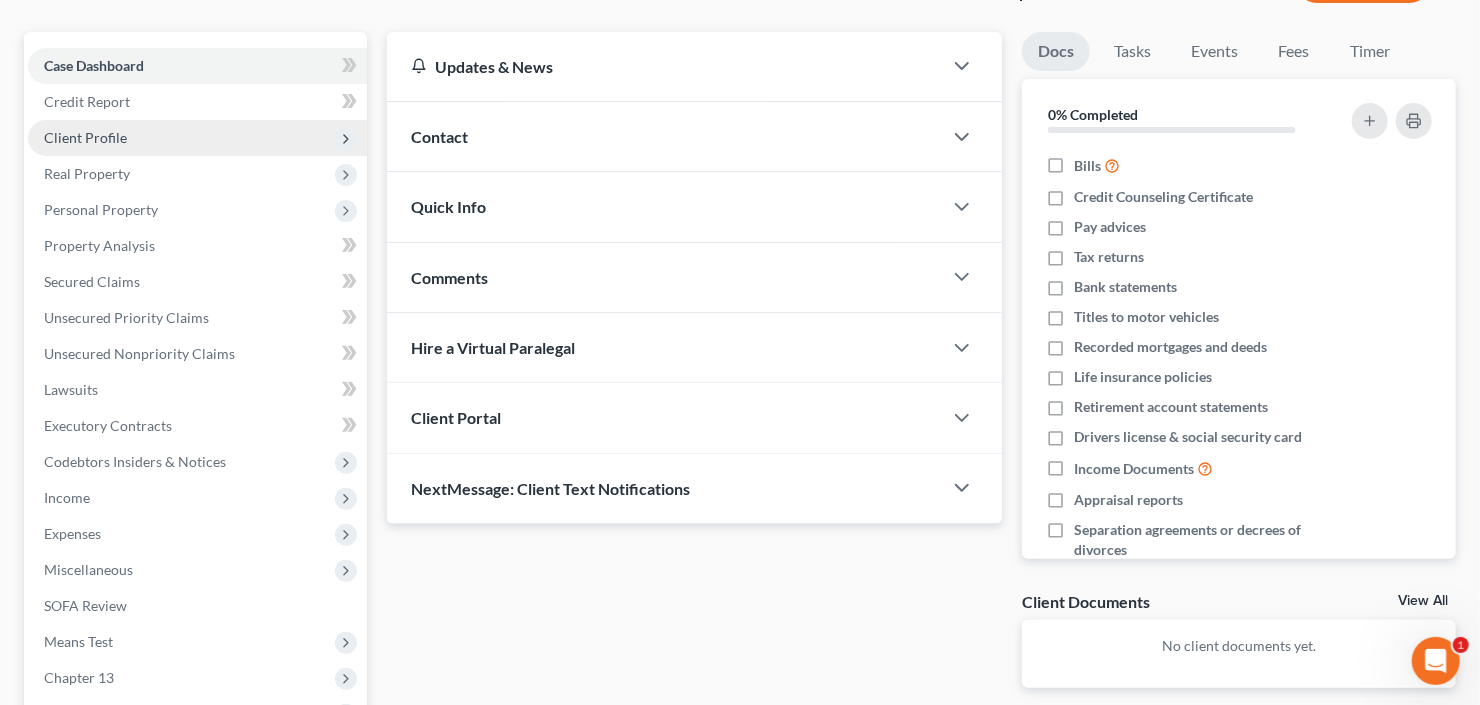 click on "Client Profile" at bounding box center (197, 138) 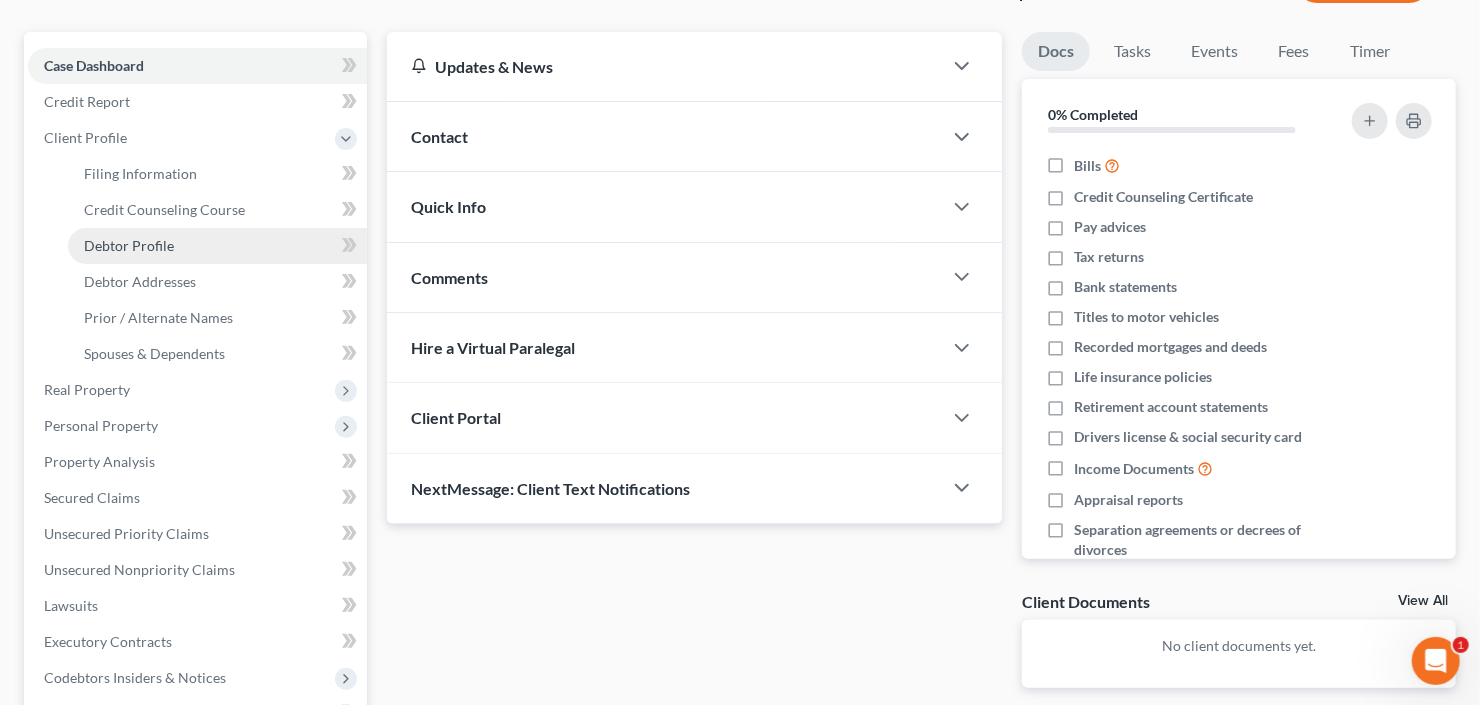 click on "Debtor Profile" at bounding box center [129, 245] 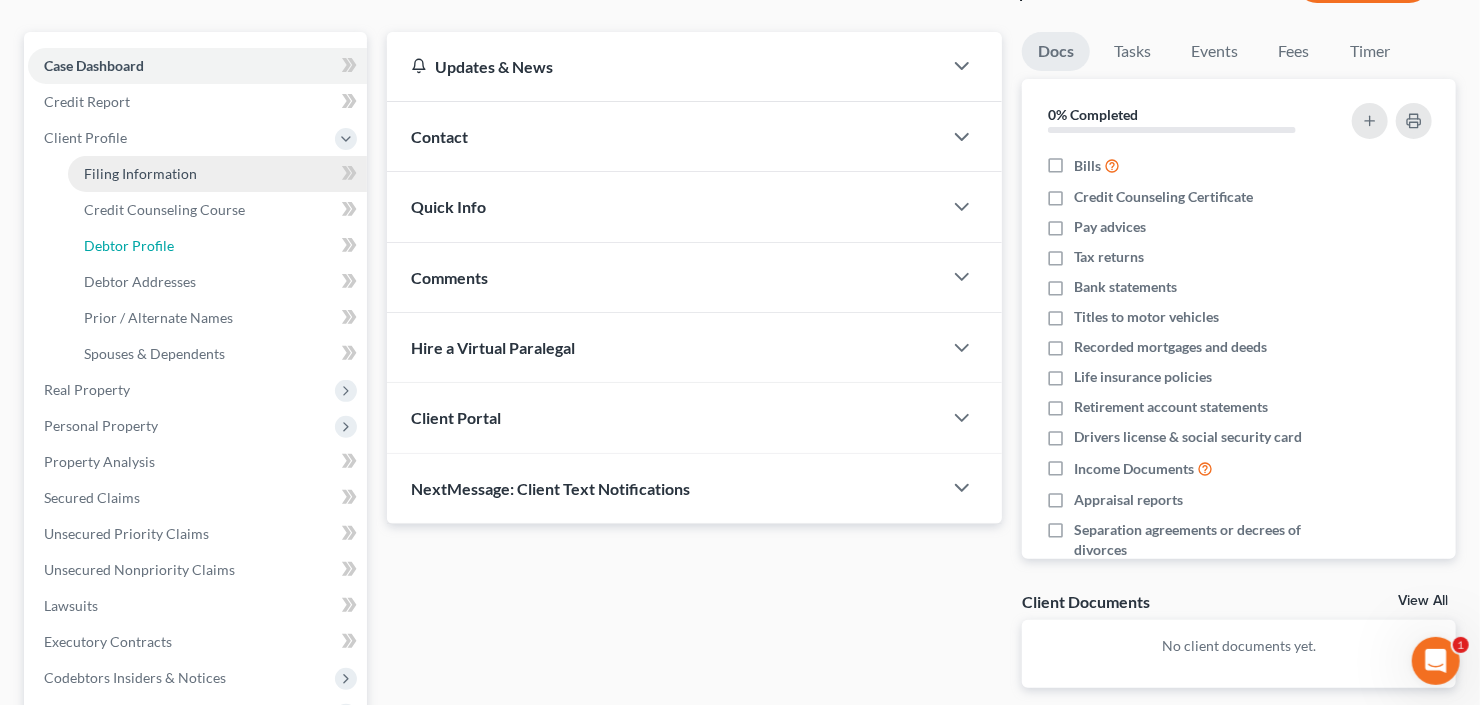 select on "0" 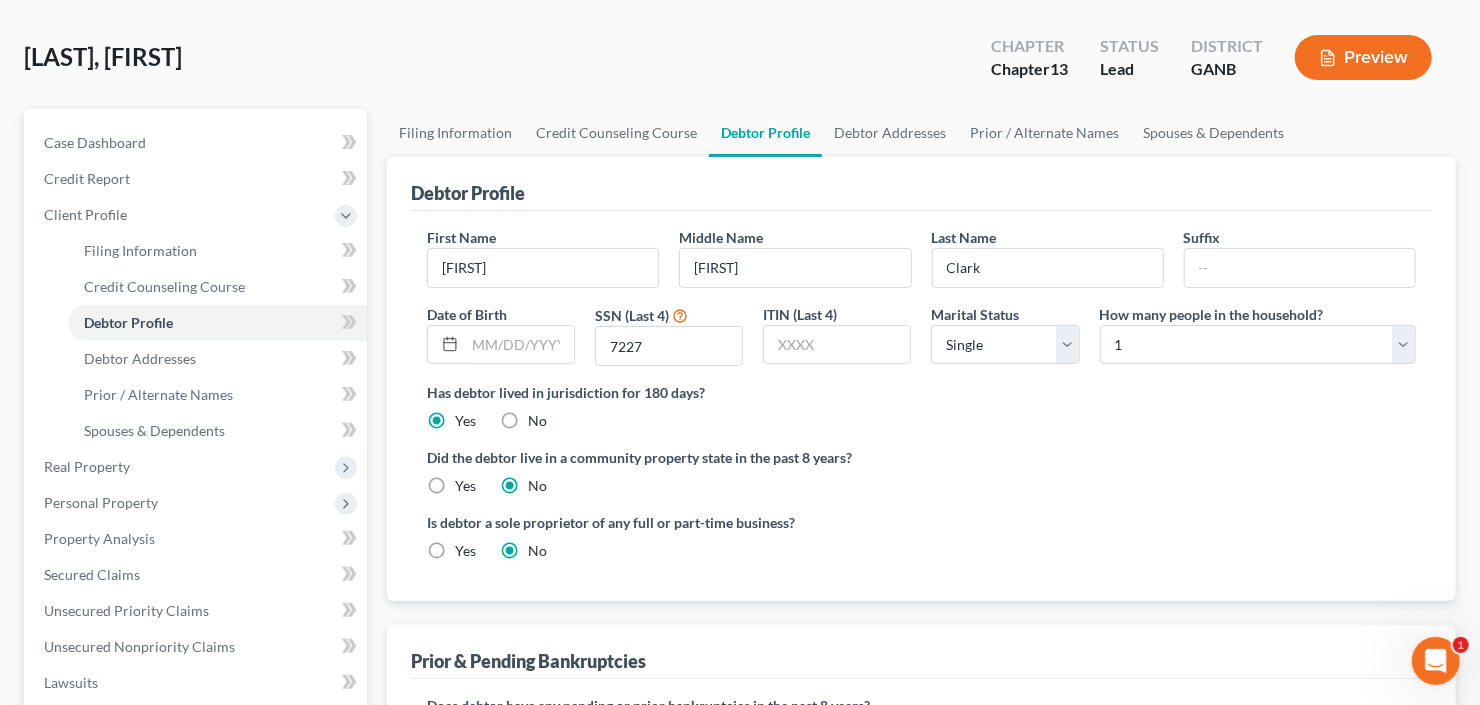 scroll, scrollTop: 0, scrollLeft: 0, axis: both 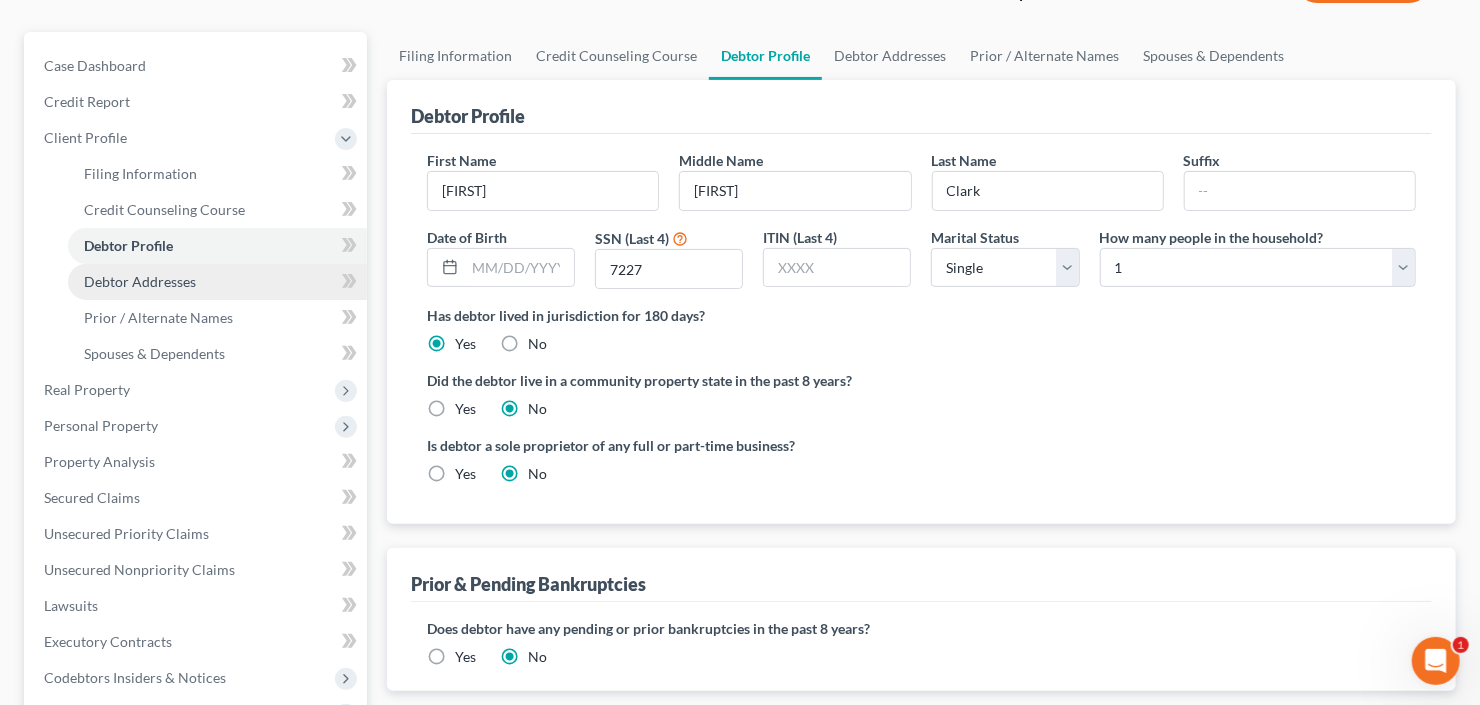 click on "Debtor Addresses" at bounding box center [140, 281] 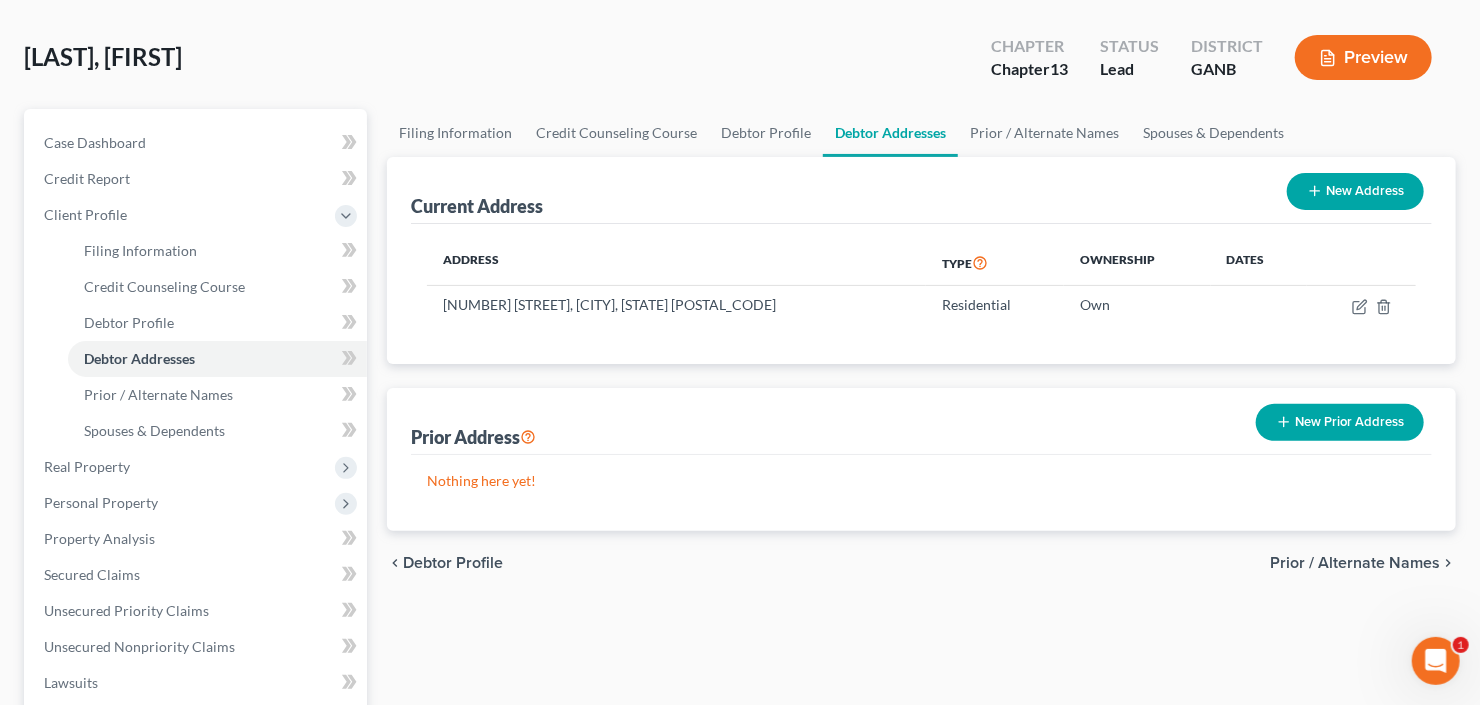 scroll, scrollTop: 0, scrollLeft: 0, axis: both 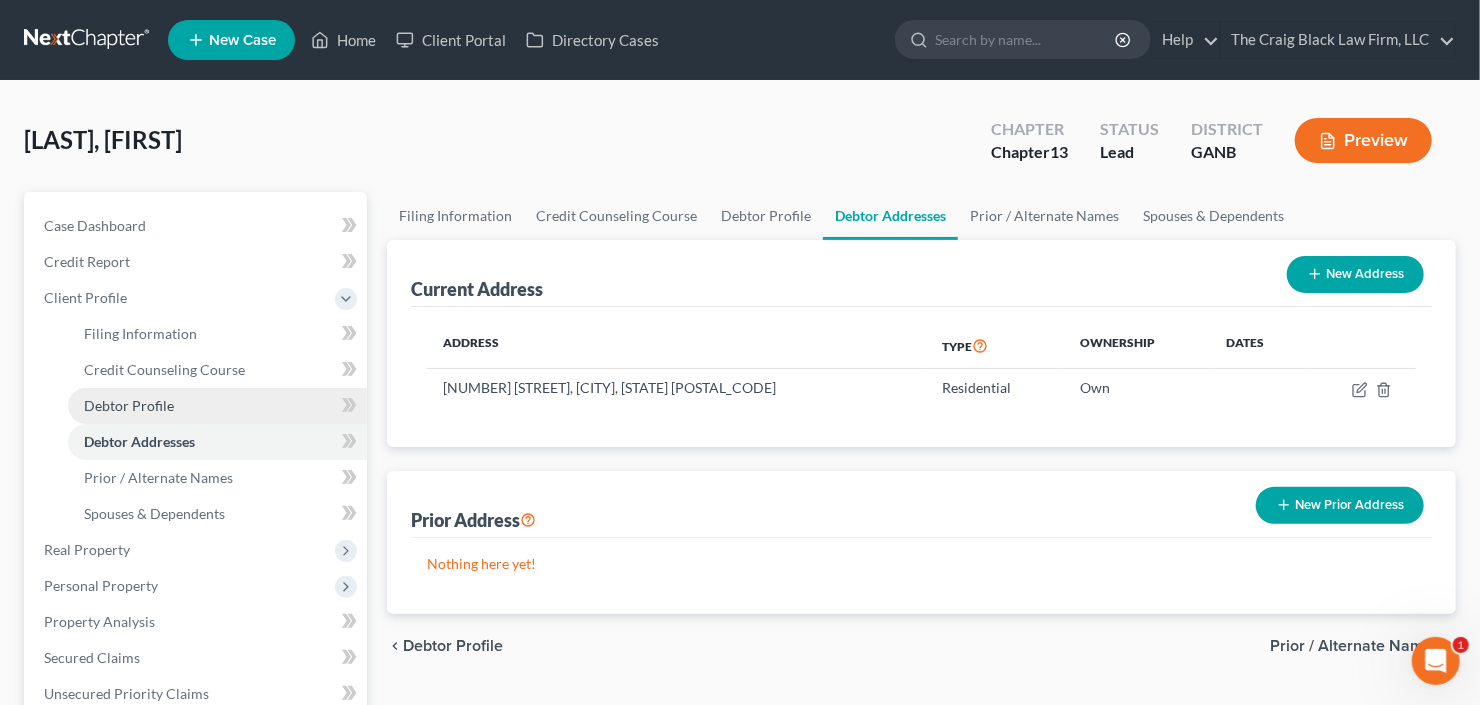 click on "Debtor Profile" at bounding box center (217, 406) 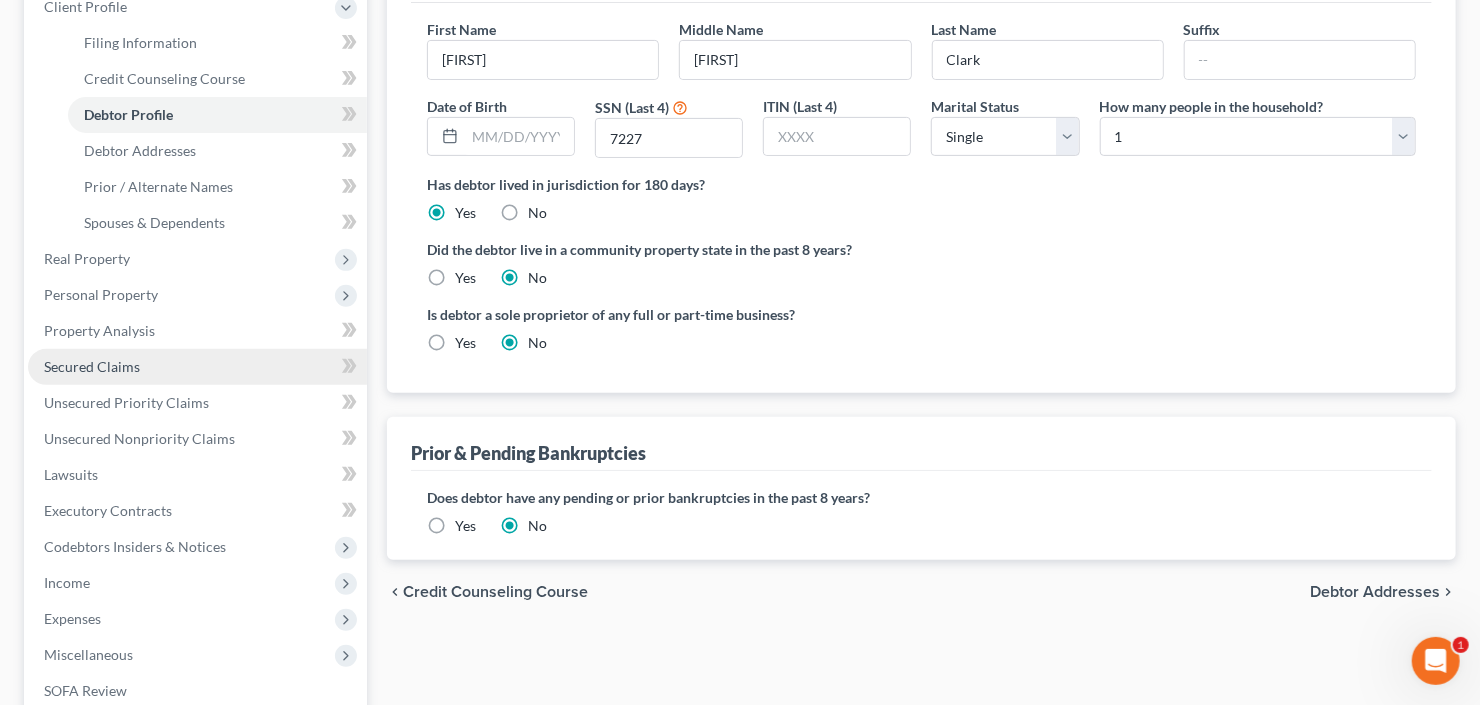 scroll, scrollTop: 320, scrollLeft: 0, axis: vertical 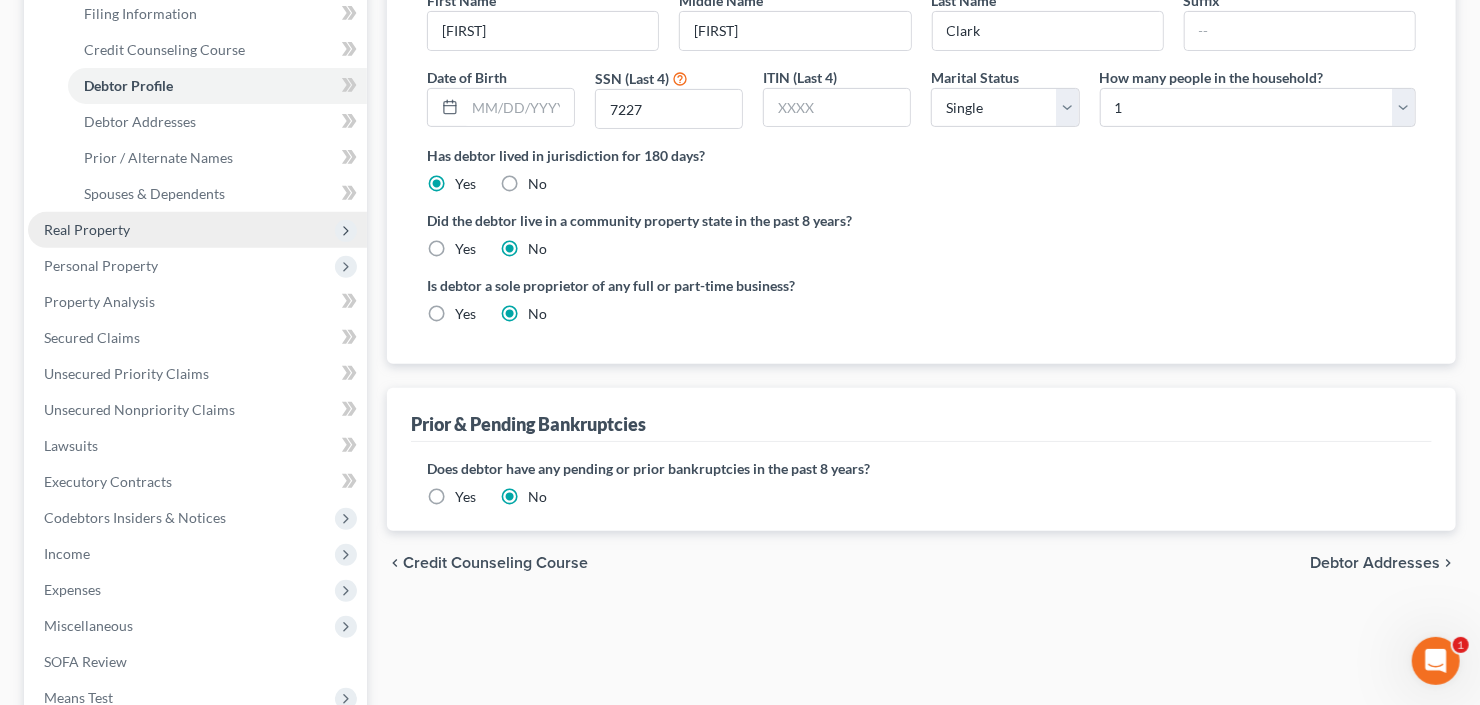 click on "Personal Property" at bounding box center (197, 266) 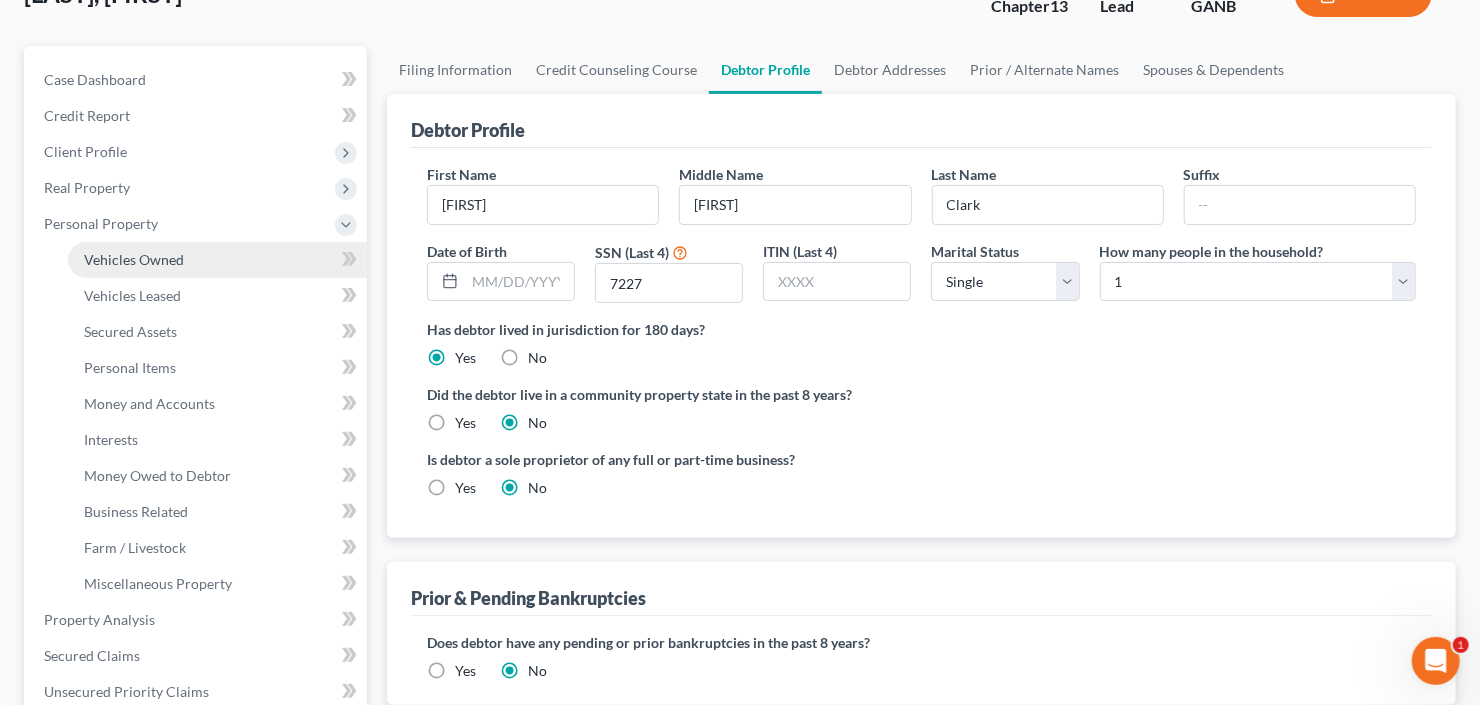 scroll, scrollTop: 80, scrollLeft: 0, axis: vertical 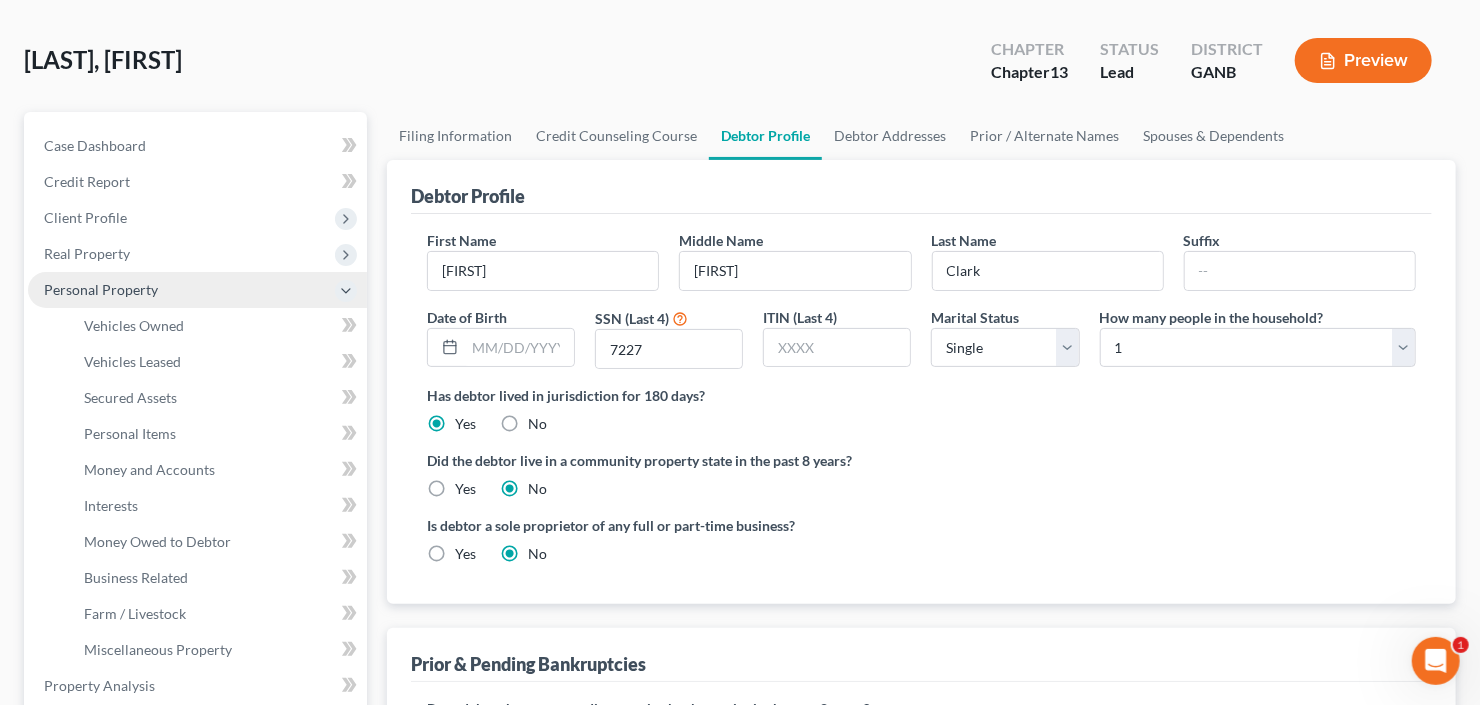 click on "Personal Property" at bounding box center [197, 290] 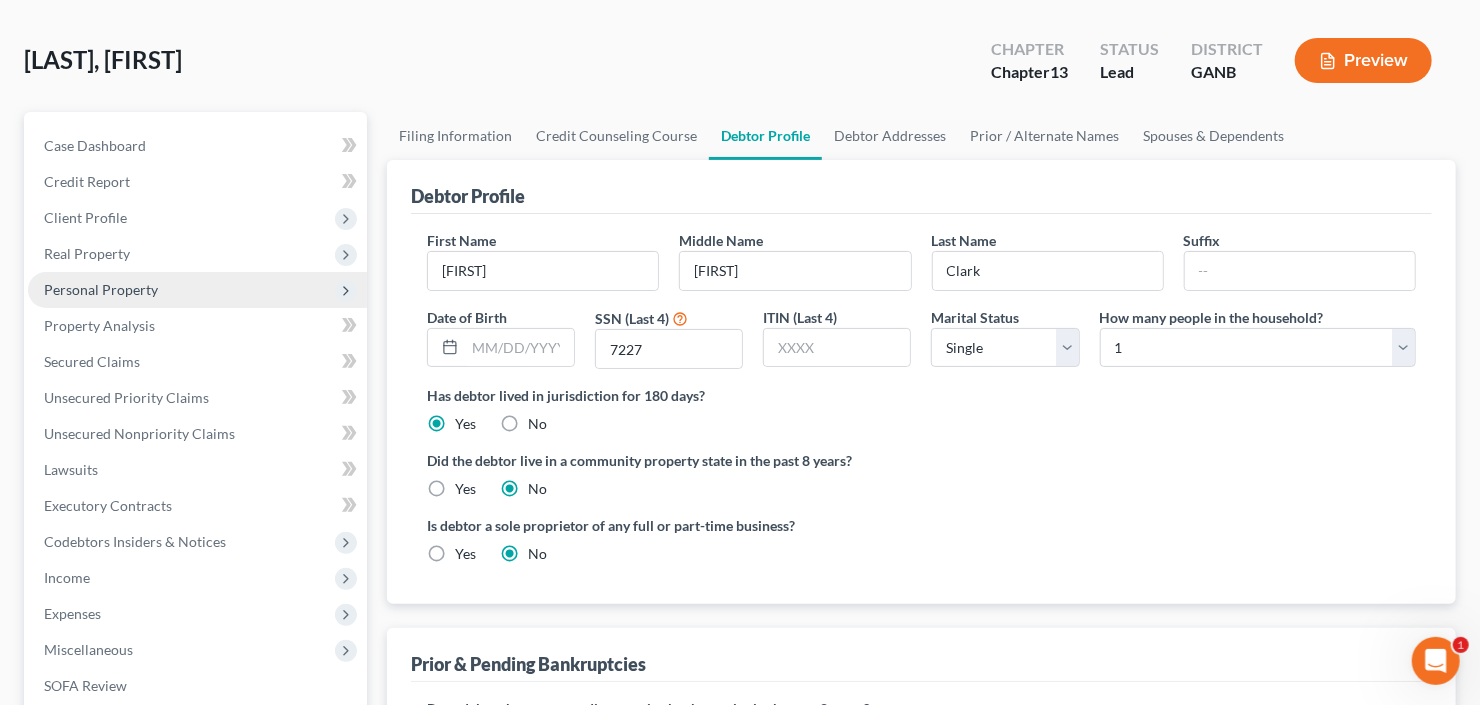 click on "Personal Property" at bounding box center [197, 290] 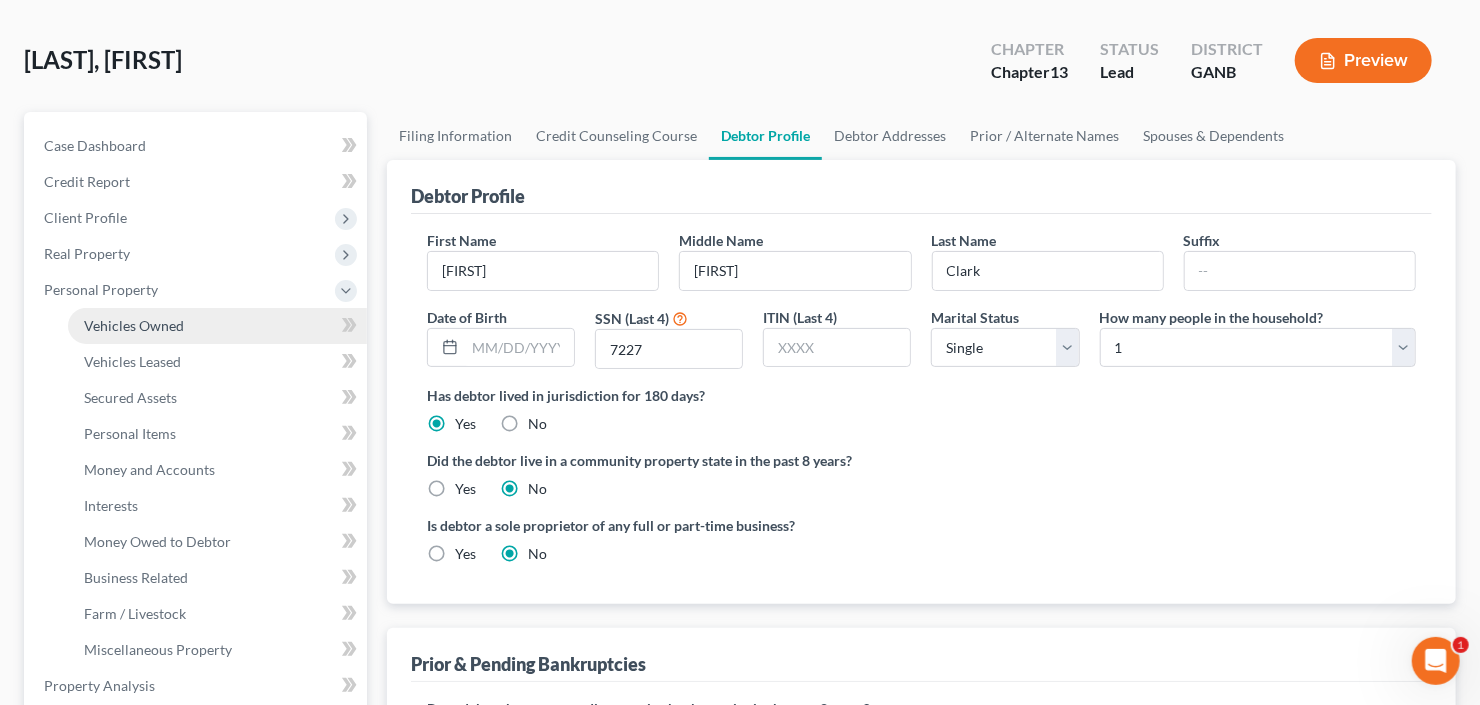 click on "Vehicles Owned" at bounding box center [217, 326] 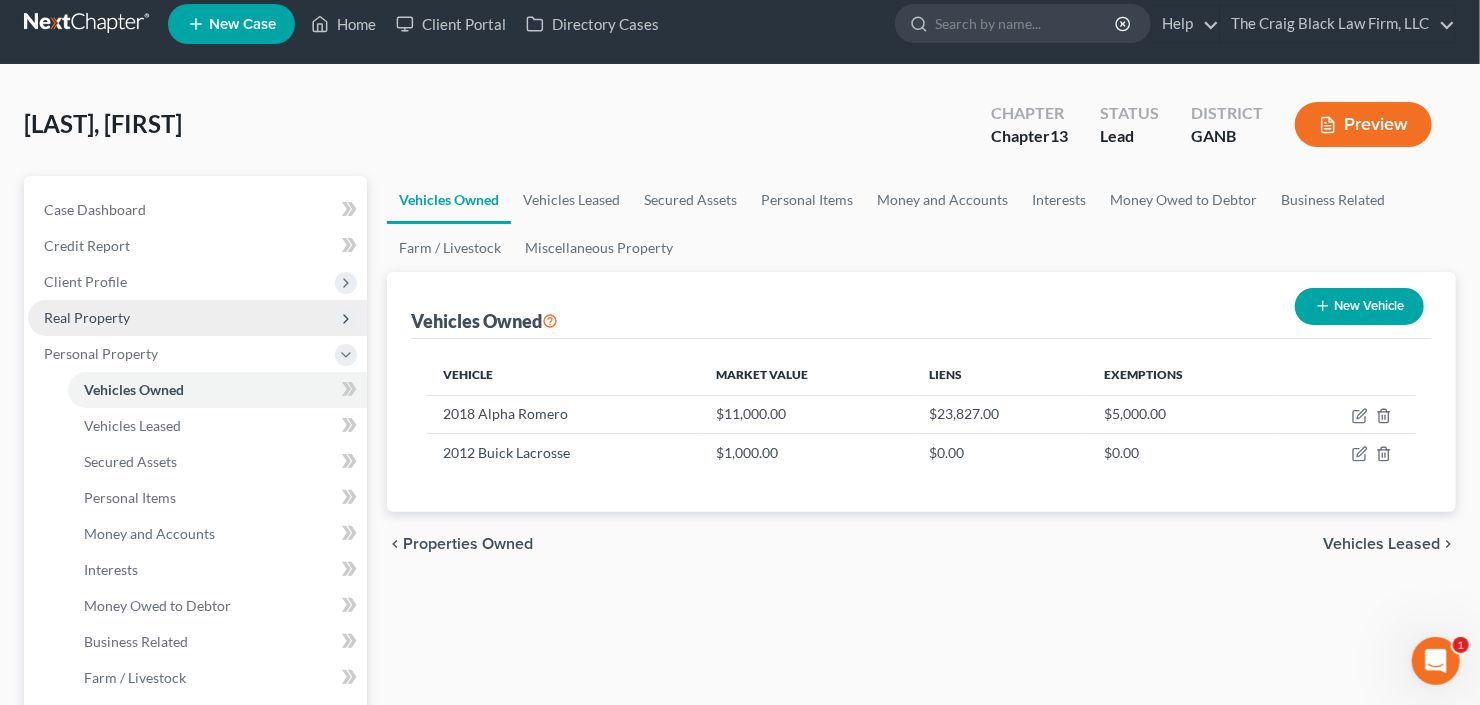 scroll, scrollTop: 0, scrollLeft: 0, axis: both 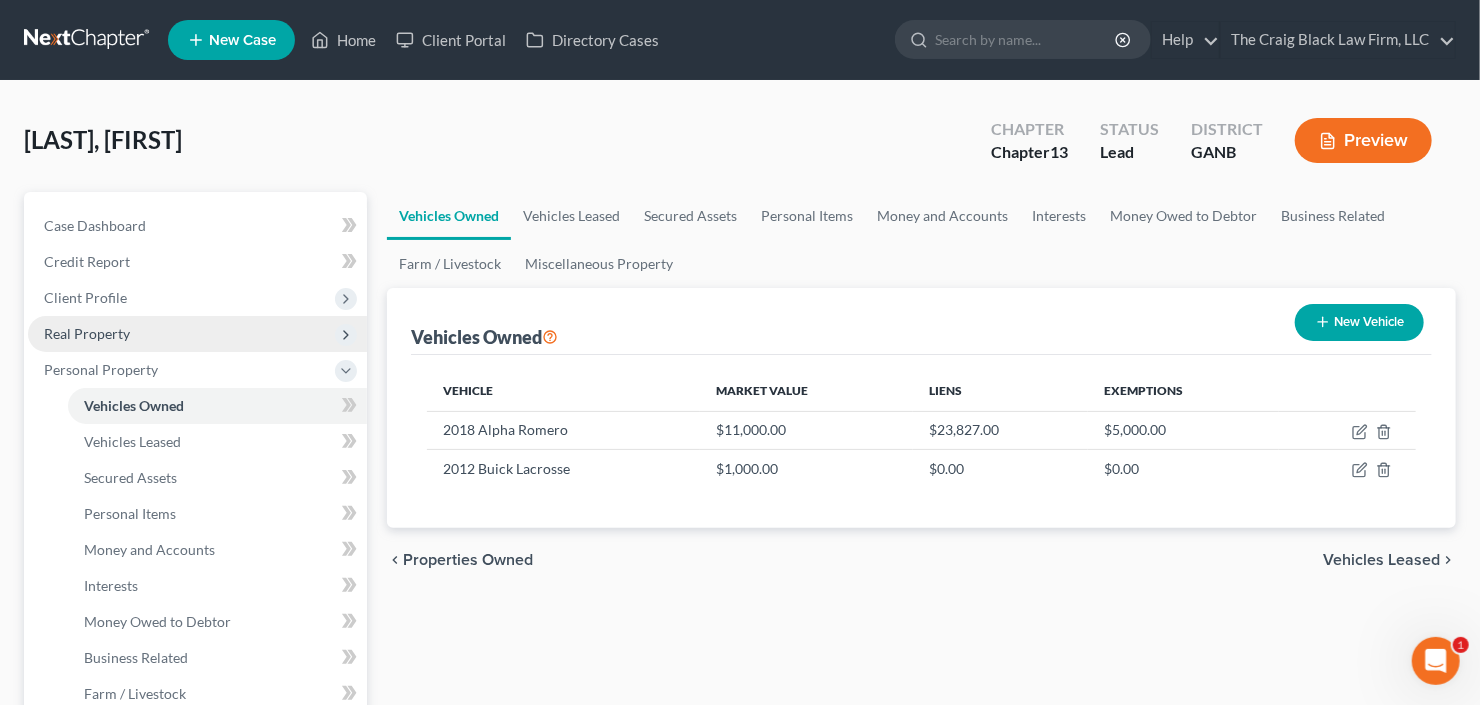 click on "Real Property" at bounding box center (197, 334) 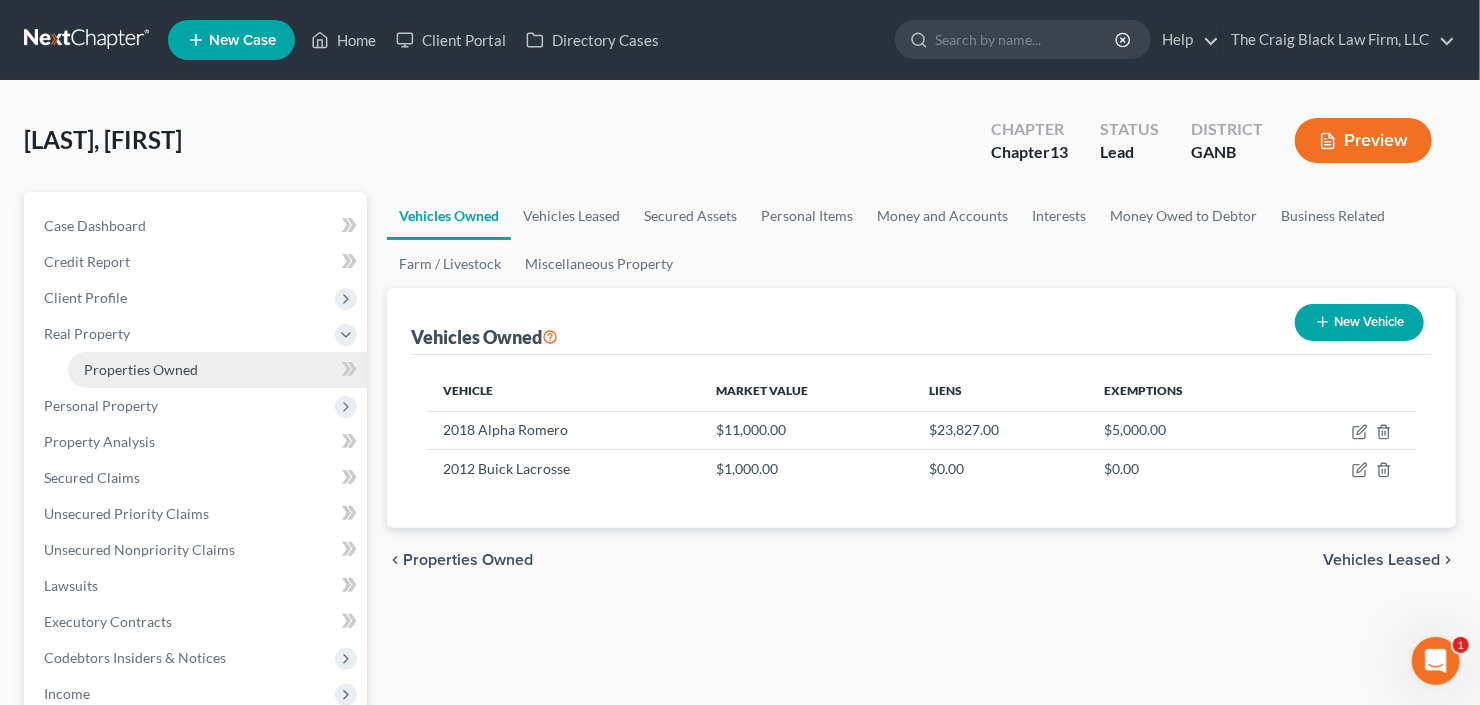 click on "Properties Owned" at bounding box center (141, 369) 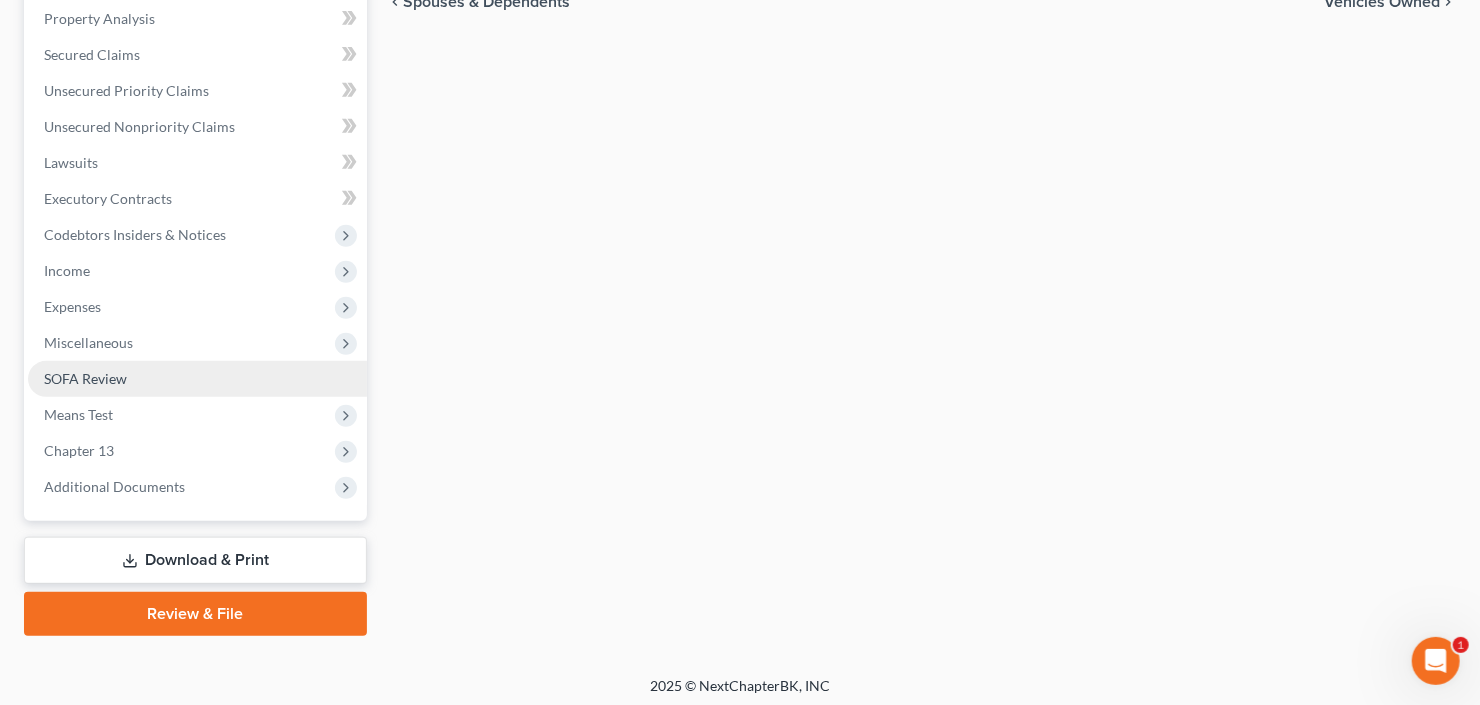 scroll, scrollTop: 427, scrollLeft: 0, axis: vertical 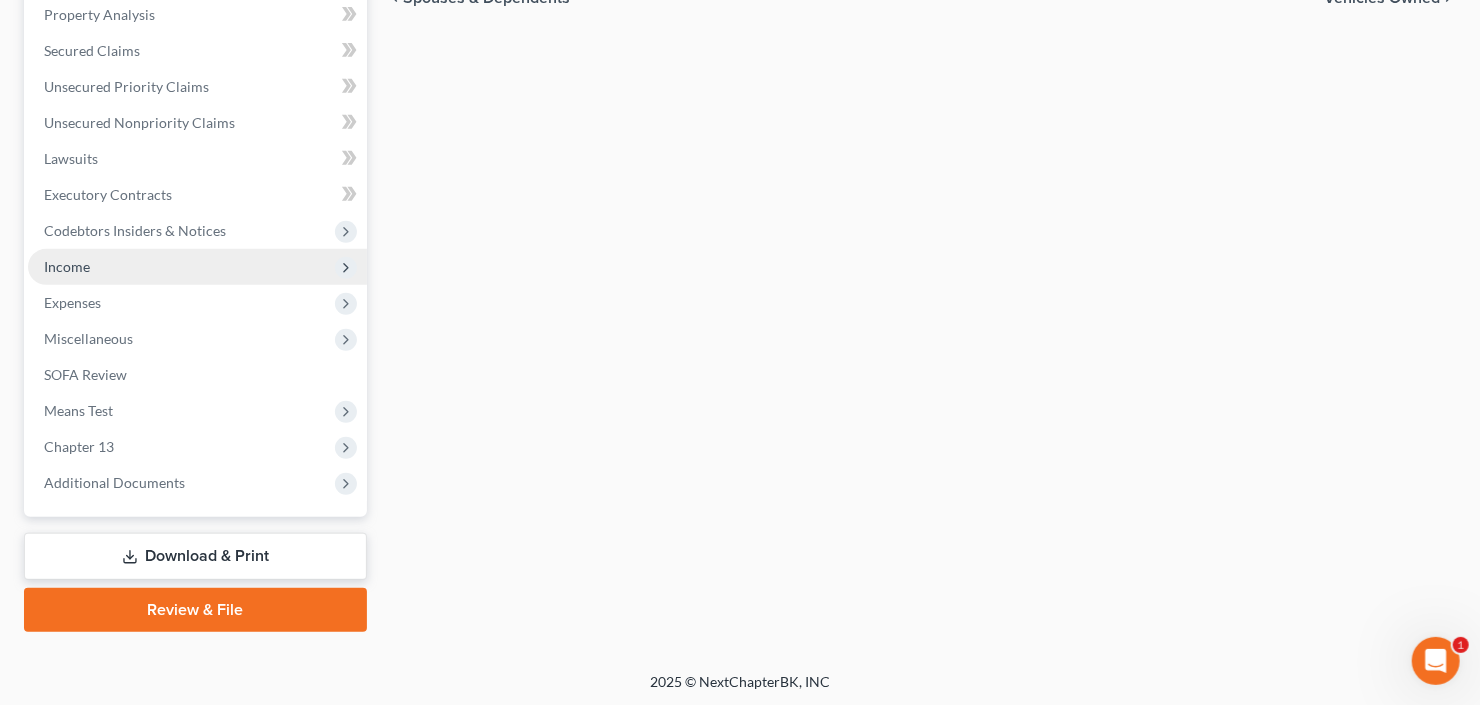 click on "Income" at bounding box center (197, 267) 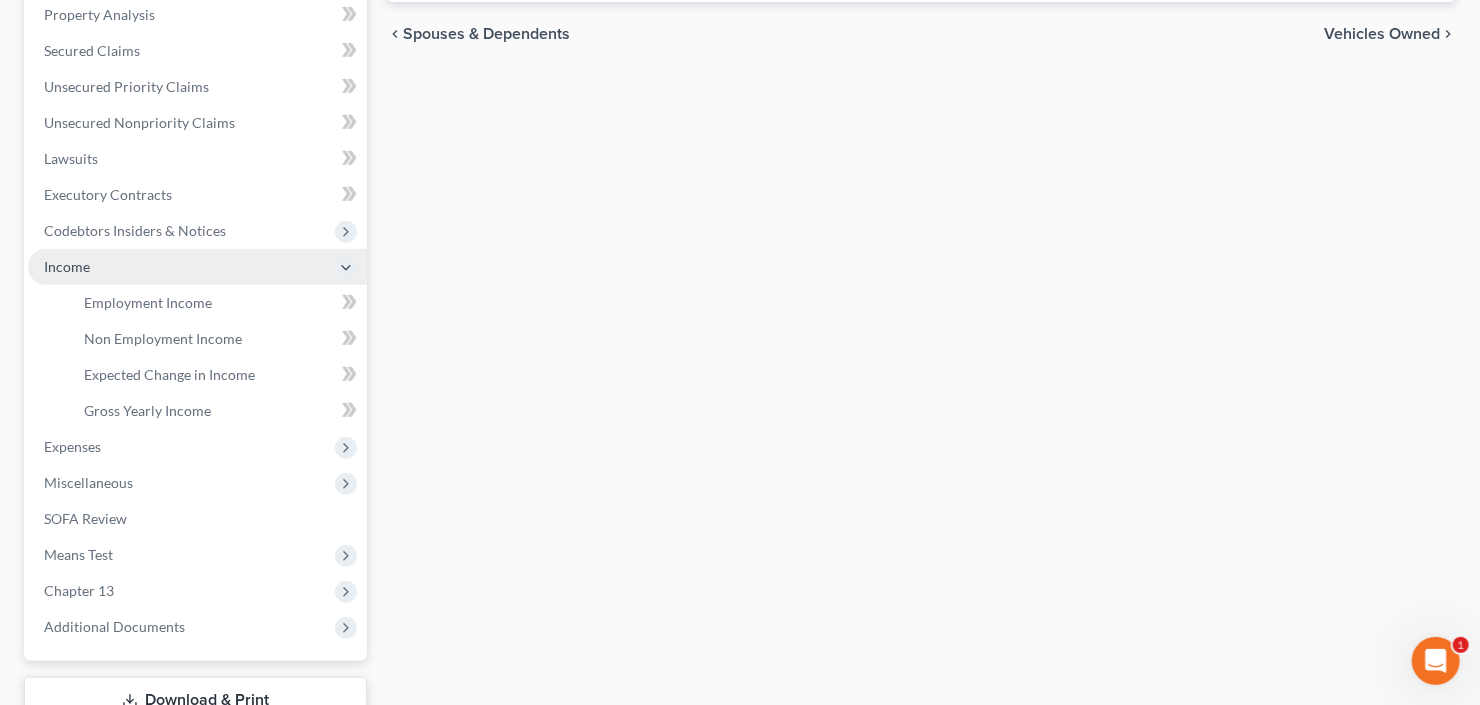 click on "Income" at bounding box center [197, 267] 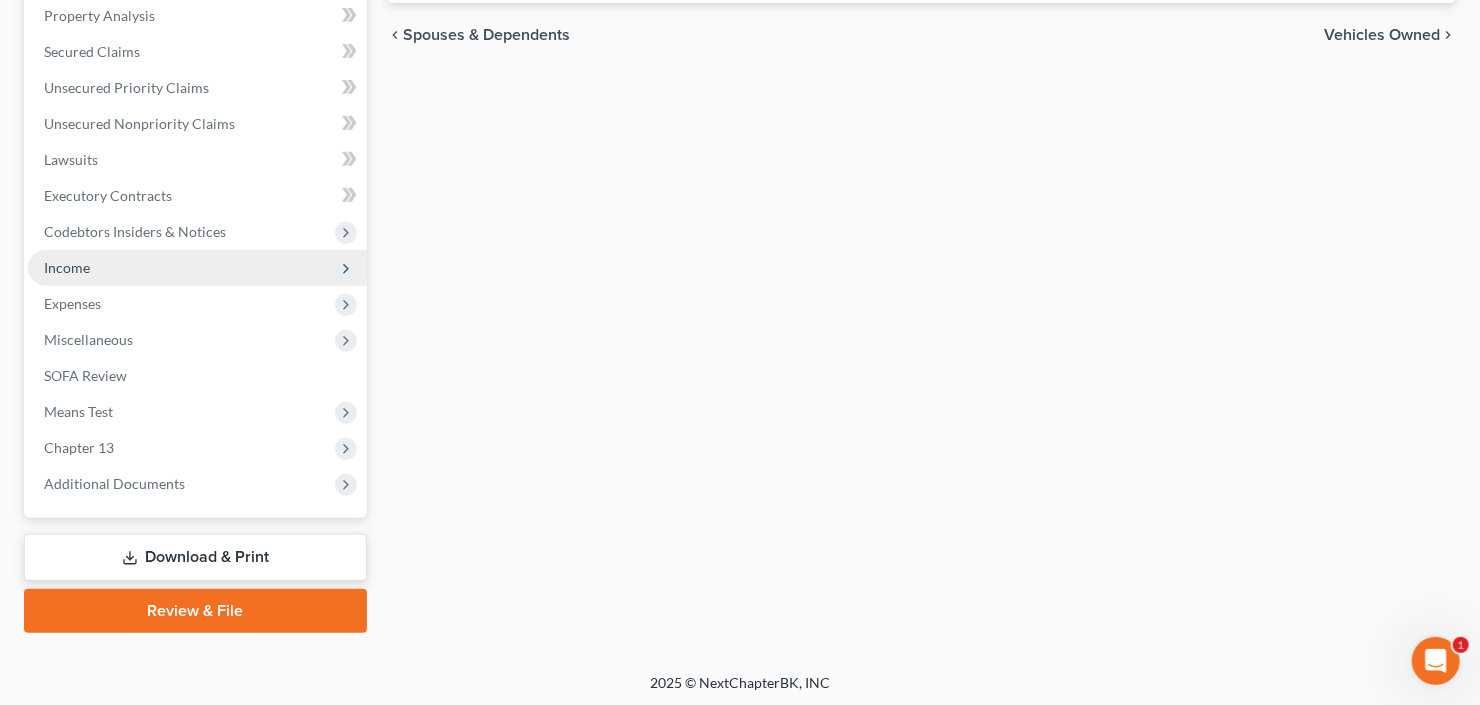 click on "Income" at bounding box center [197, 268] 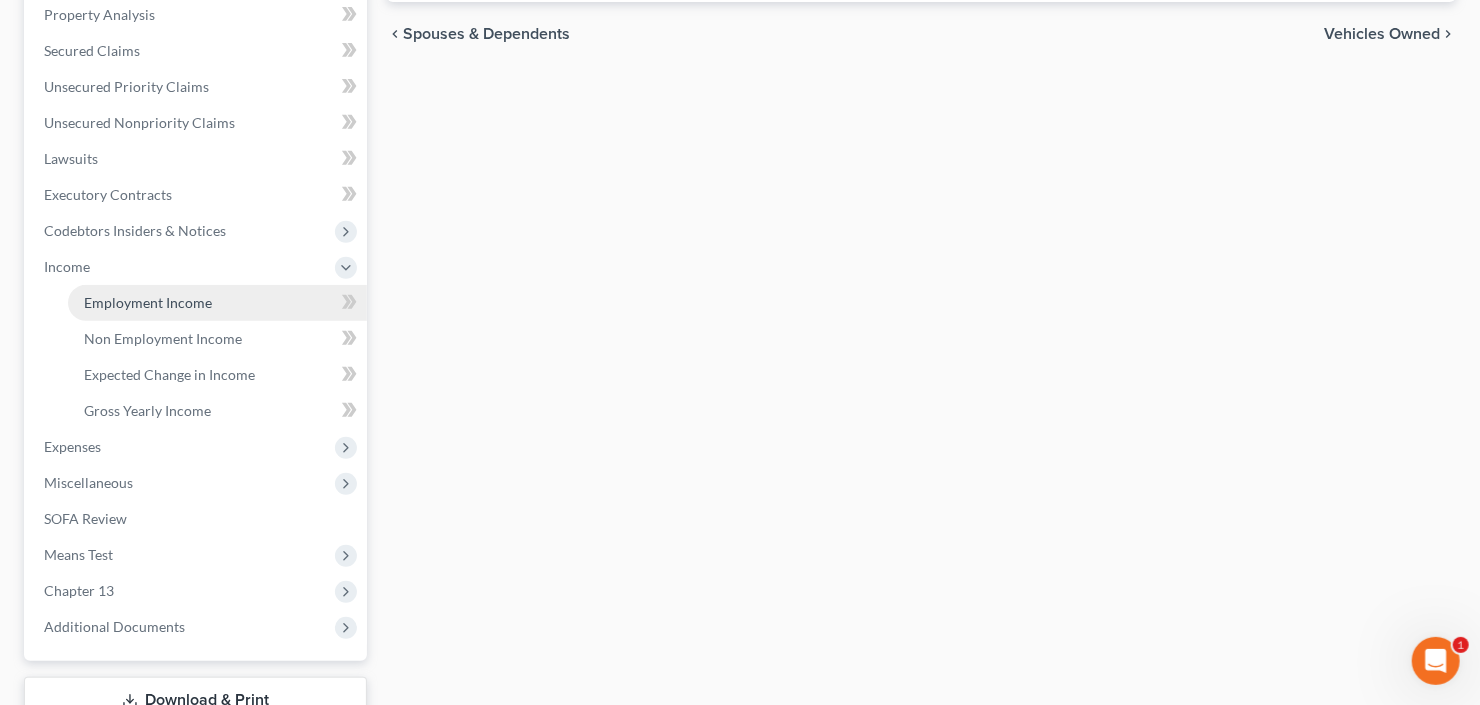 click on "Employment Income" at bounding box center (148, 302) 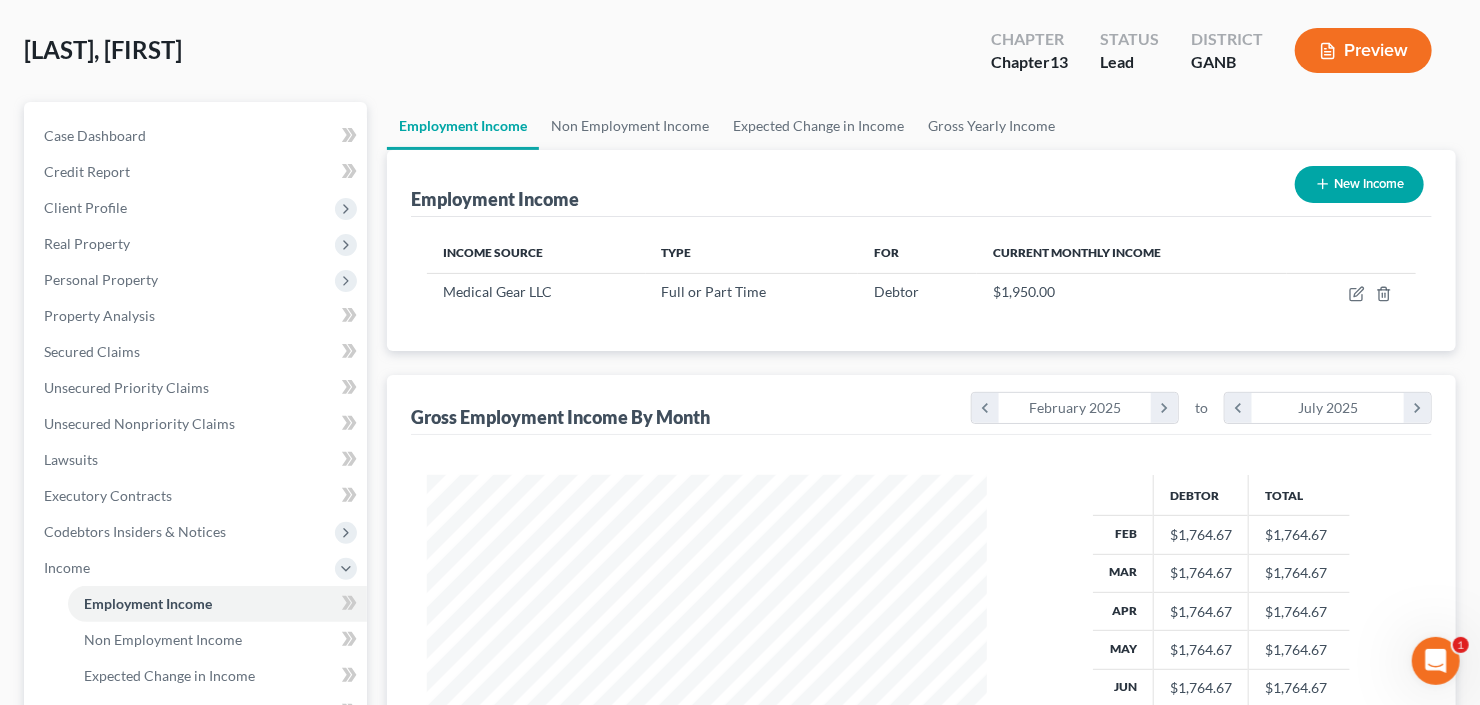 scroll, scrollTop: 0, scrollLeft: 0, axis: both 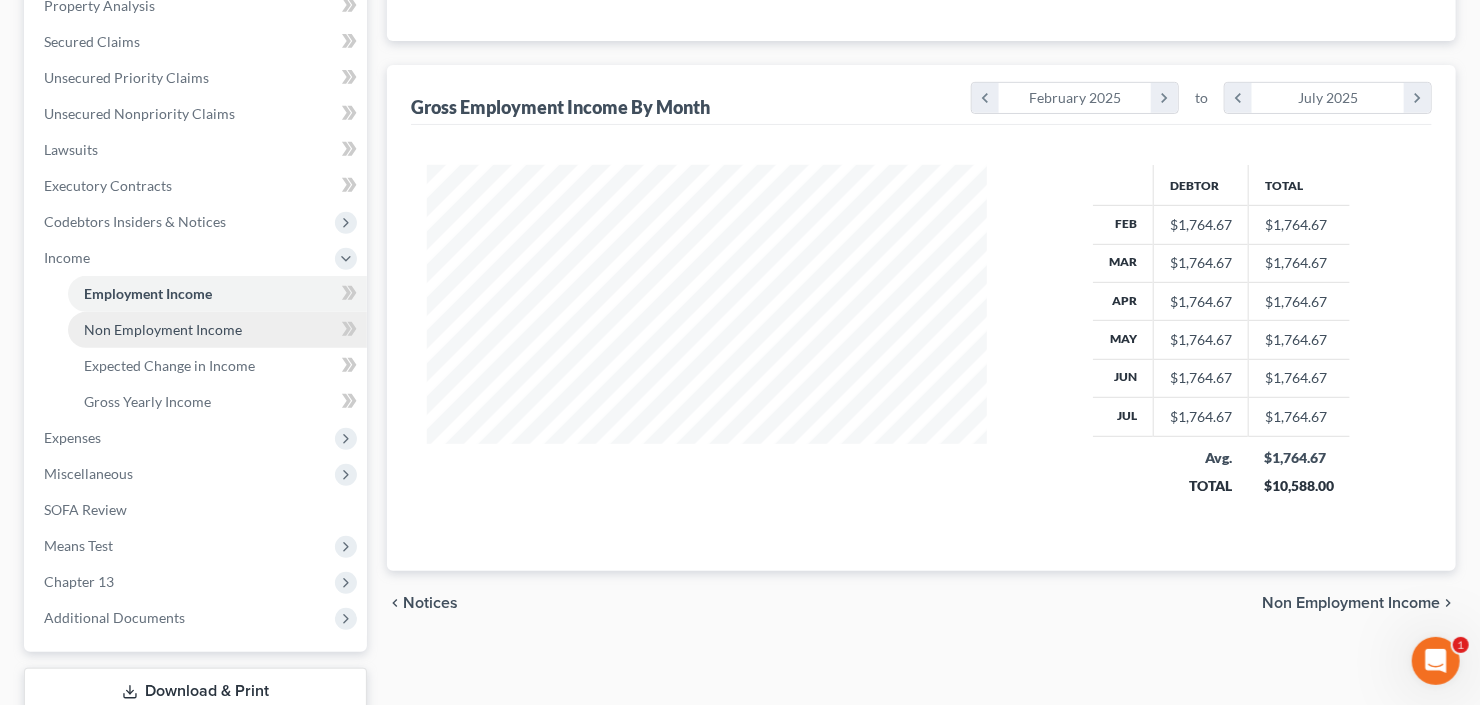 click on "Non Employment Income" at bounding box center [163, 329] 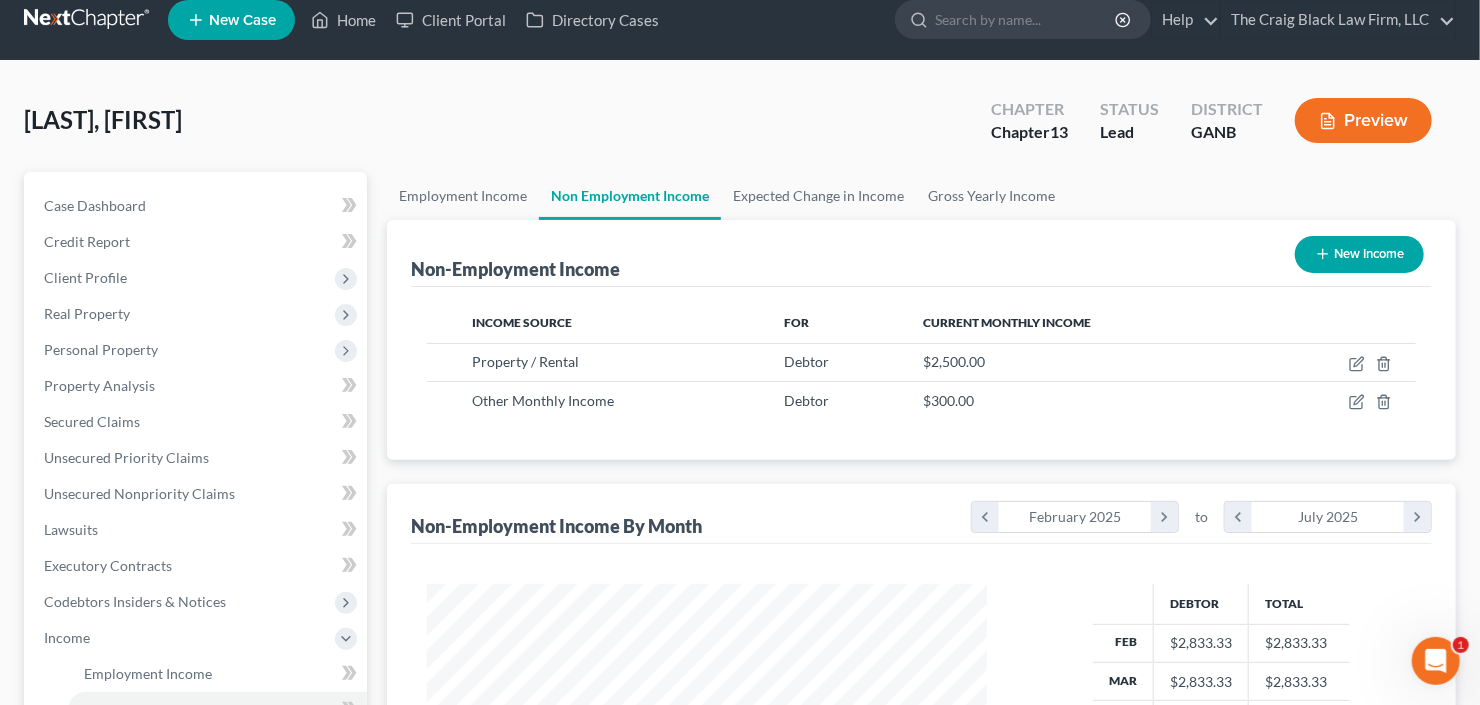 scroll, scrollTop: 0, scrollLeft: 0, axis: both 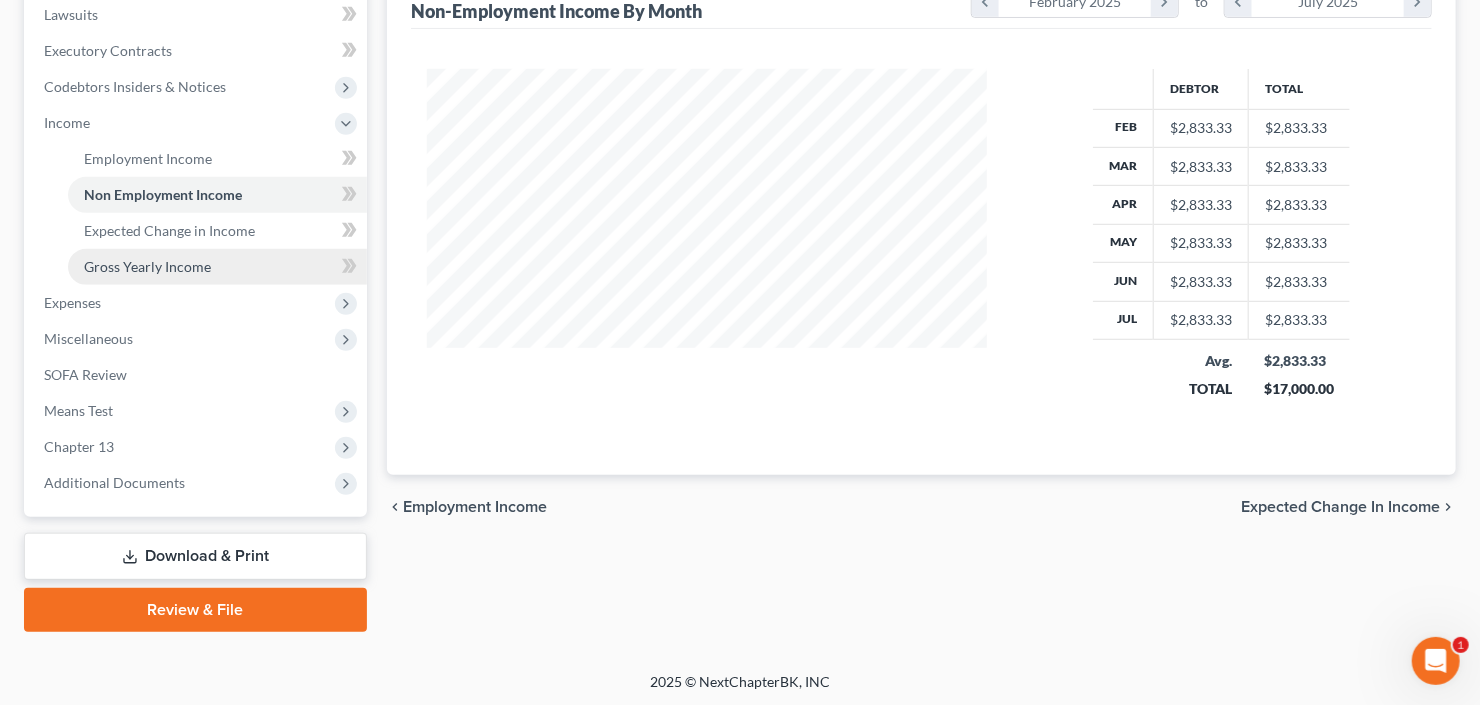 click on "Gross Yearly Income" at bounding box center (147, 266) 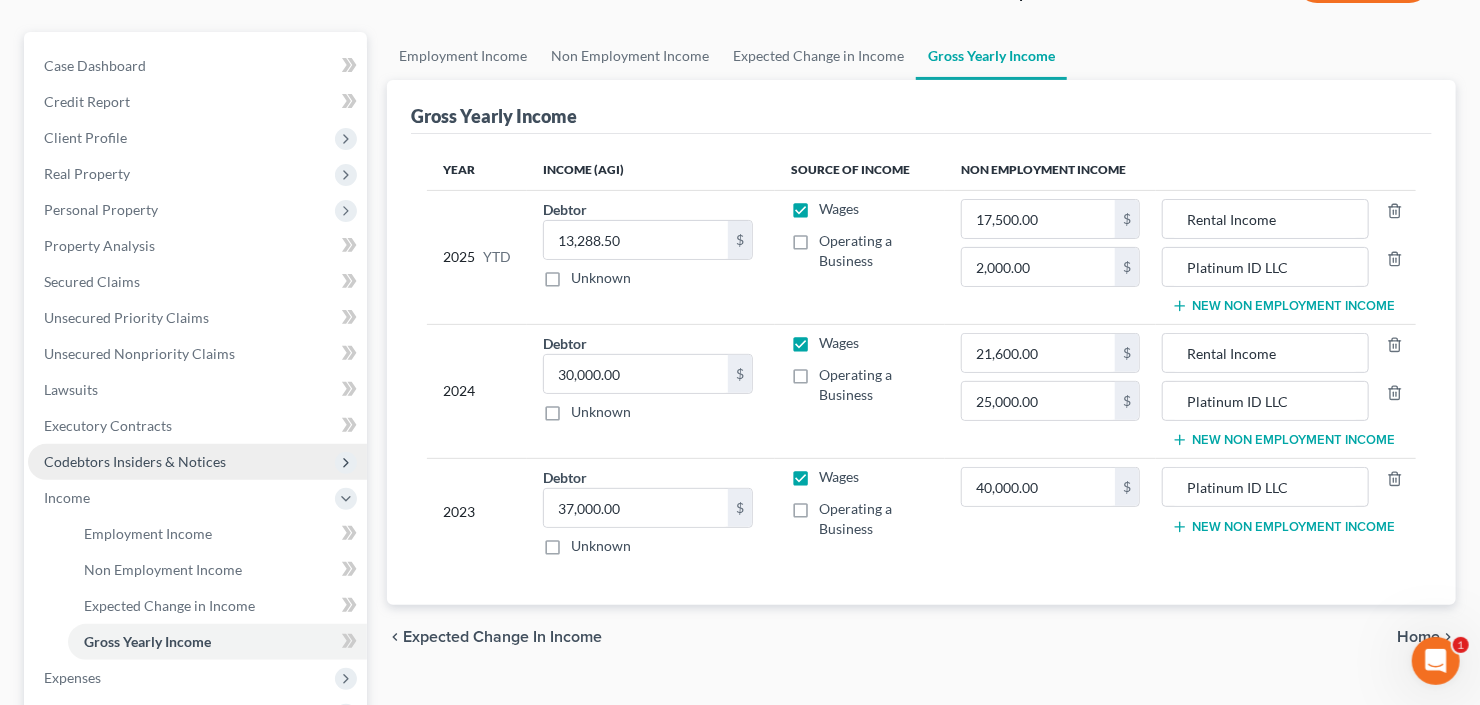 scroll, scrollTop: 320, scrollLeft: 0, axis: vertical 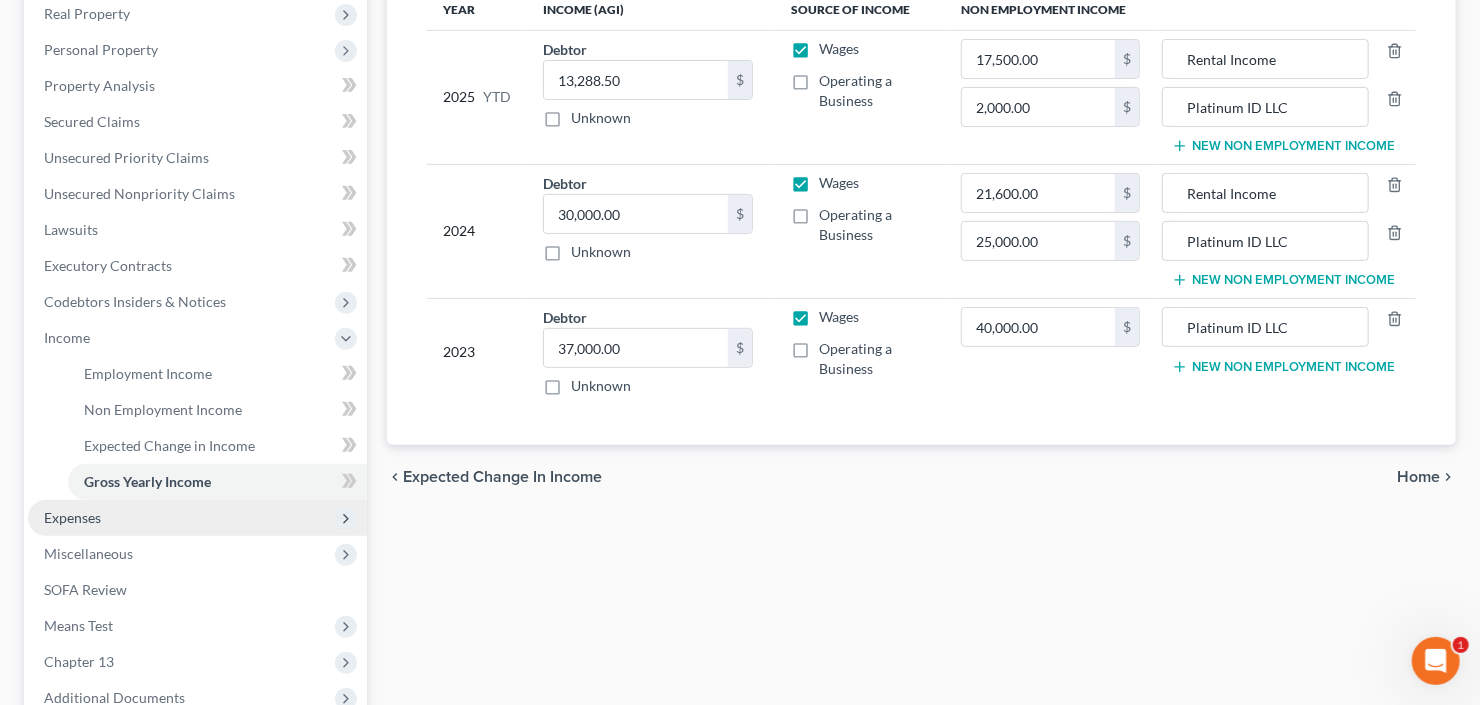 click on "Expenses" at bounding box center (197, 518) 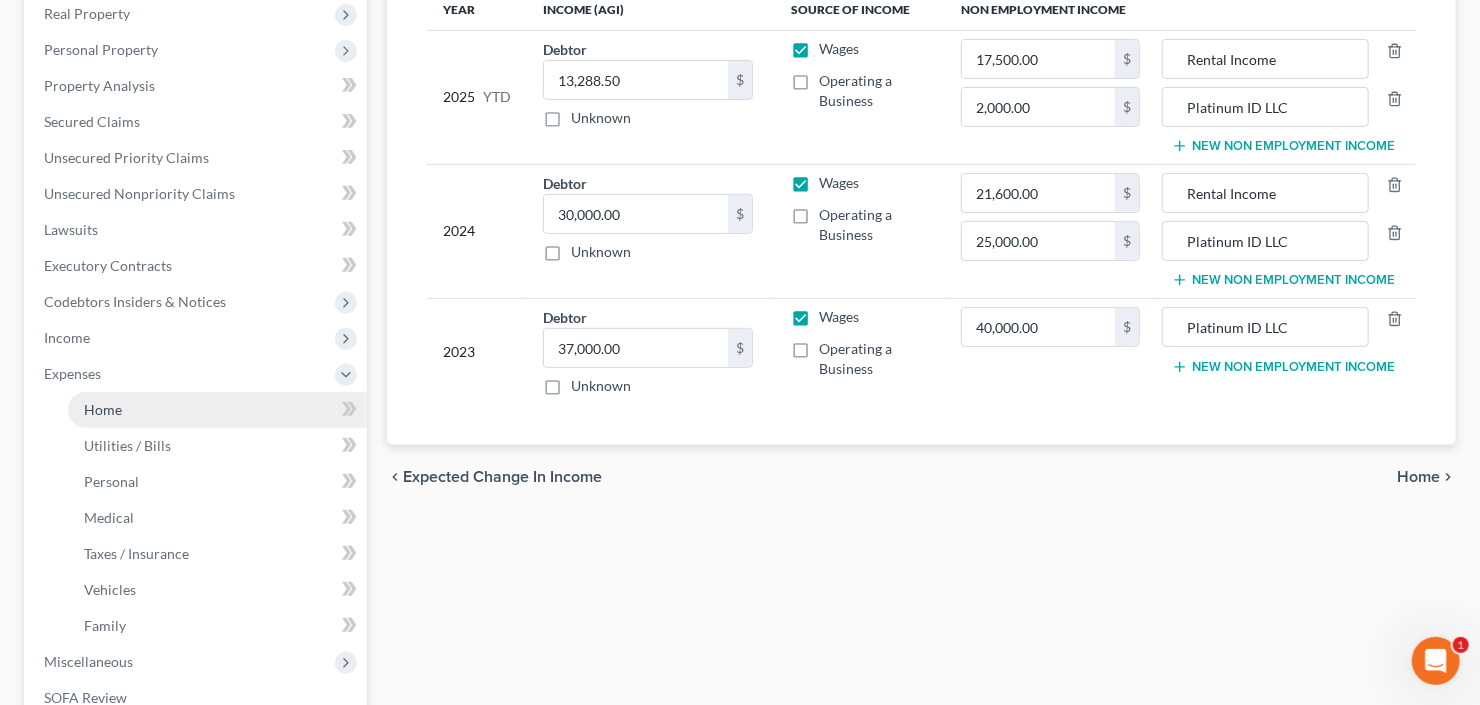 click on "Home" at bounding box center [217, 410] 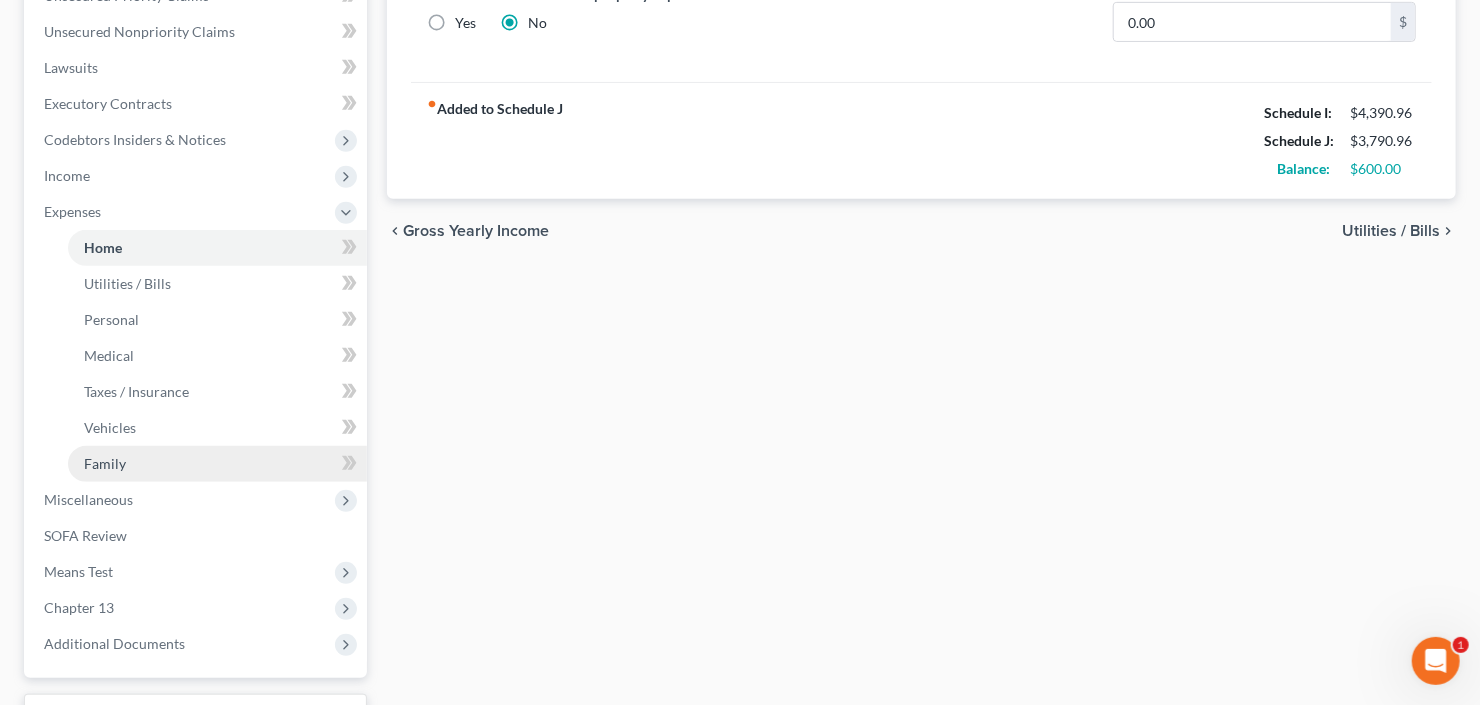 scroll, scrollTop: 560, scrollLeft: 0, axis: vertical 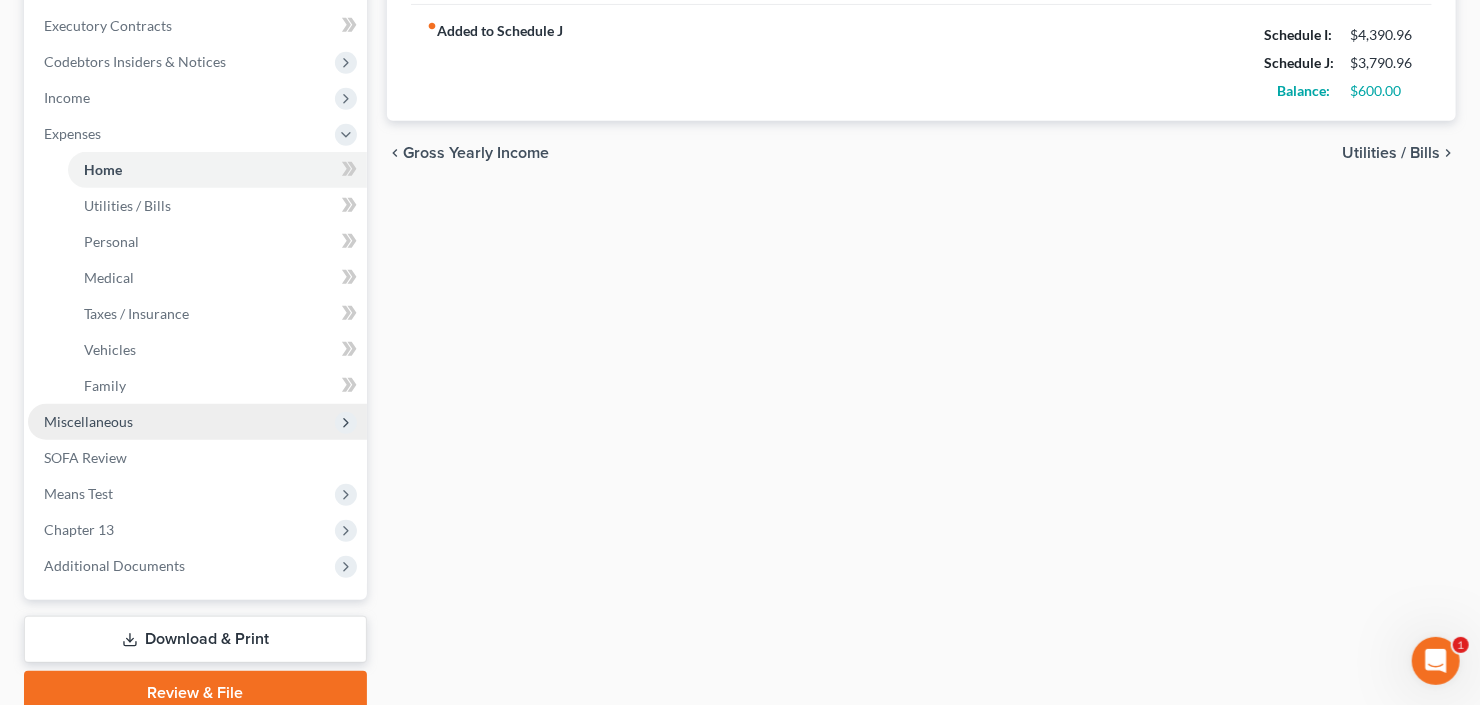 click on "Miscellaneous" at bounding box center (88, 421) 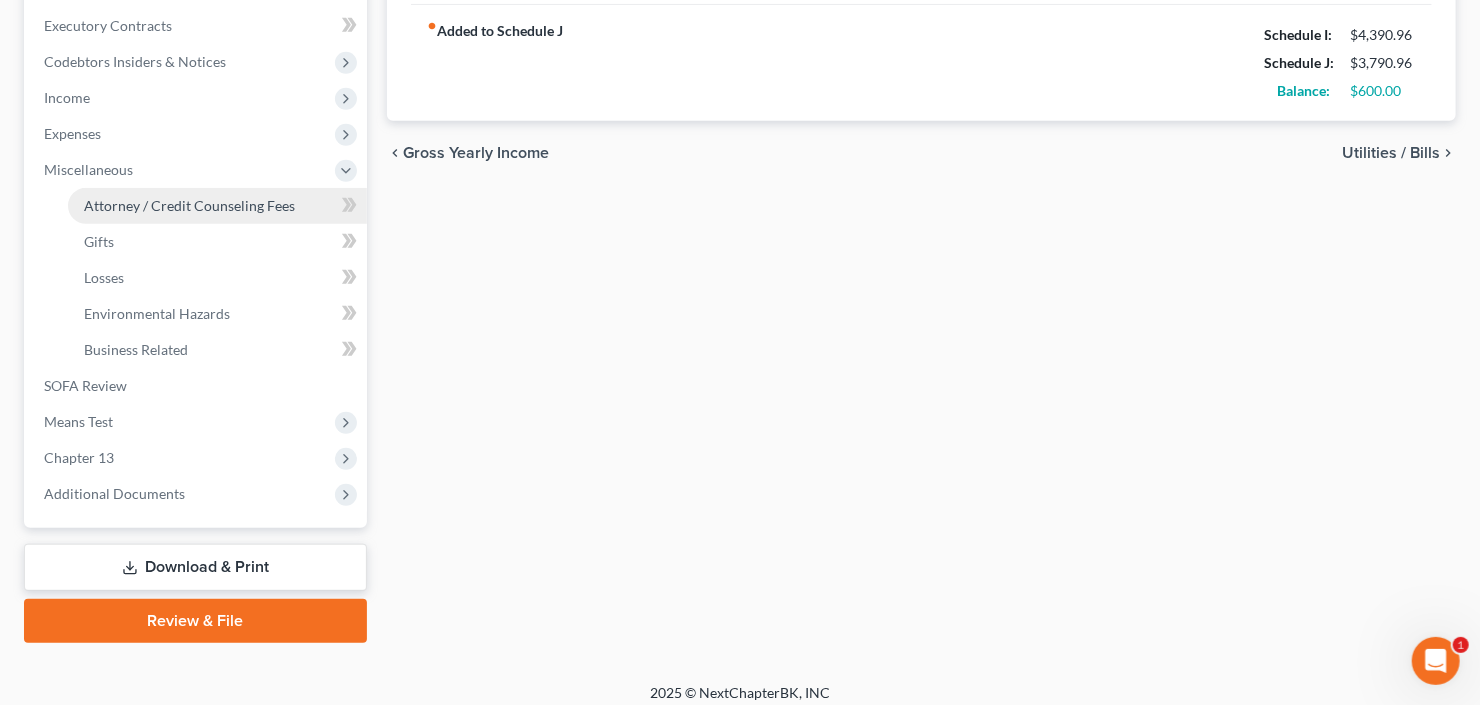 click on "Attorney / Credit Counseling Fees" at bounding box center [189, 205] 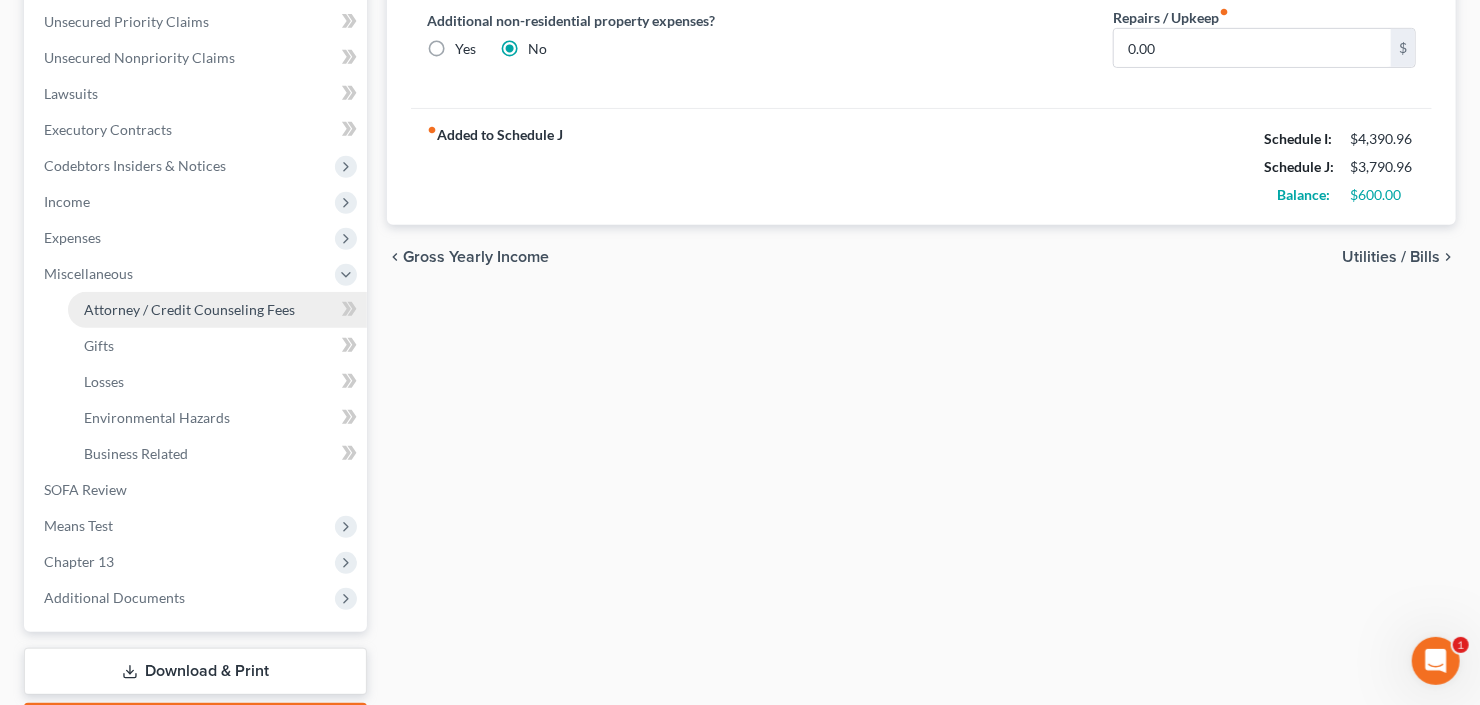 select on "2" 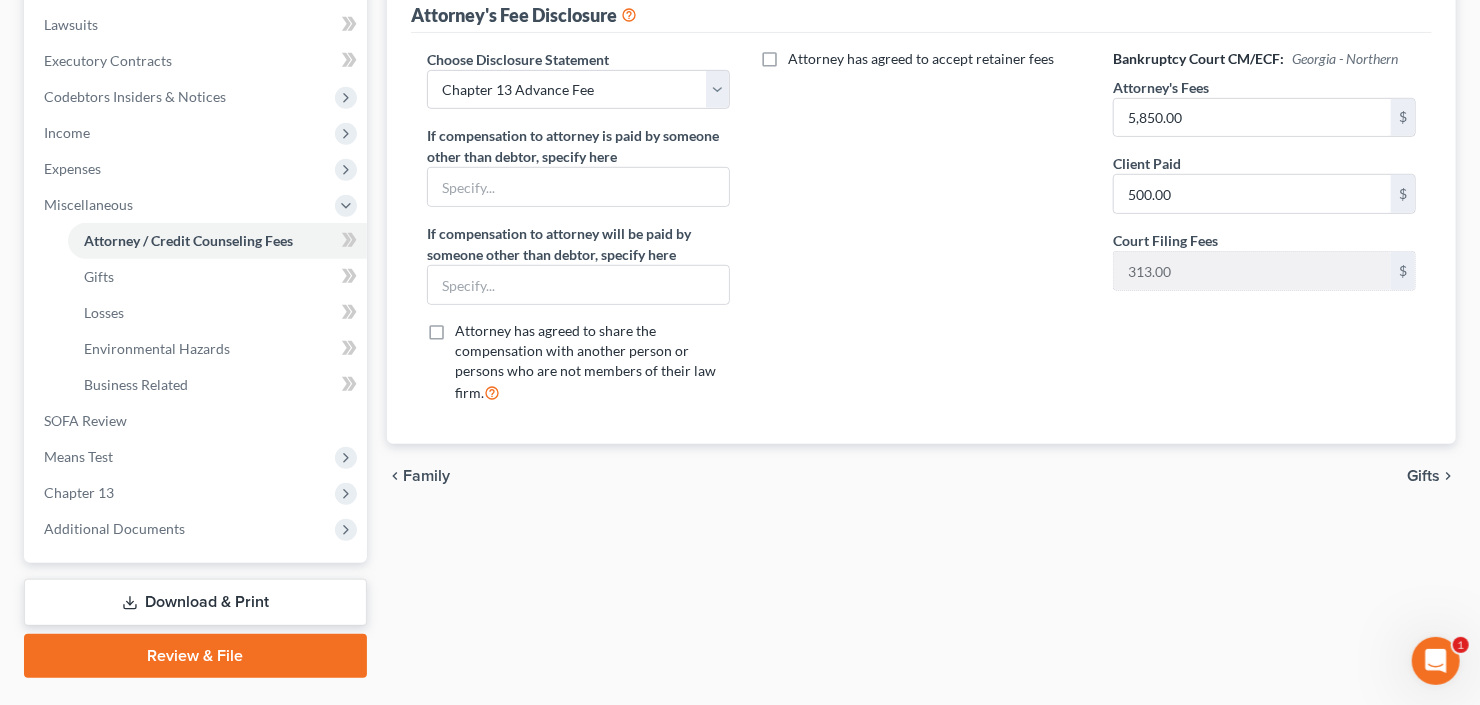 scroll, scrollTop: 570, scrollLeft: 0, axis: vertical 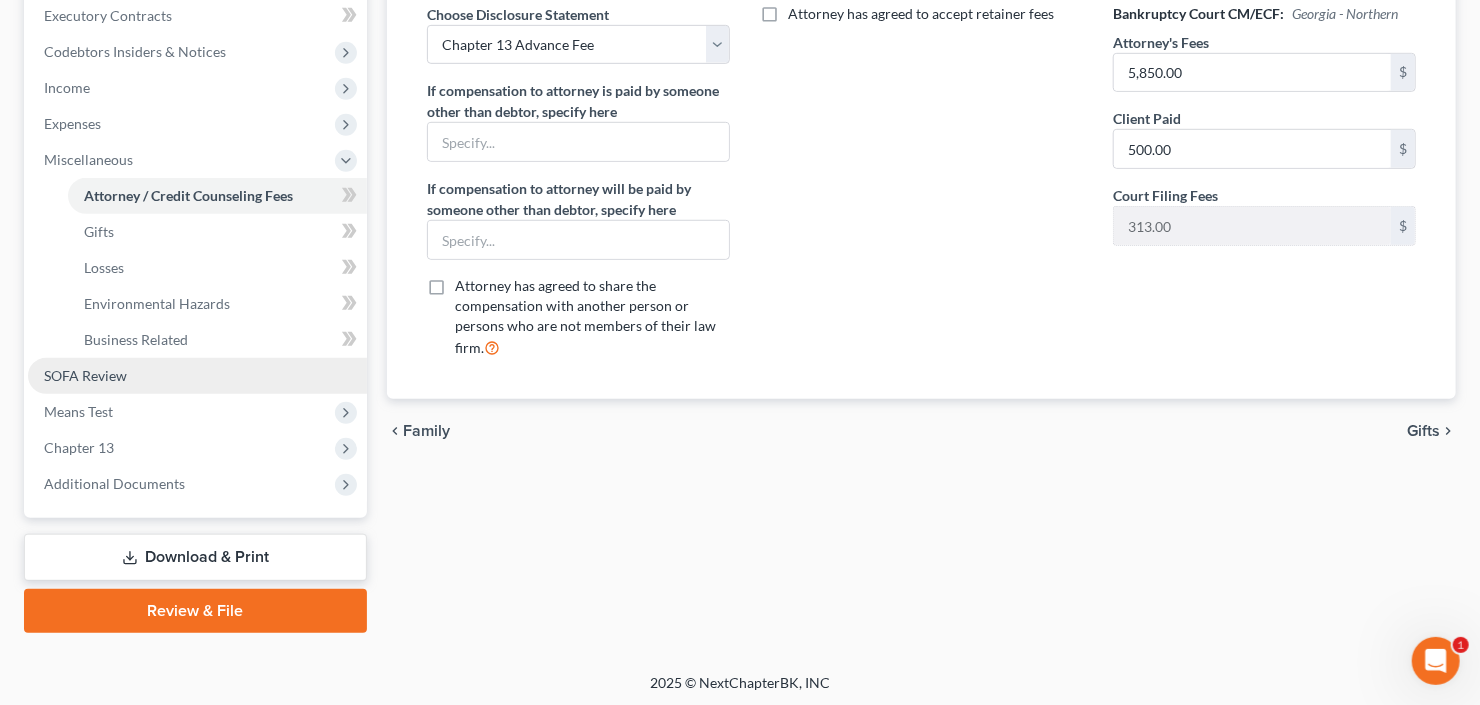 click on "SOFA Review" at bounding box center (197, 376) 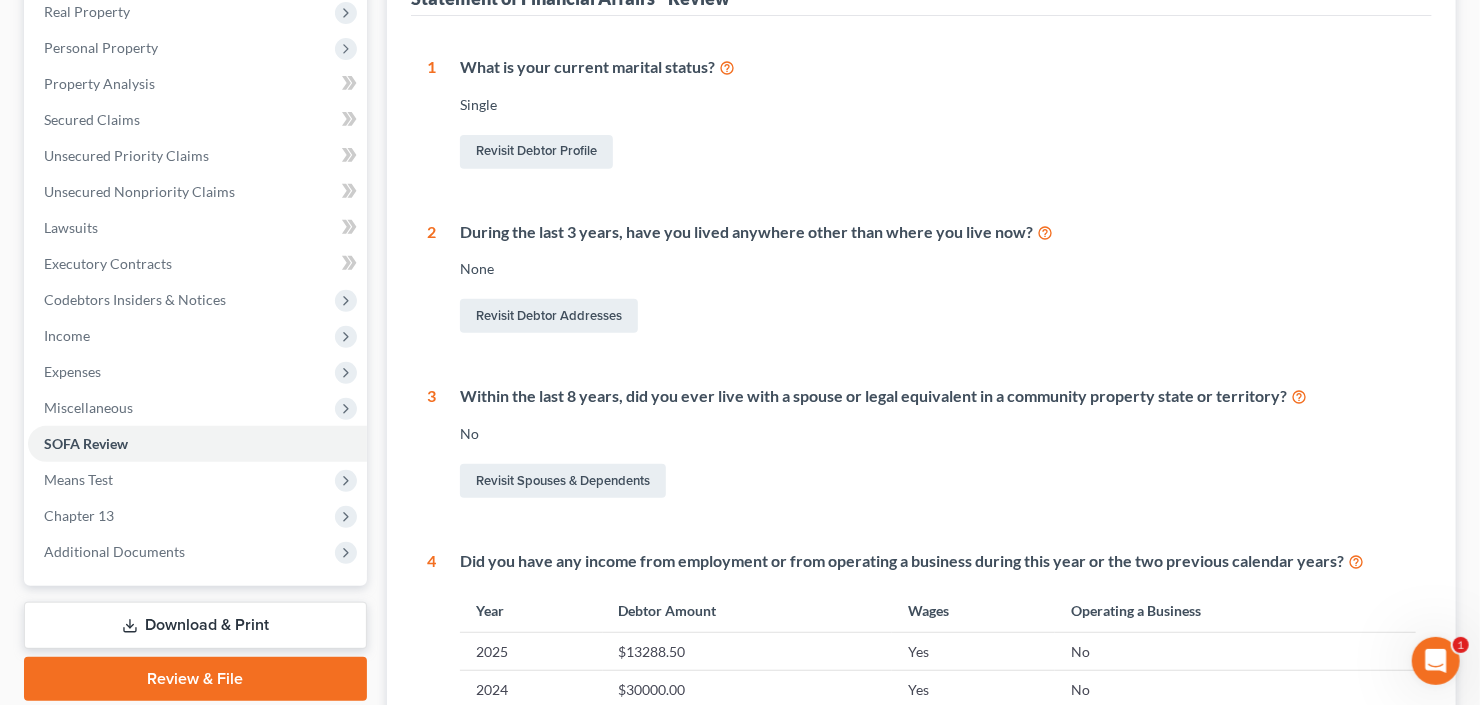 scroll, scrollTop: 210, scrollLeft: 0, axis: vertical 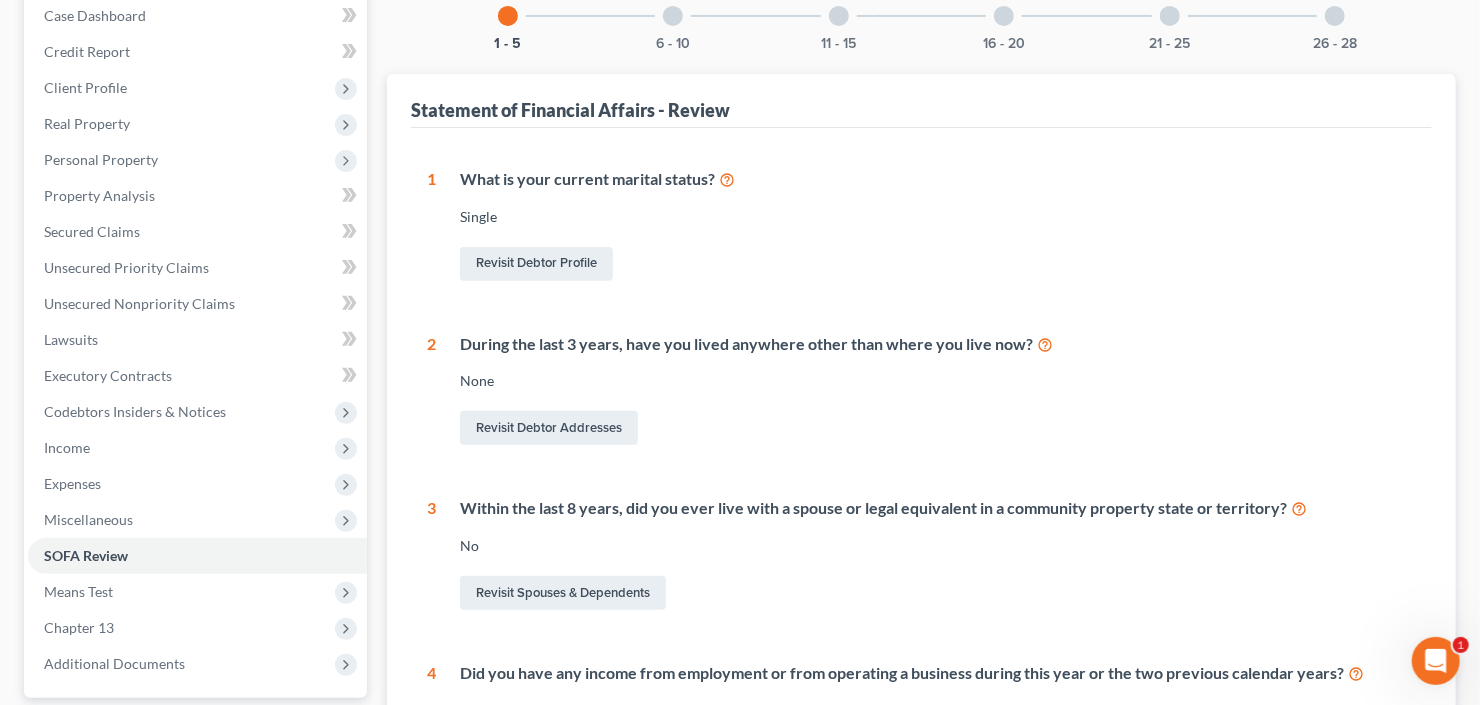 click at bounding box center (1335, 16) 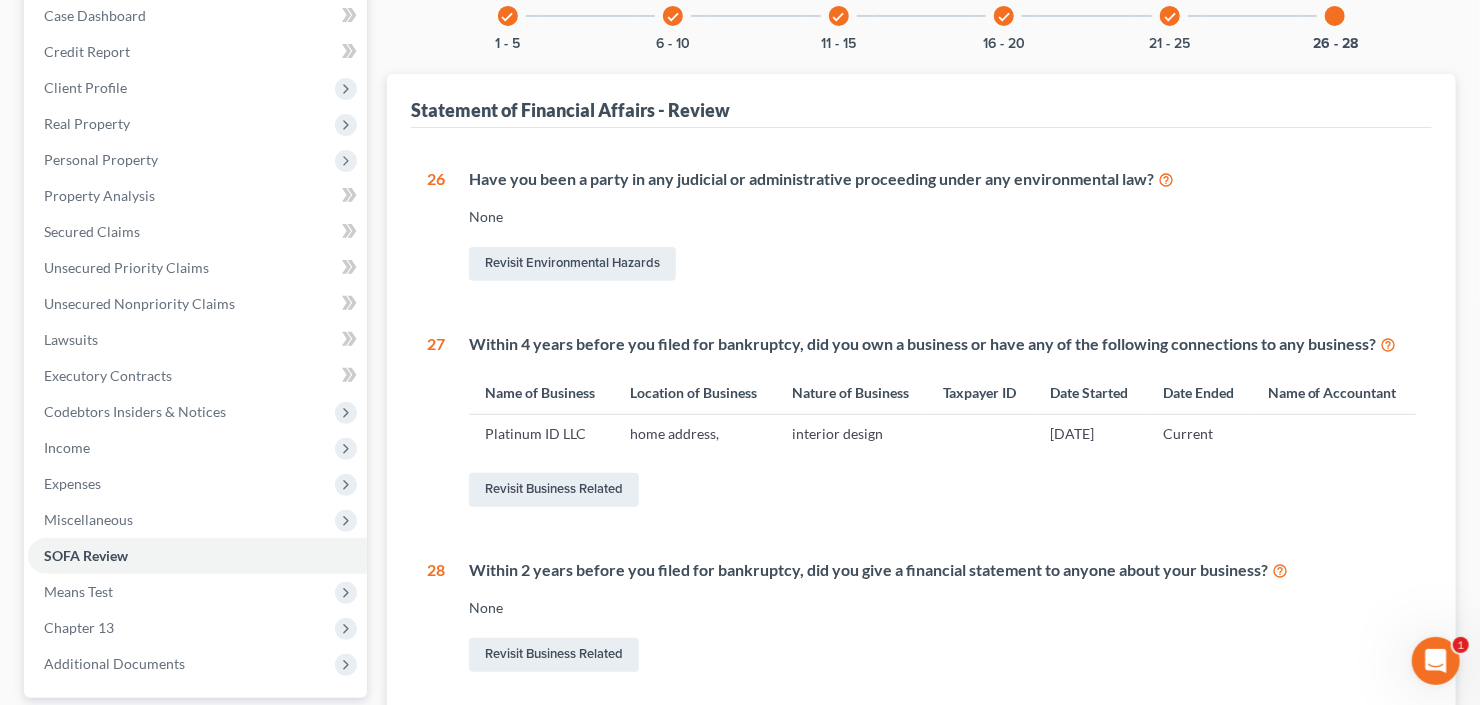 scroll, scrollTop: 390, scrollLeft: 0, axis: vertical 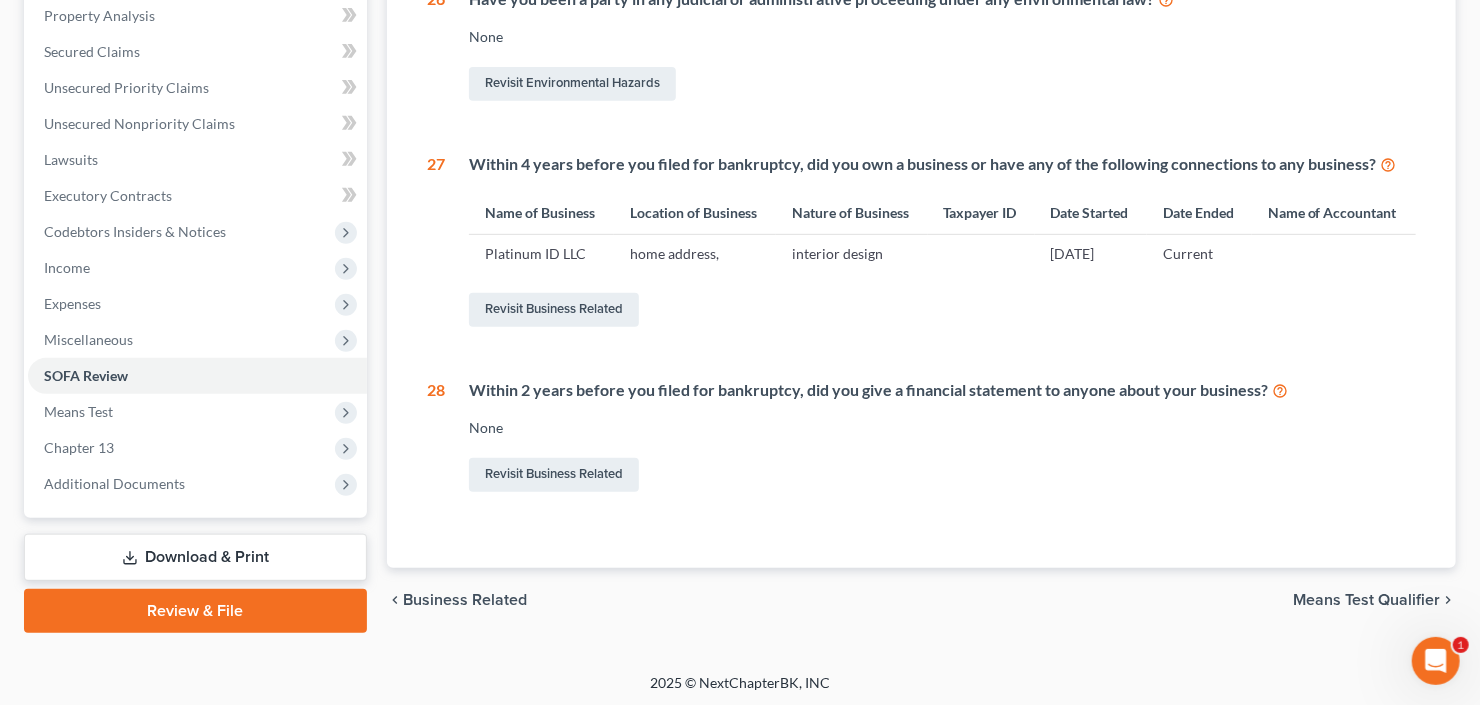 click 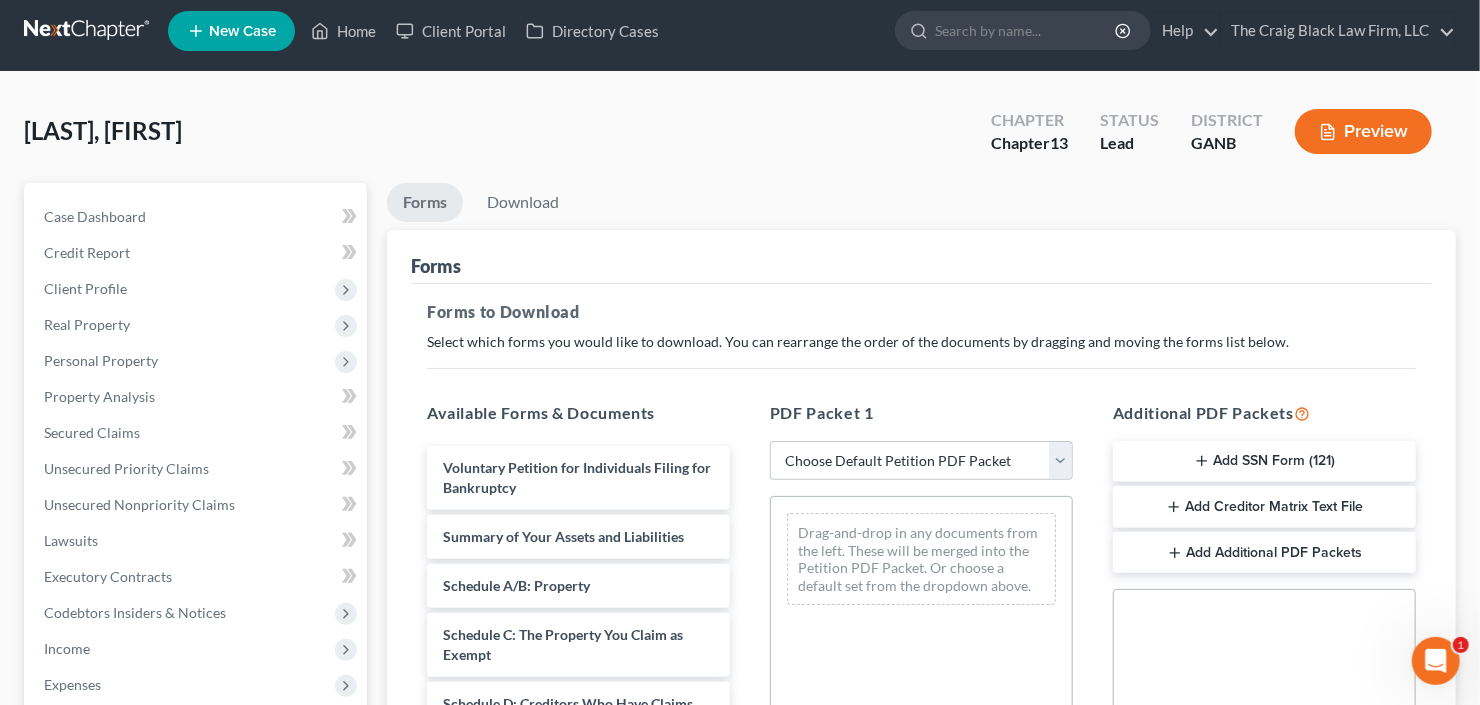 scroll, scrollTop: 0, scrollLeft: 0, axis: both 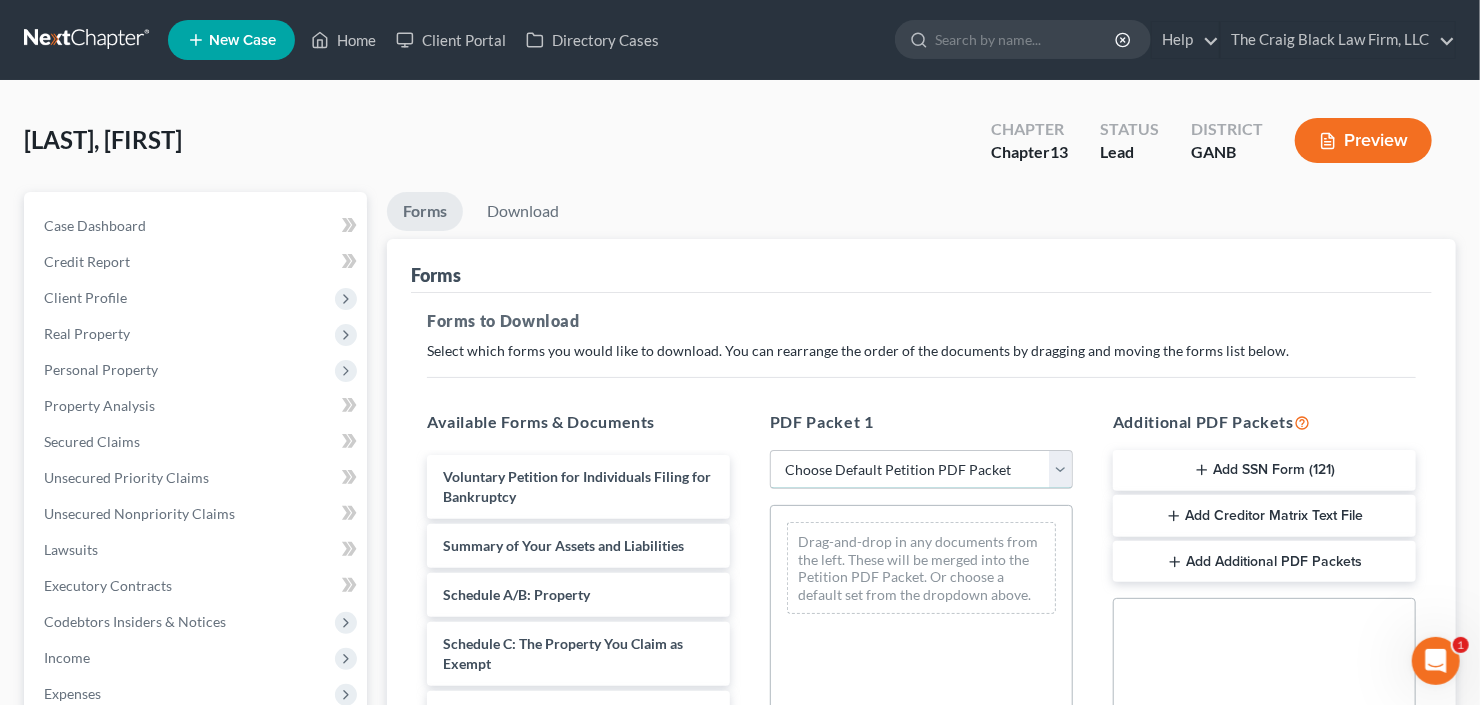 click on "Choose Default Petition PDF Packet Complete Bankruptcy Petition (all forms and schedules) Emergency Filing Forms (Petition and Creditor List Only) Amended Forms Signature Pages Only Supplemental Post Petition (Sch. I & J) Supplemental Post Petition (Sch. I) Supplemental Post Petition (Sch. J)" at bounding box center (921, 470) 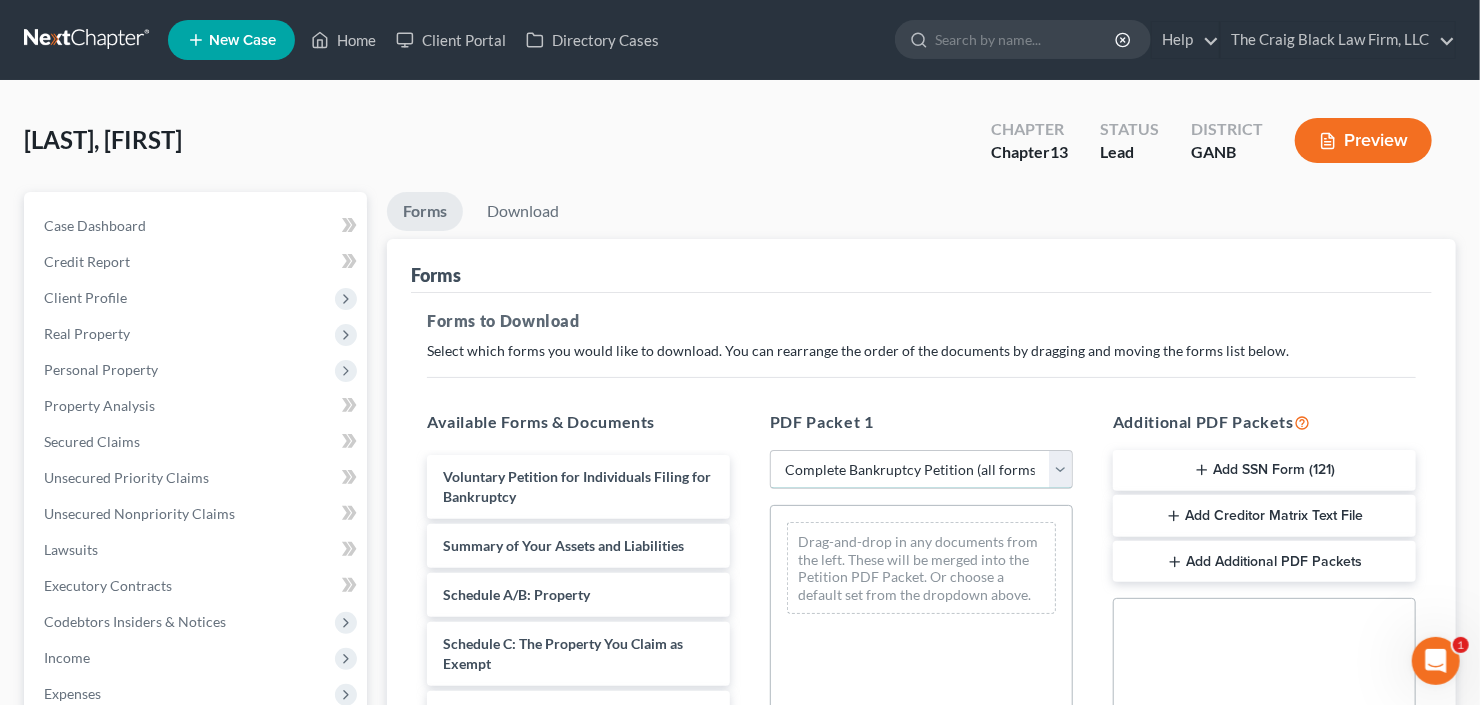 click on "Choose Default Petition PDF Packet Complete Bankruptcy Petition (all forms and schedules) Emergency Filing Forms (Petition and Creditor List Only) Amended Forms Signature Pages Only Supplemental Post Petition (Sch. I & J) Supplemental Post Petition (Sch. I) Supplemental Post Petition (Sch. J)" at bounding box center [921, 470] 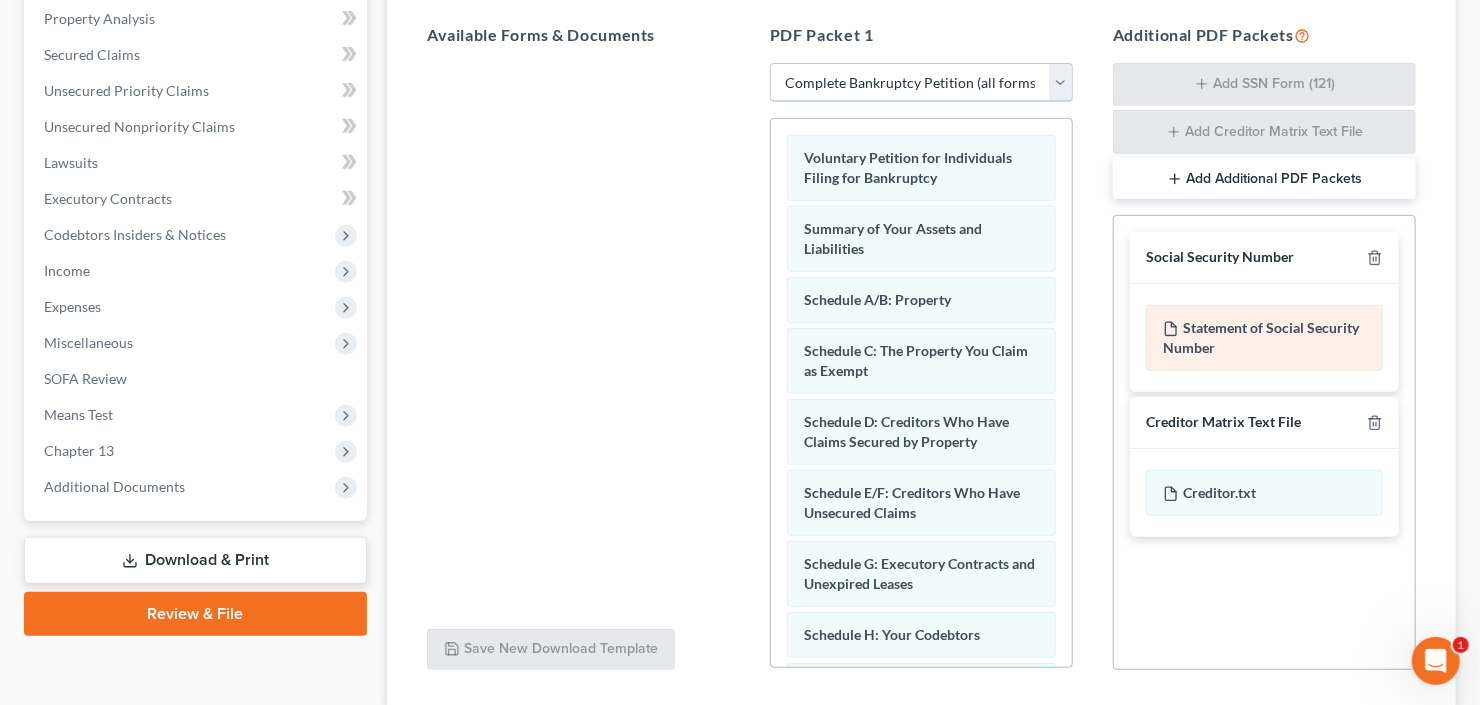 scroll 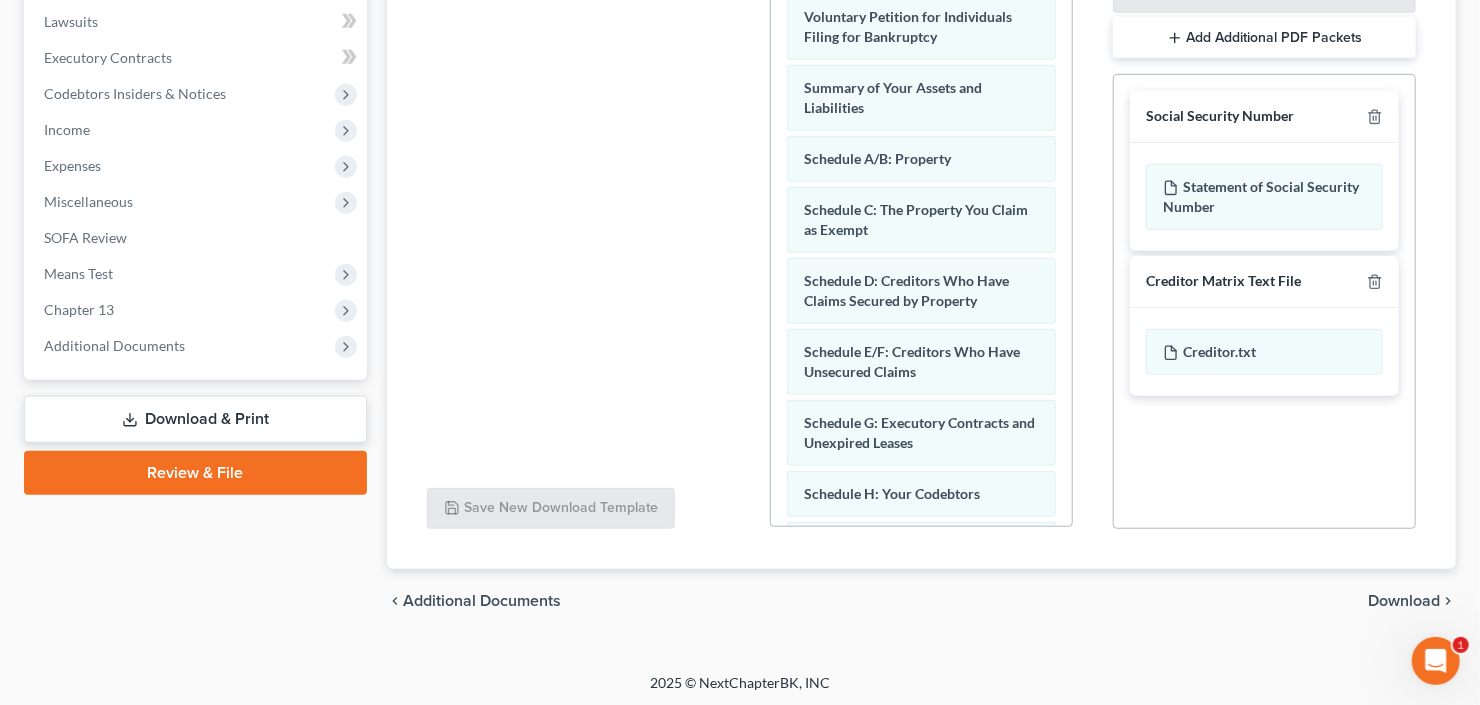 click on "Download" at bounding box center [1404, 601] 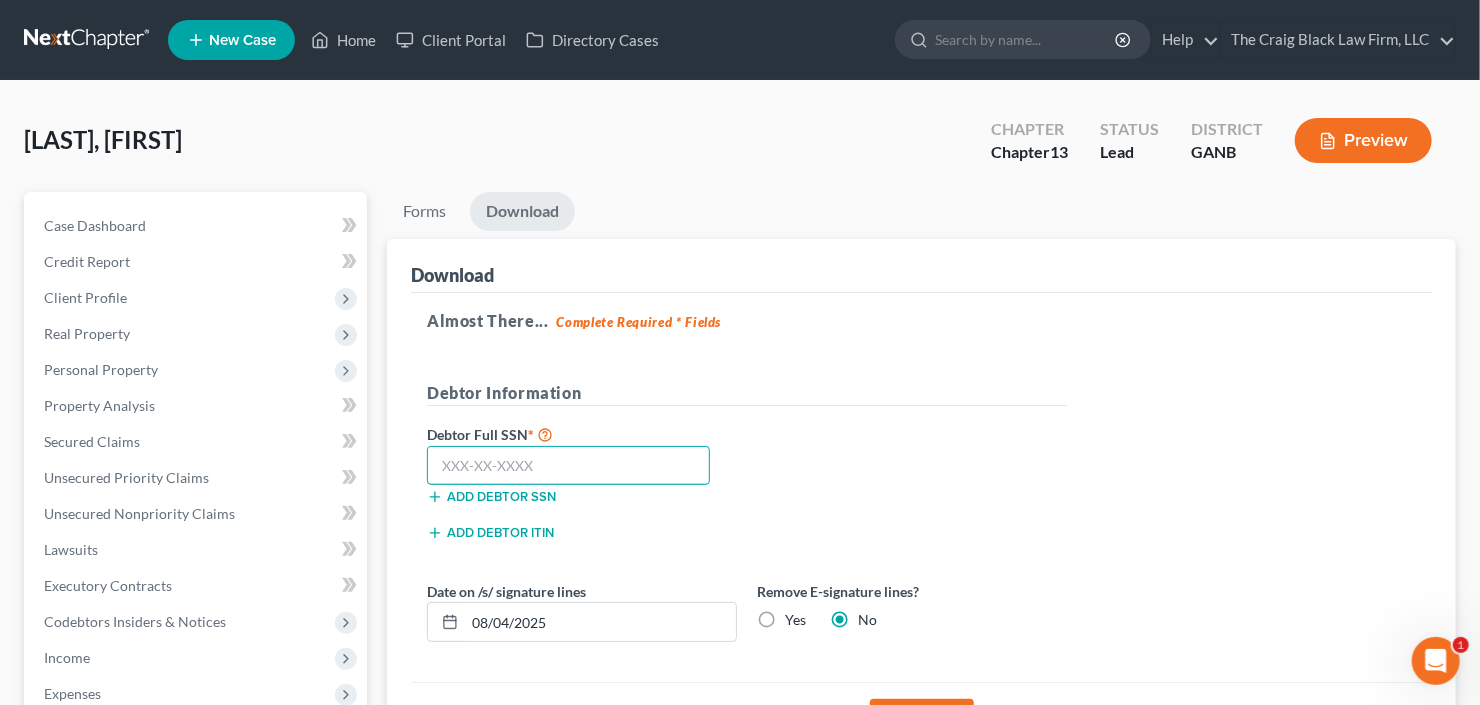 click at bounding box center (568, 466) 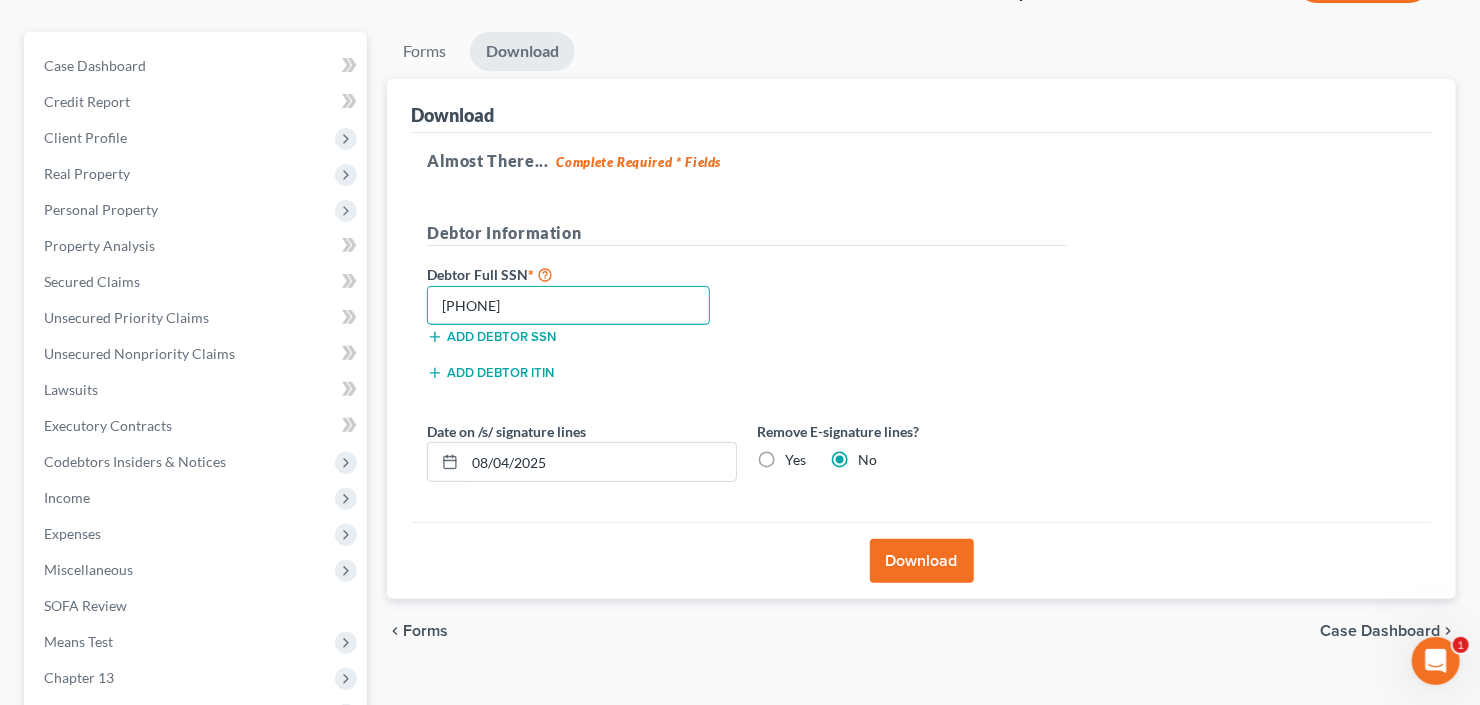 type on "[PHONE]" 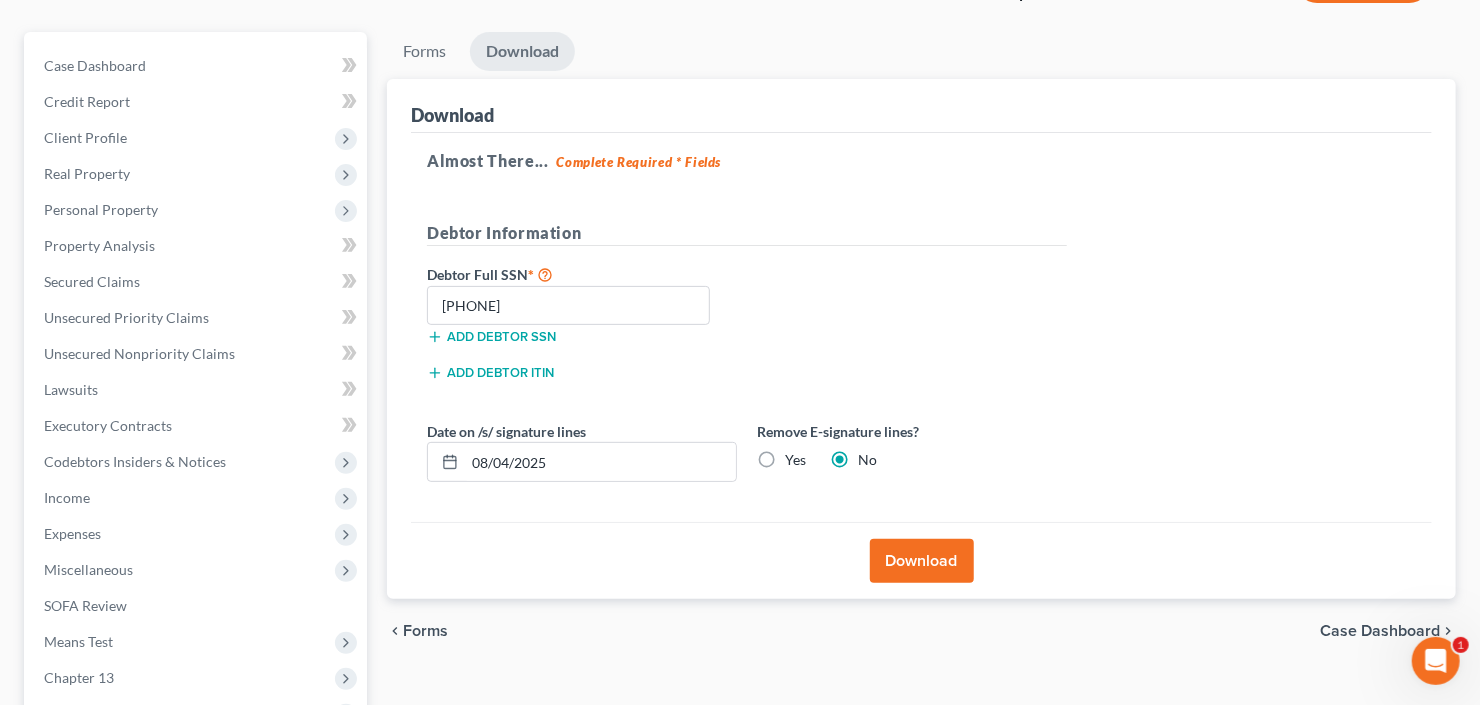 click on "Download" at bounding box center (922, 561) 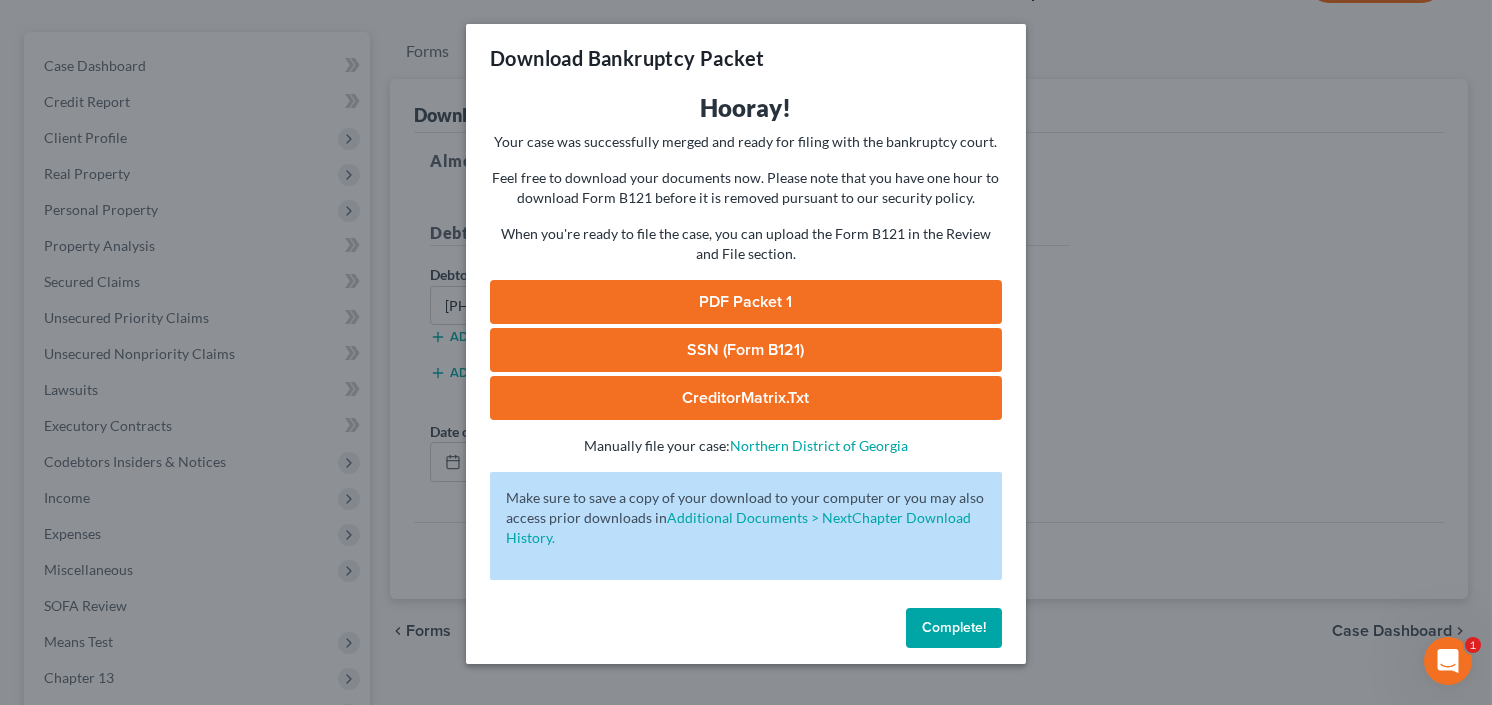 click on "SSN (Form B121)" at bounding box center [746, 350] 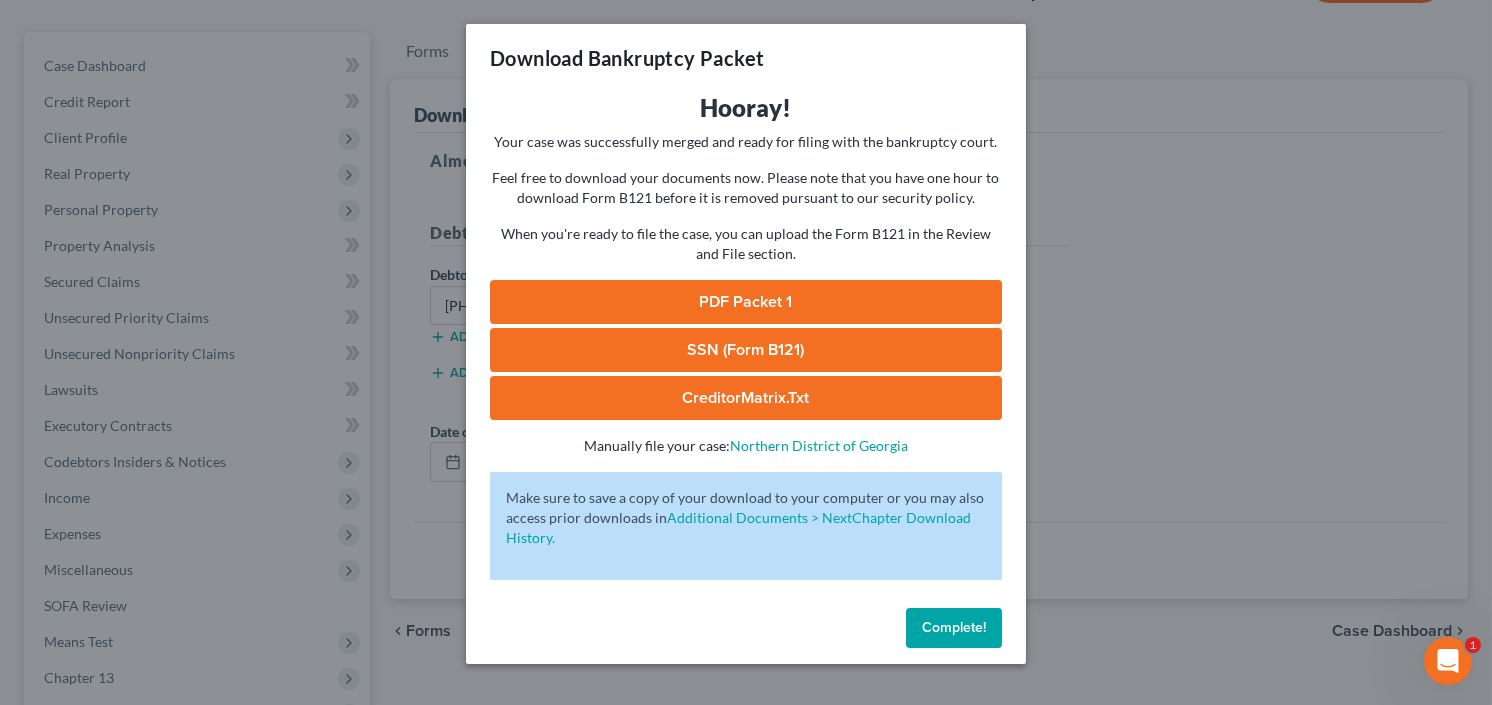click on "PDF Packet 1" at bounding box center (746, 302) 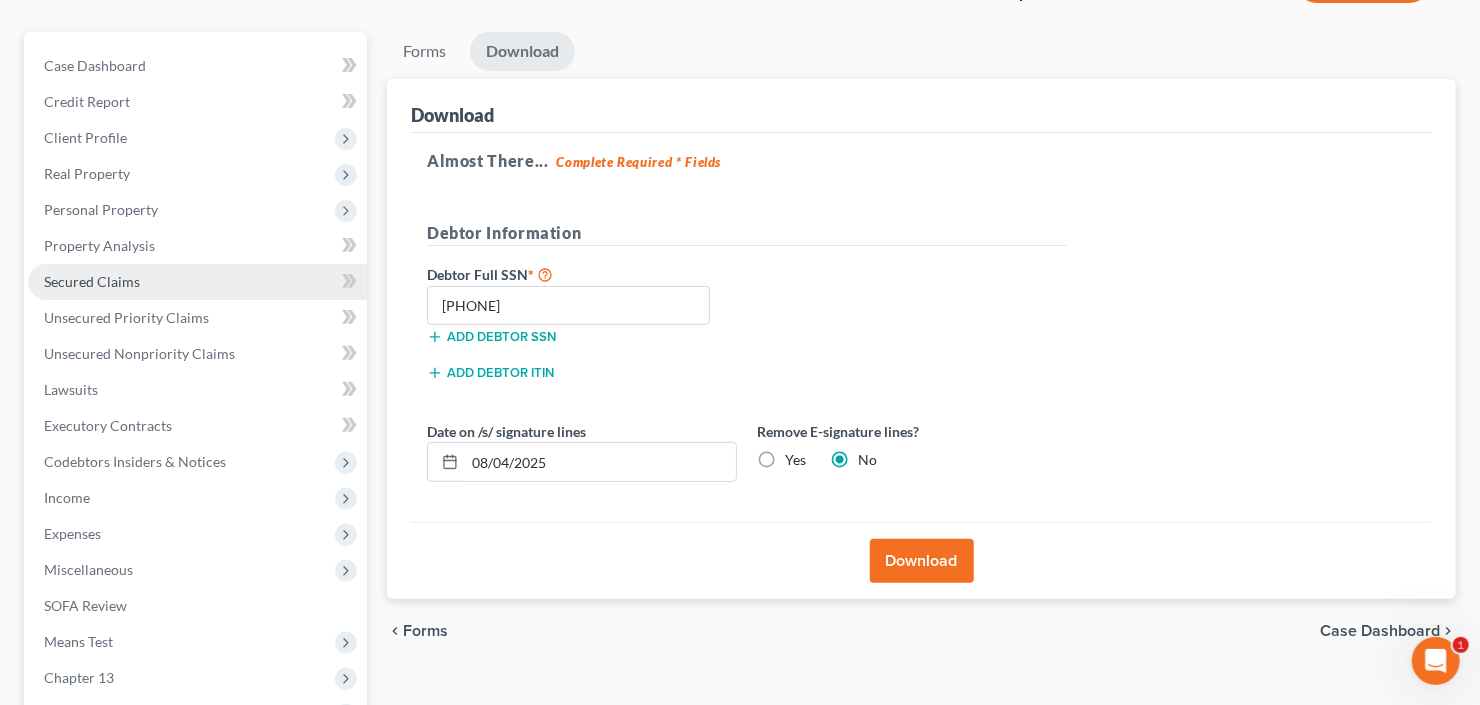 click on "Secured Claims" at bounding box center [92, 281] 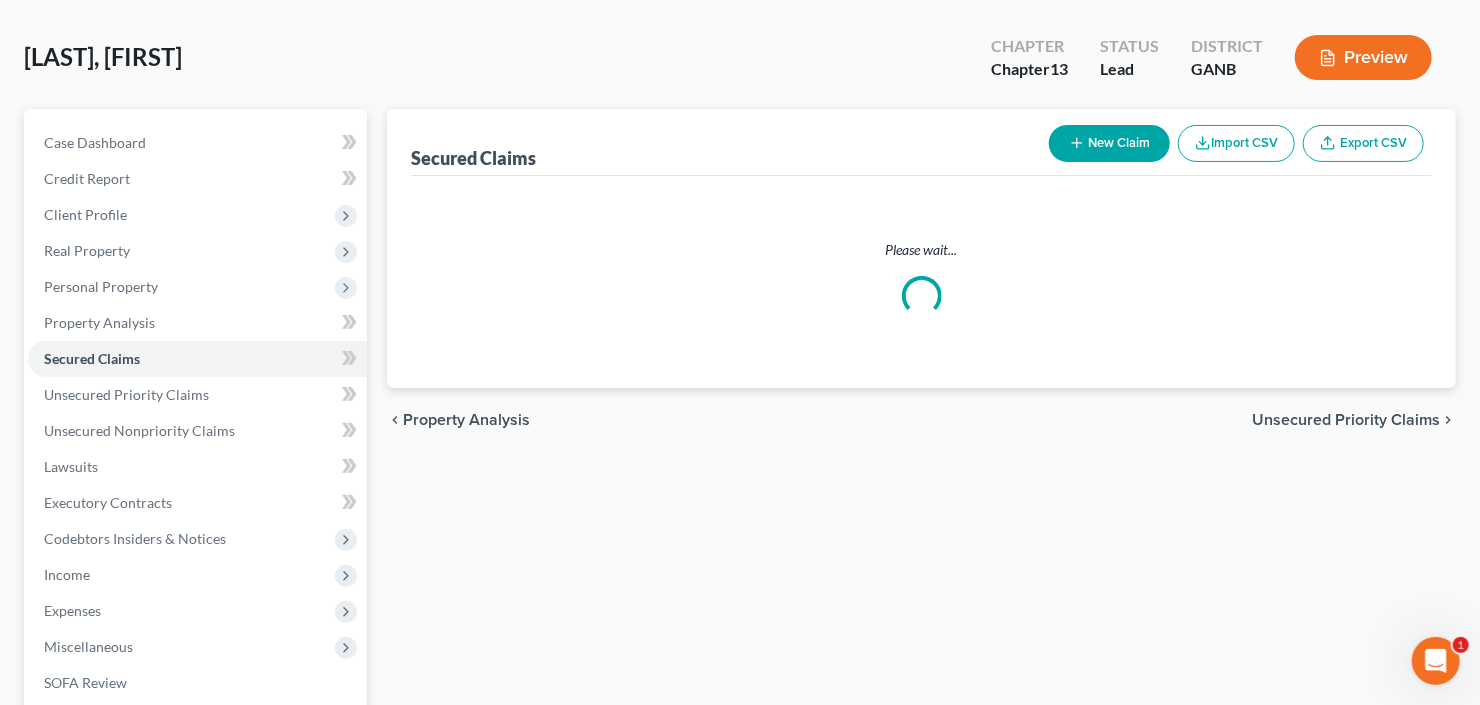 scroll, scrollTop: 0, scrollLeft: 0, axis: both 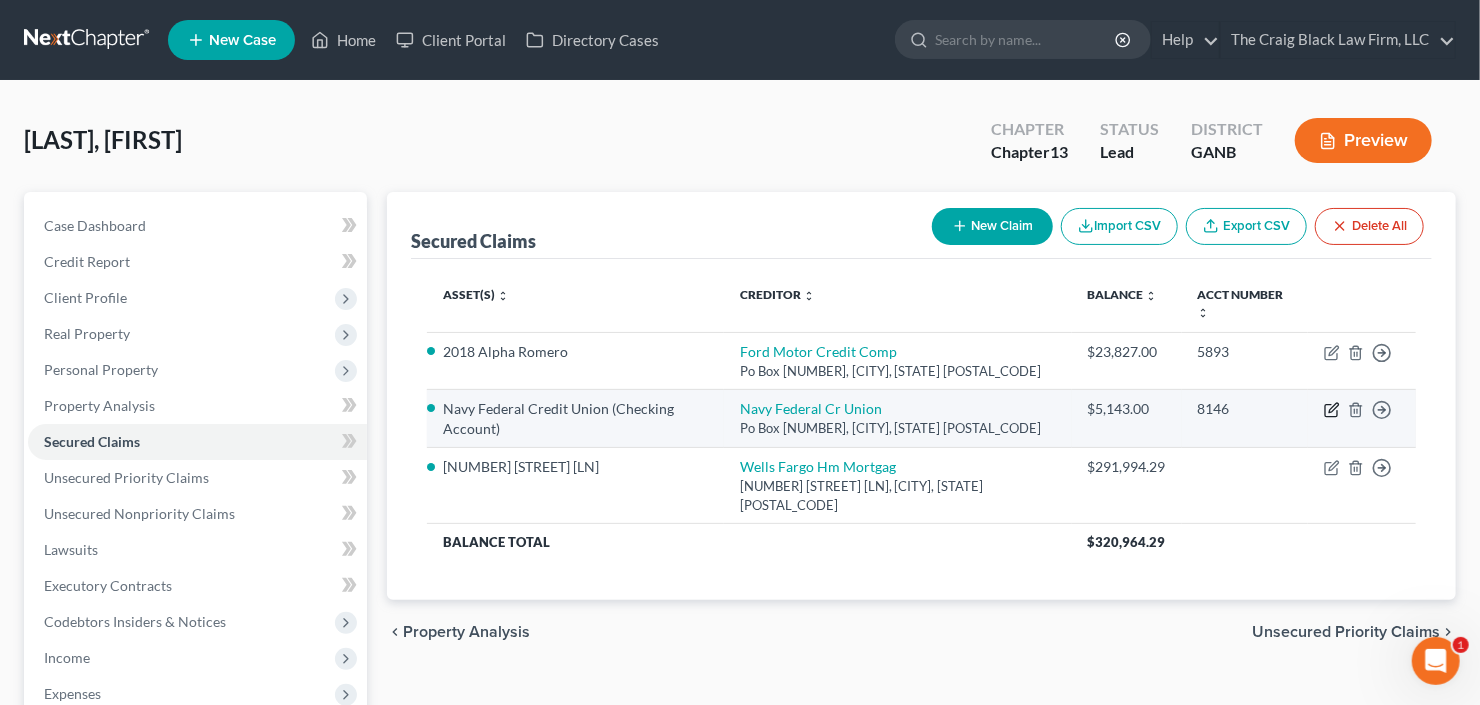 click 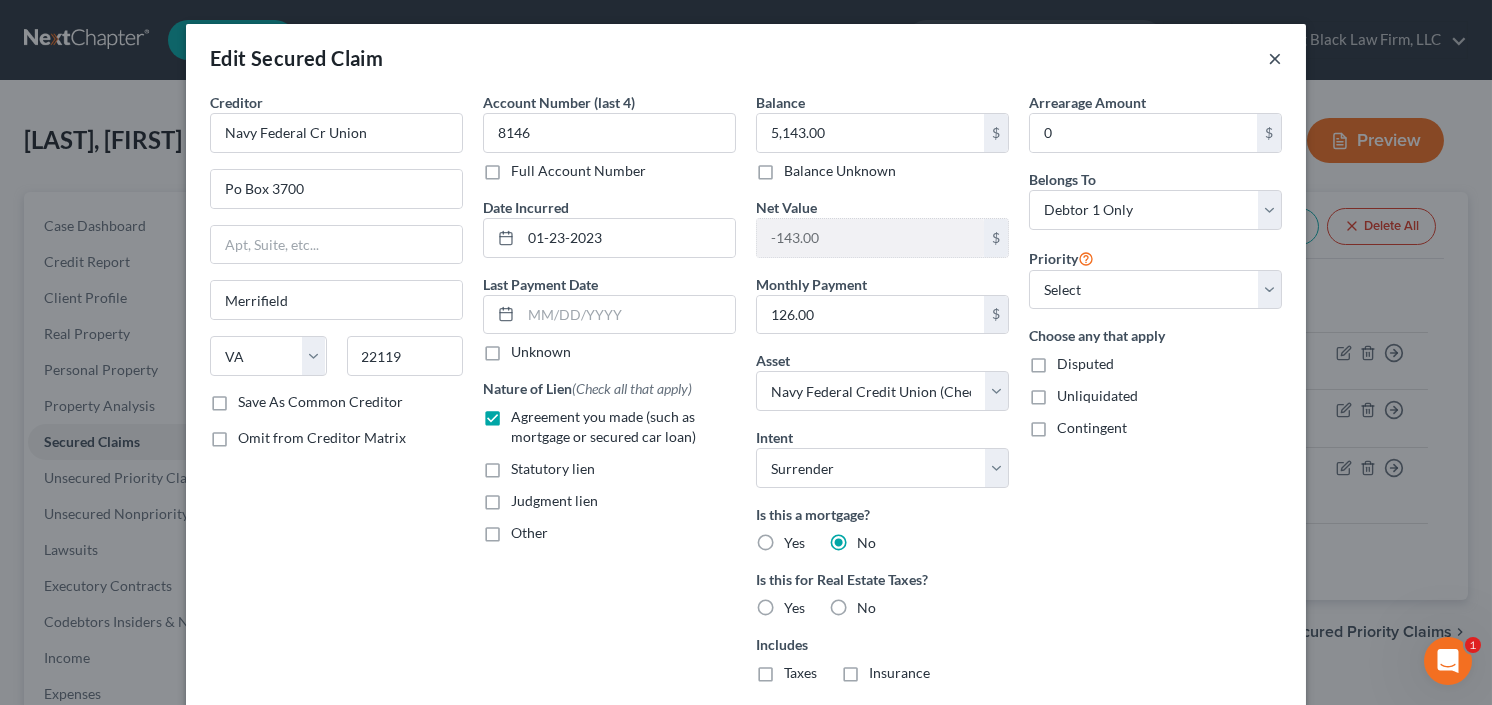 click on "×" at bounding box center [1275, 58] 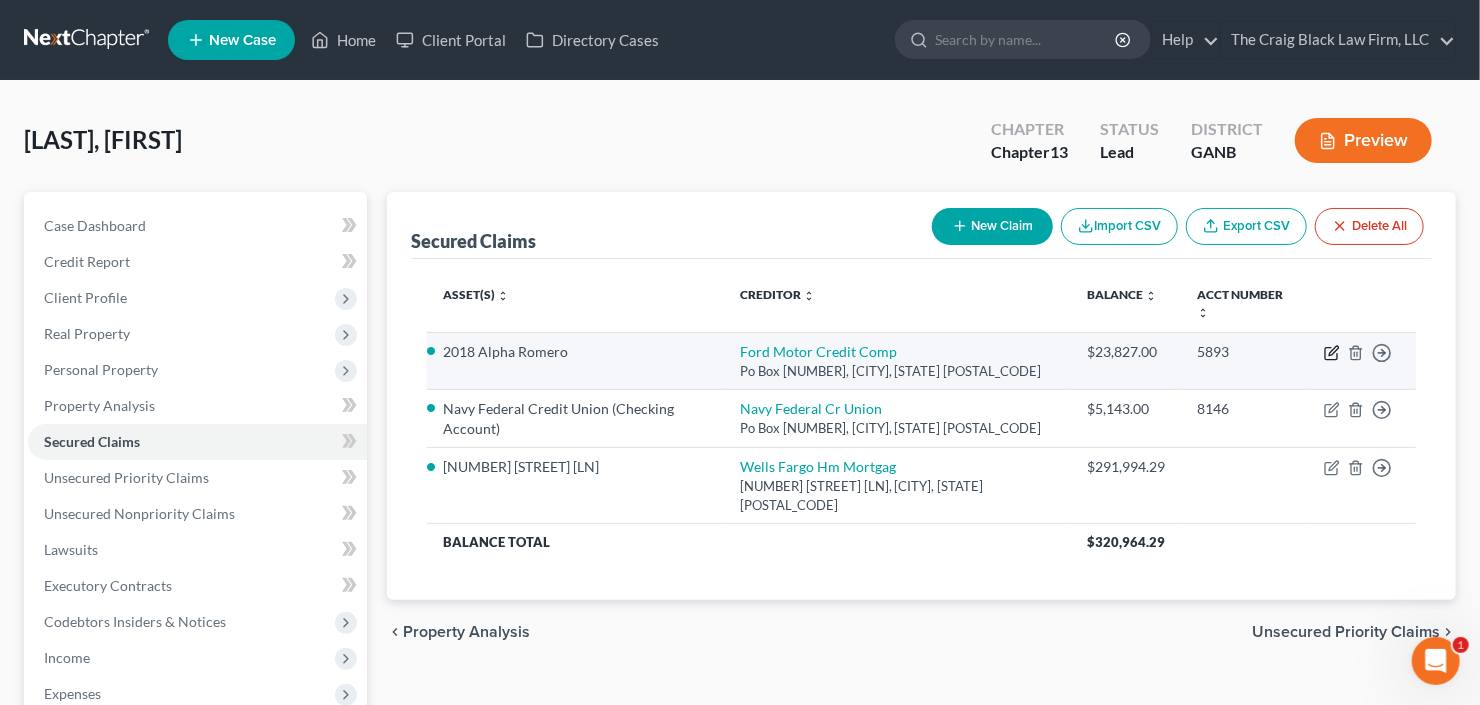 click 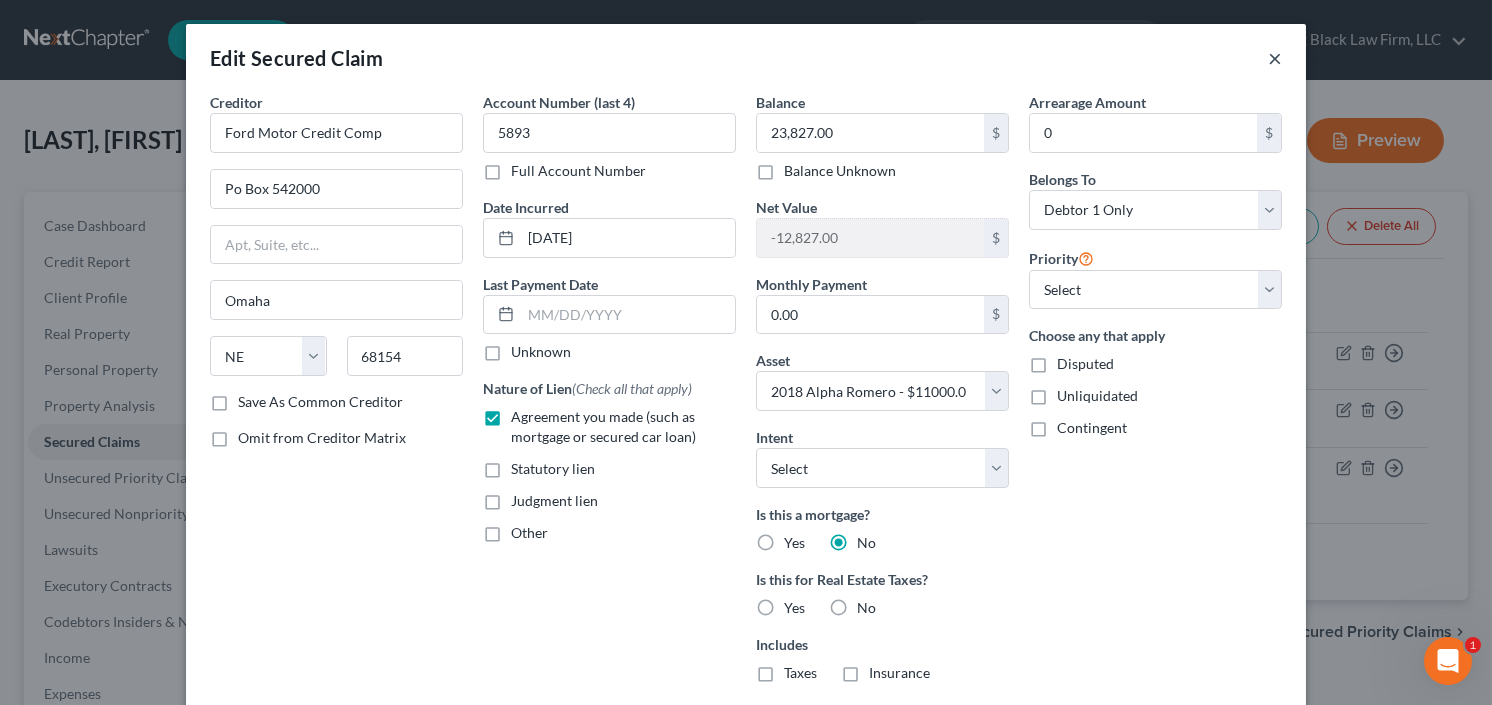 click on "×" at bounding box center (1275, 58) 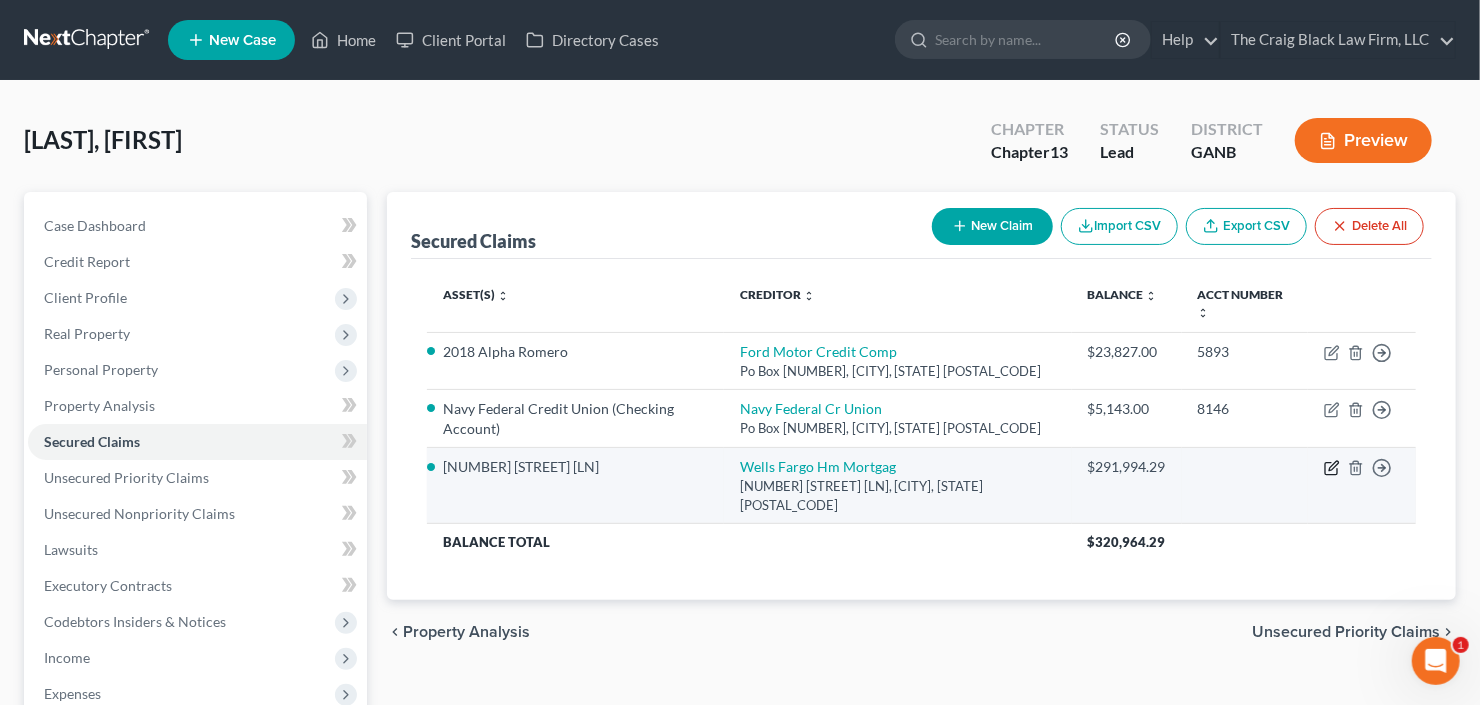 click 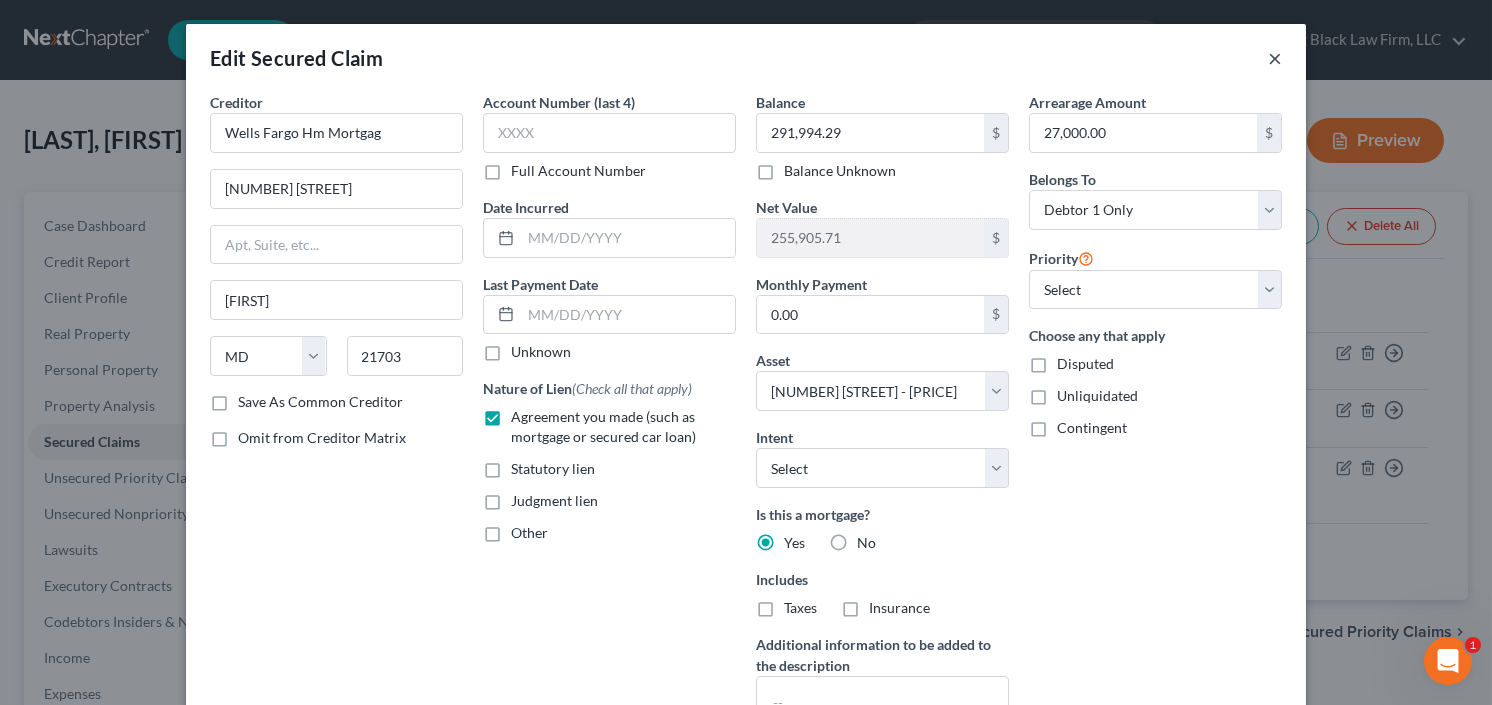click on "×" at bounding box center [1275, 58] 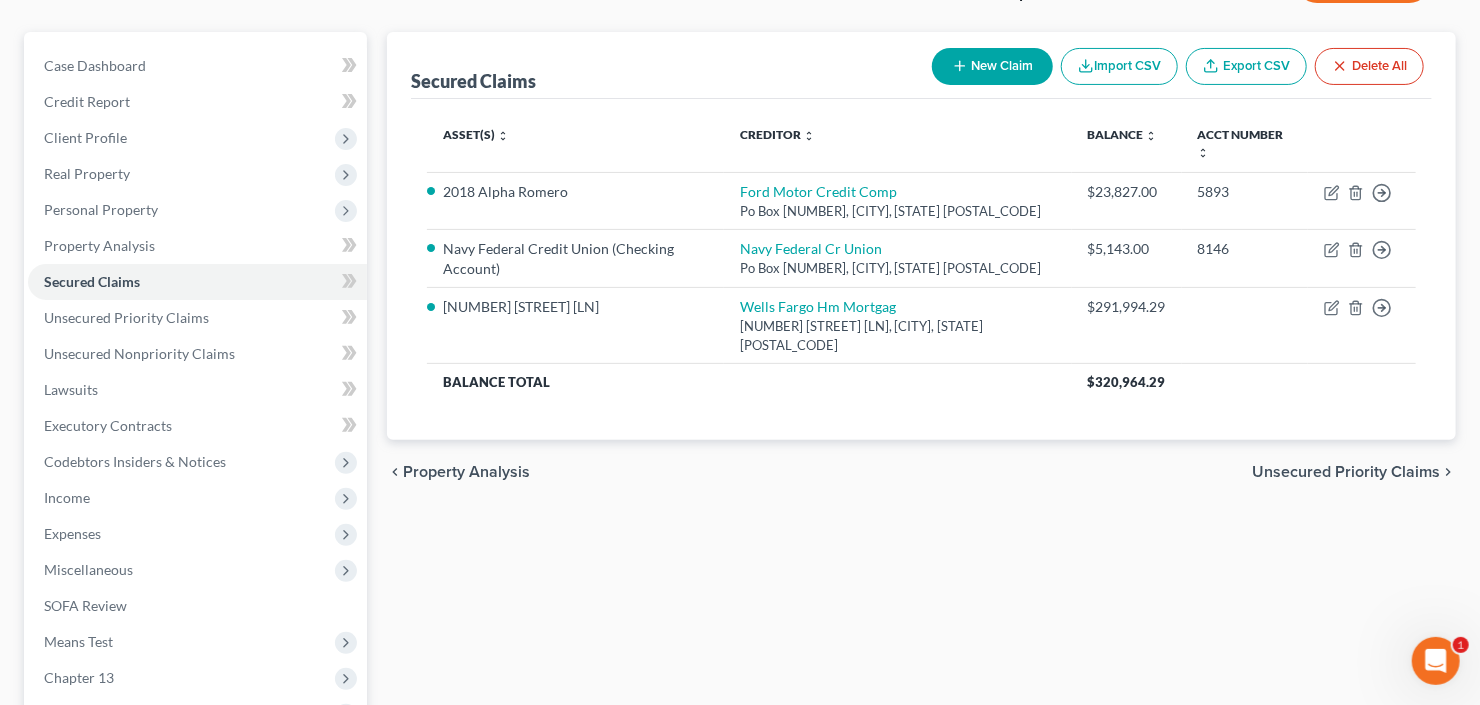 scroll, scrollTop: 0, scrollLeft: 0, axis: both 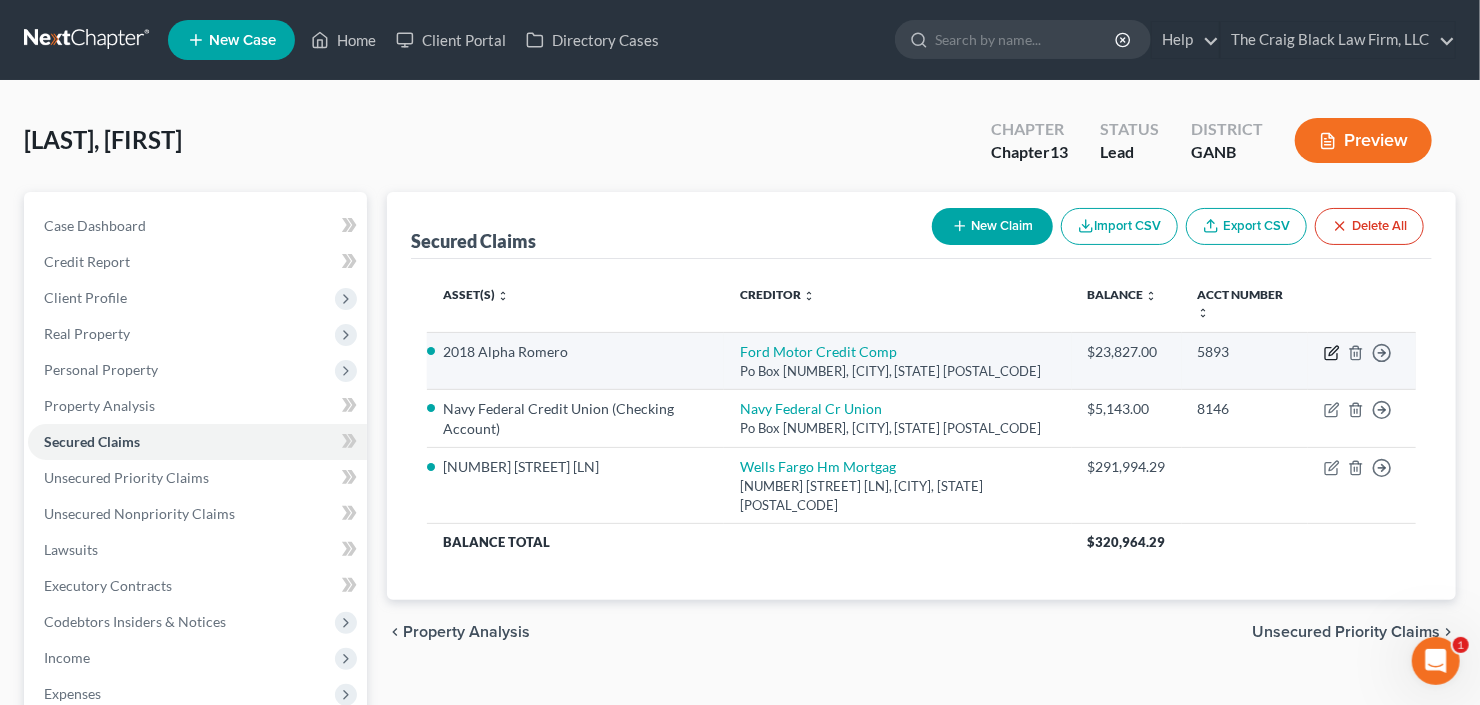click 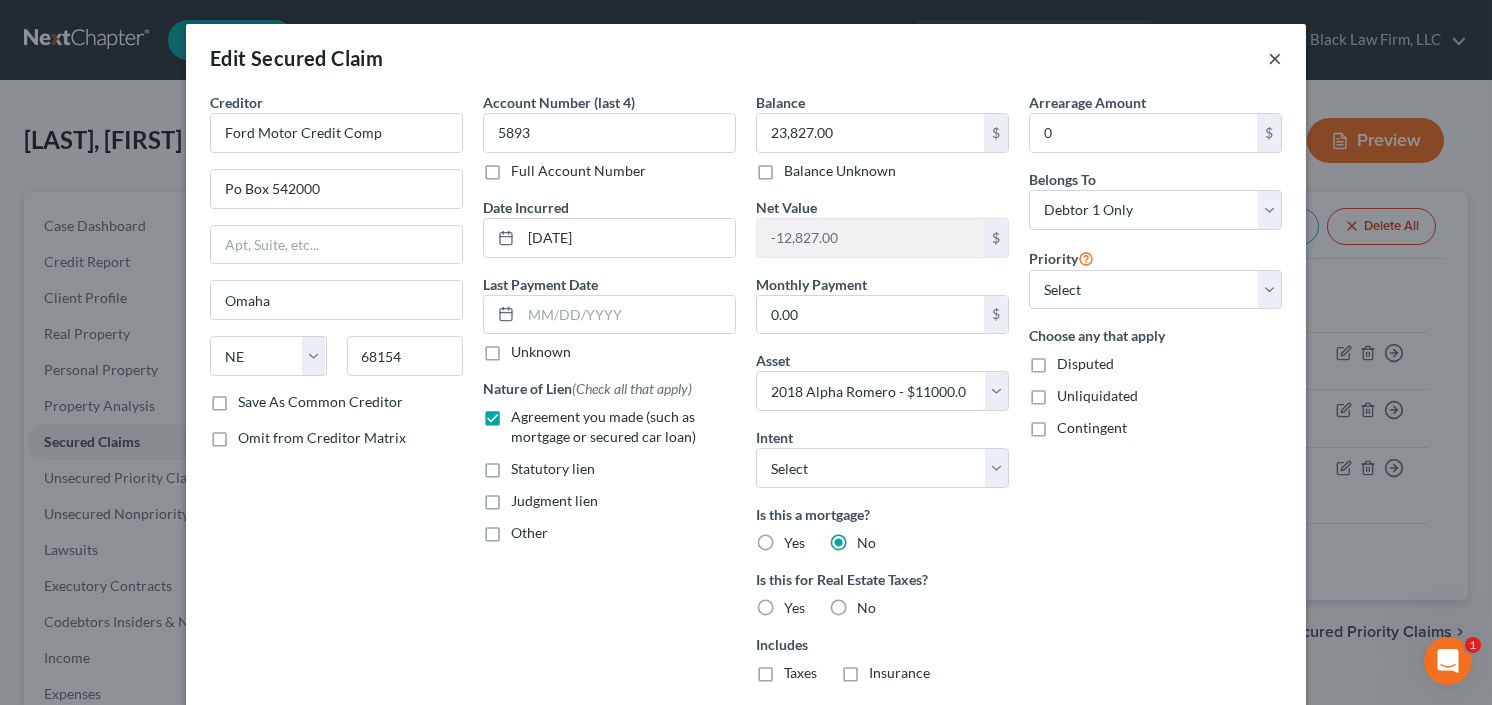 click on "×" at bounding box center (1275, 58) 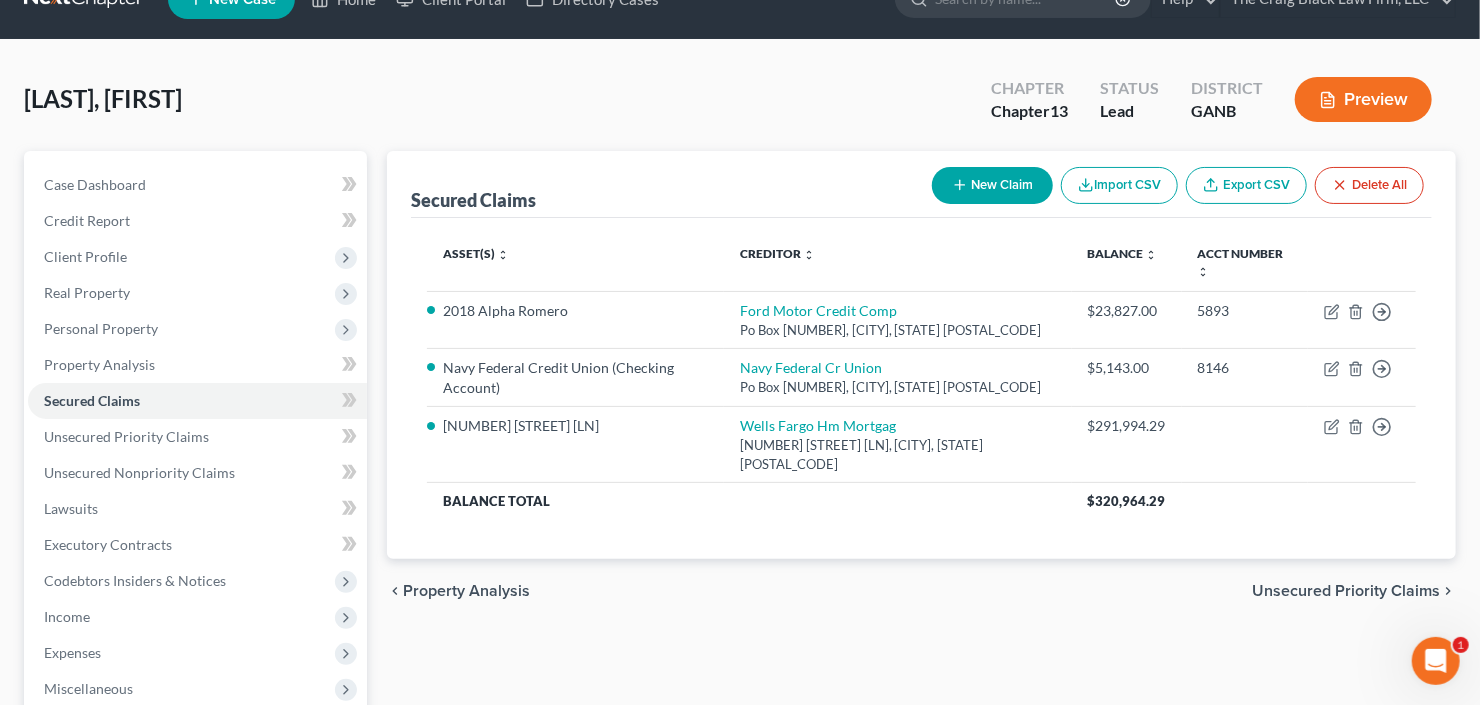 scroll, scrollTop: 80, scrollLeft: 0, axis: vertical 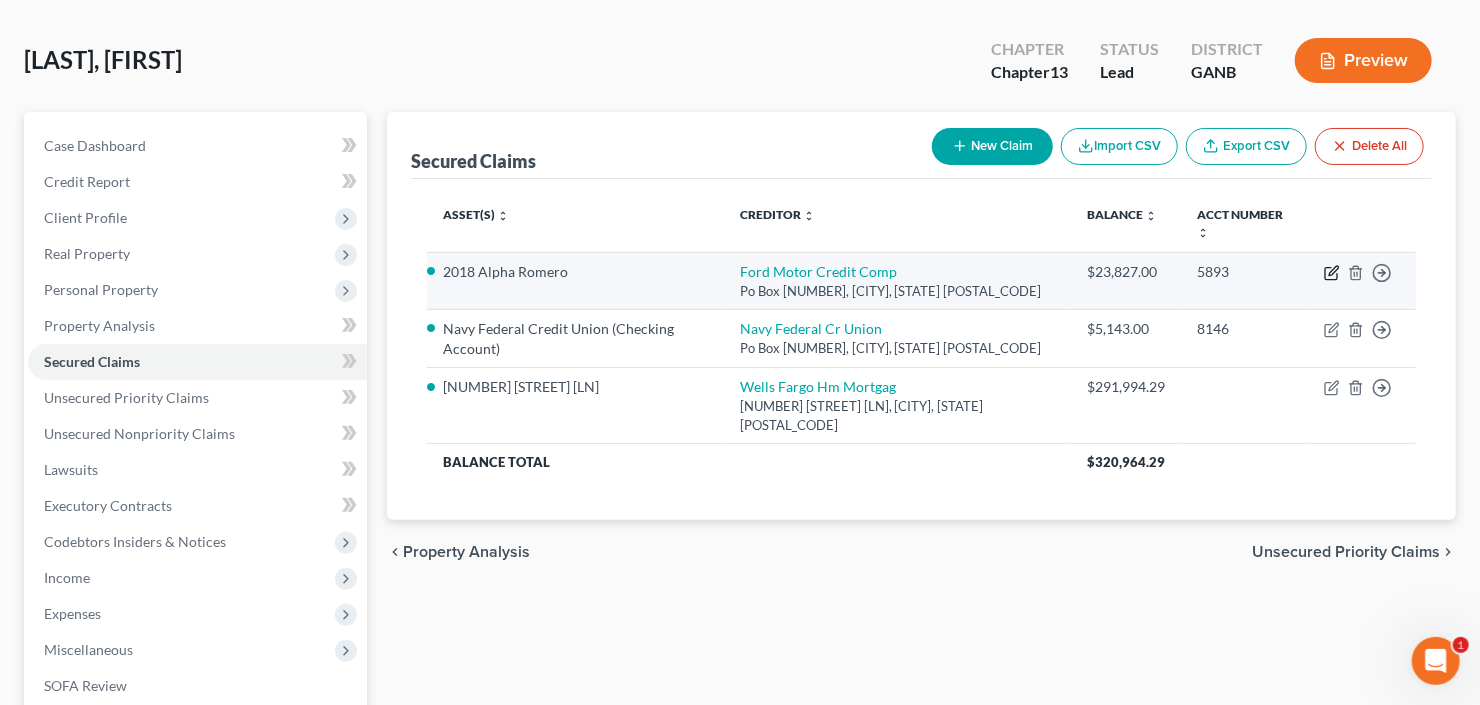 click 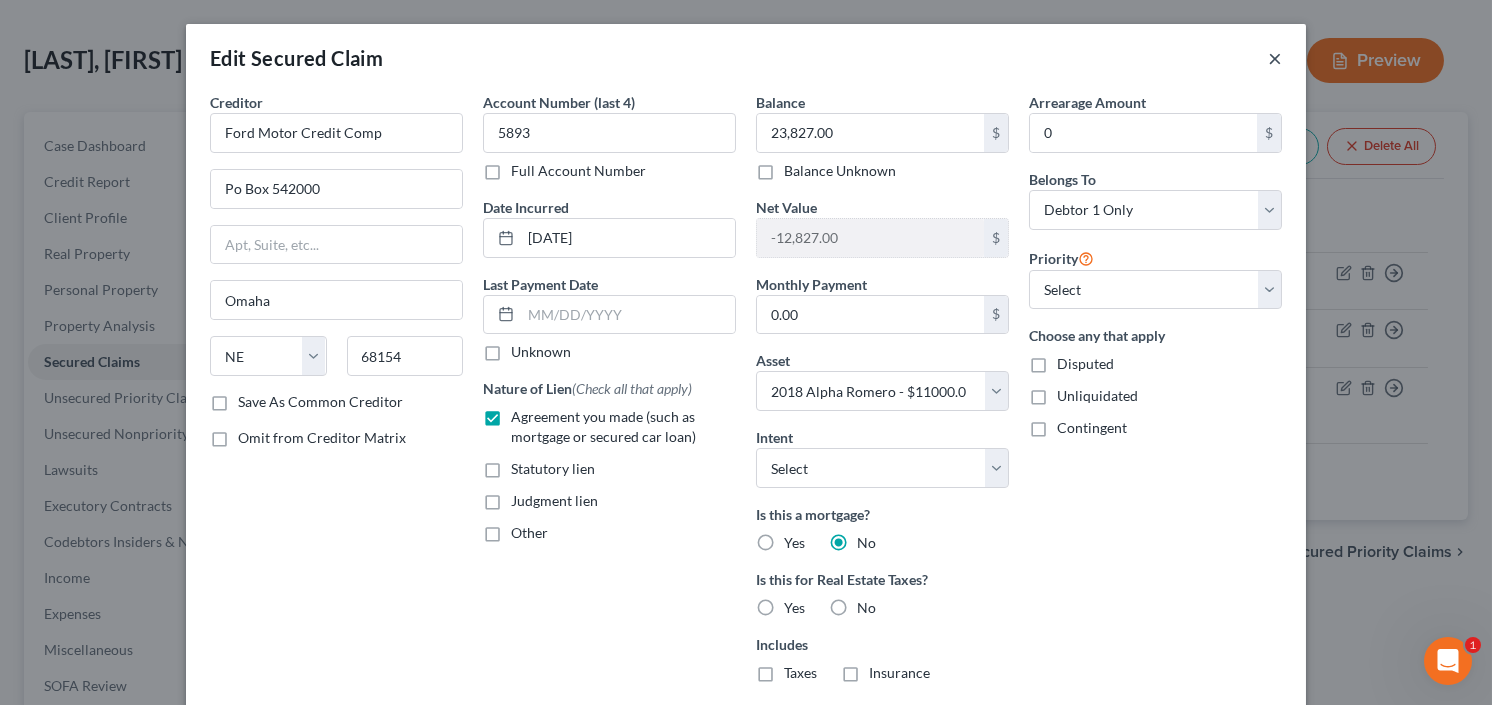 click on "×" at bounding box center [1275, 58] 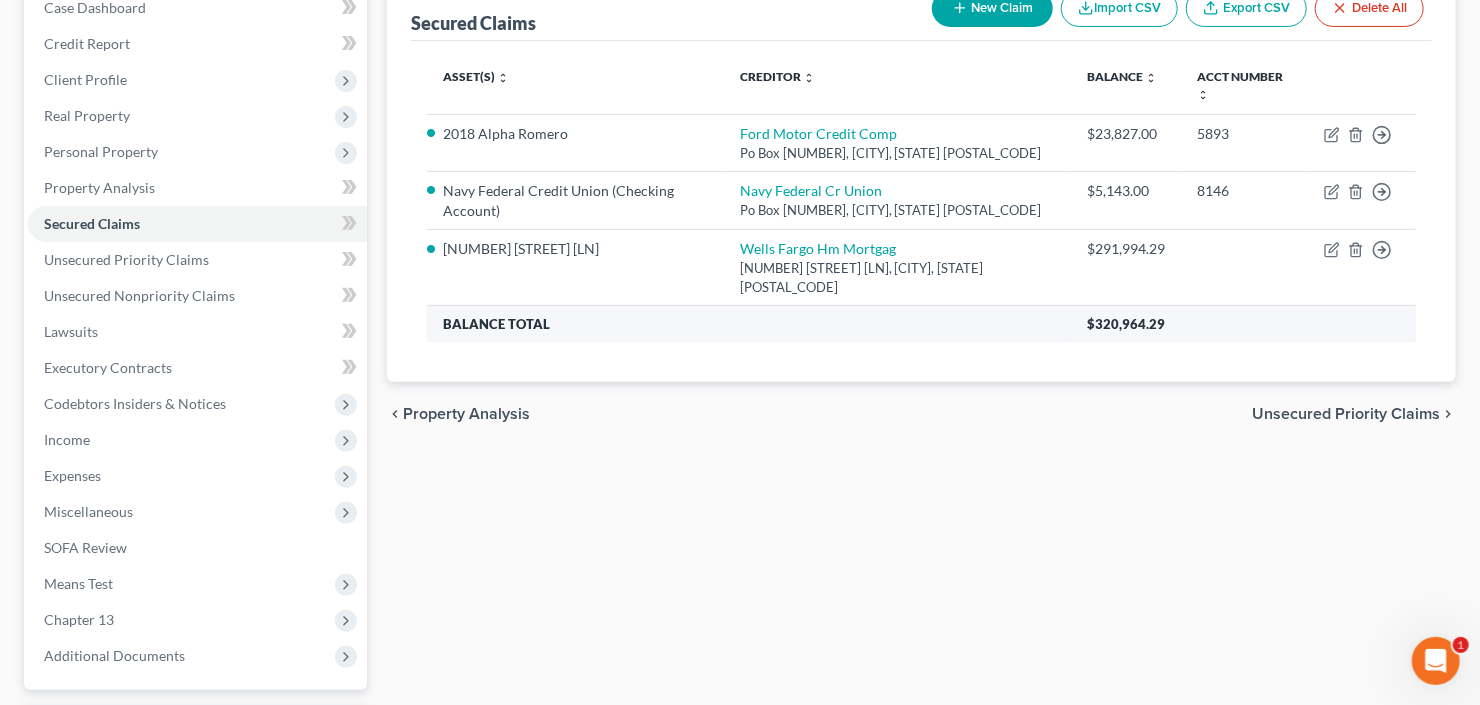 scroll, scrollTop: 240, scrollLeft: 0, axis: vertical 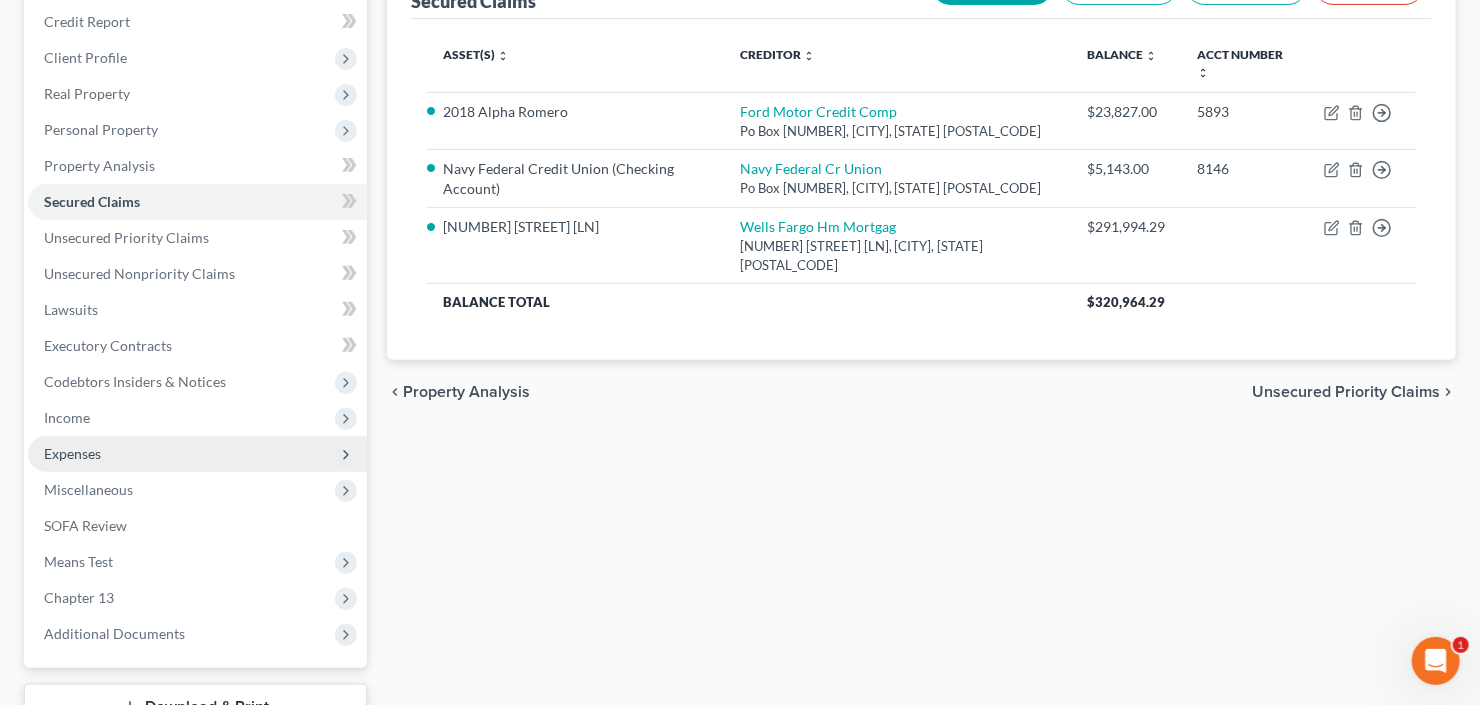 click on "Expenses" at bounding box center (197, 454) 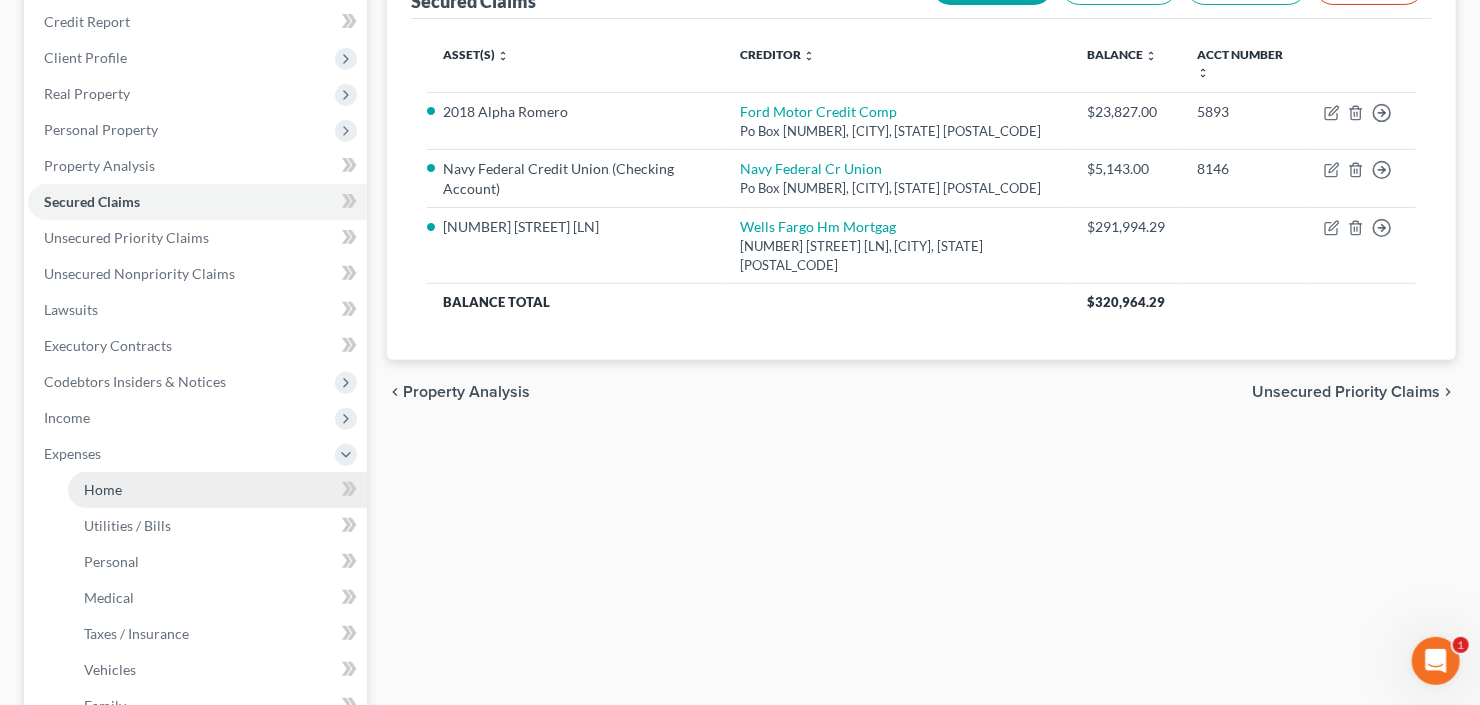 click on "Home" at bounding box center (217, 490) 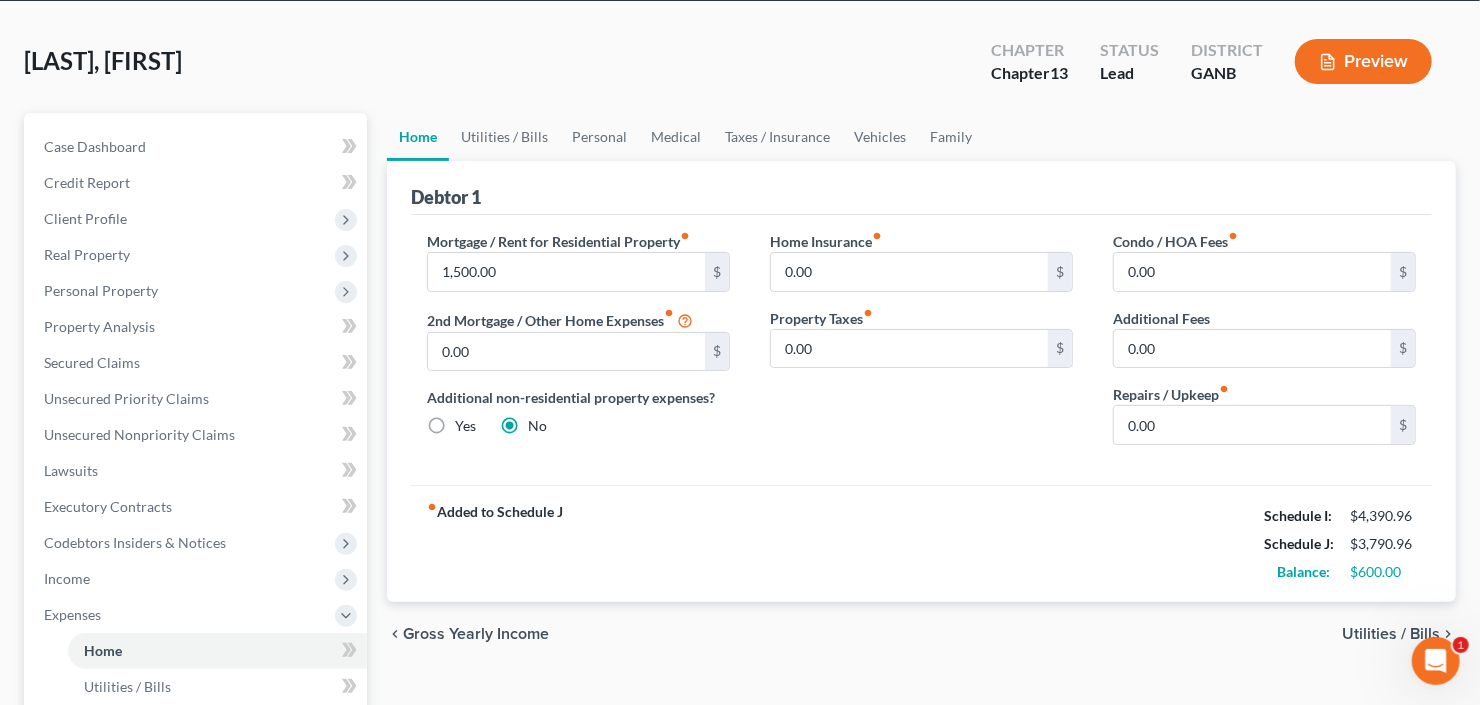 scroll, scrollTop: 80, scrollLeft: 0, axis: vertical 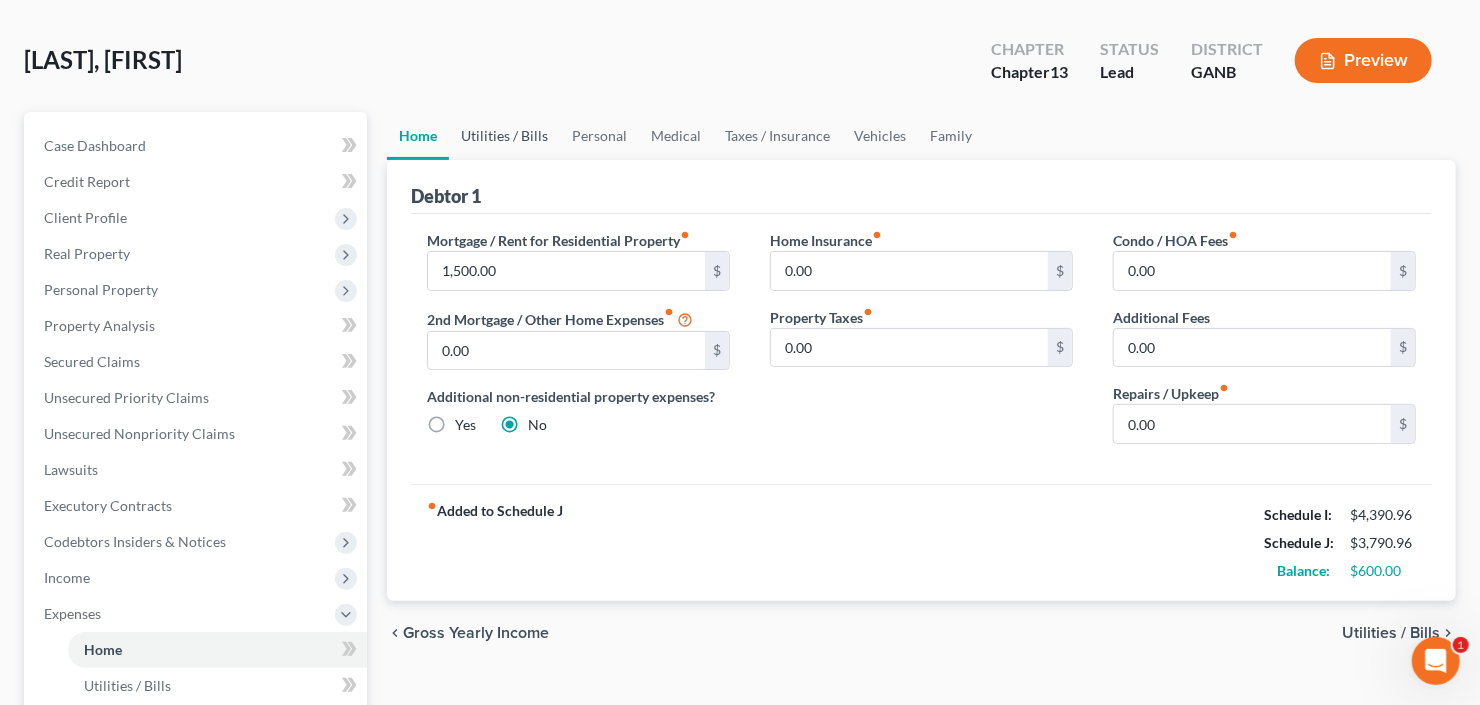 click on "Utilities / Bills" at bounding box center (504, 136) 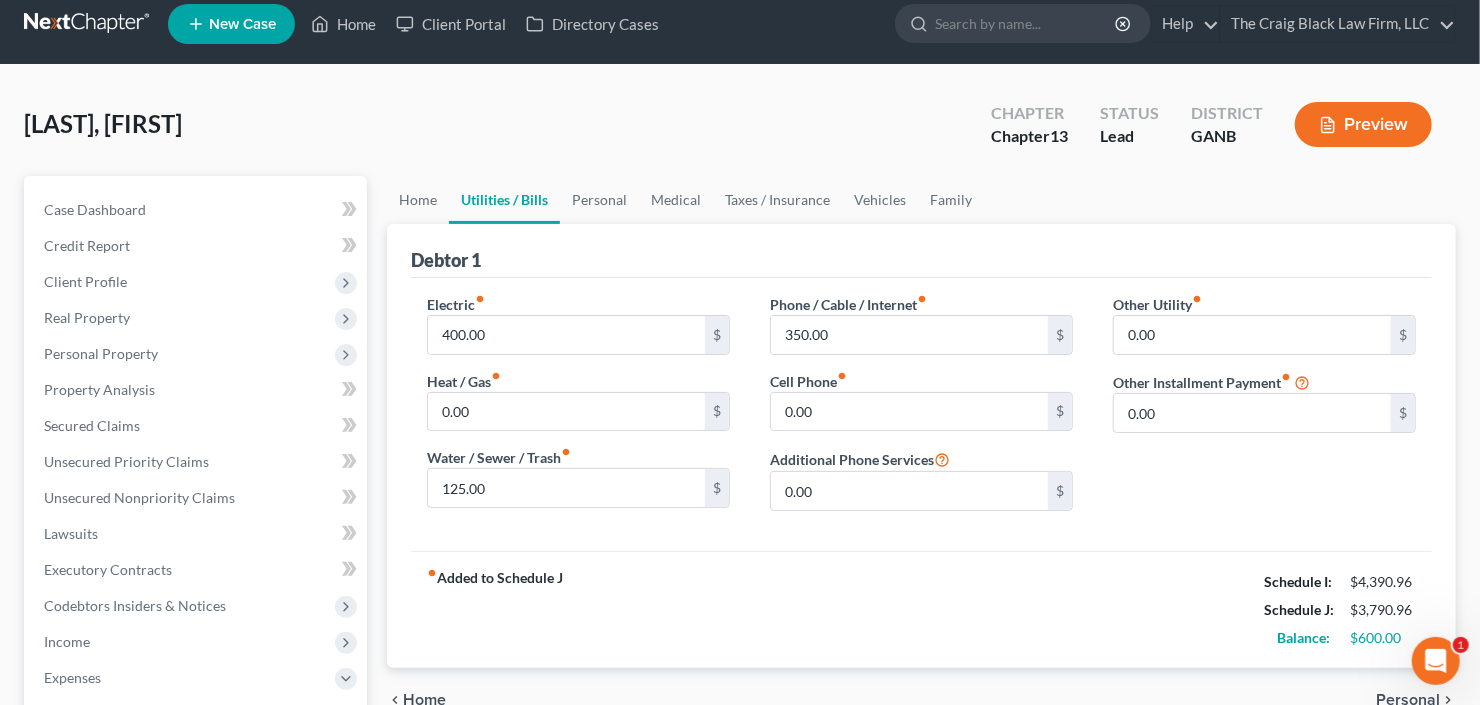 scroll, scrollTop: 0, scrollLeft: 0, axis: both 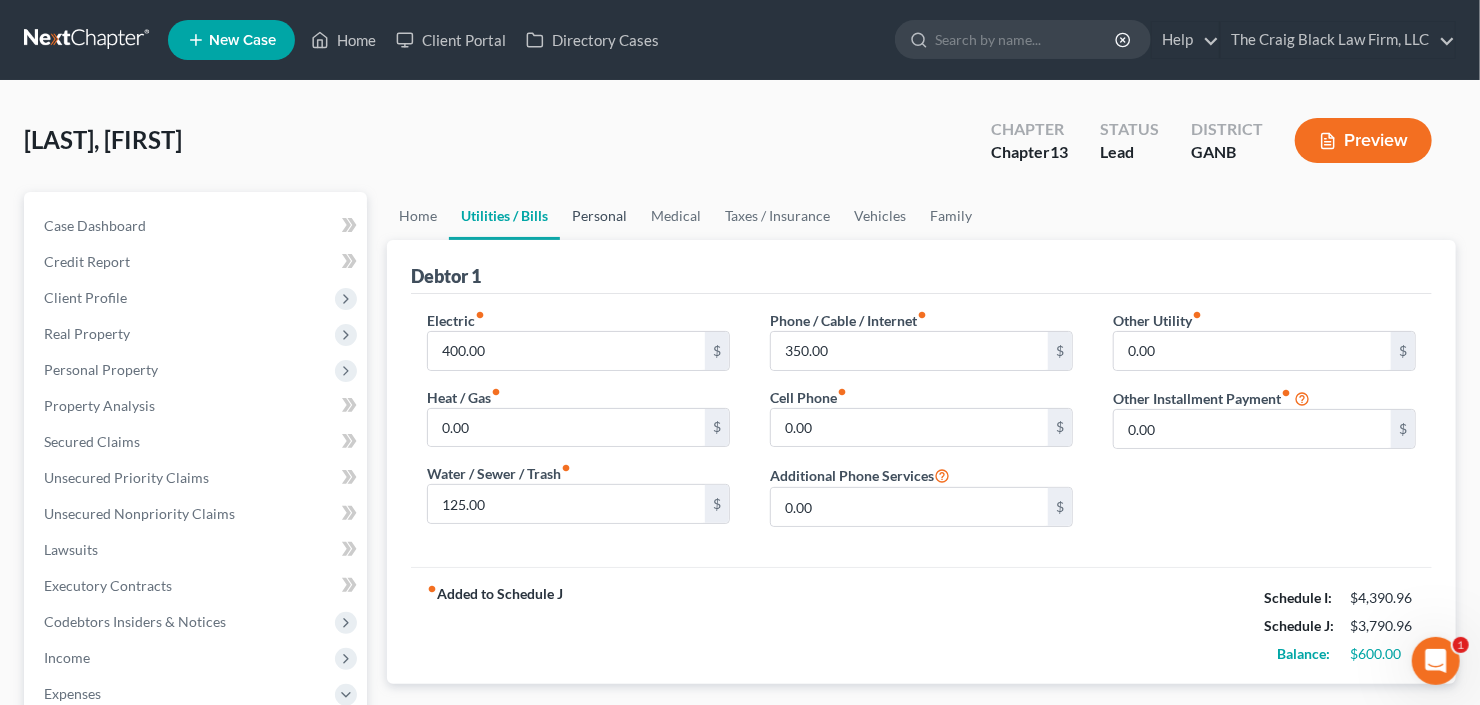 click on "Personal" at bounding box center [599, 216] 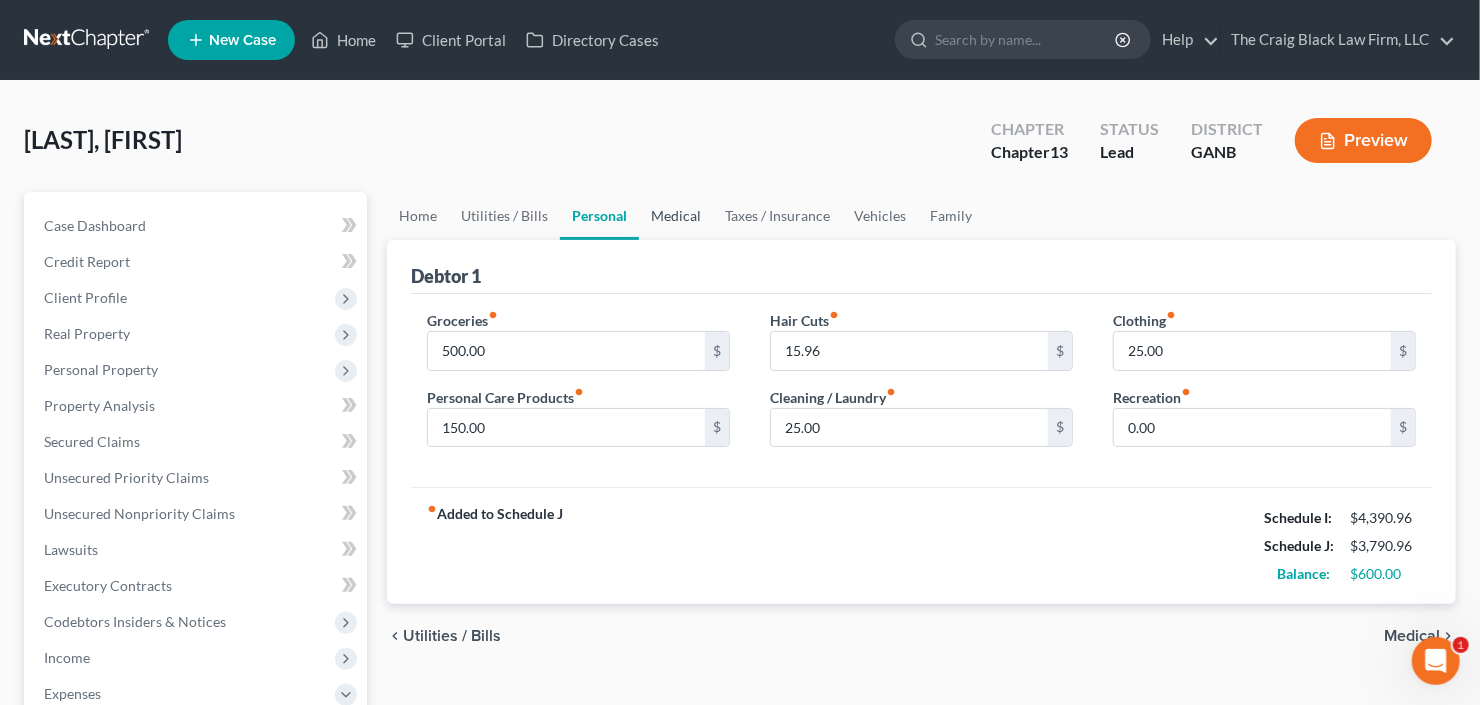 click on "Medical" at bounding box center [676, 216] 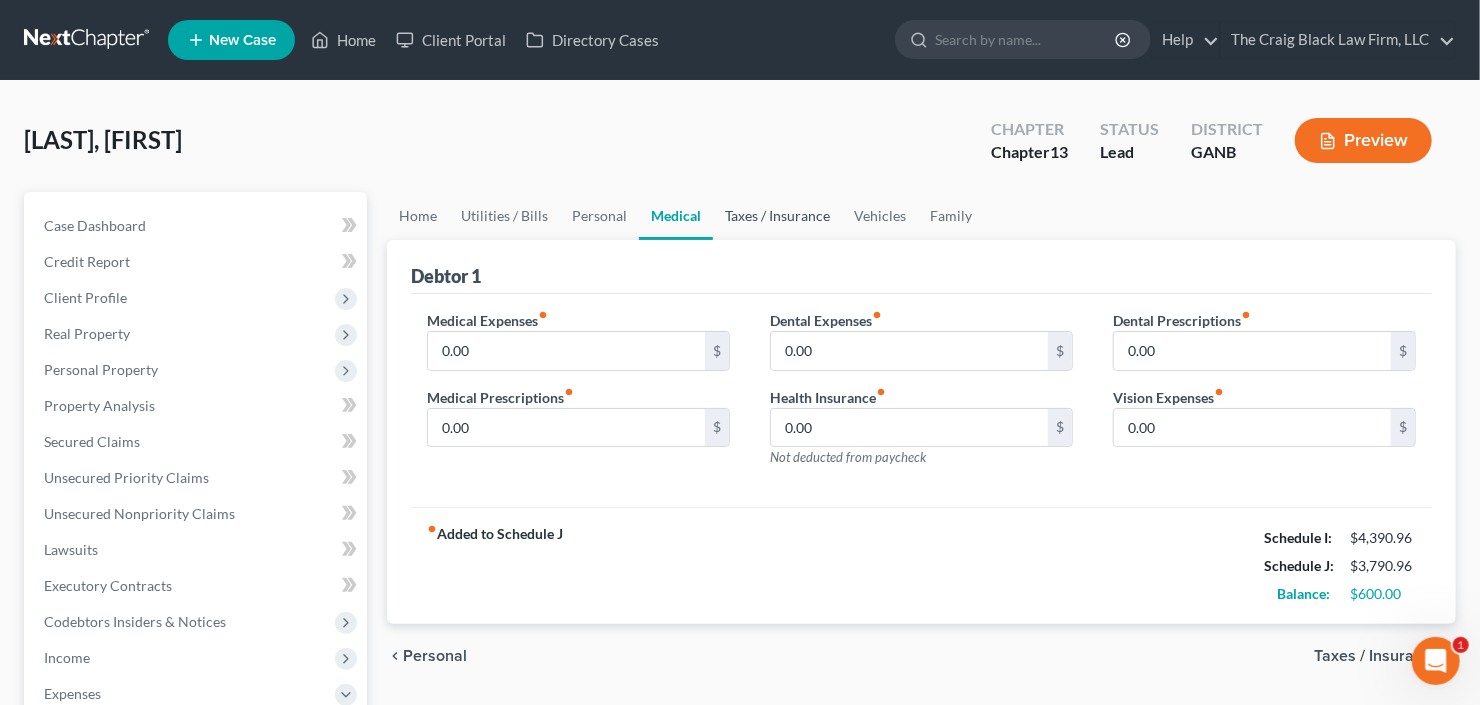 click on "Taxes / Insurance" at bounding box center [777, 216] 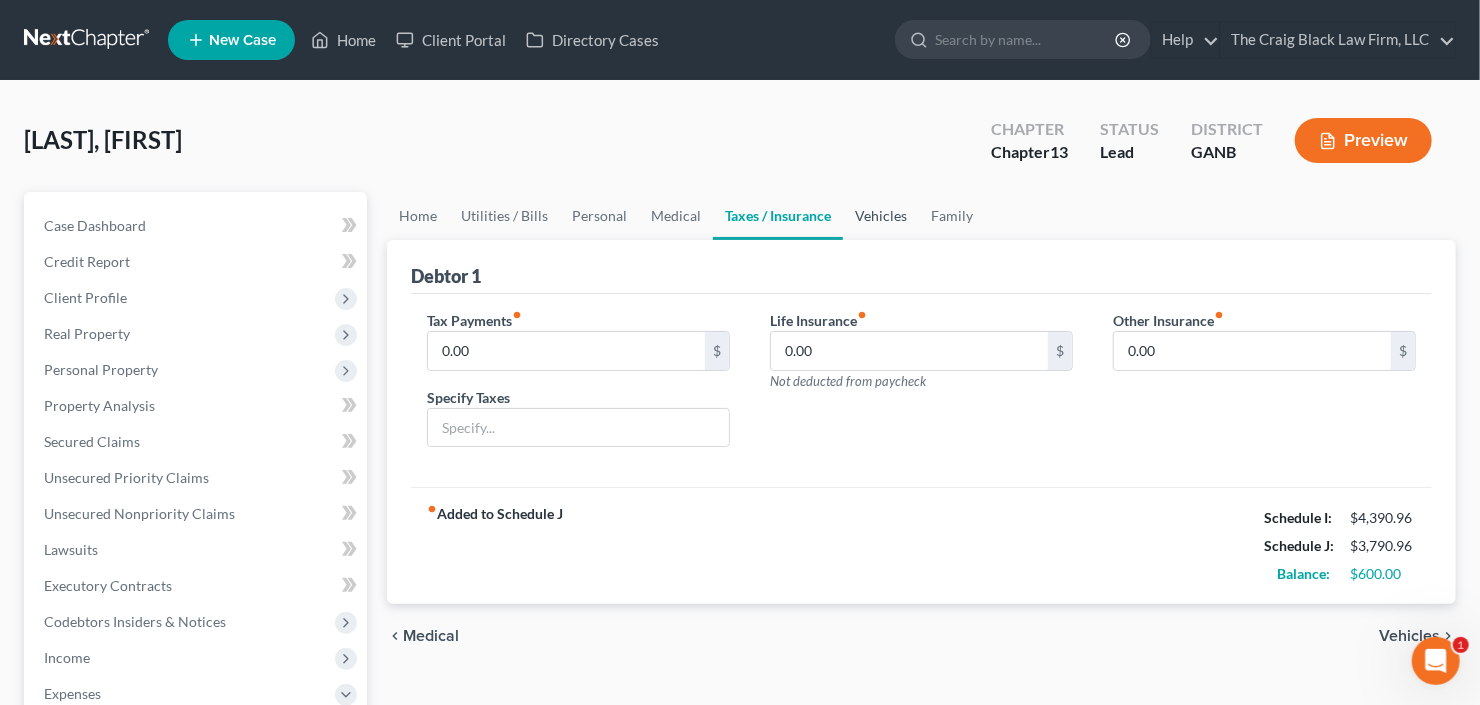 click on "Vehicles" at bounding box center (881, 216) 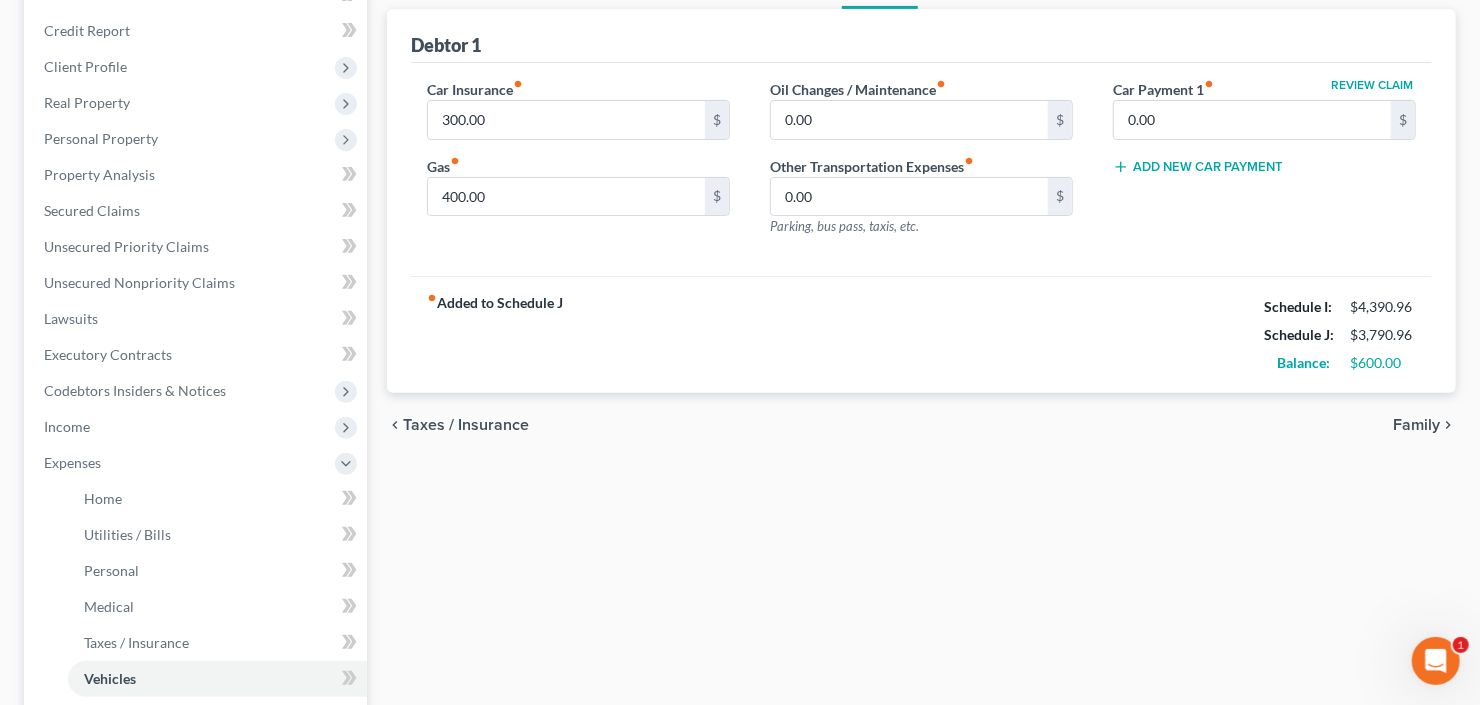 scroll, scrollTop: 240, scrollLeft: 0, axis: vertical 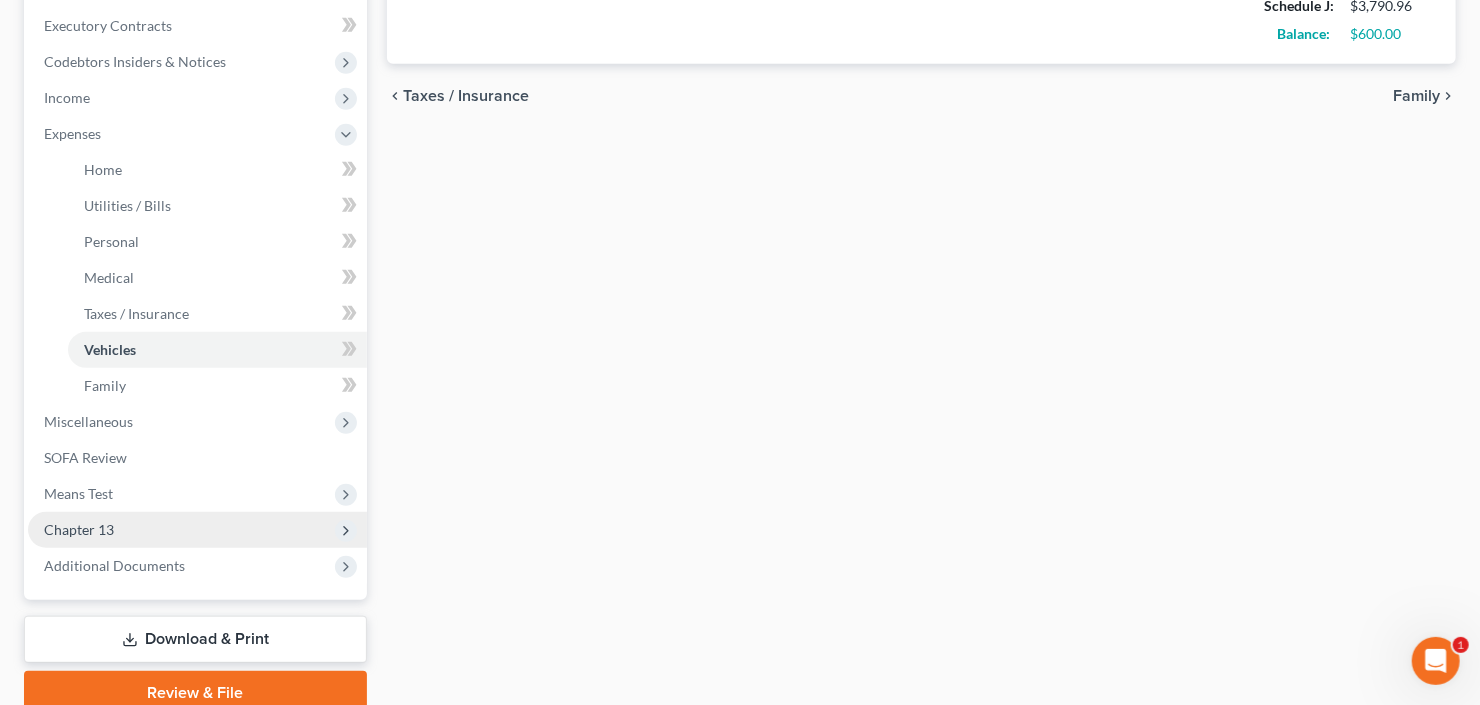 click on "Chapter 13" at bounding box center [197, 530] 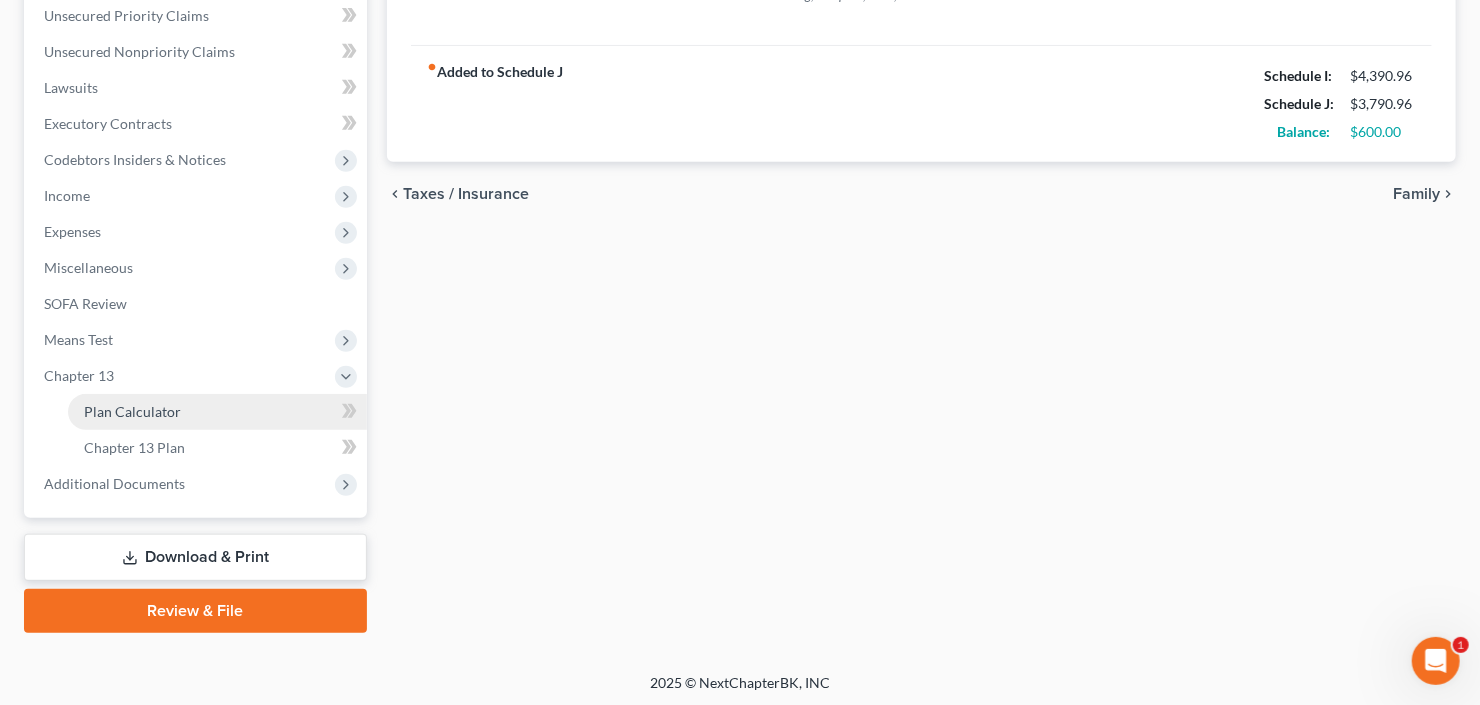 click on "Plan Calculator" at bounding box center (217, 412) 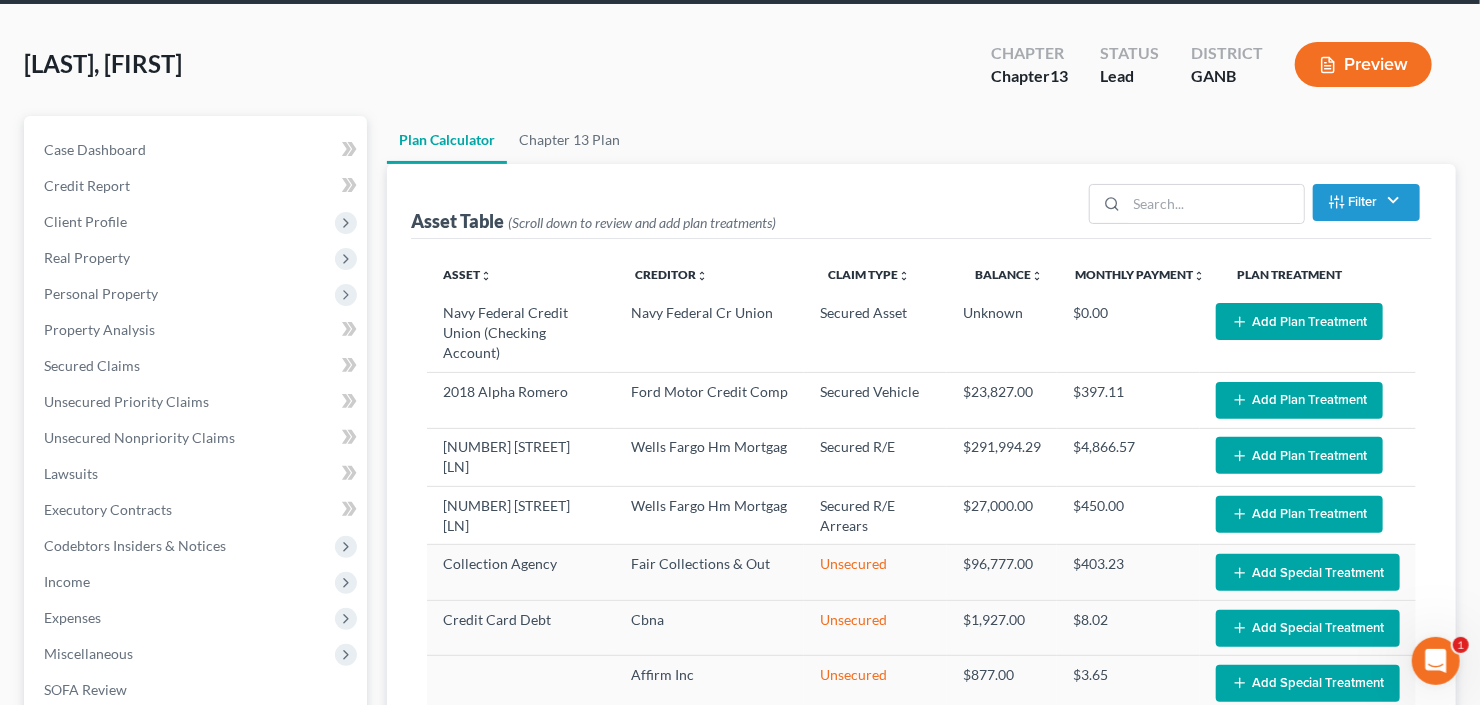 scroll, scrollTop: 160, scrollLeft: 0, axis: vertical 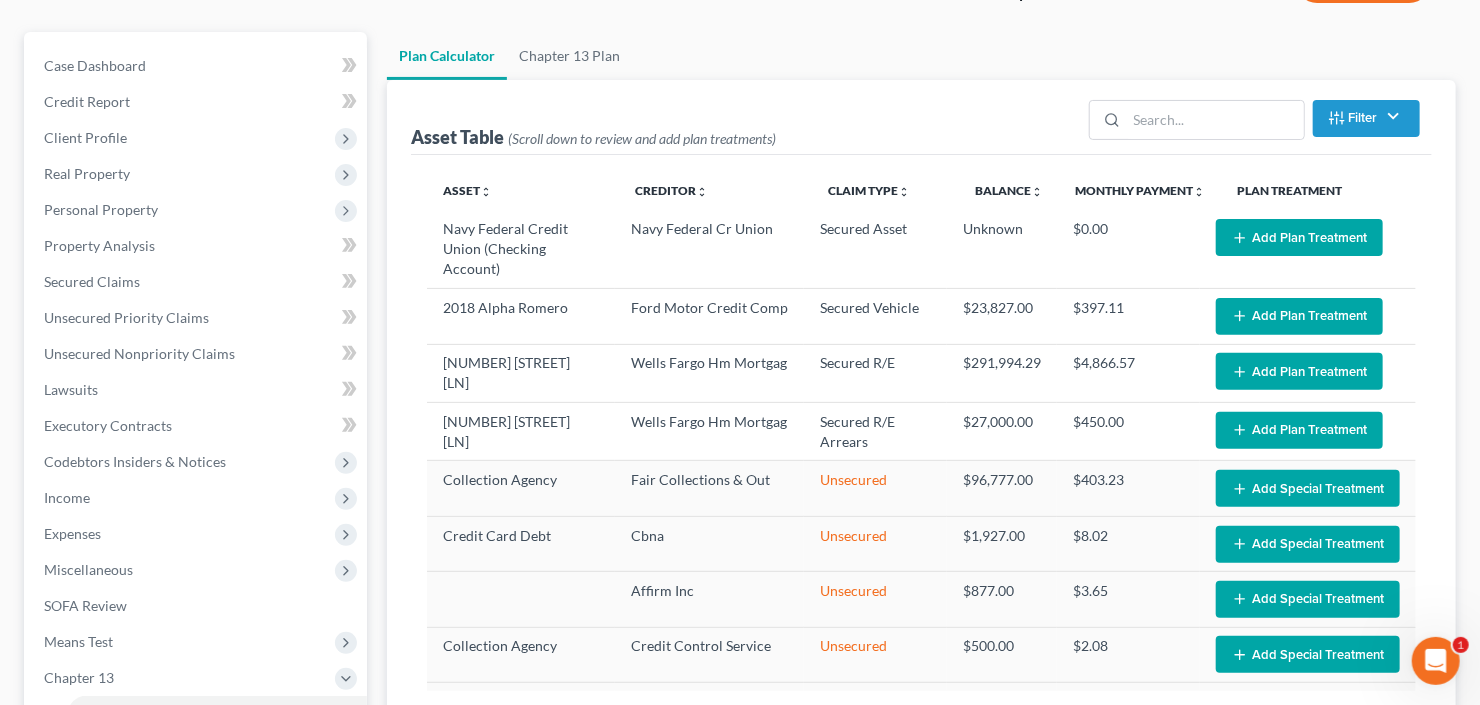 select on "59" 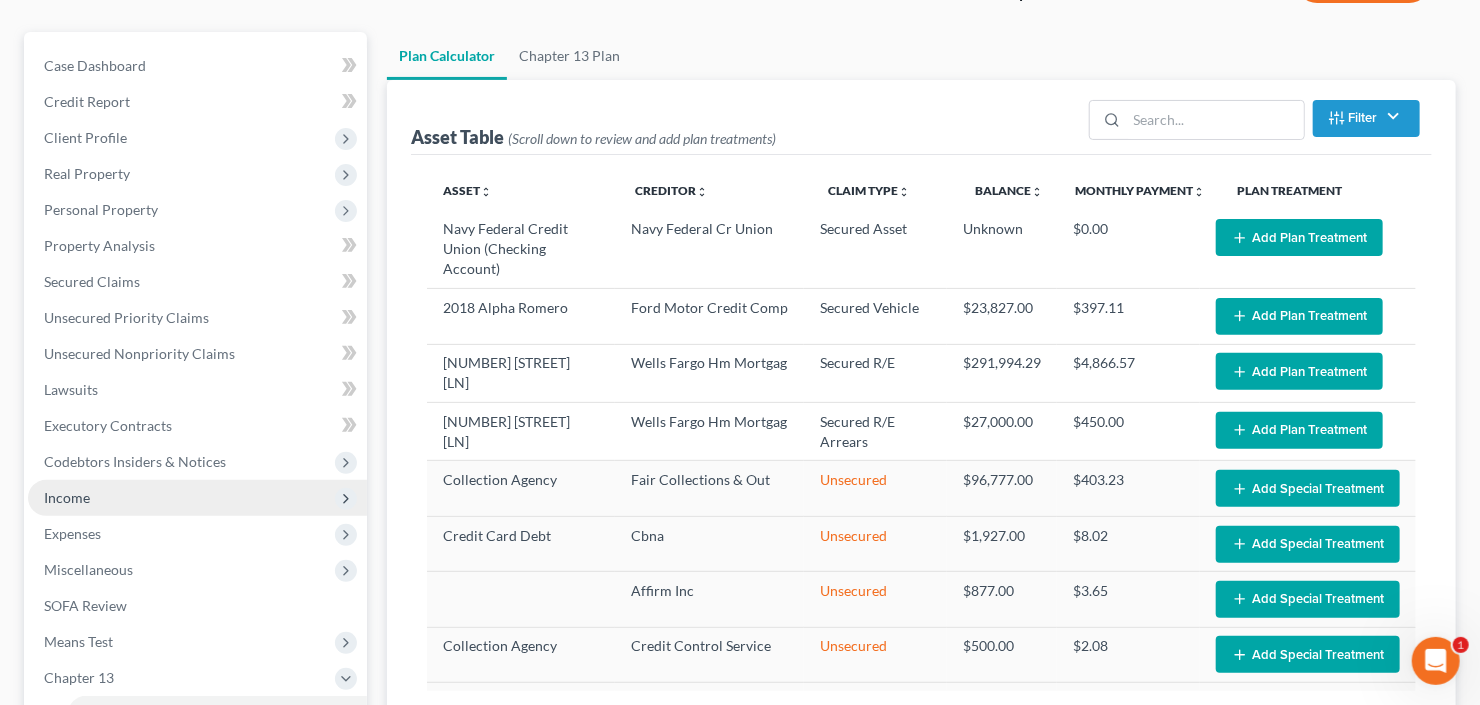 click on "Income" at bounding box center [197, 498] 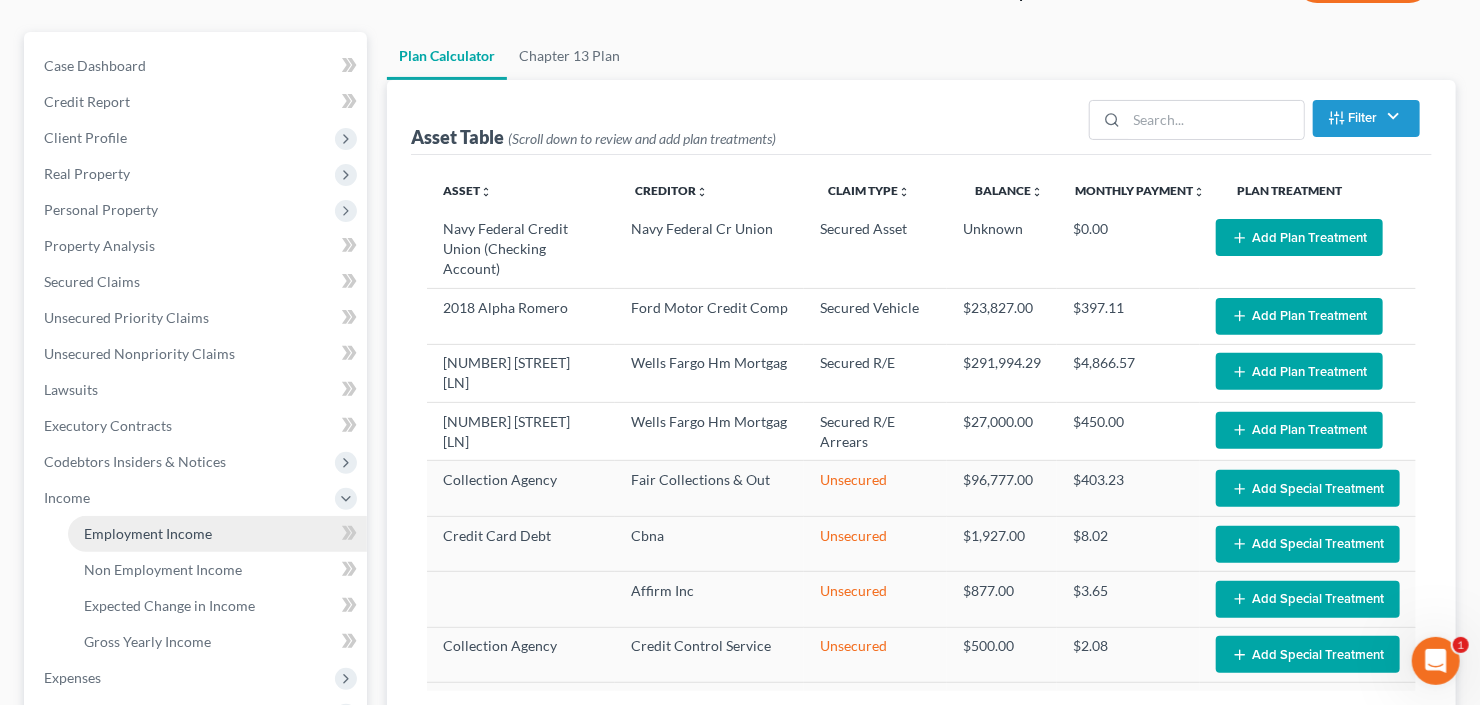 click on "Employment Income" at bounding box center (148, 533) 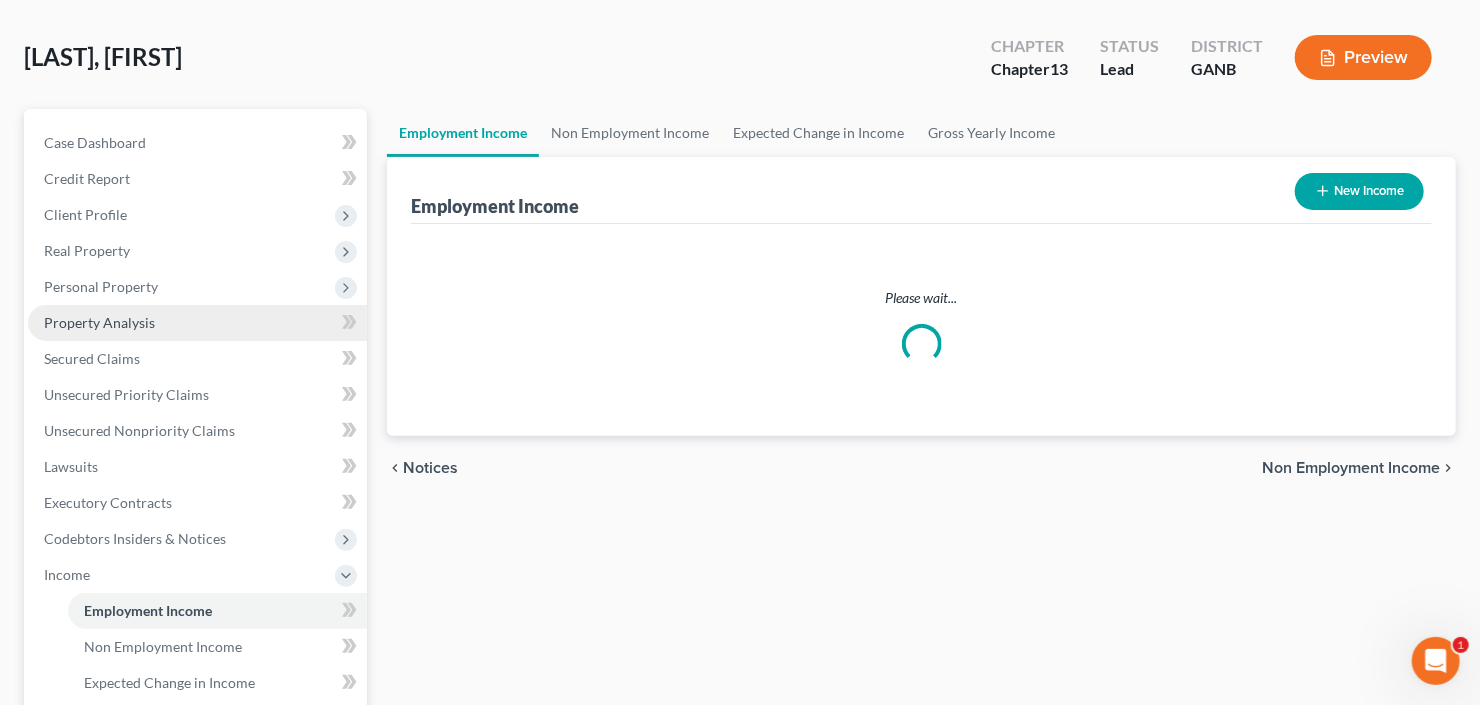 scroll, scrollTop: 0, scrollLeft: 0, axis: both 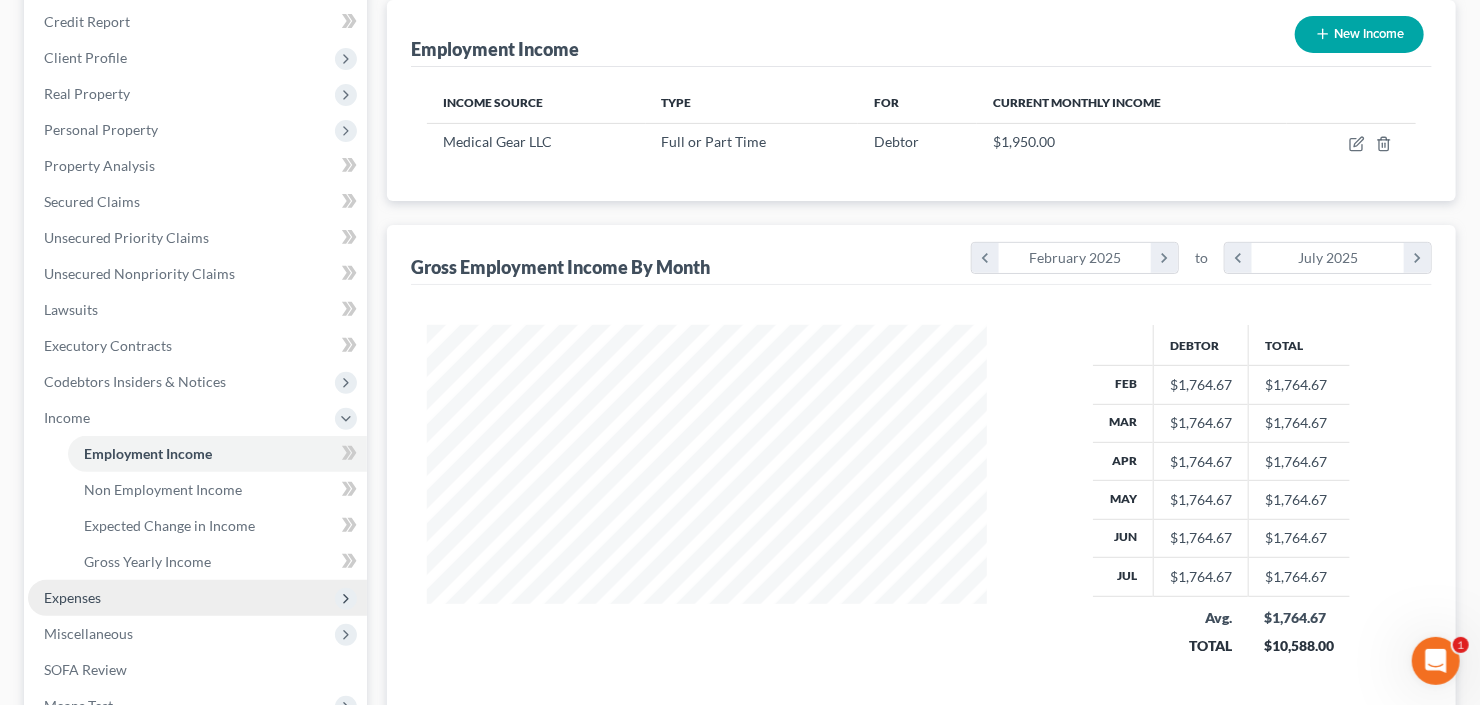 click on "Expenses" at bounding box center [197, 598] 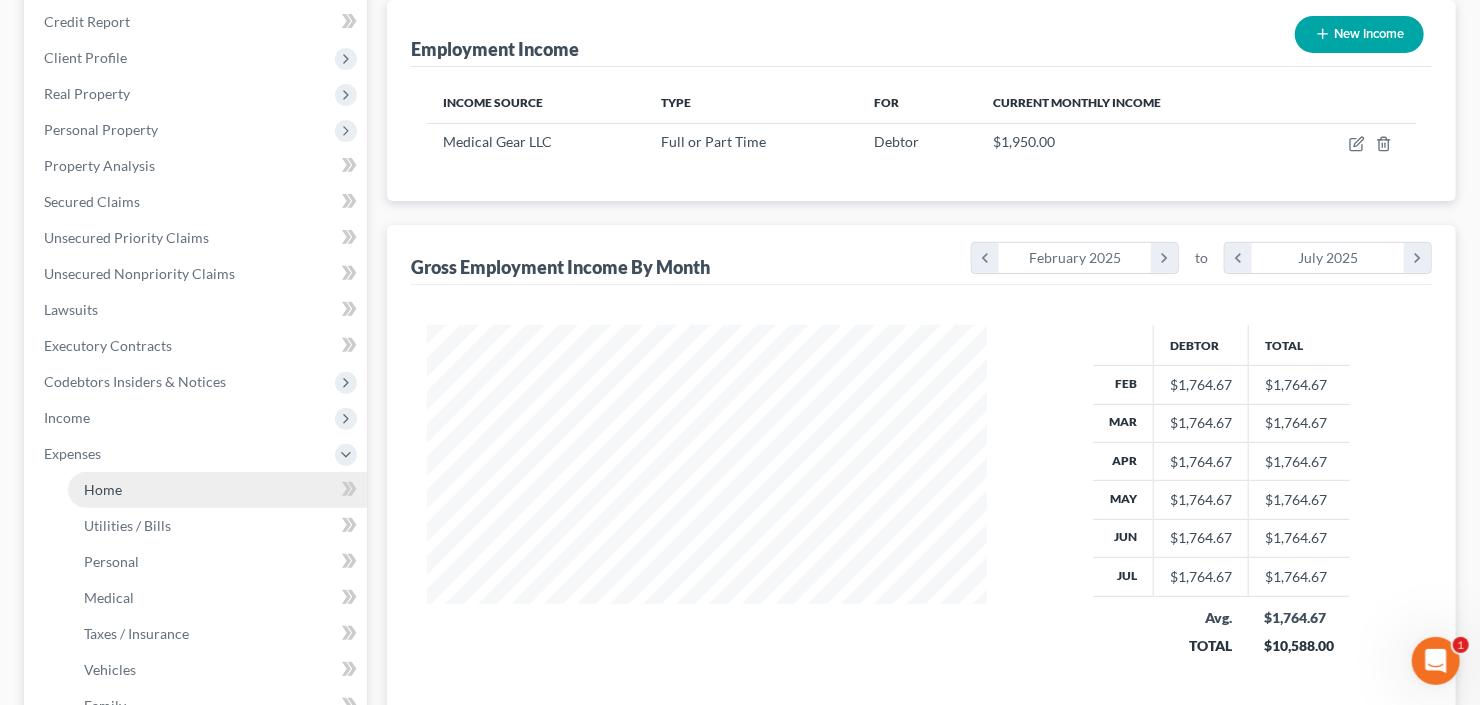 click on "Home" at bounding box center [103, 489] 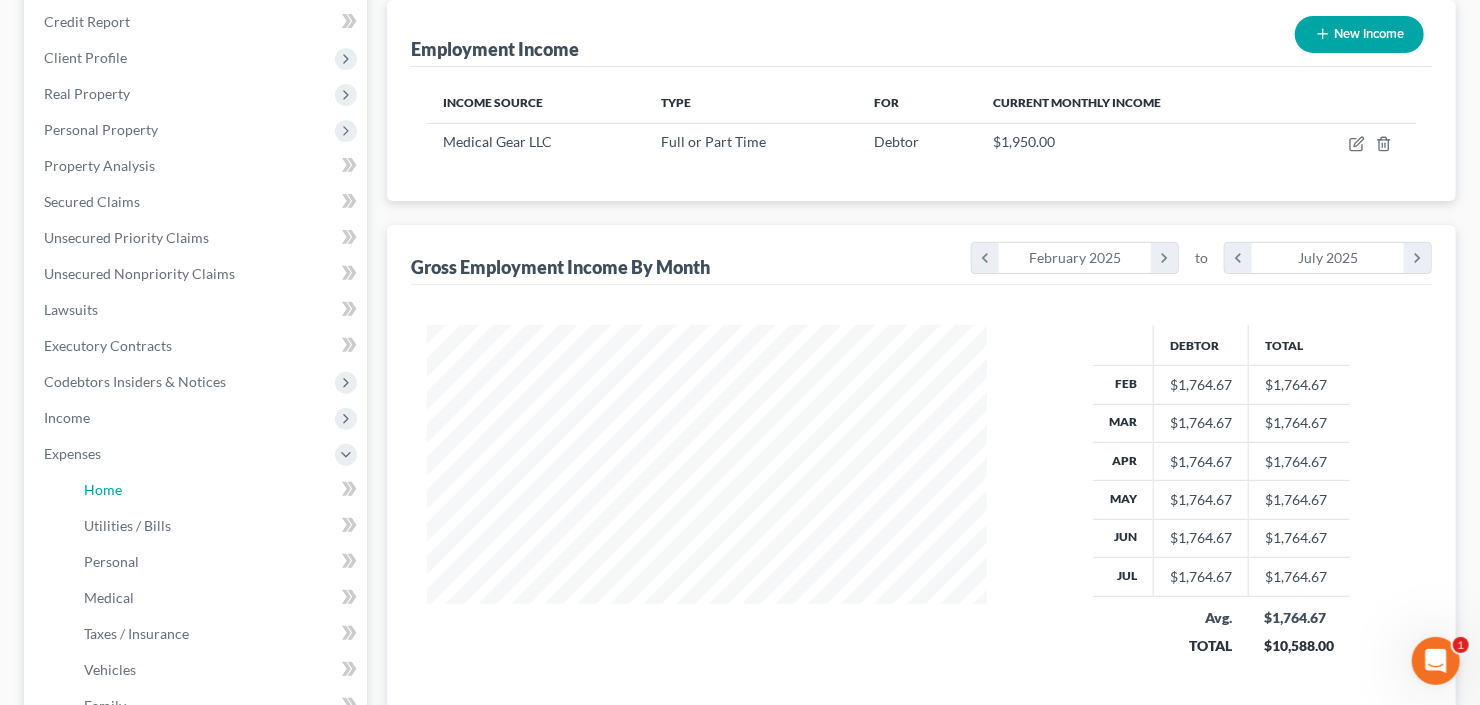 scroll, scrollTop: 160, scrollLeft: 0, axis: vertical 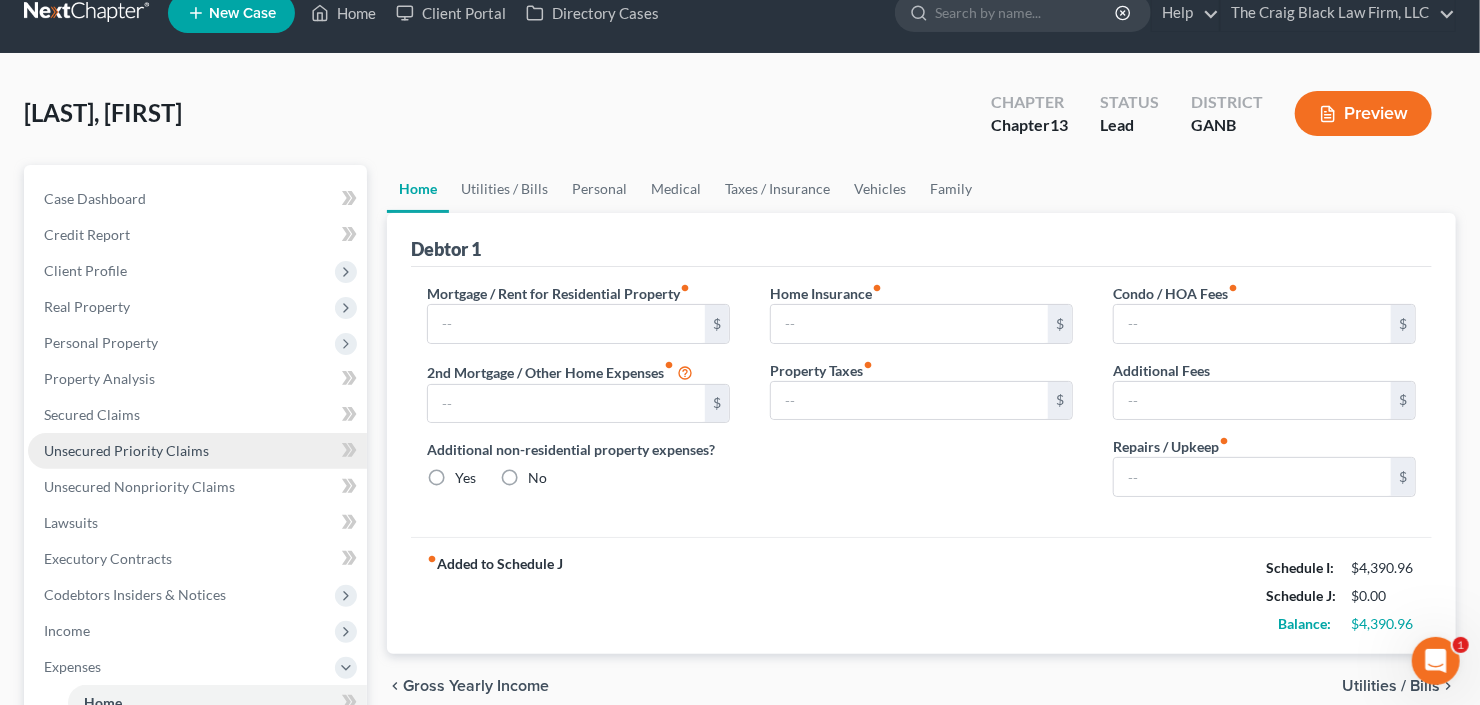 type on "1,500.00" 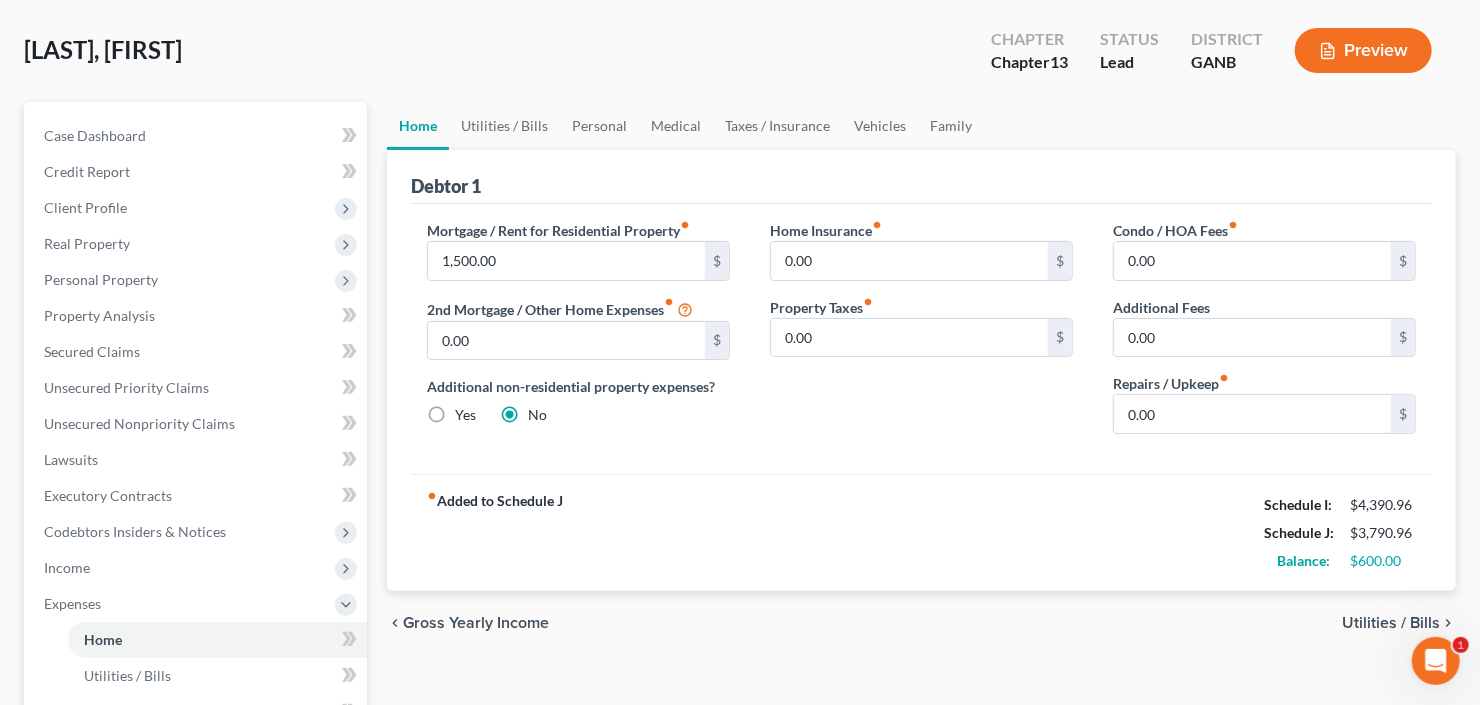 scroll, scrollTop: 160, scrollLeft: 0, axis: vertical 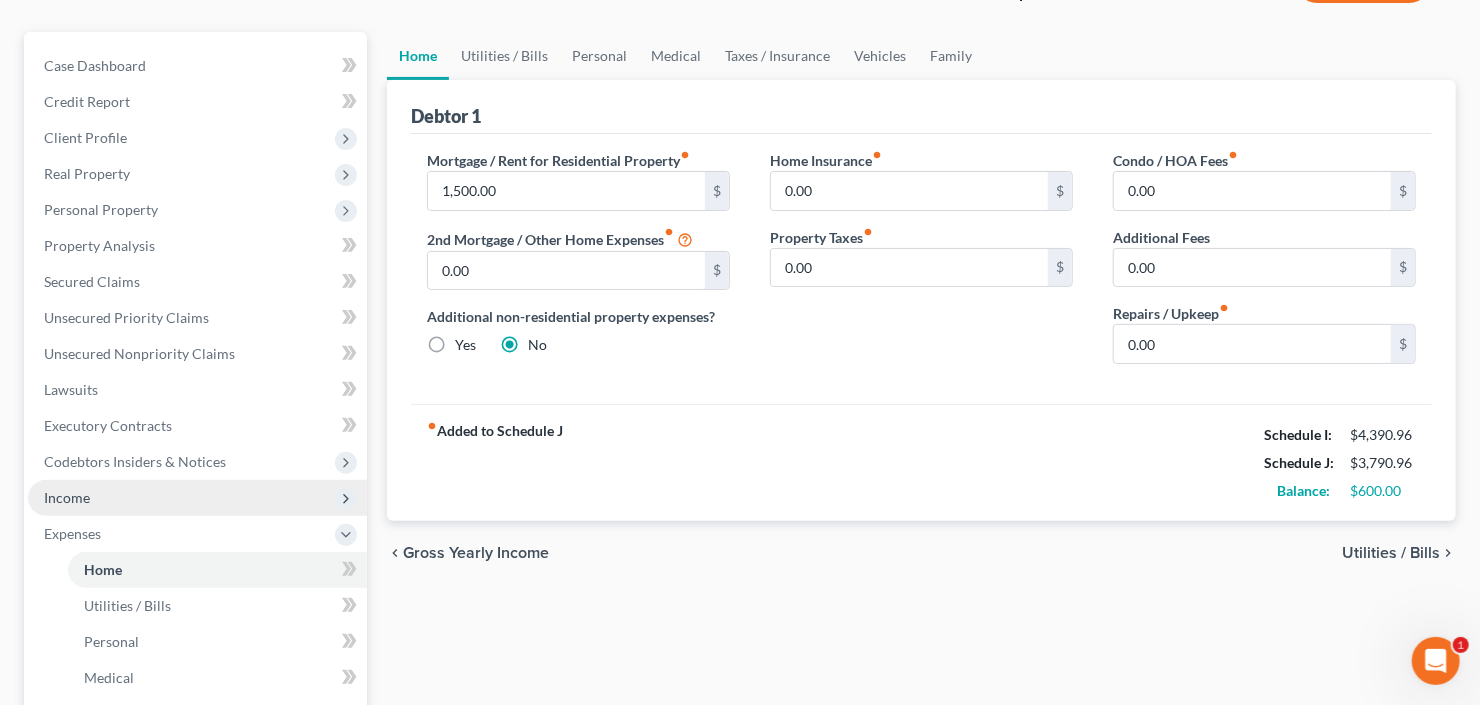 click on "Income" at bounding box center [197, 498] 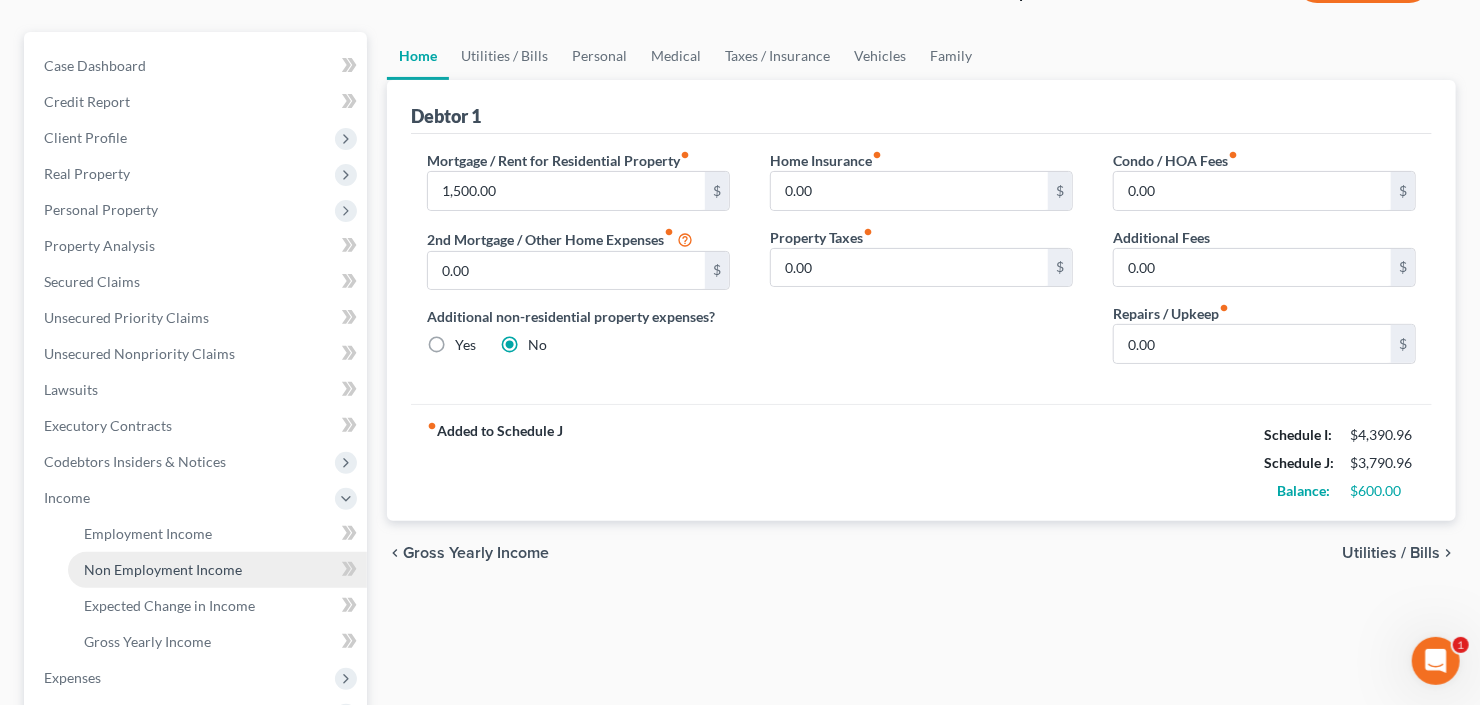 drag, startPoint x: 151, startPoint y: 576, endPoint x: 160, endPoint y: 571, distance: 10.29563 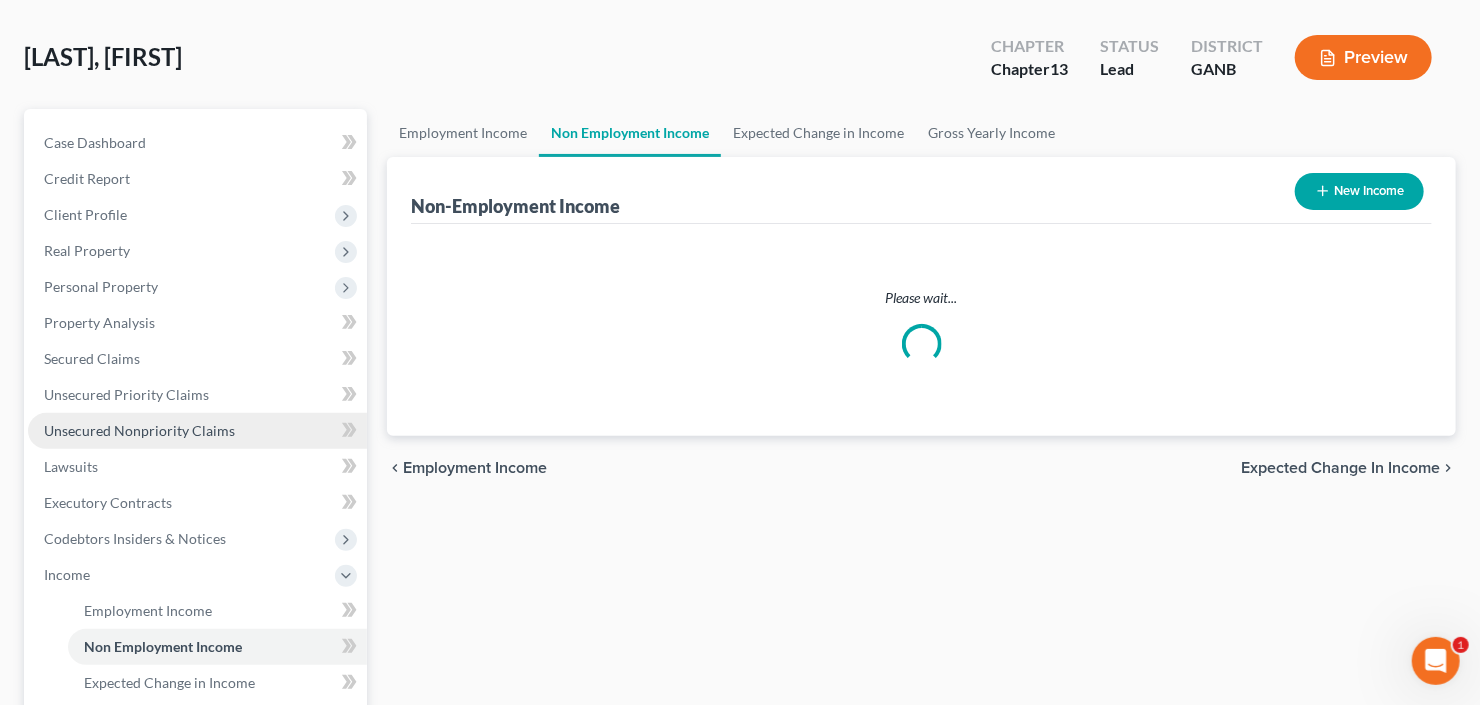 scroll, scrollTop: 0, scrollLeft: 0, axis: both 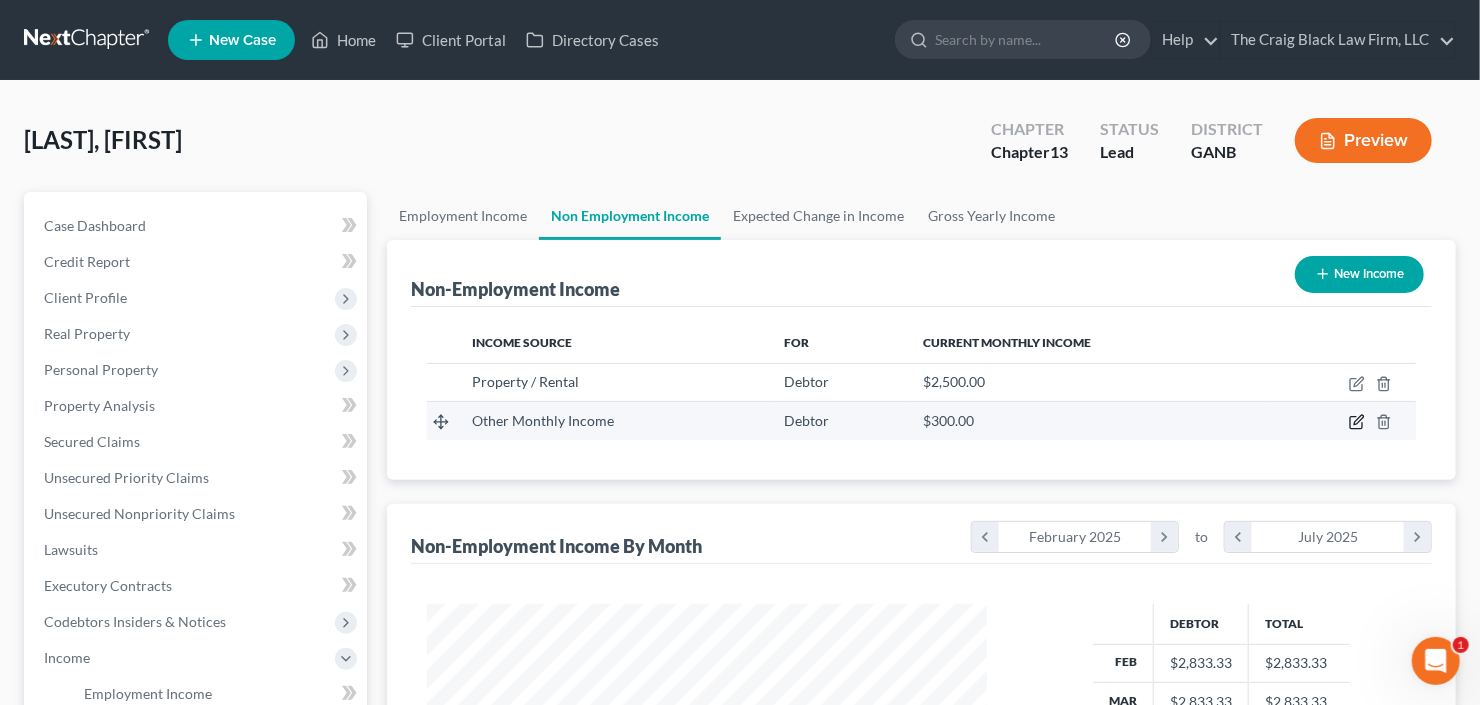 click 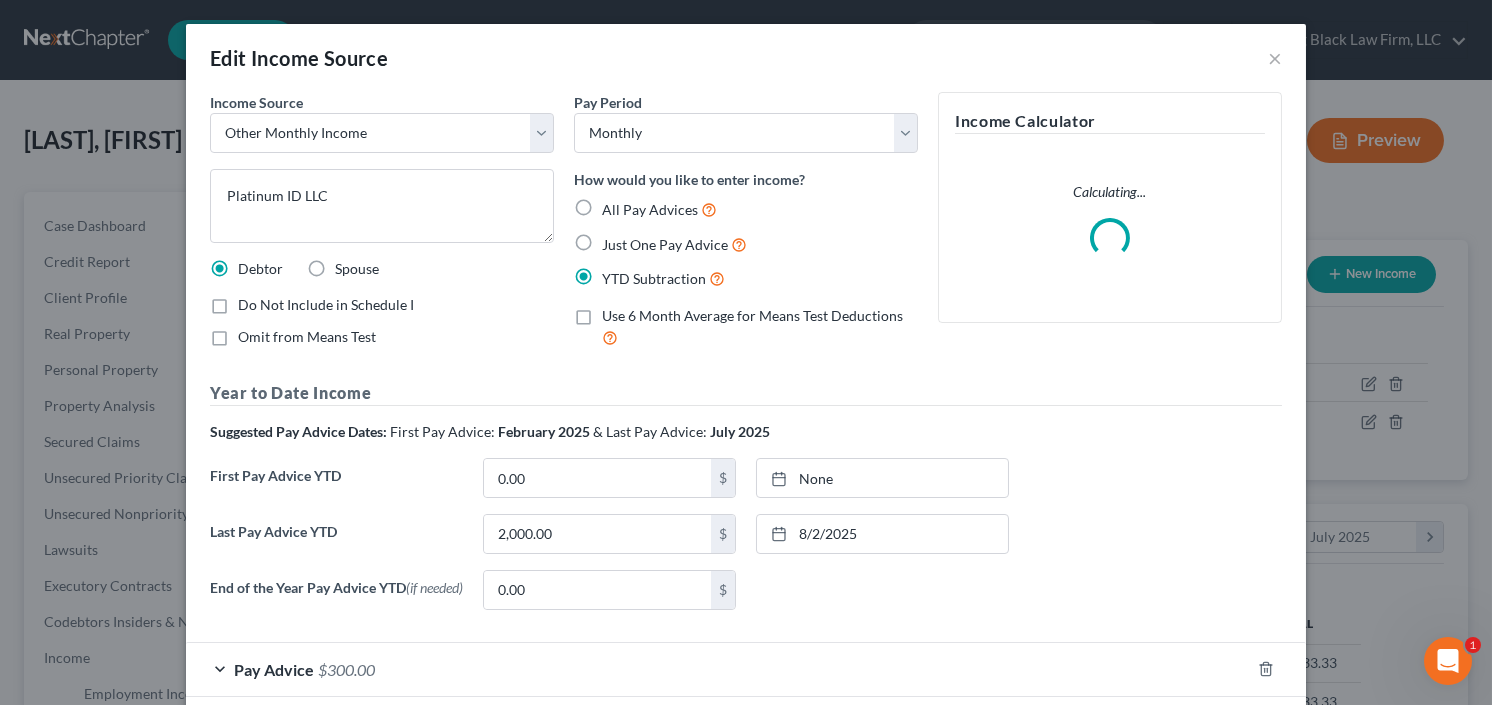 scroll, scrollTop: 999643, scrollLeft: 999394, axis: both 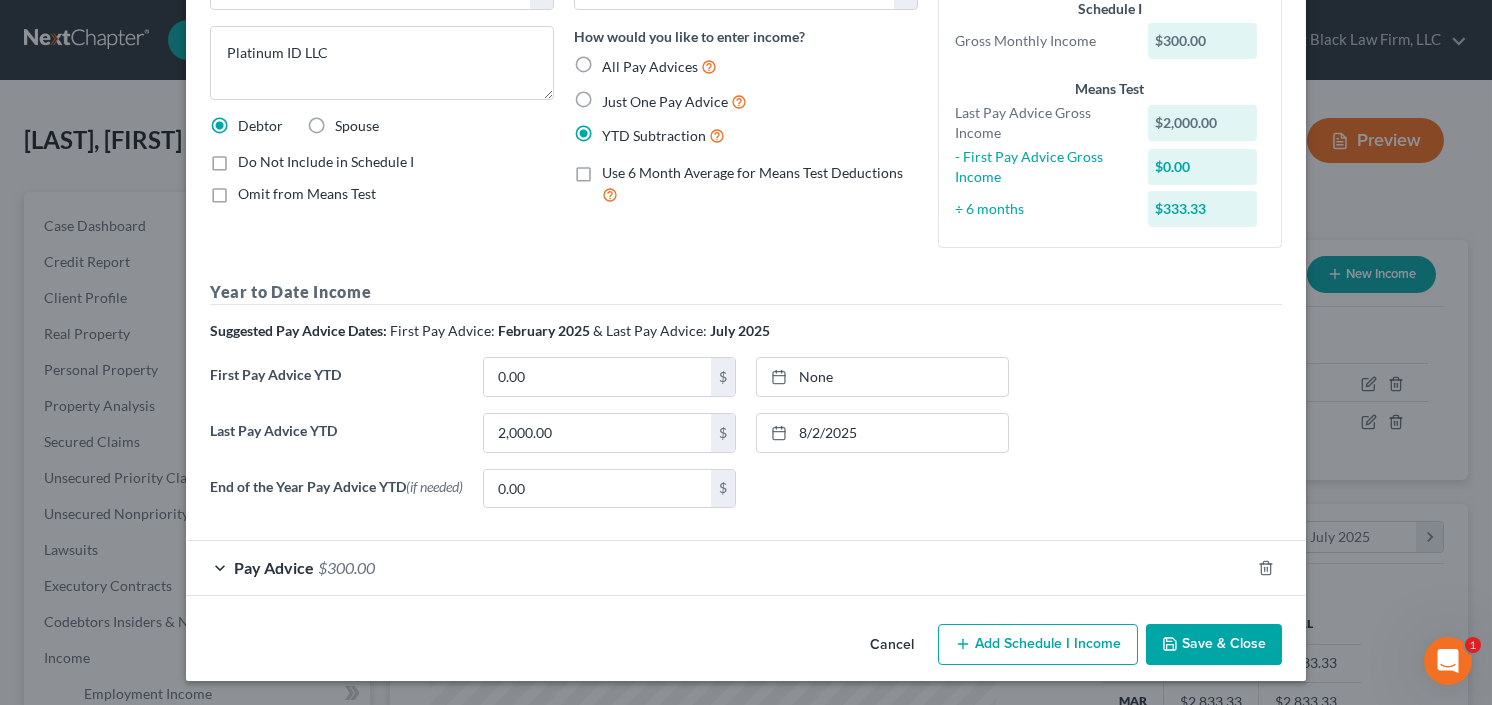 click on "$300.00" at bounding box center (346, 567) 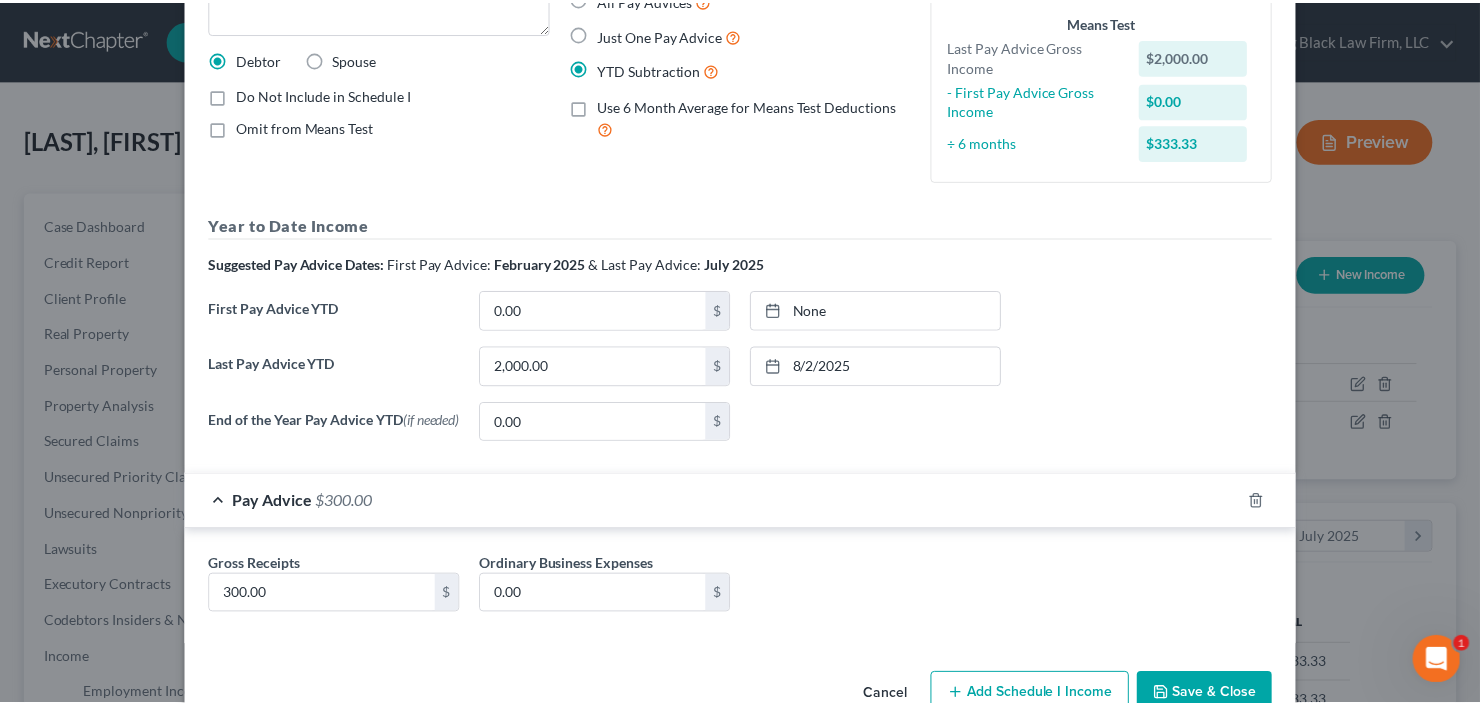 scroll, scrollTop: 260, scrollLeft: 0, axis: vertical 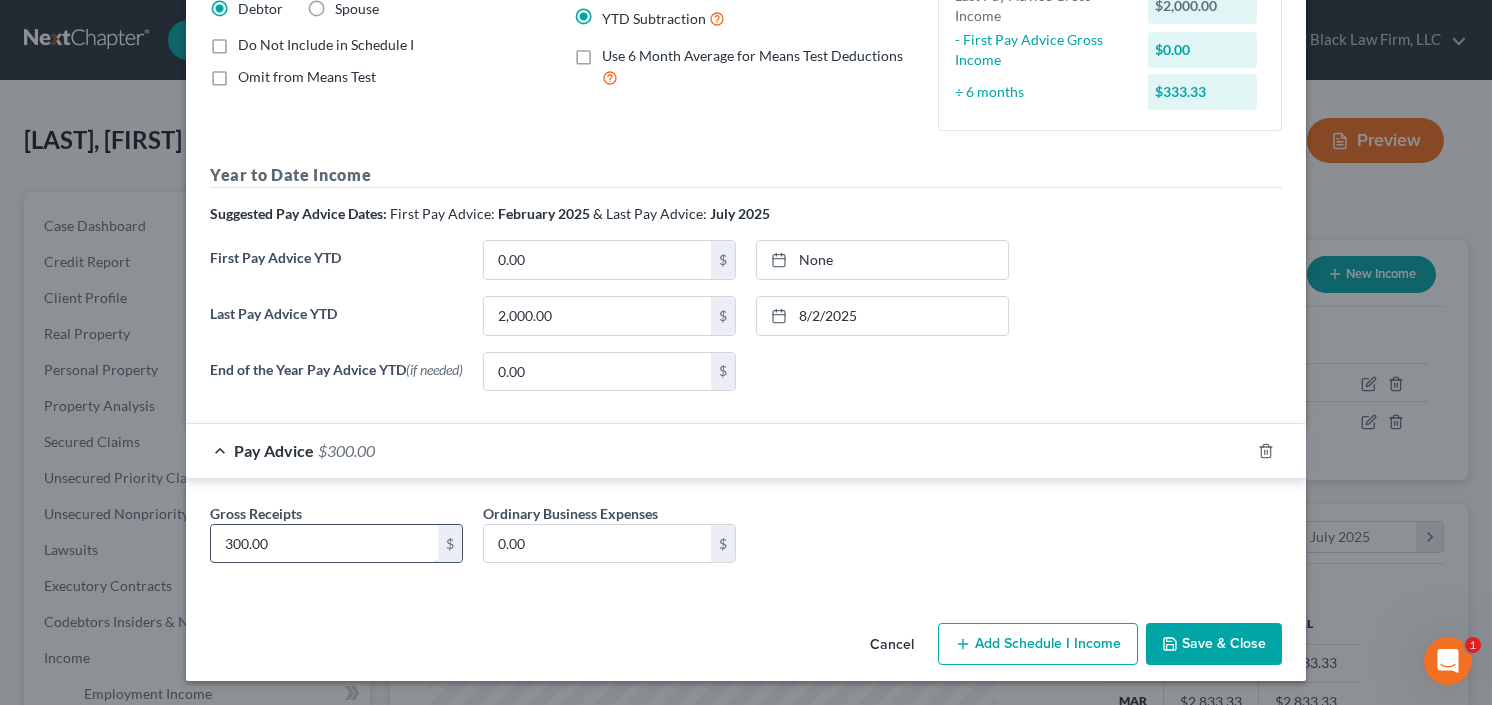 click on "300.00" at bounding box center [324, 544] 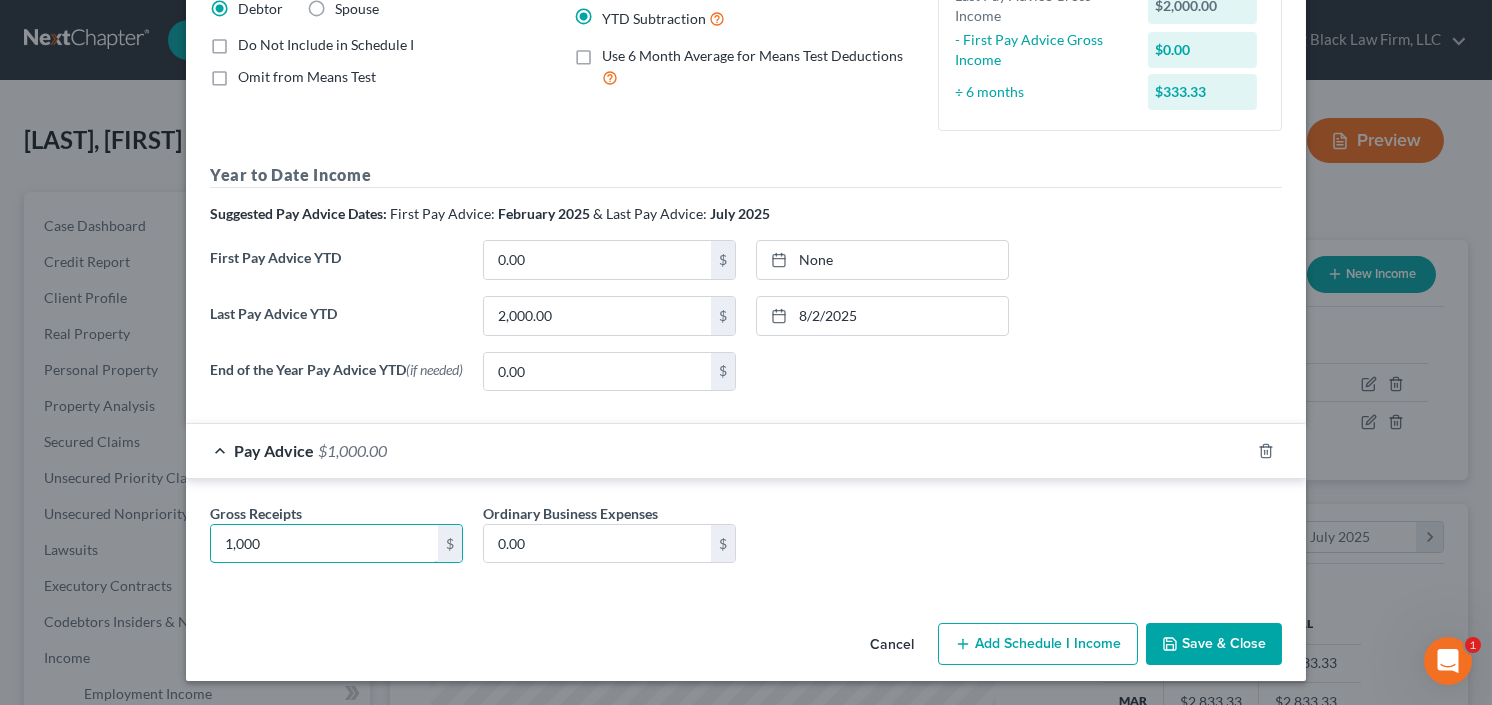 type on "1,000" 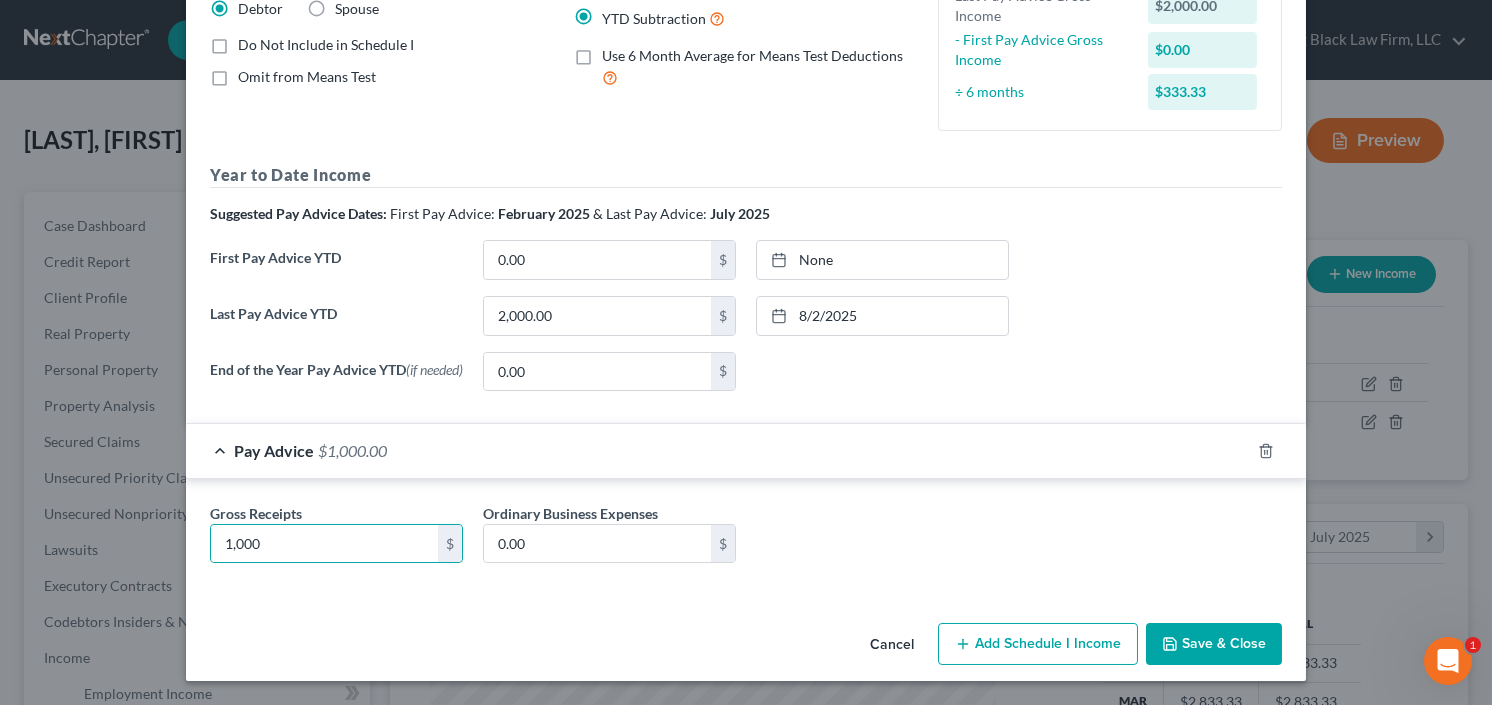 click on "Save & Close" at bounding box center (1214, 644) 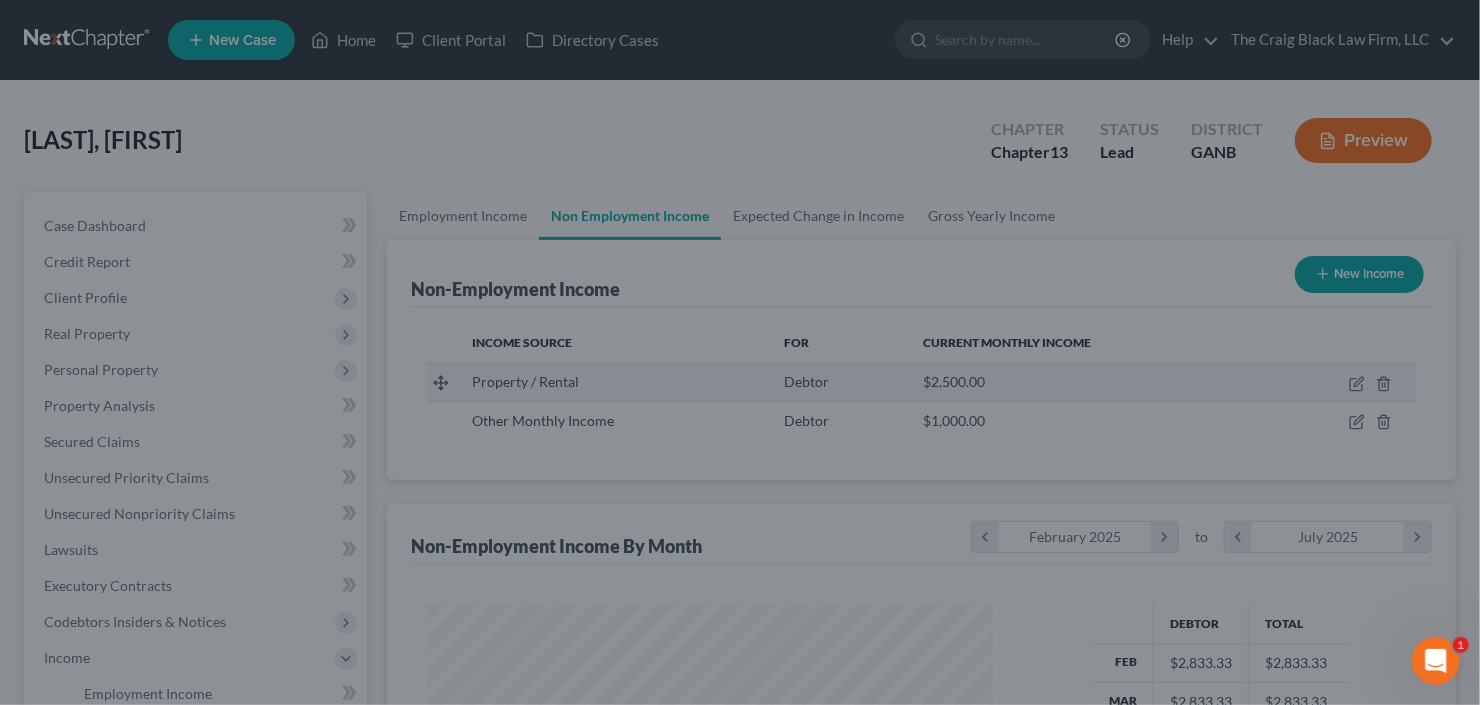 scroll, scrollTop: 357, scrollLeft: 600, axis: both 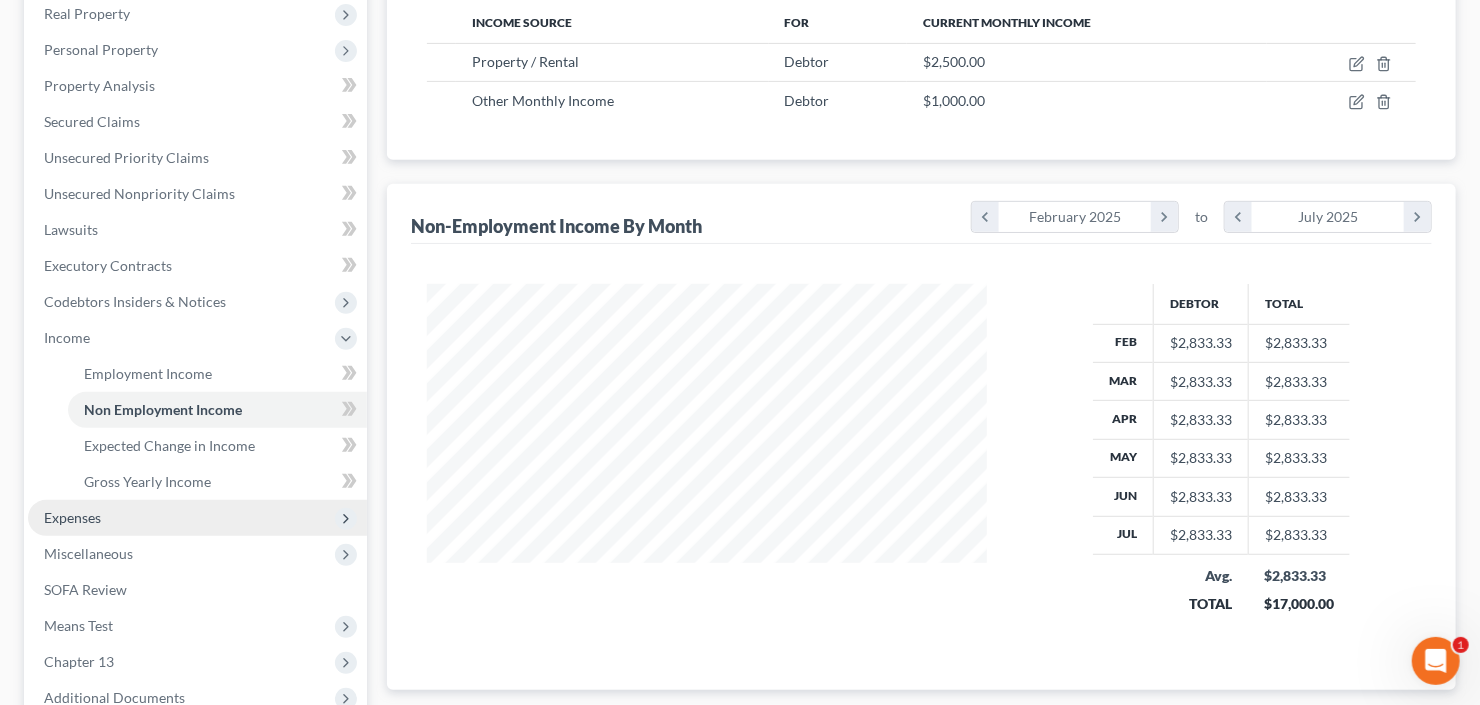 click on "Expenses" at bounding box center [72, 517] 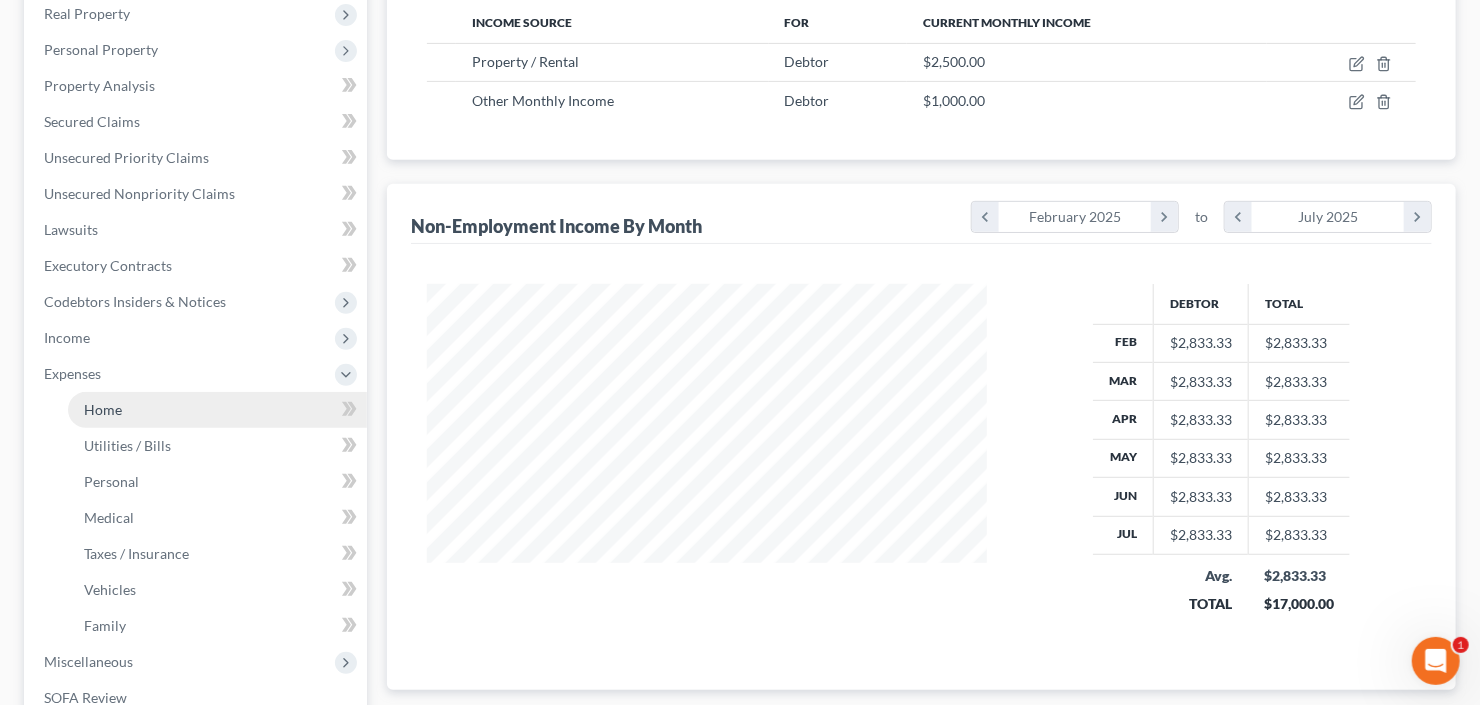click on "Home" at bounding box center (217, 410) 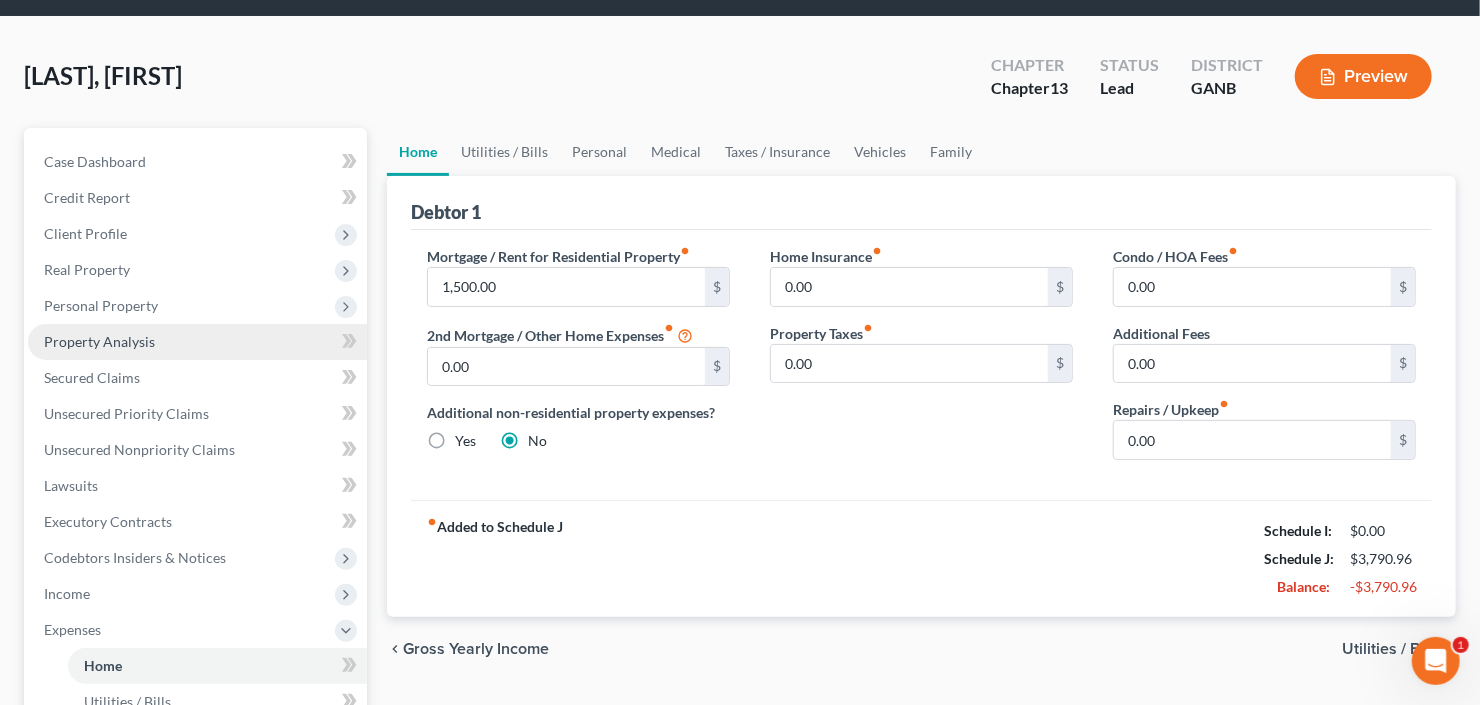 scroll, scrollTop: 0, scrollLeft: 0, axis: both 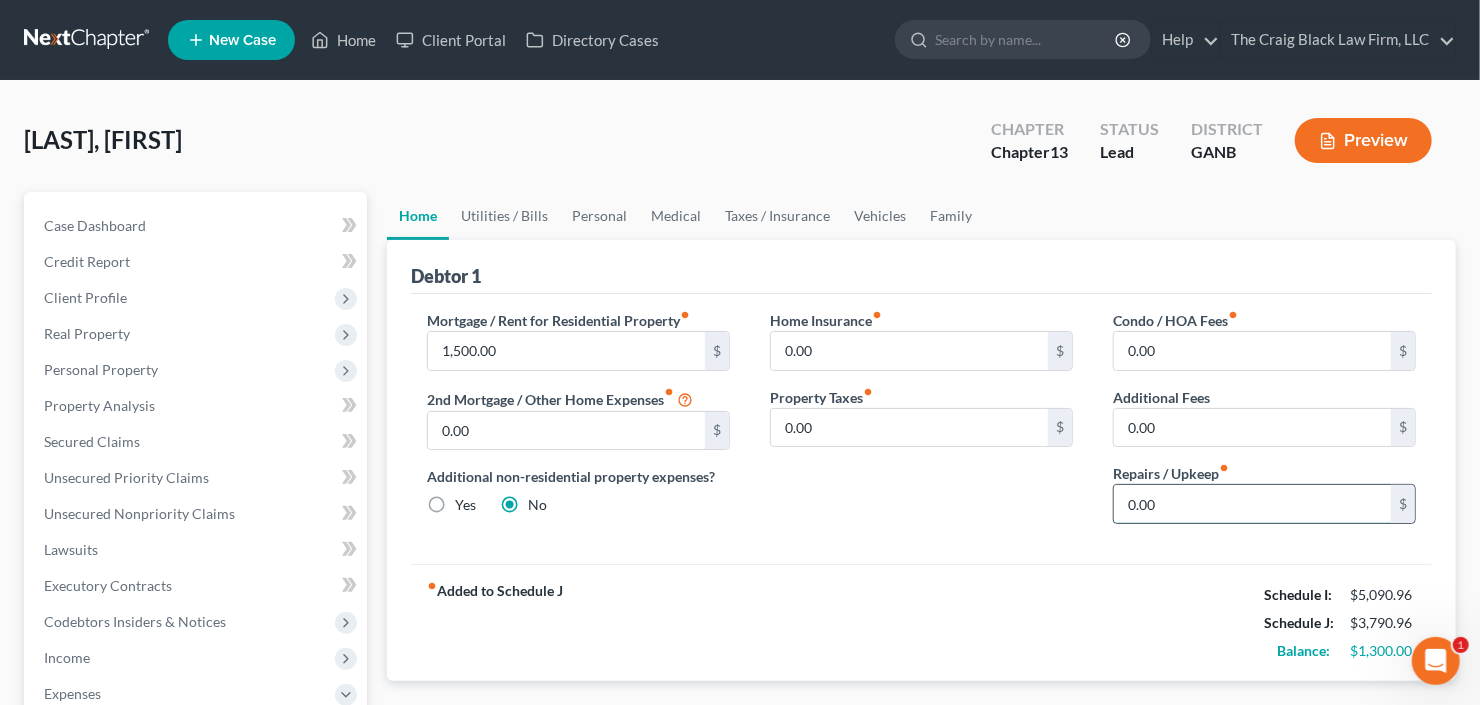 click on "0.00" at bounding box center (1252, 504) 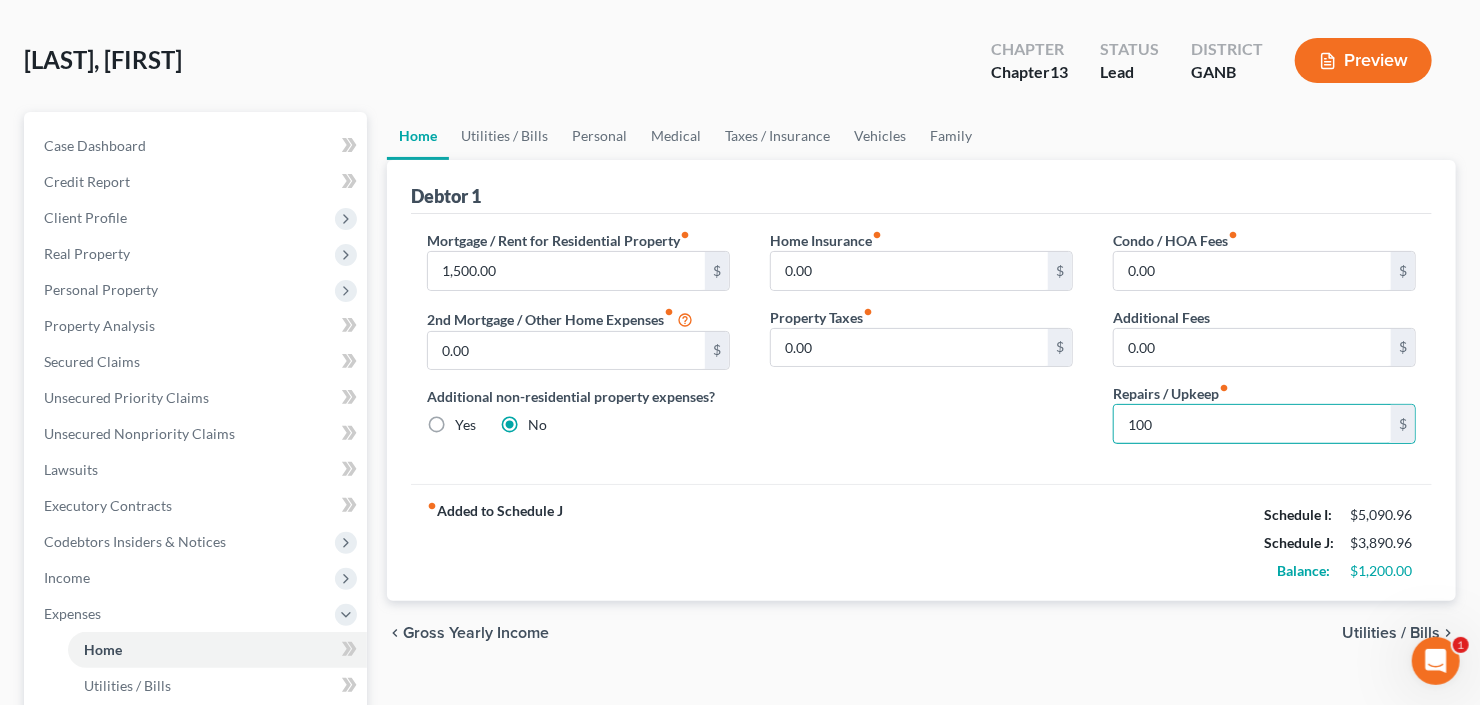 scroll, scrollTop: 0, scrollLeft: 0, axis: both 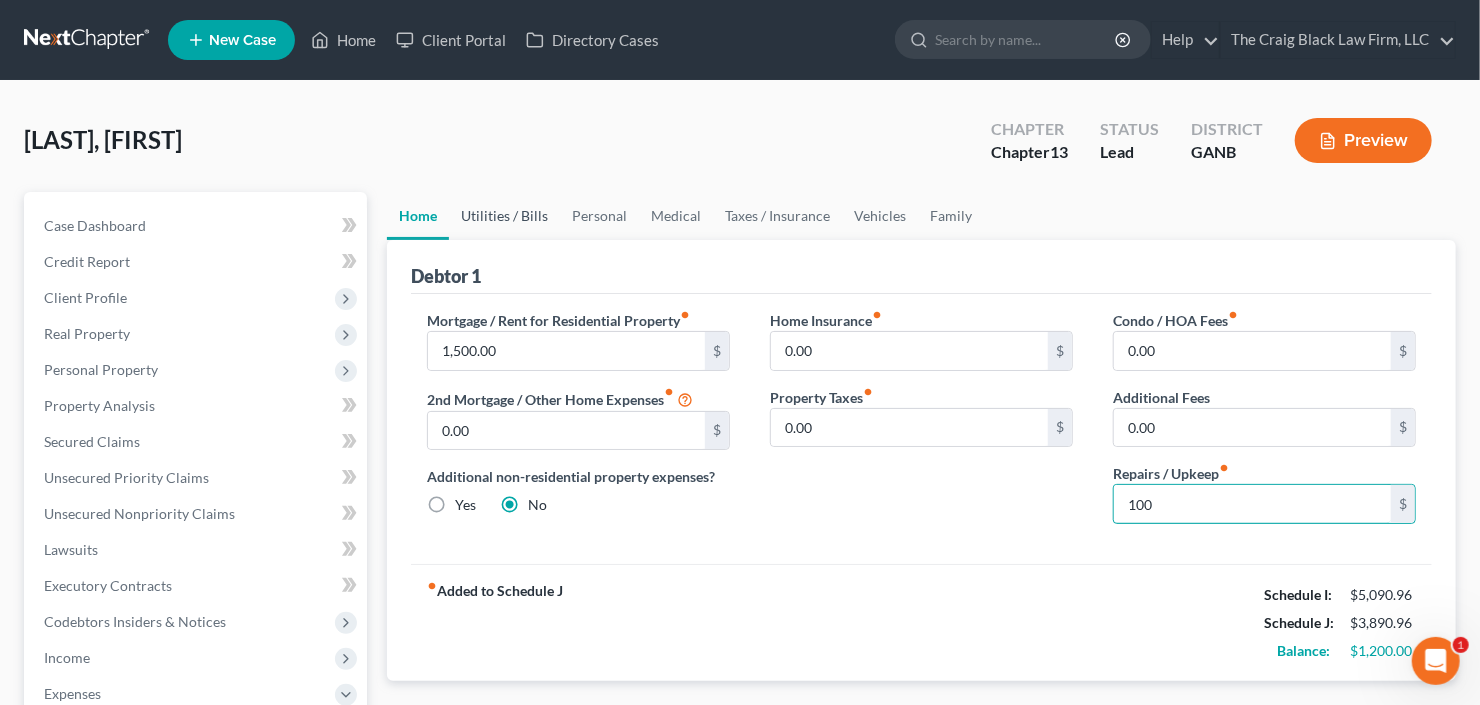 type on "100" 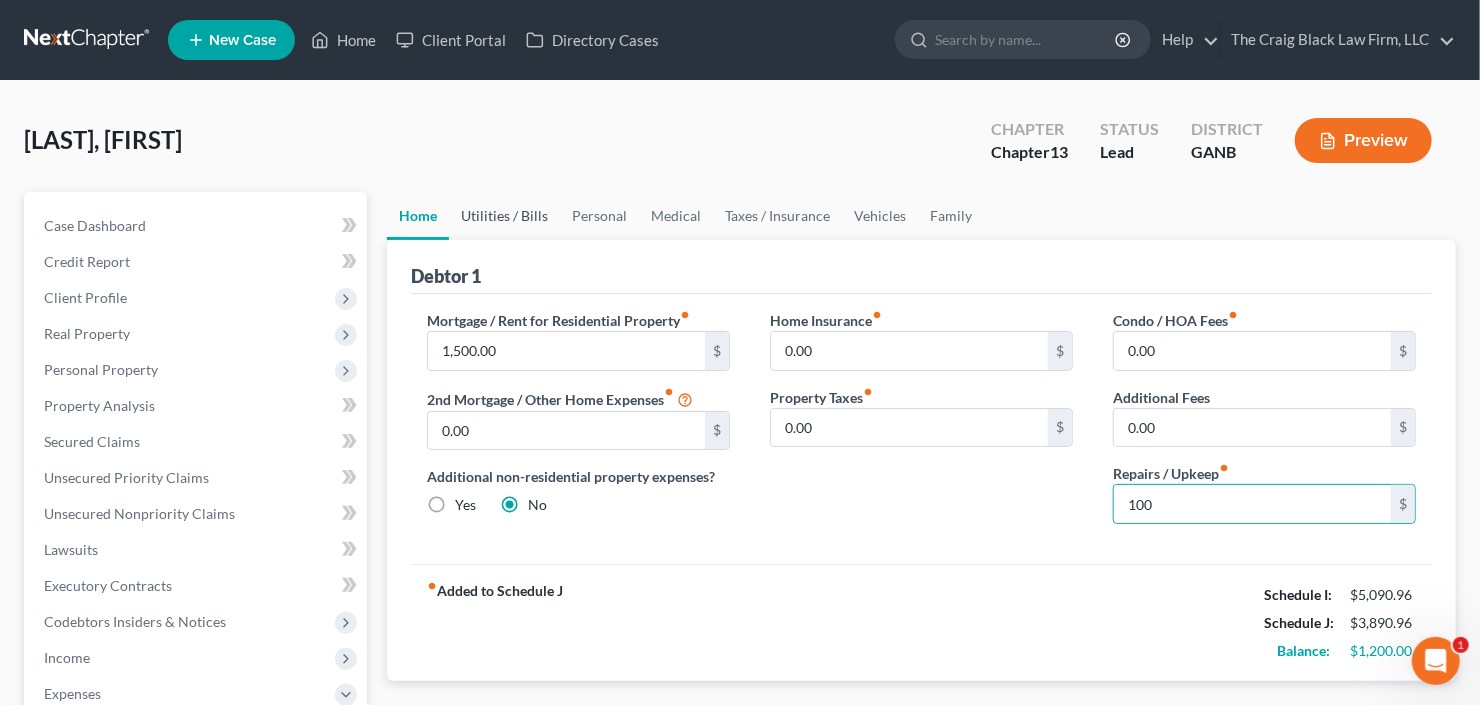 click on "Utilities / Bills" at bounding box center (504, 216) 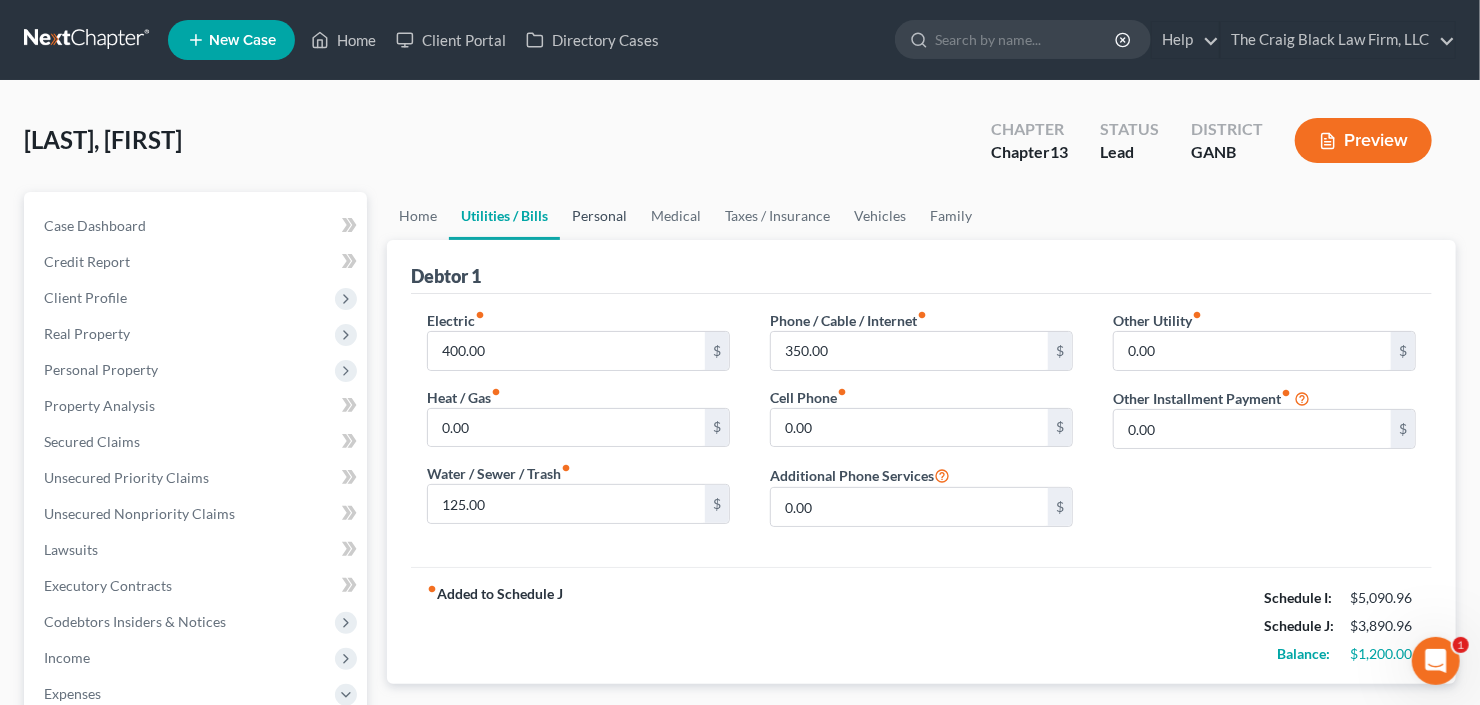 click on "Personal" at bounding box center (599, 216) 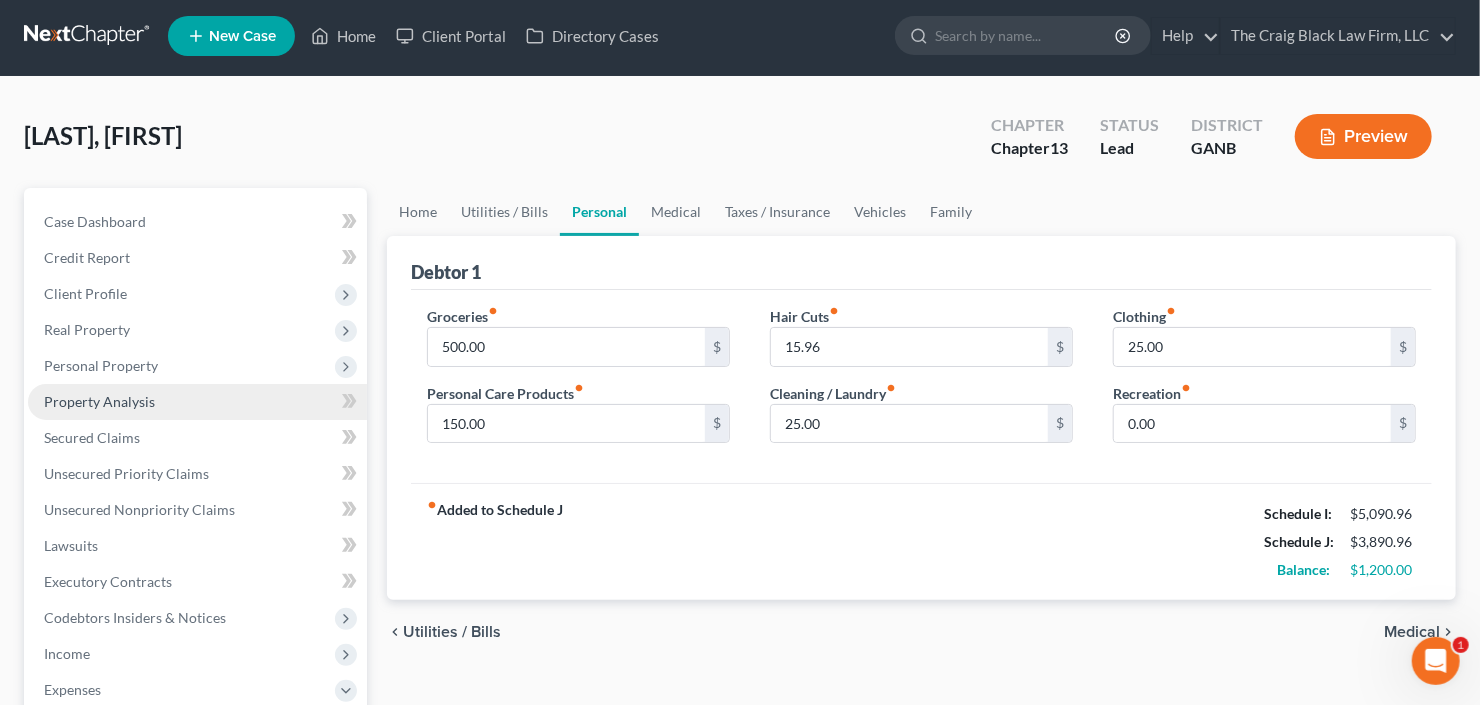 scroll, scrollTop: 240, scrollLeft: 0, axis: vertical 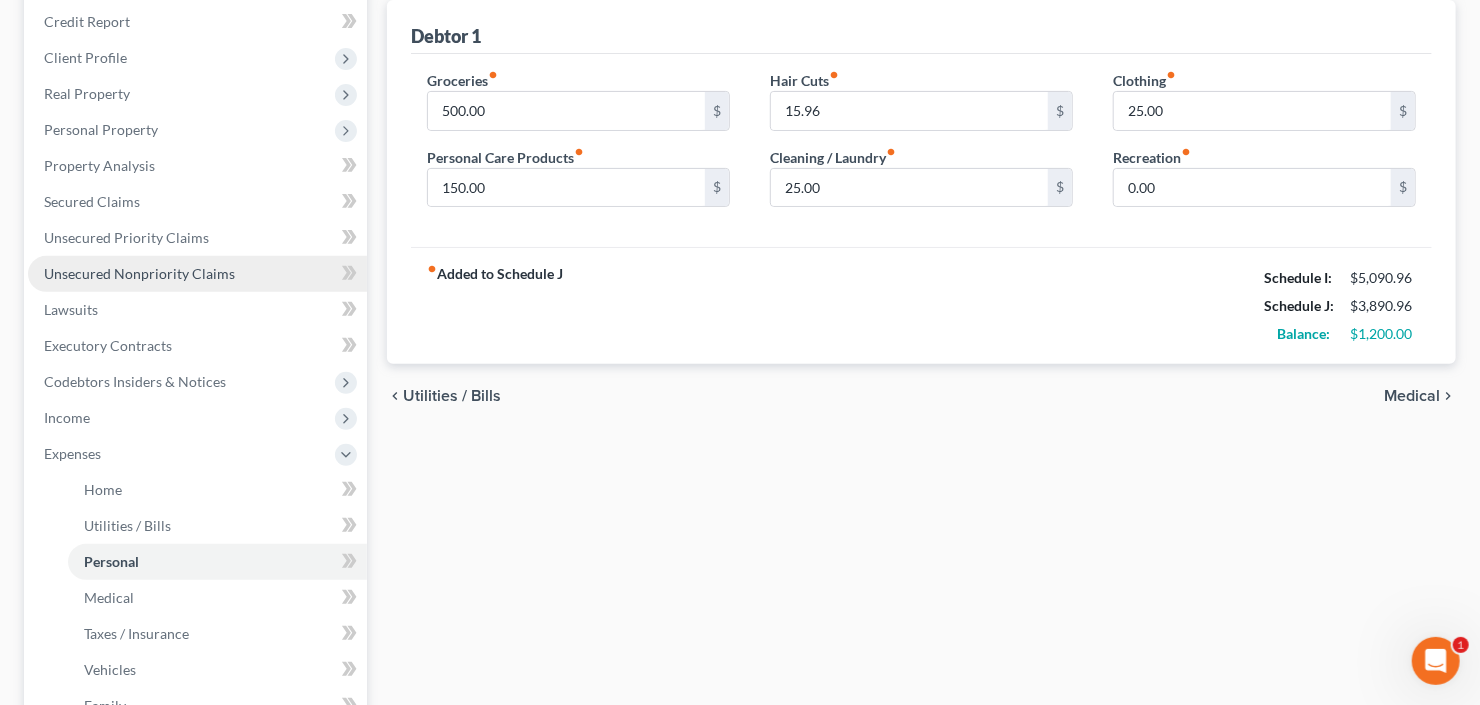 click on "Unsecured Nonpriority Claims" at bounding box center (139, 273) 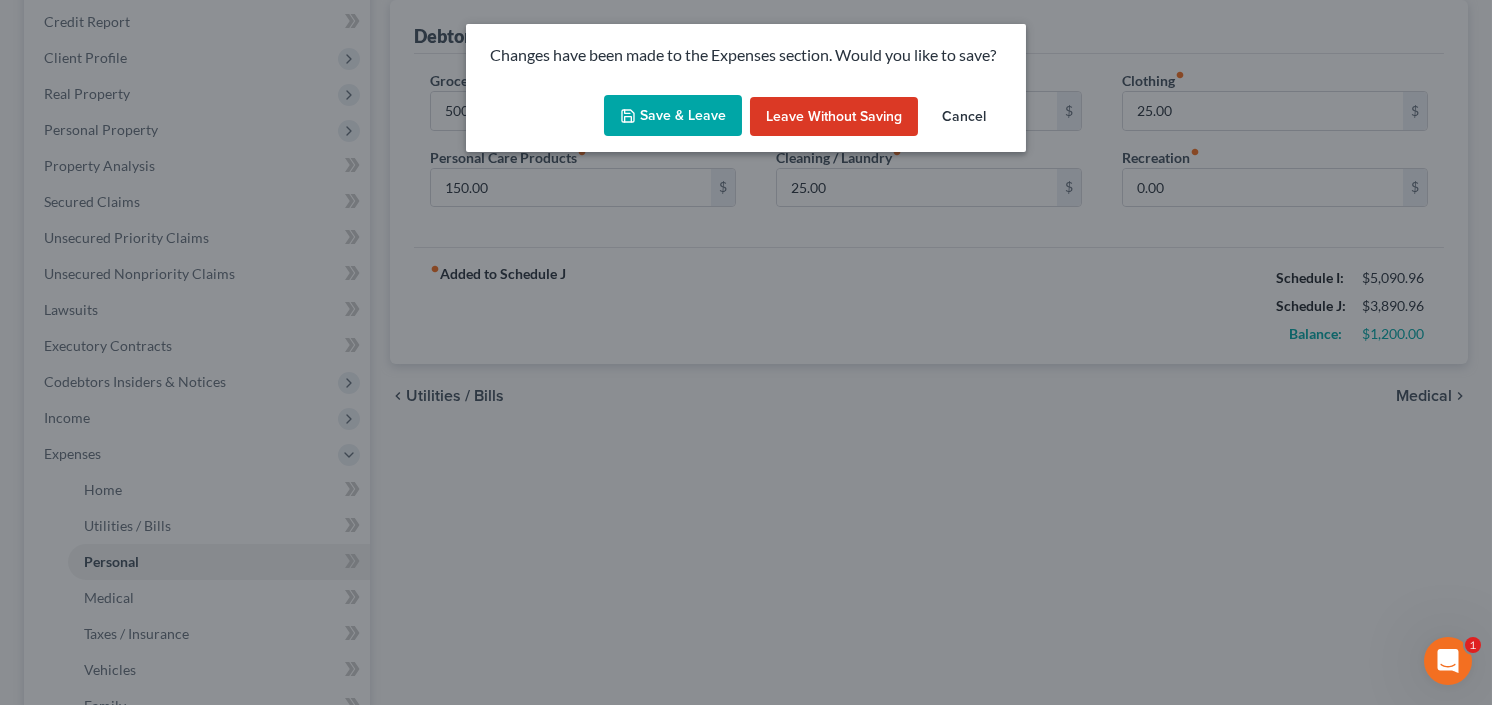 click on "Save & Leave" at bounding box center (673, 116) 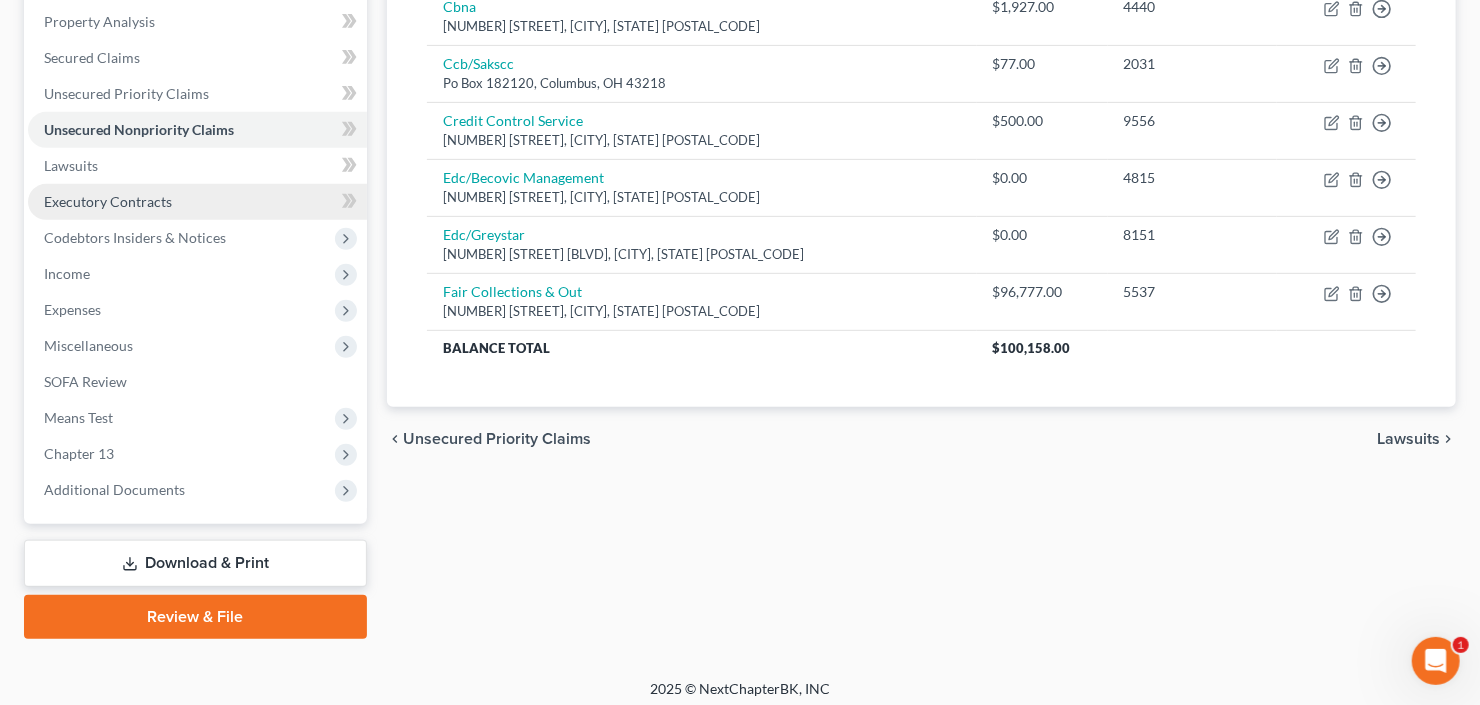 scroll, scrollTop: 390, scrollLeft: 0, axis: vertical 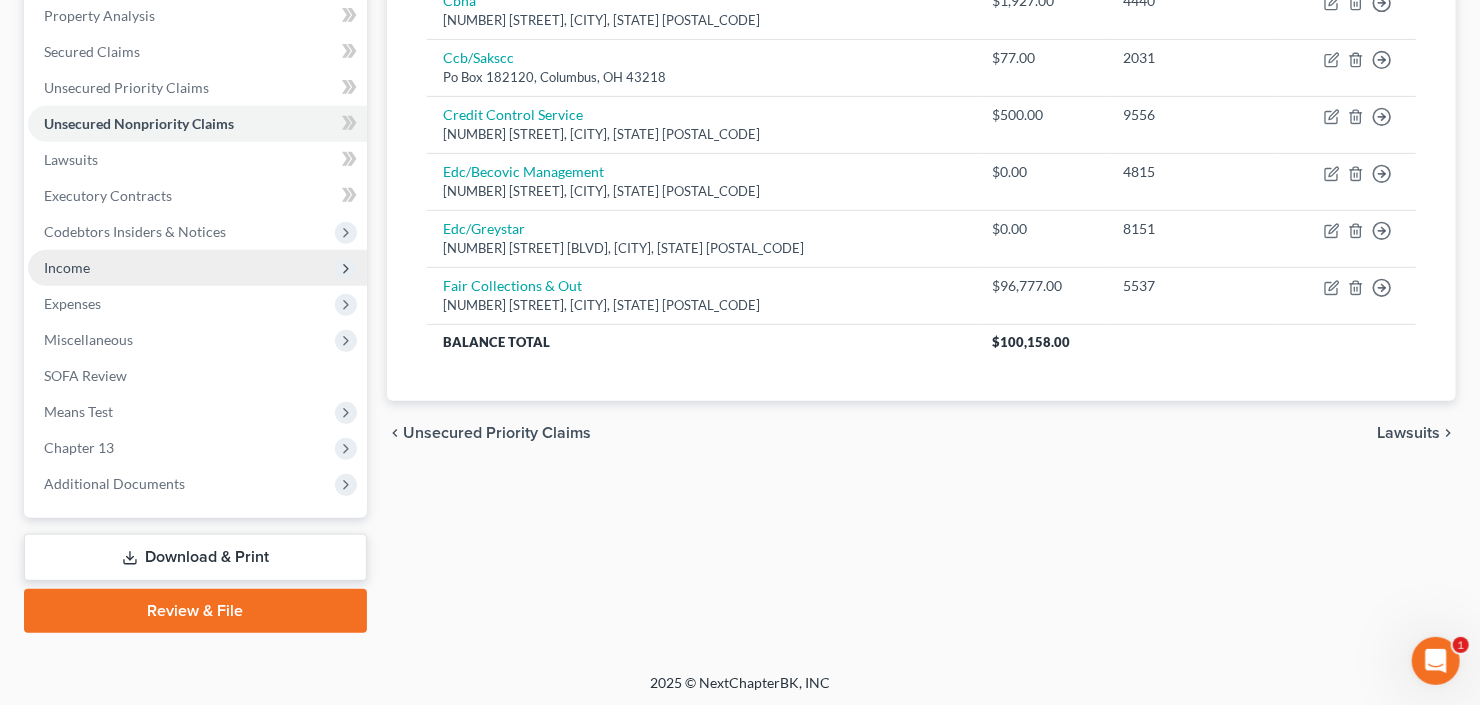 click on "Income" at bounding box center [197, 268] 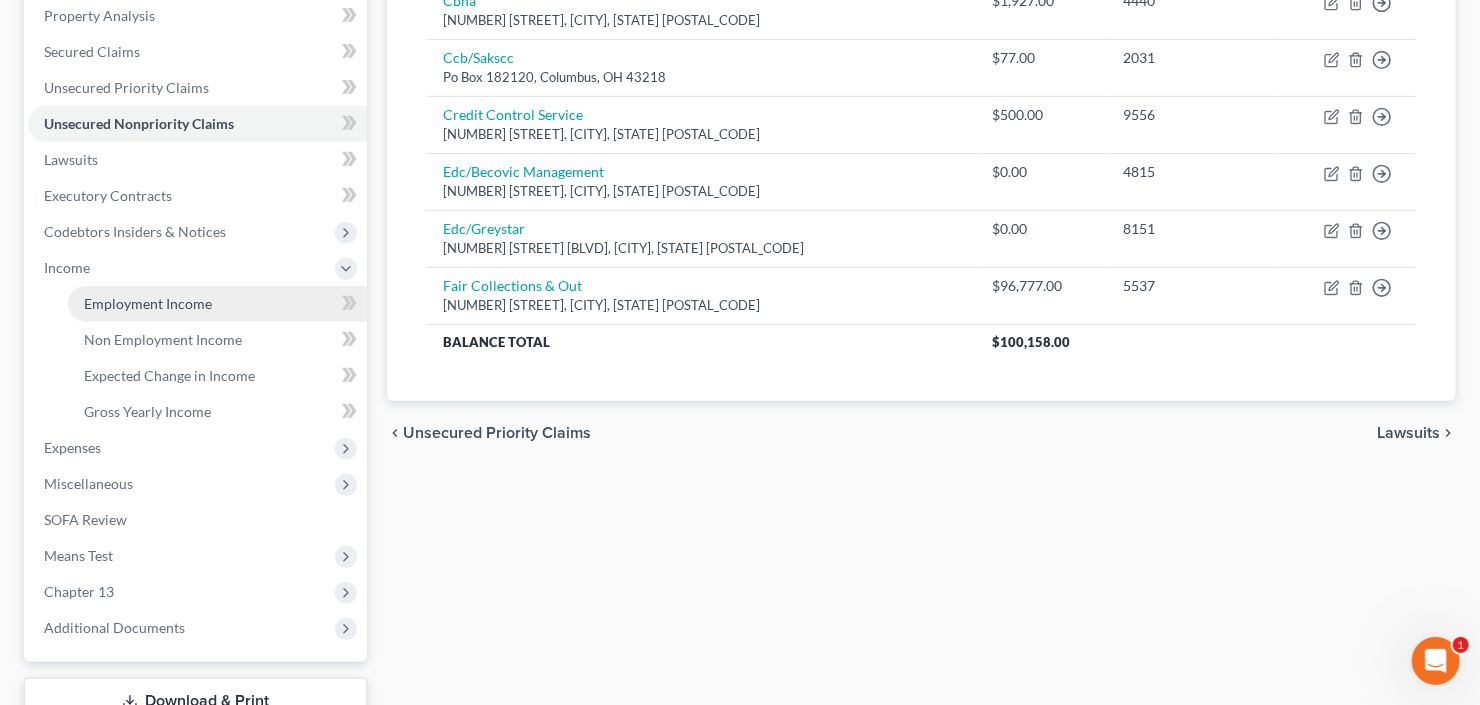 click on "Employment Income" at bounding box center [148, 303] 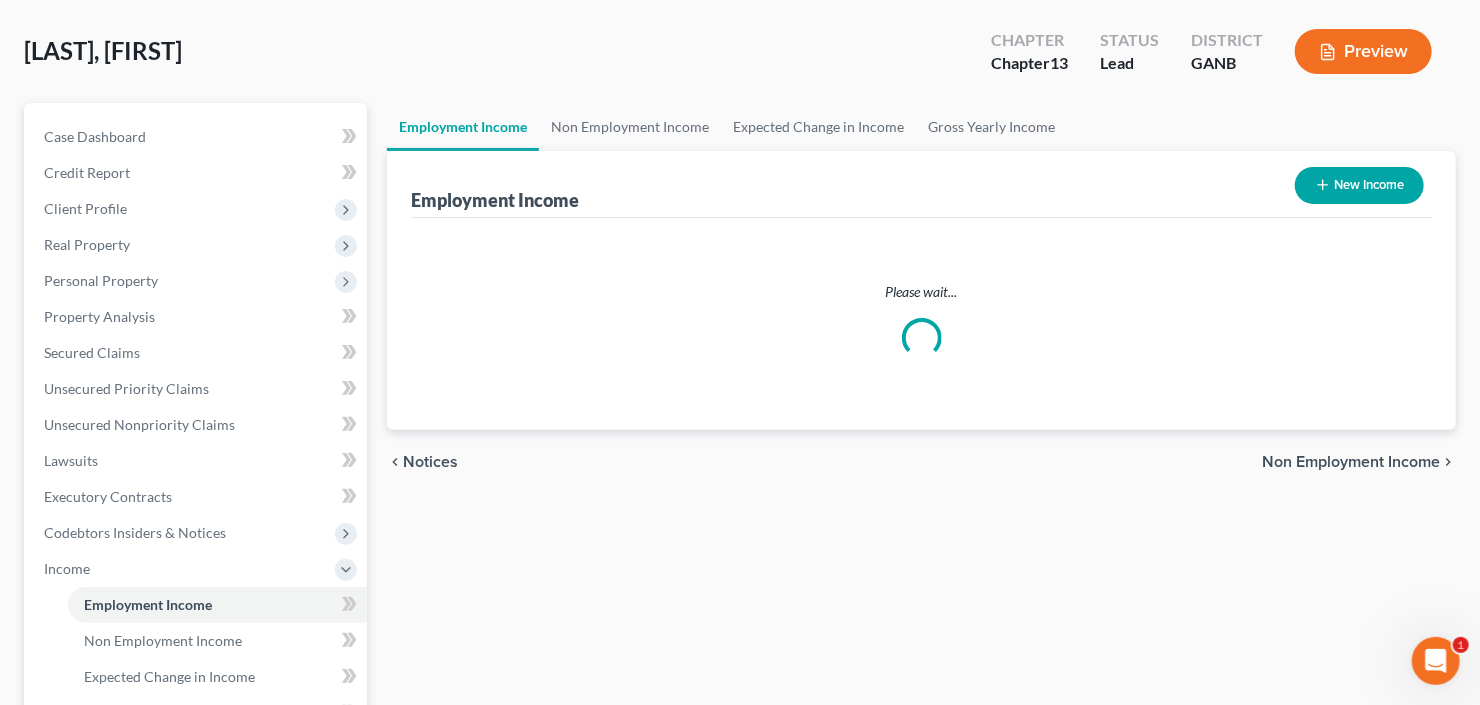 scroll, scrollTop: 0, scrollLeft: 0, axis: both 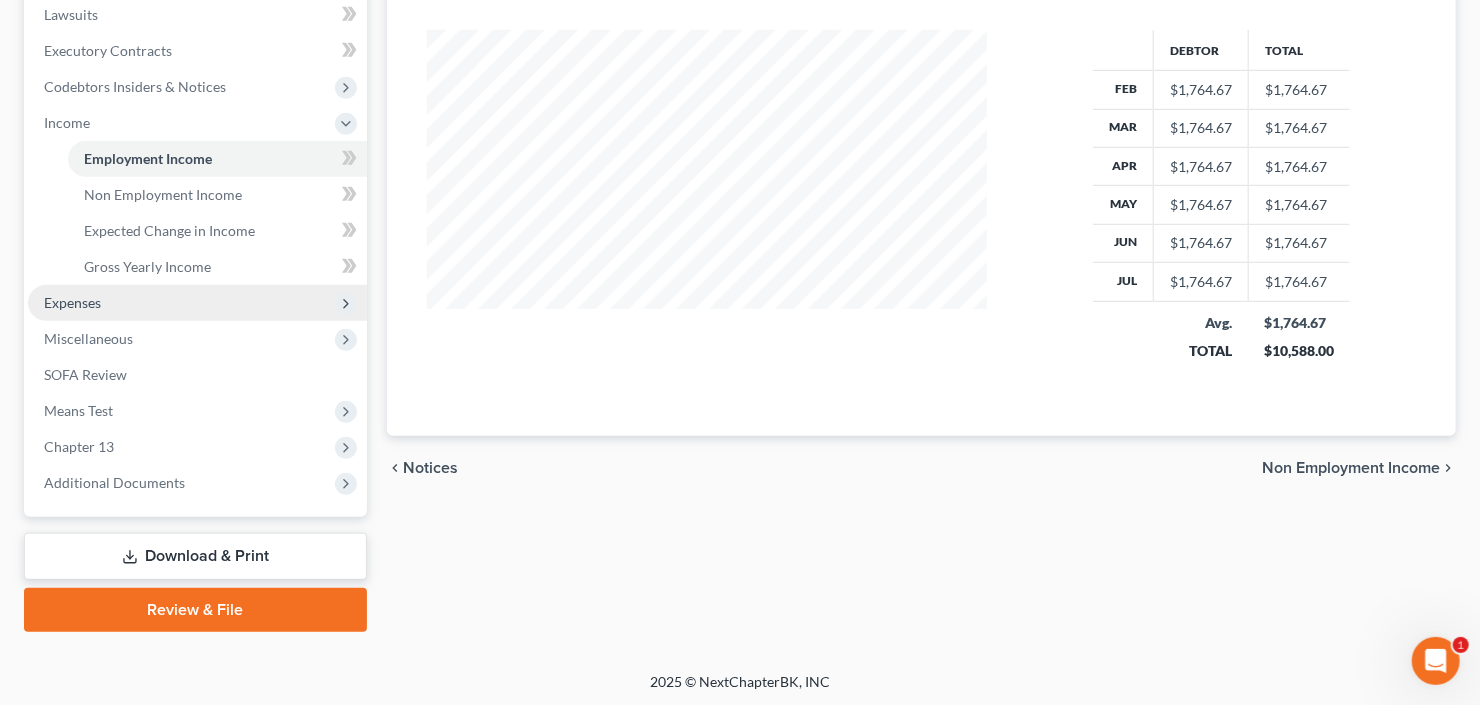 drag, startPoint x: 110, startPoint y: 323, endPoint x: 116, endPoint y: 314, distance: 10.816654 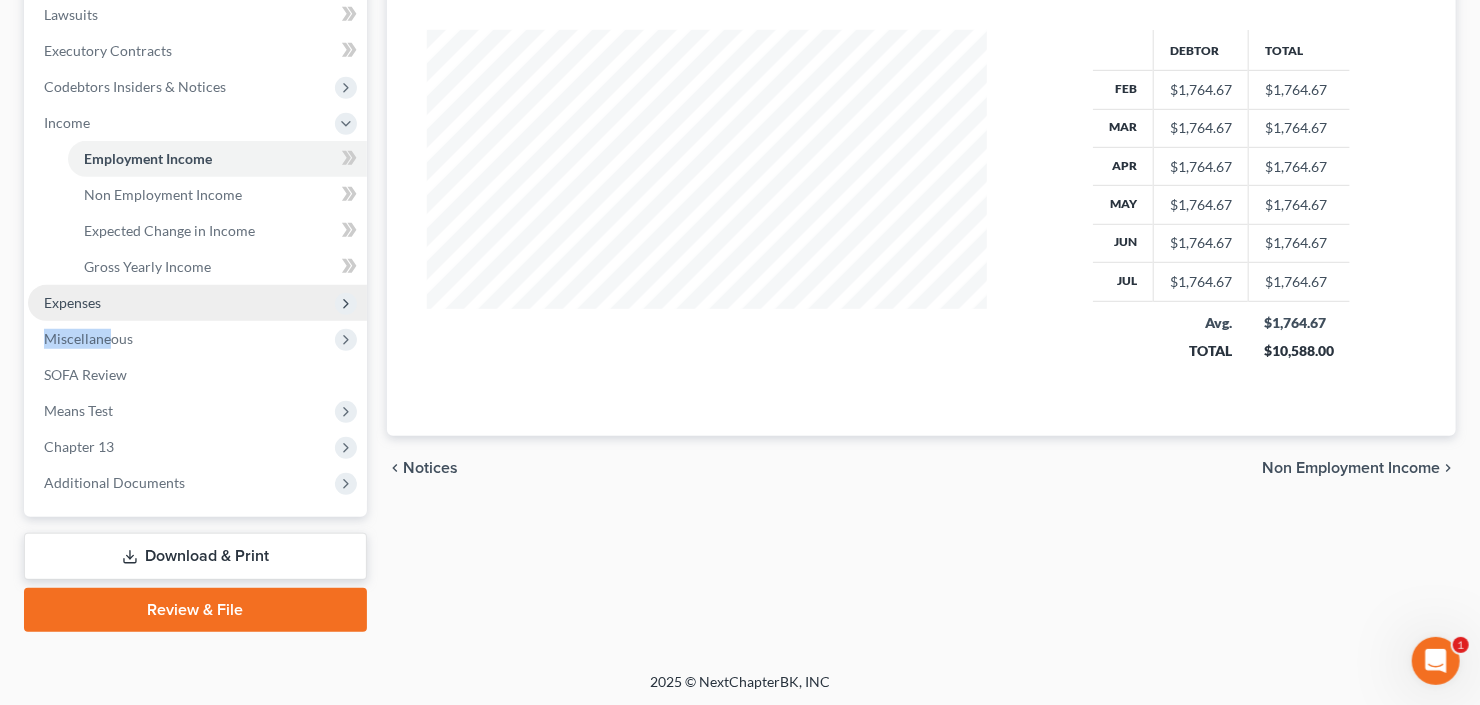 click on "Expenses" at bounding box center [197, 303] 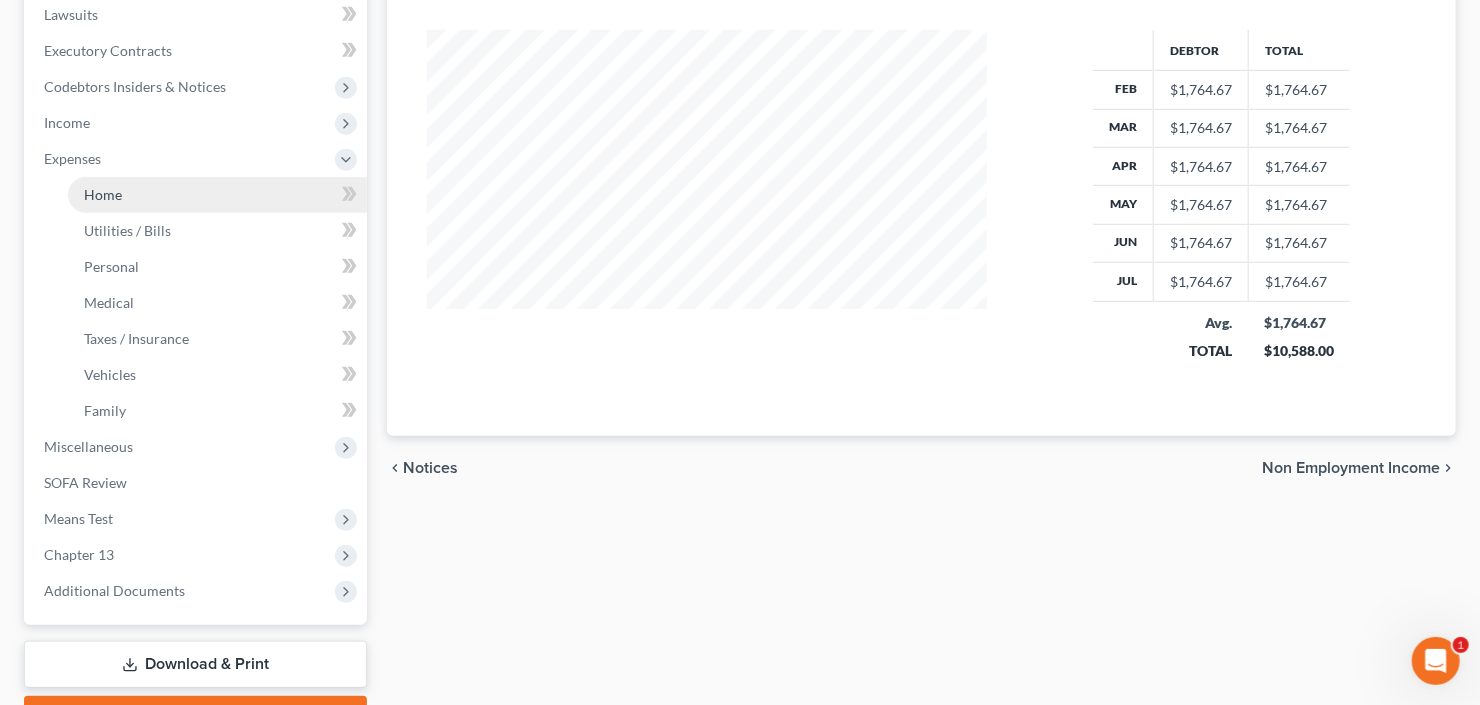 click on "Home" at bounding box center [217, 195] 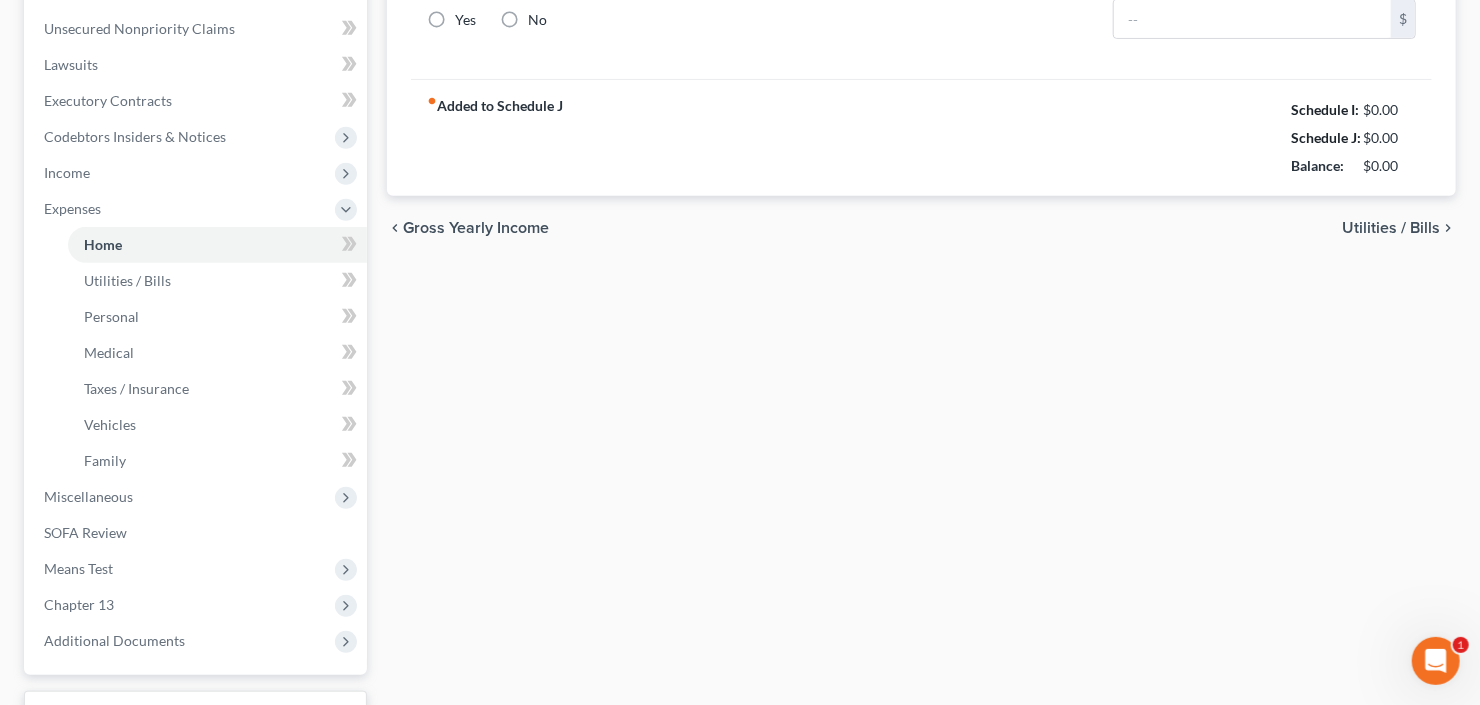 type on "1,500.00" 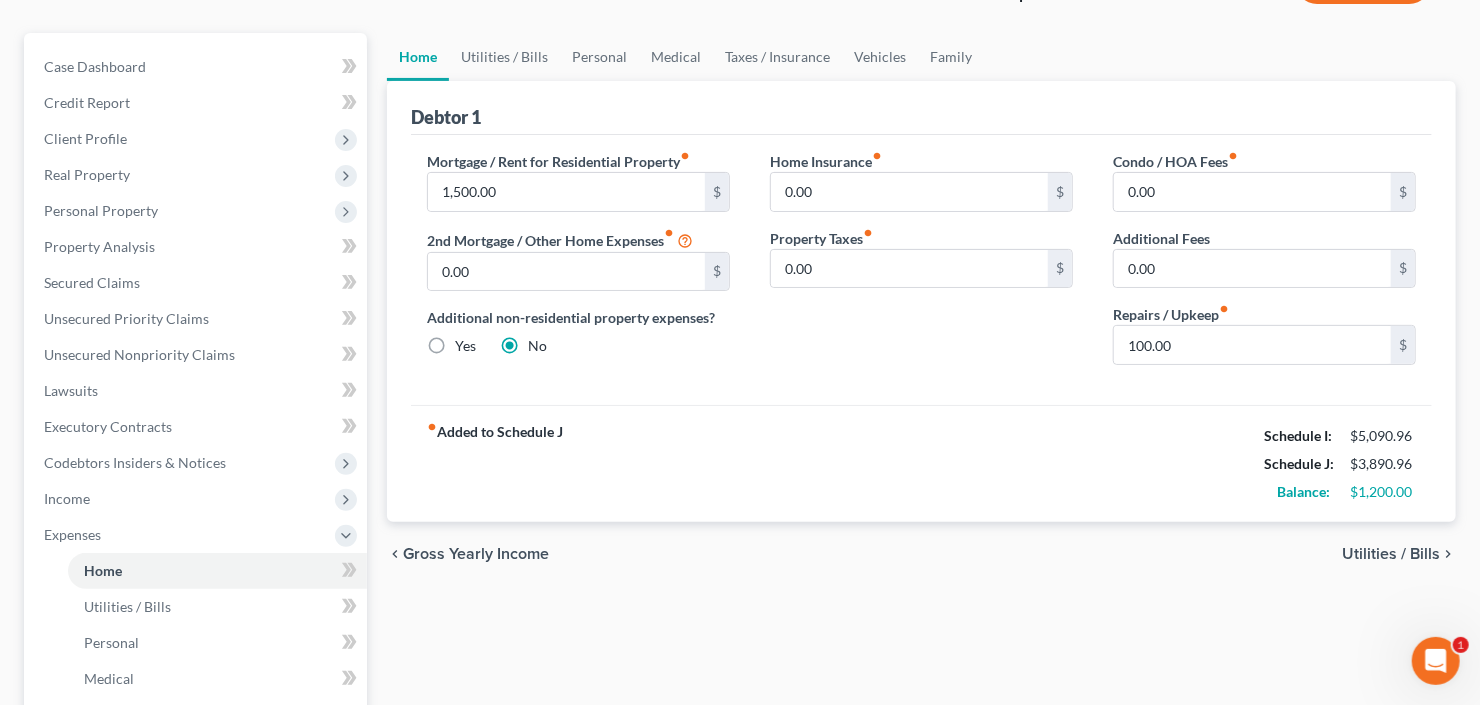 scroll, scrollTop: 160, scrollLeft: 0, axis: vertical 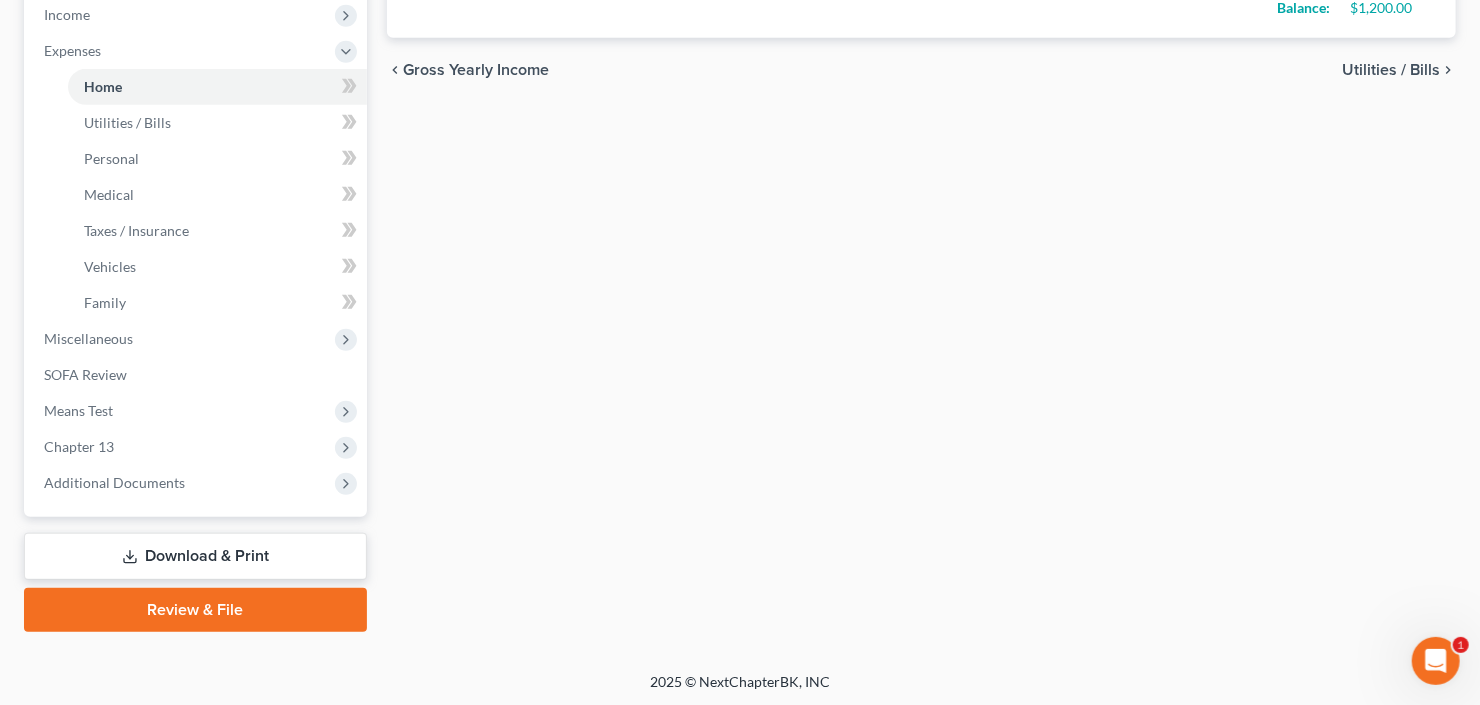 click 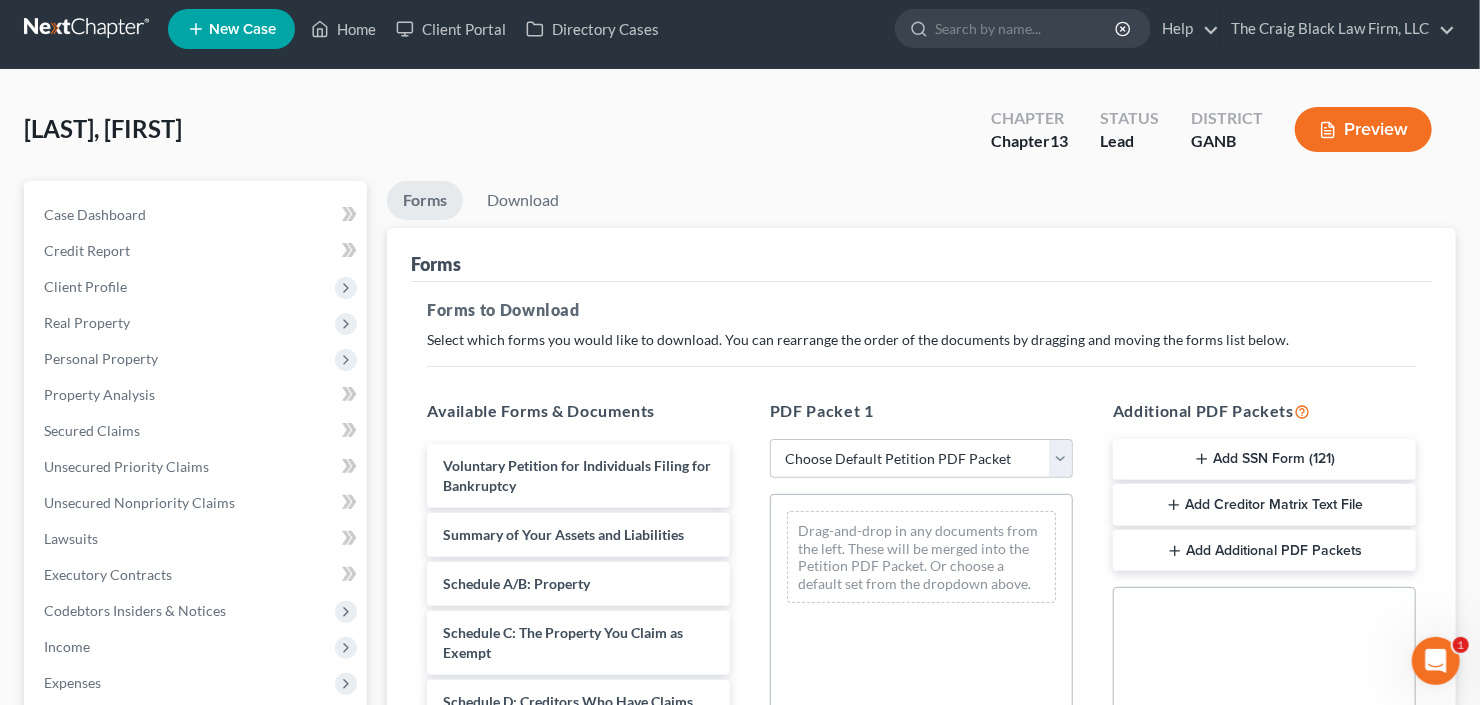 scroll, scrollTop: 0, scrollLeft: 0, axis: both 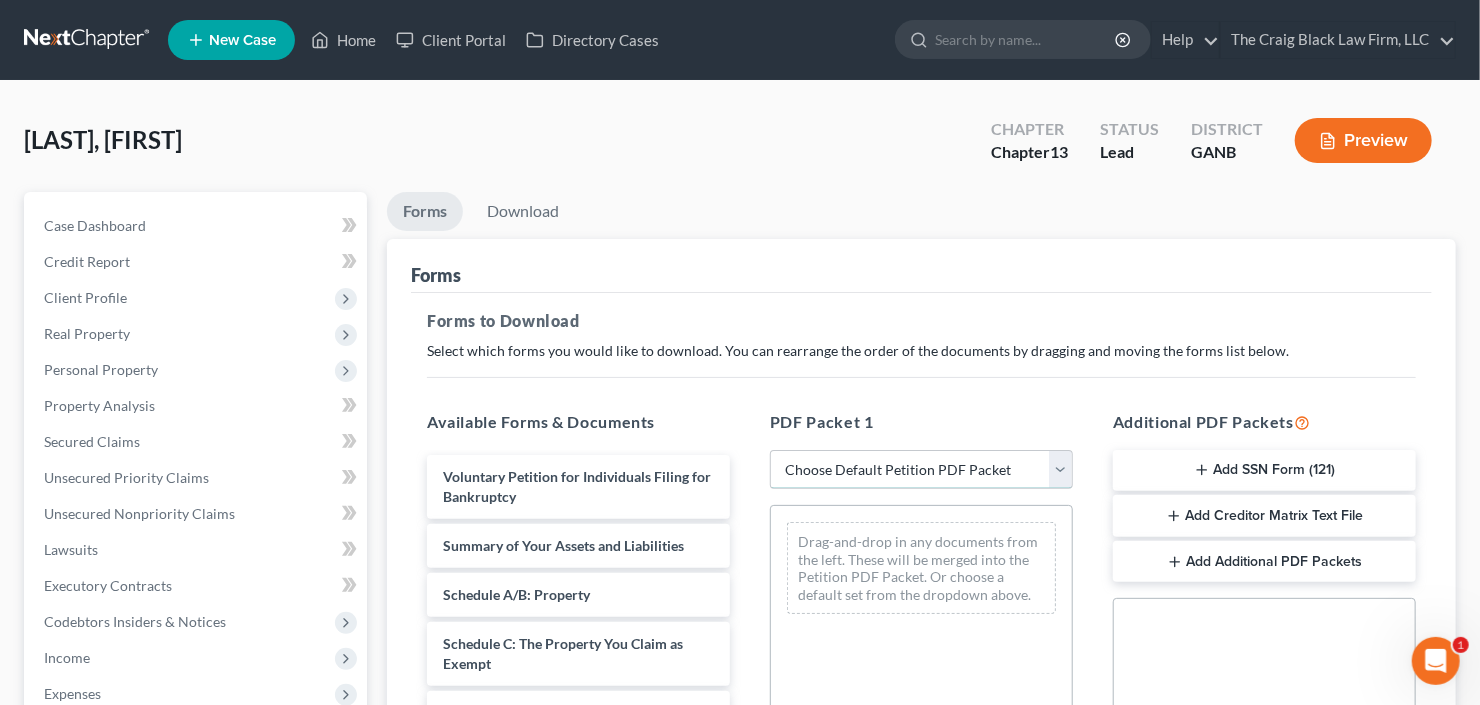 click on "Choose Default Petition PDF Packet Complete Bankruptcy Petition (all forms and schedules) Emergency Filing Forms (Petition and Creditor List Only) Amended Forms Signature Pages Only Supplemental Post Petition (Sch. I & J) Supplemental Post Petition (Sch. I) Supplemental Post Petition (Sch. J)" at bounding box center (921, 470) 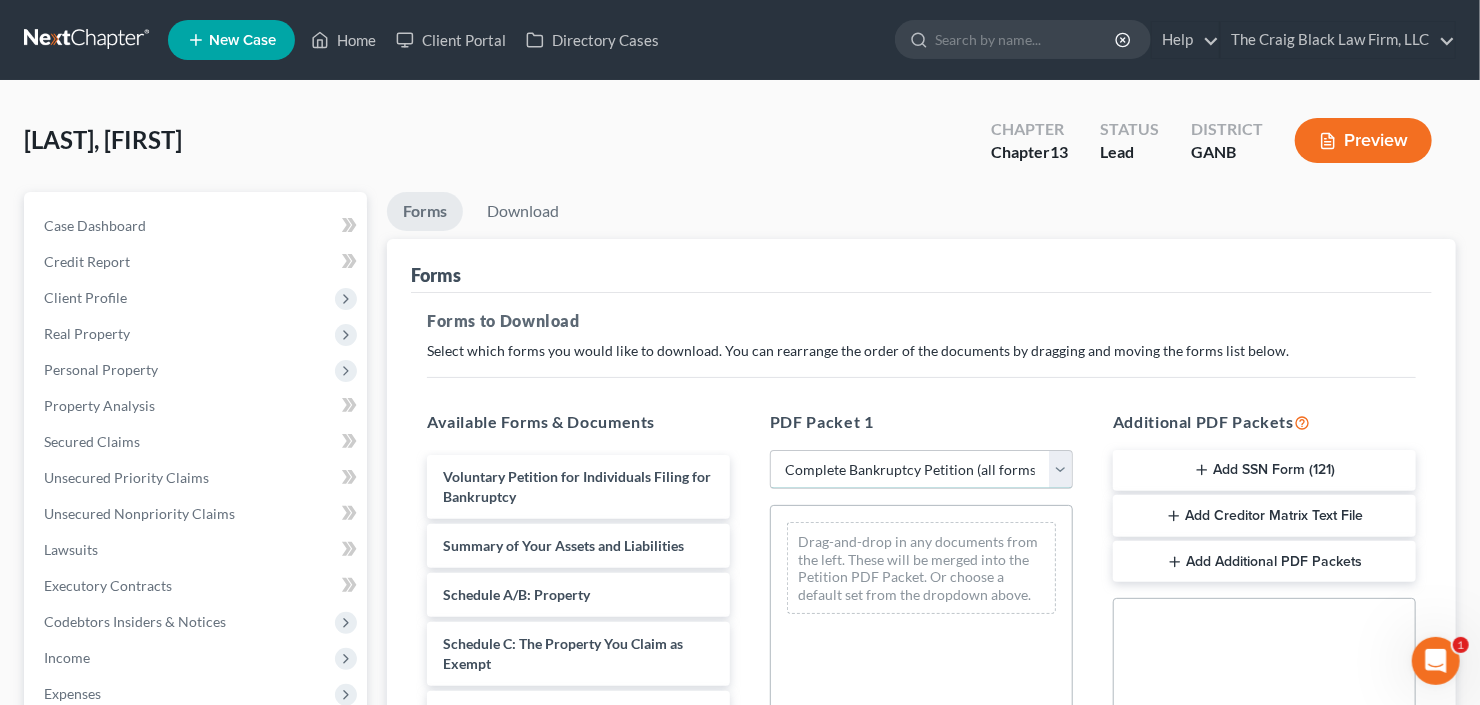 click on "Choose Default Petition PDF Packet Complete Bankruptcy Petition (all forms and schedules) Emergency Filing Forms (Petition and Creditor List Only) Amended Forms Signature Pages Only Supplemental Post Petition (Sch. I & J) Supplemental Post Petition (Sch. I) Supplemental Post Petition (Sch. J)" at bounding box center [921, 470] 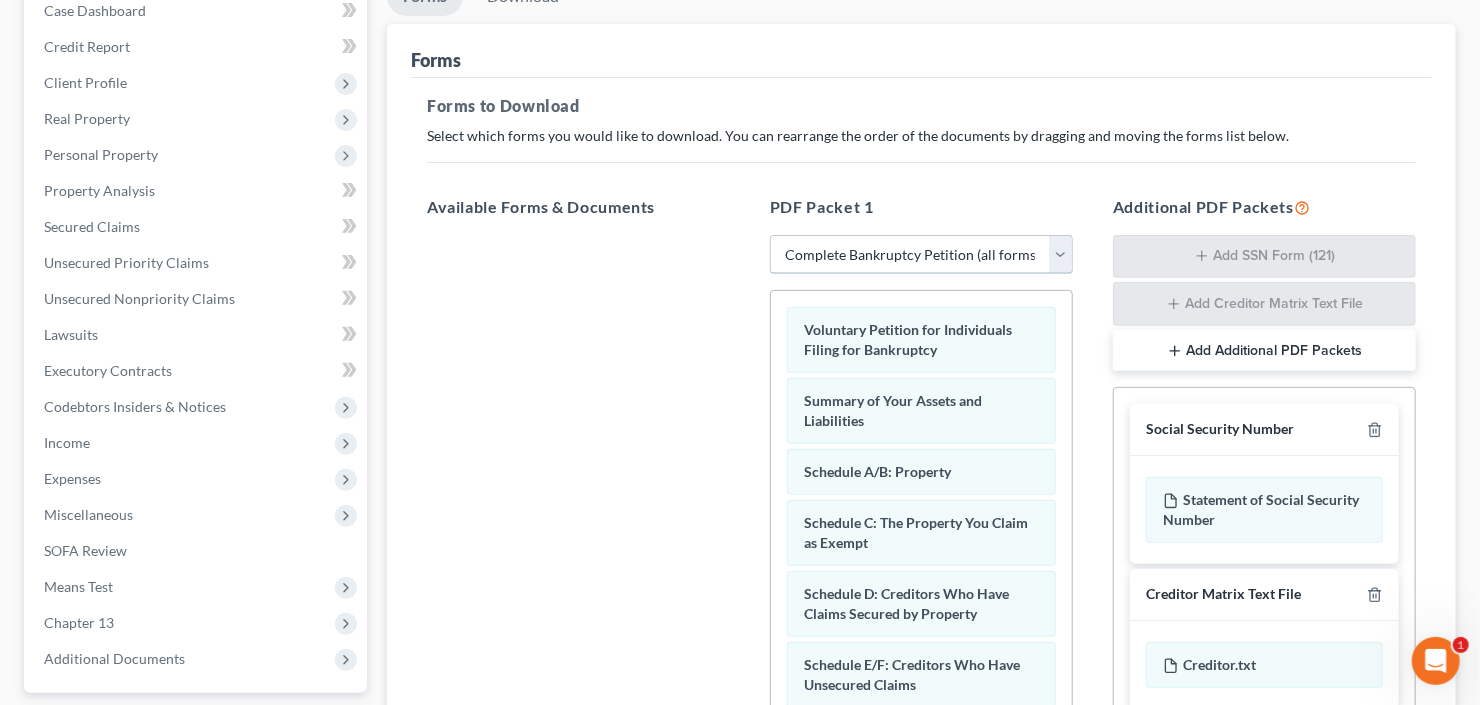 scroll, scrollTop: 320, scrollLeft: 0, axis: vertical 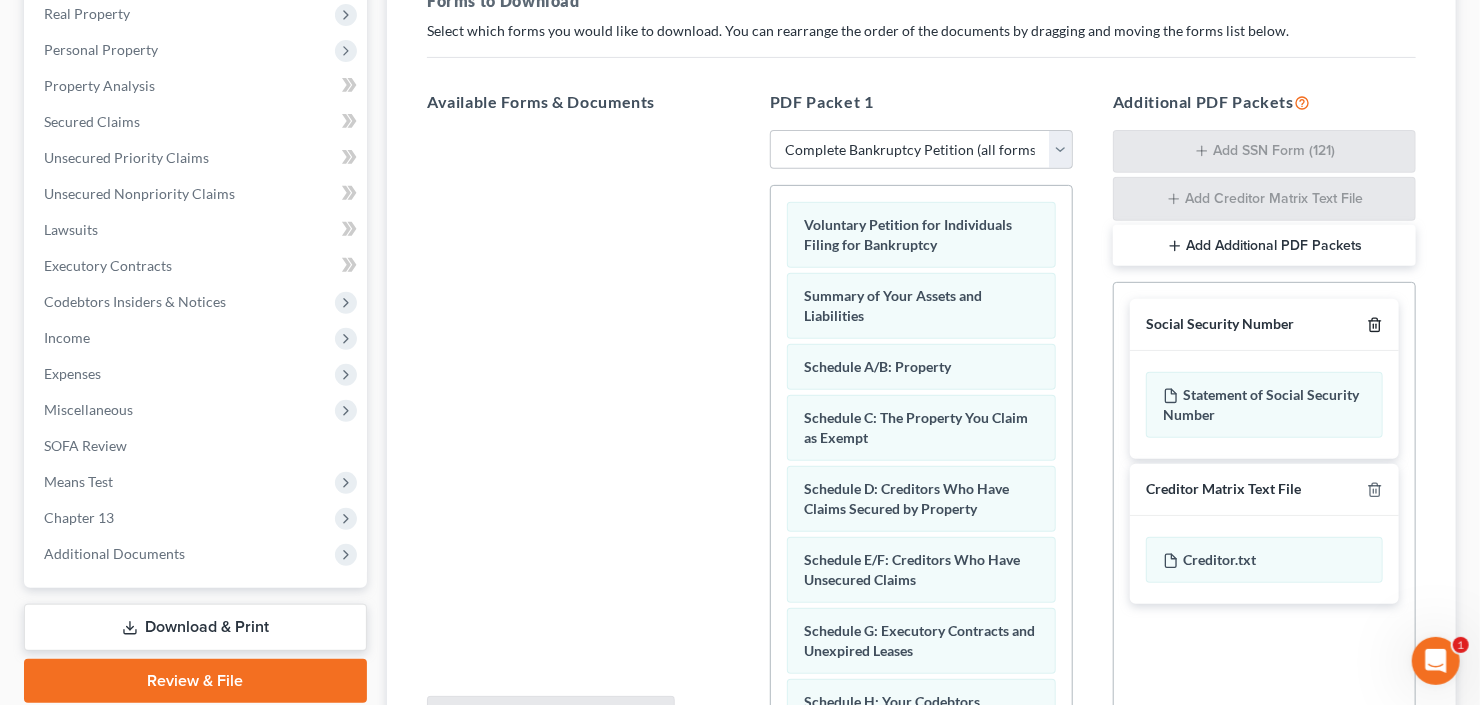 click 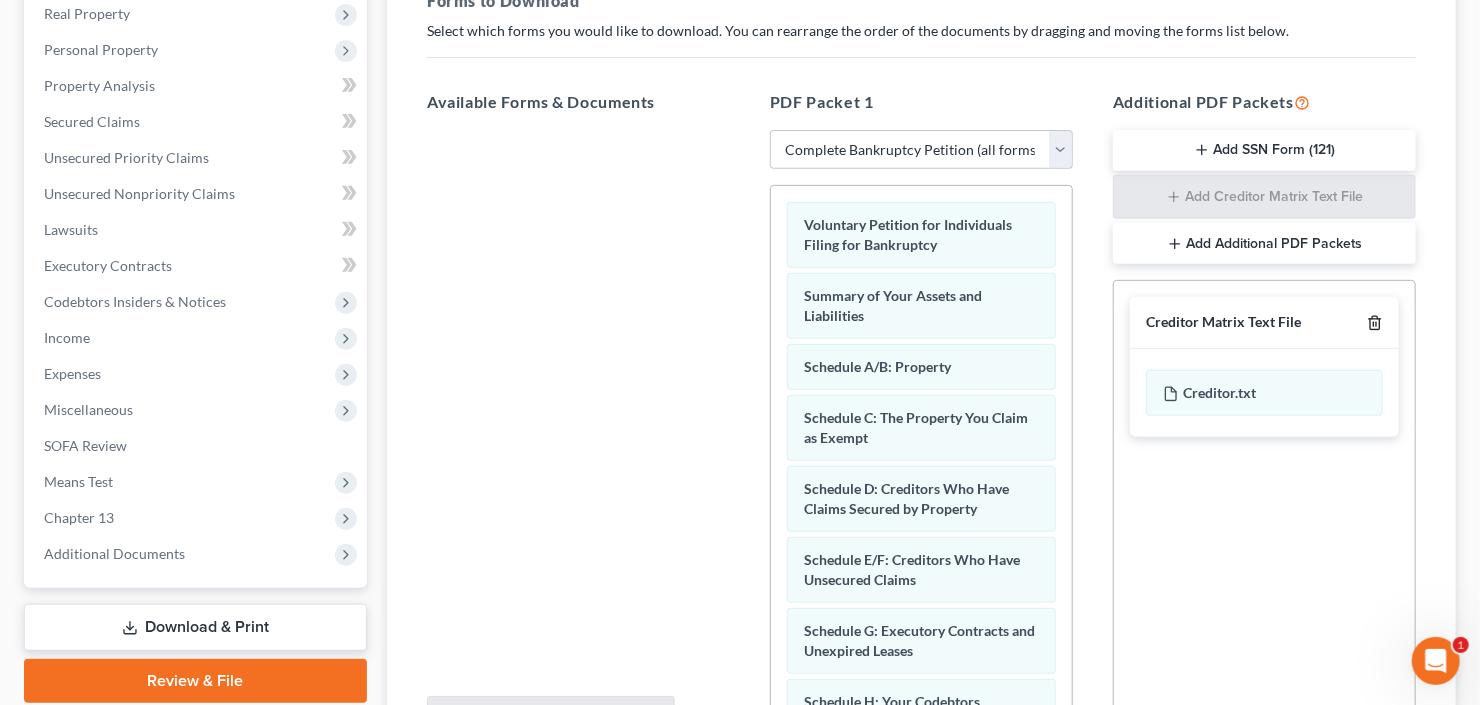 click 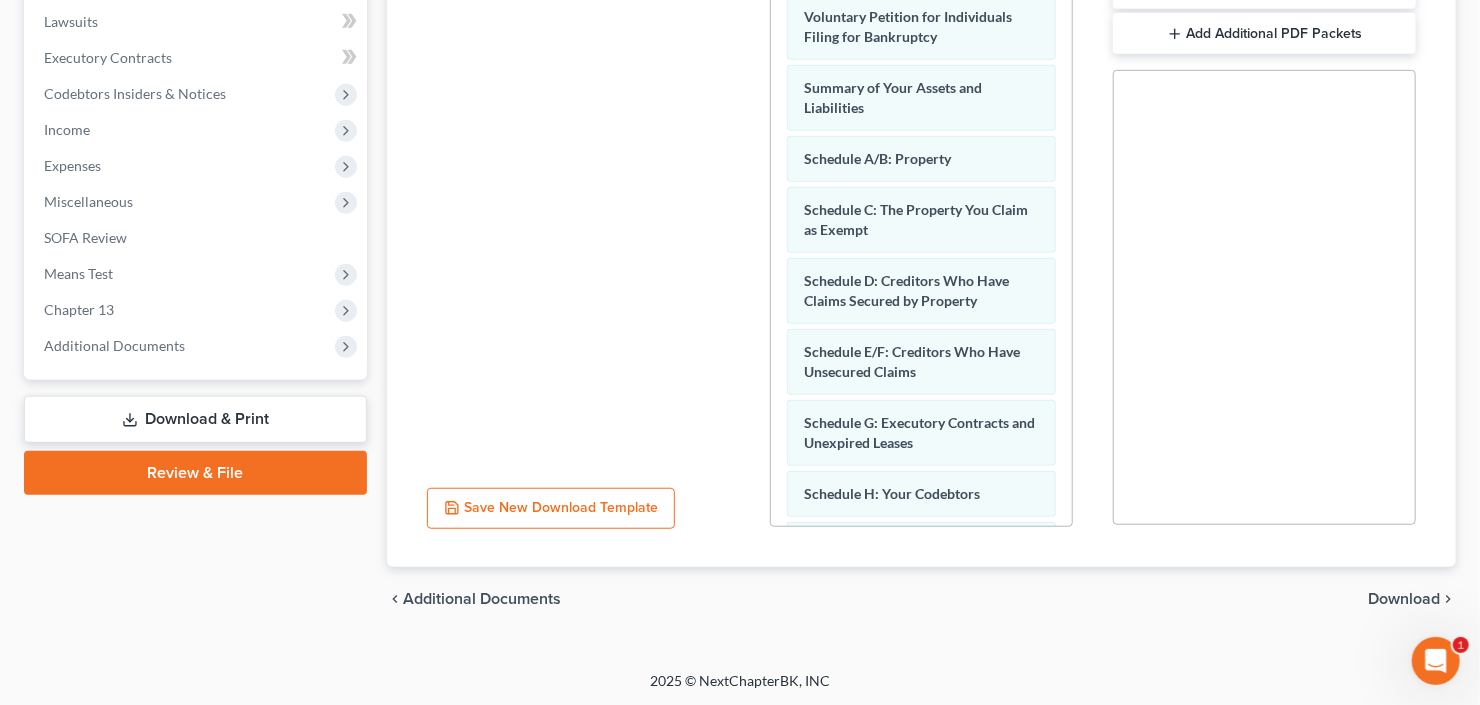 click on "Download" at bounding box center [1404, 599] 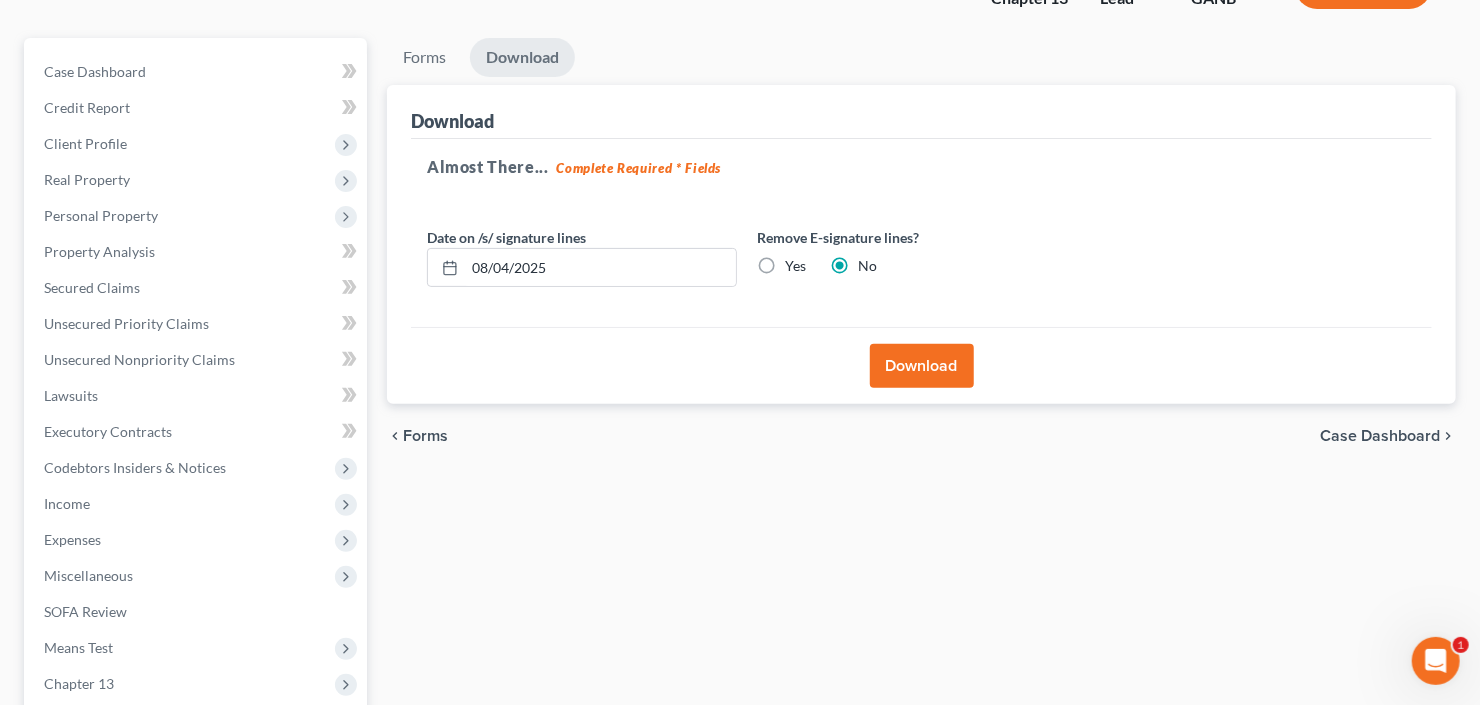 scroll, scrollTop: 0, scrollLeft: 0, axis: both 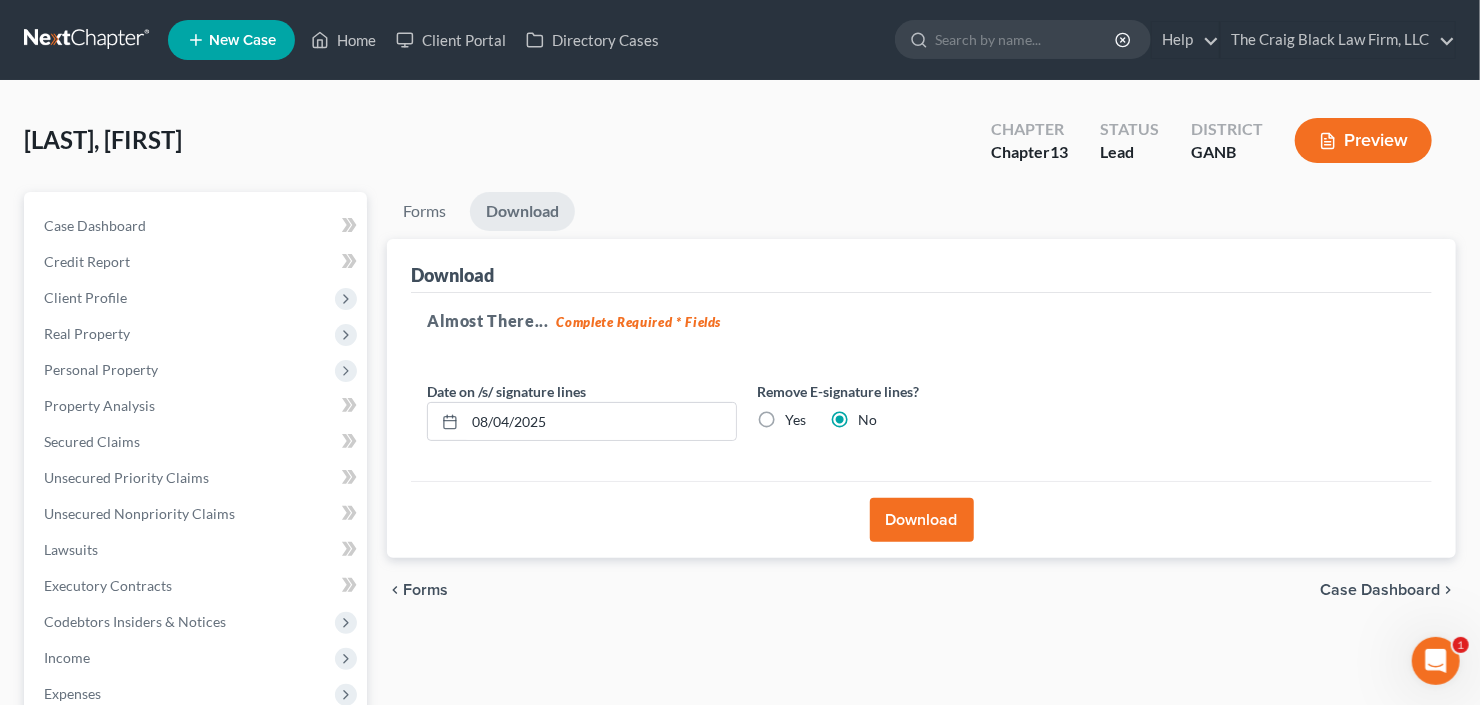 click on "Download" at bounding box center (922, 520) 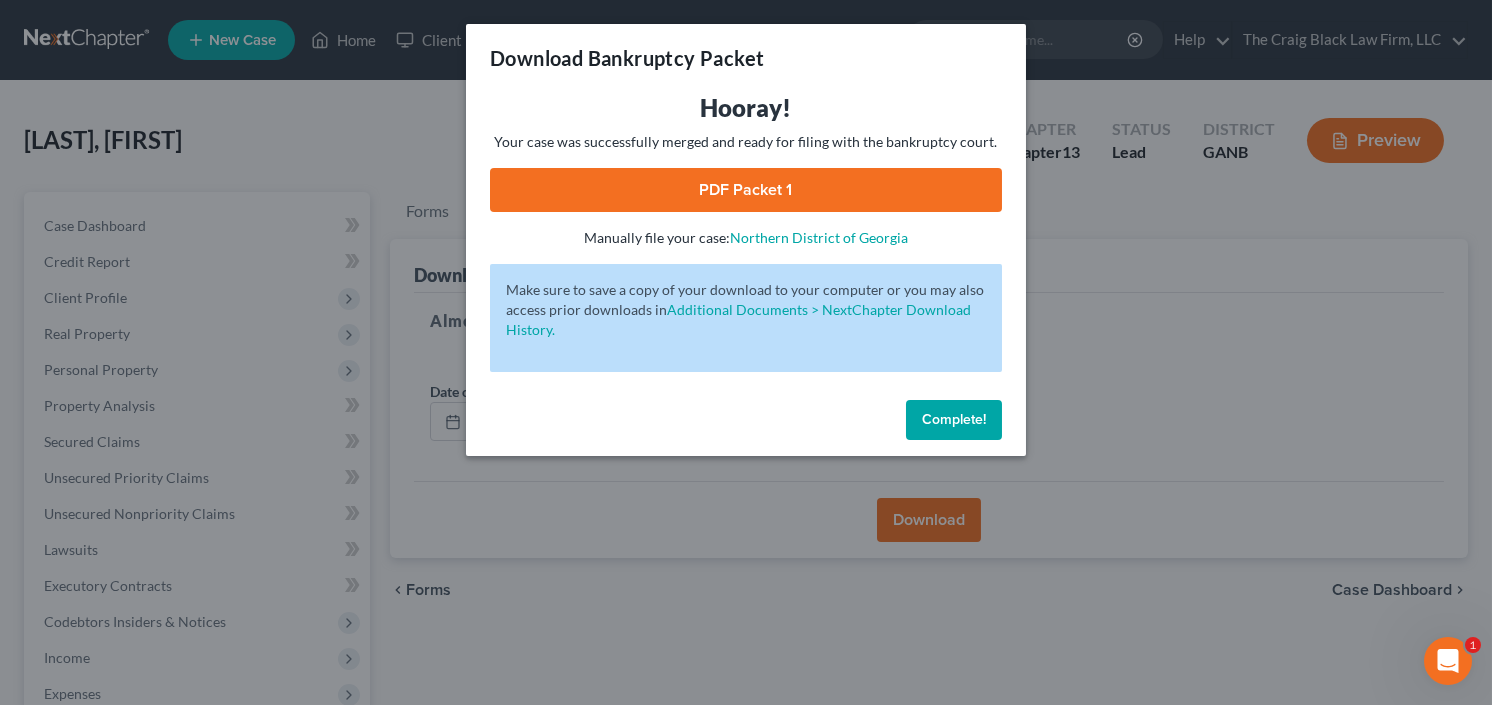 click on "PDF Packet 1" at bounding box center [746, 190] 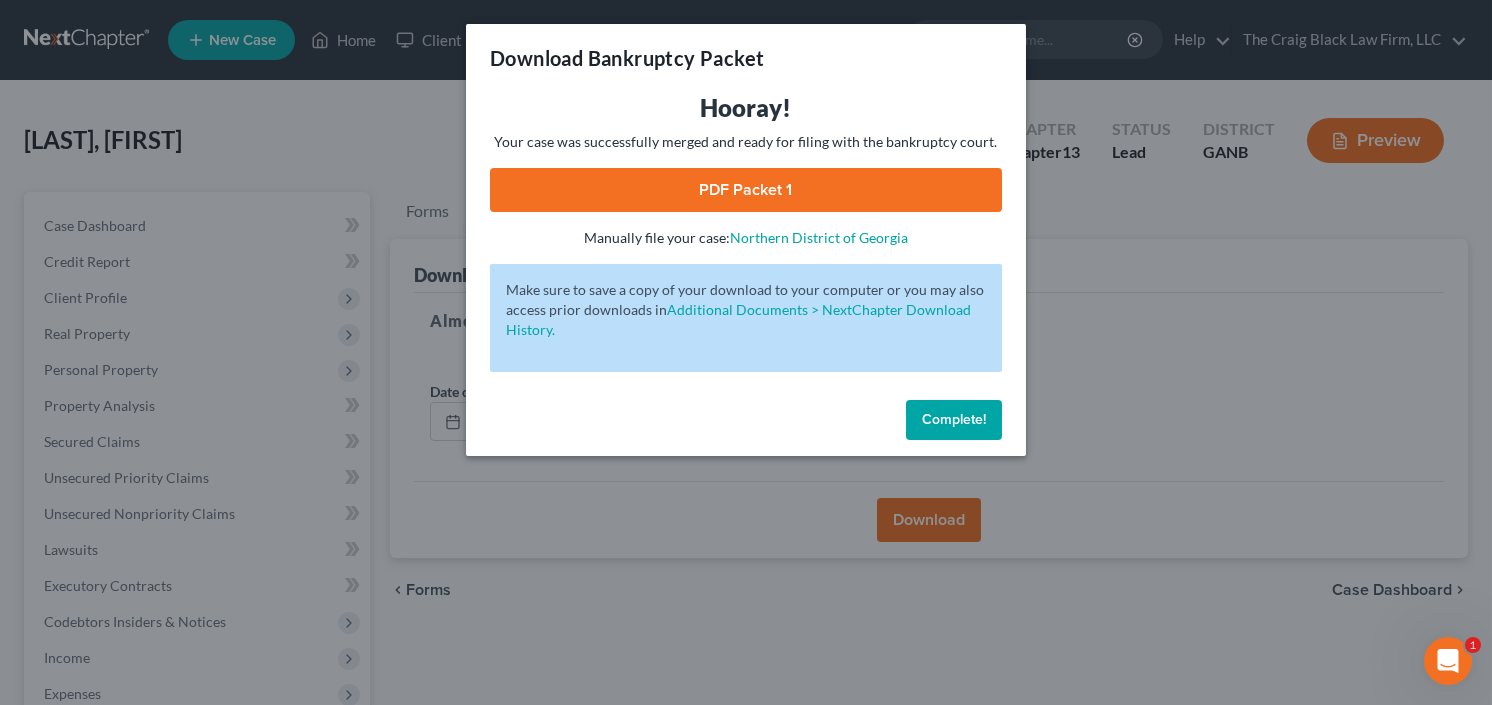 click on "Complete!" at bounding box center (954, 420) 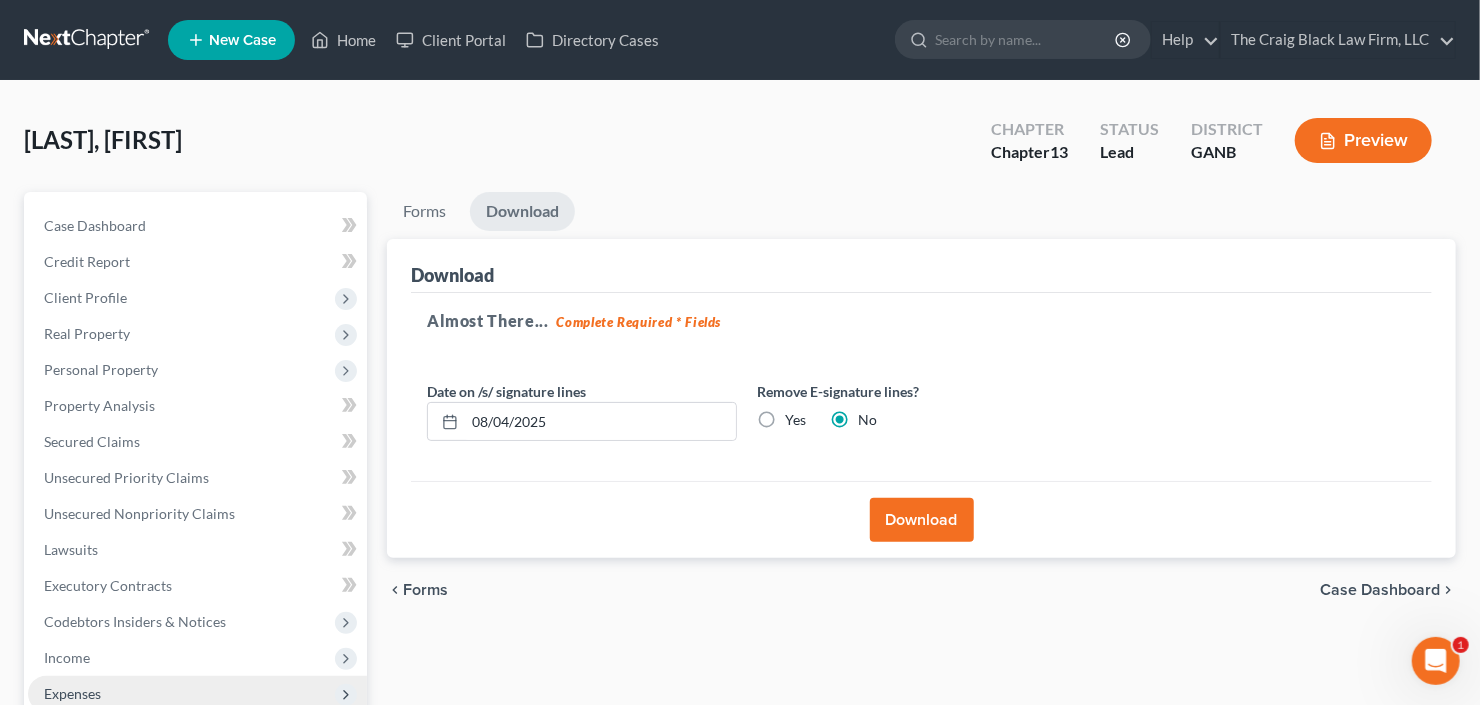 scroll, scrollTop: 390, scrollLeft: 0, axis: vertical 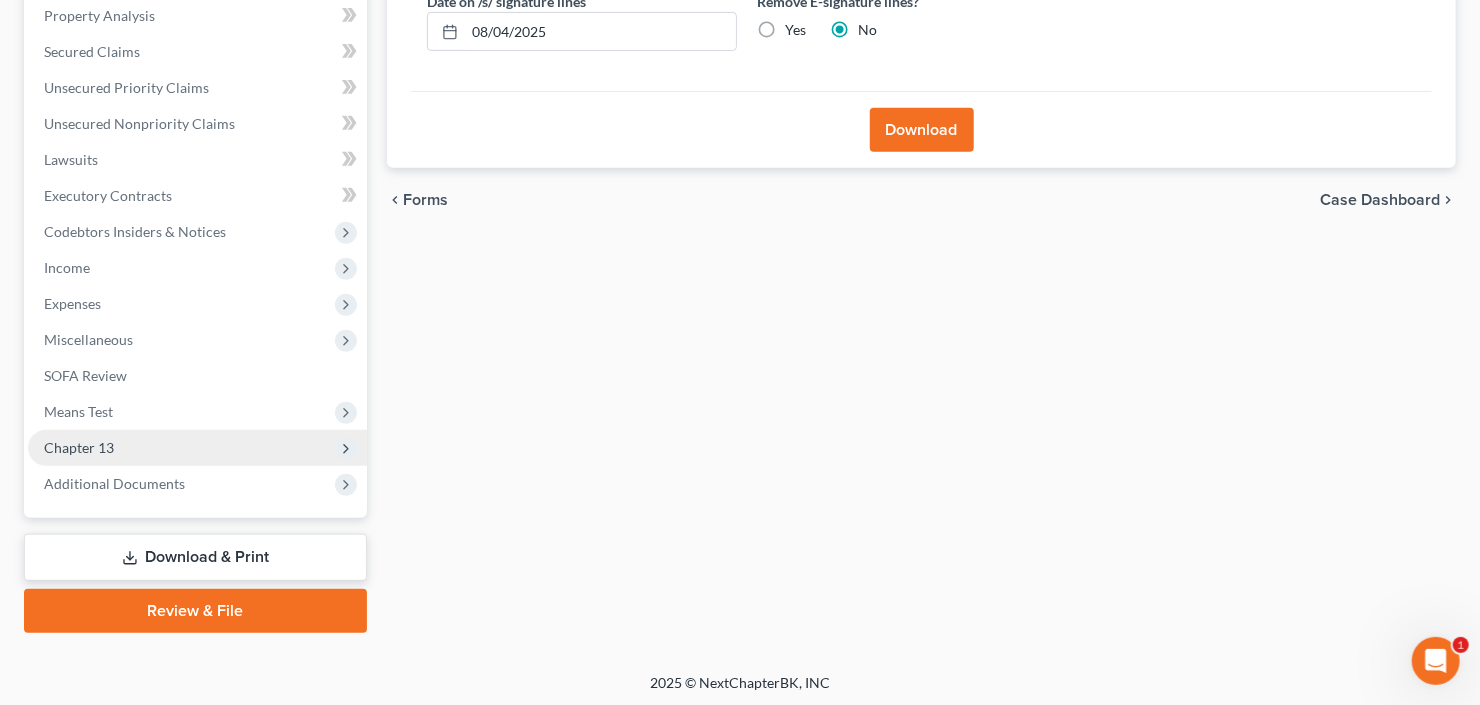 click on "Chapter 13" at bounding box center [197, 448] 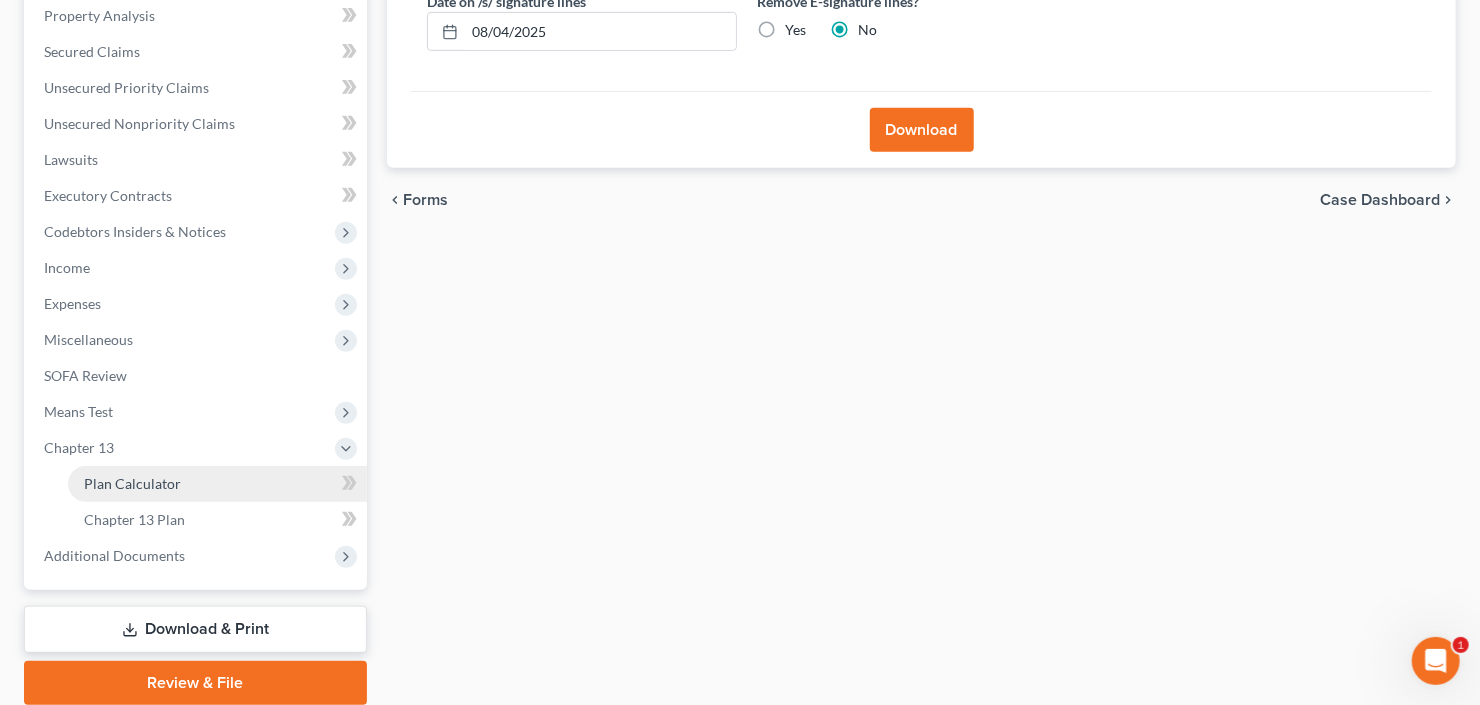 click on "Plan Calculator" at bounding box center (217, 484) 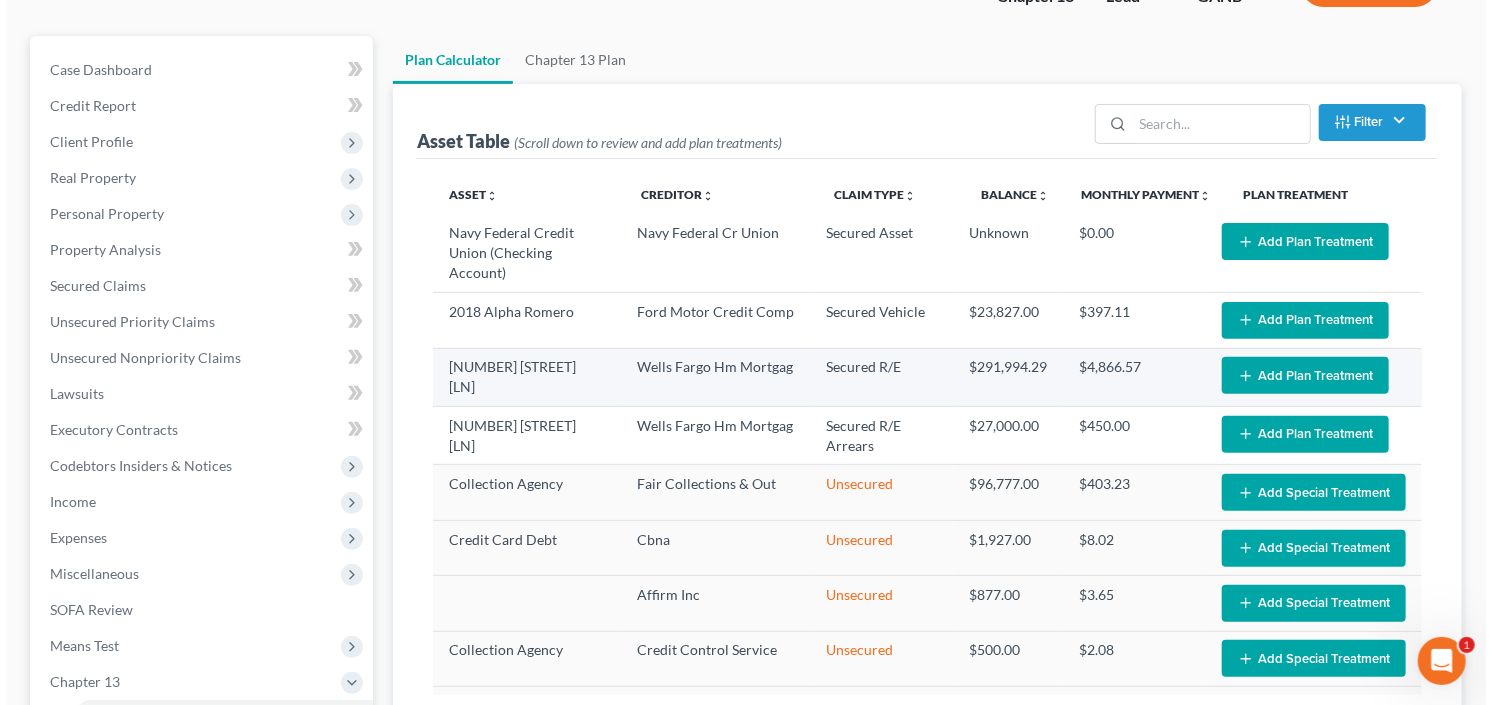 scroll, scrollTop: 160, scrollLeft: 0, axis: vertical 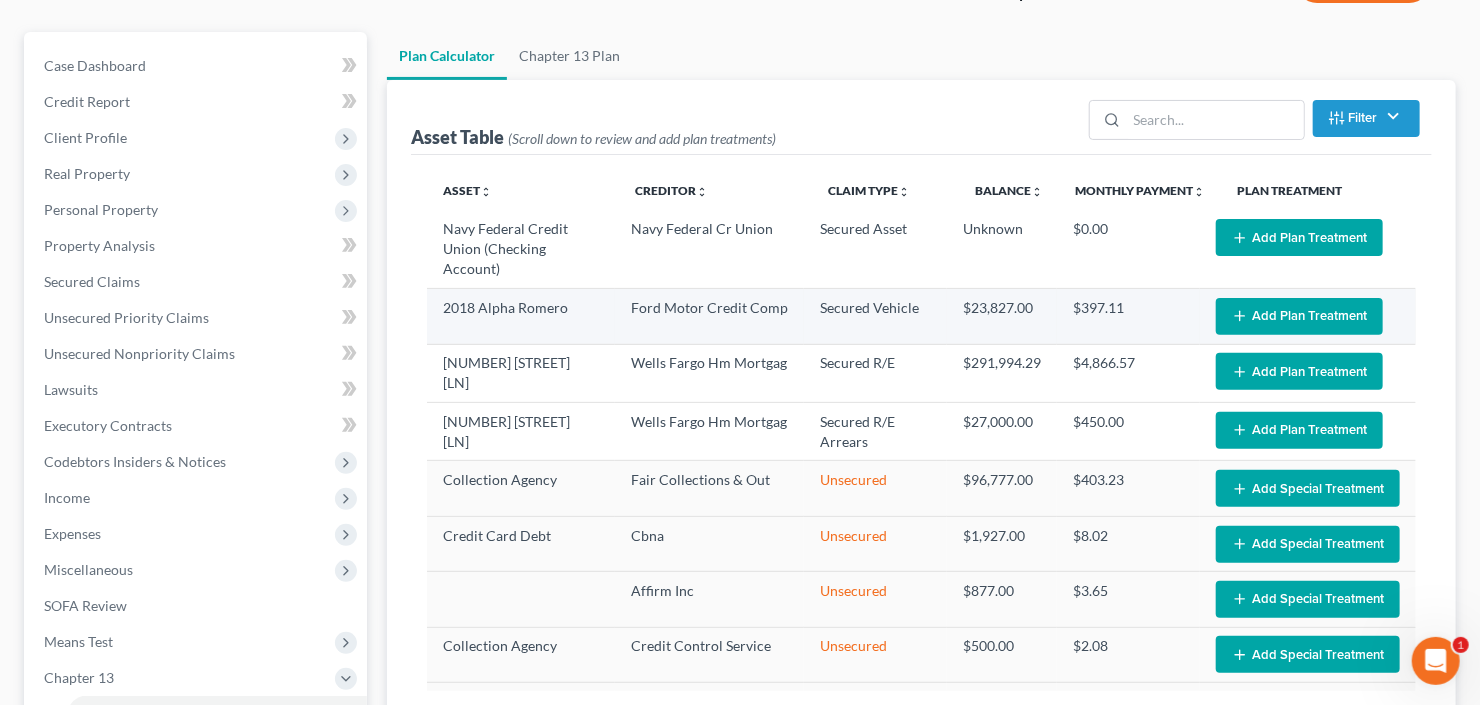 select on "59" 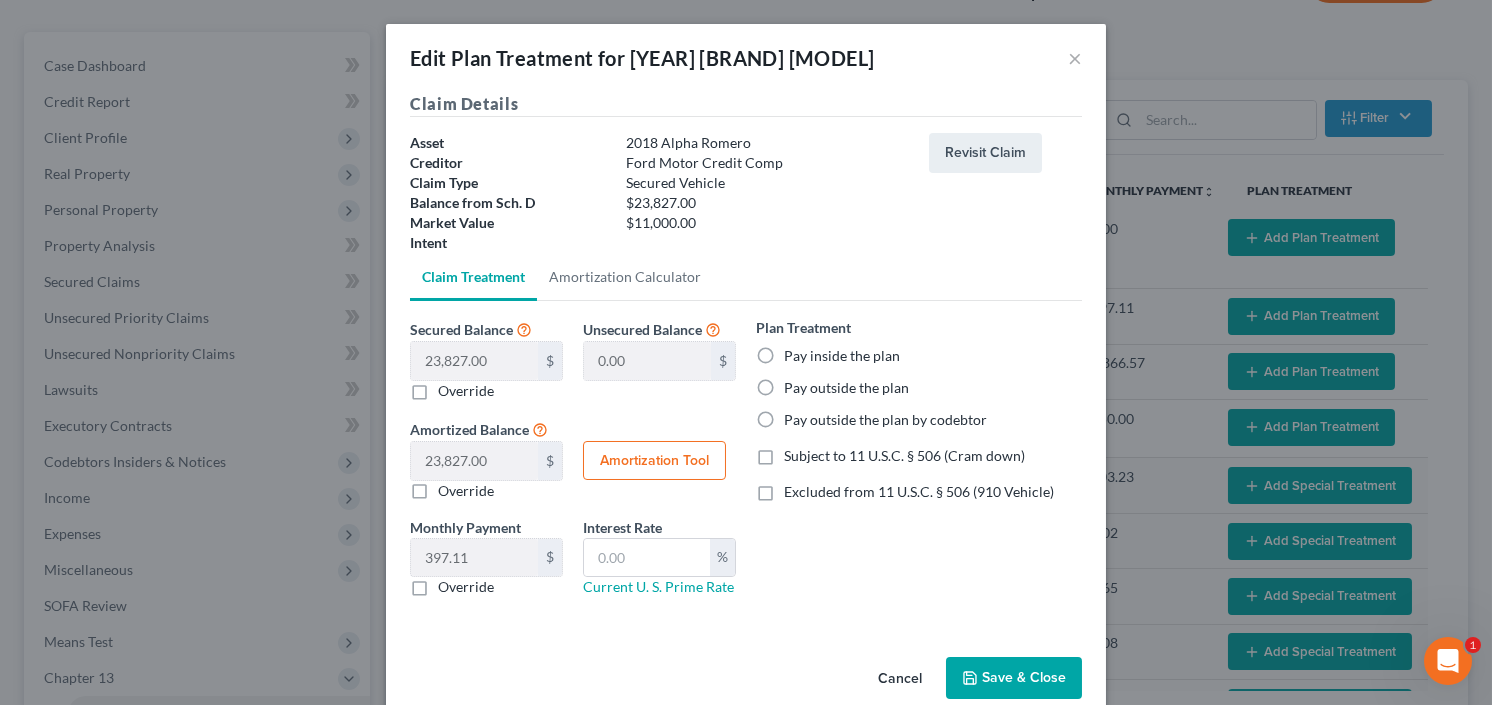 drag, startPoint x: 629, startPoint y: 459, endPoint x: 780, endPoint y: 434, distance: 153.05554 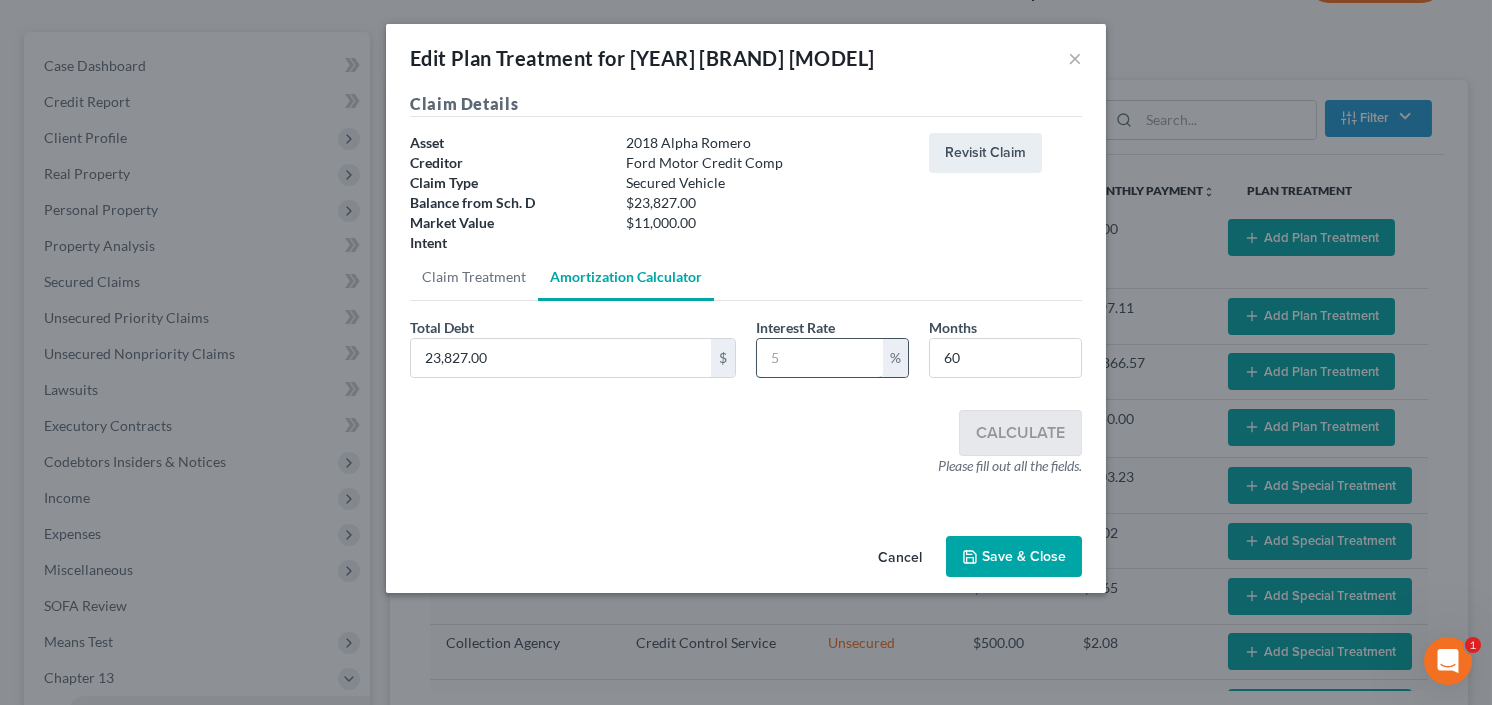 click at bounding box center [820, 358] 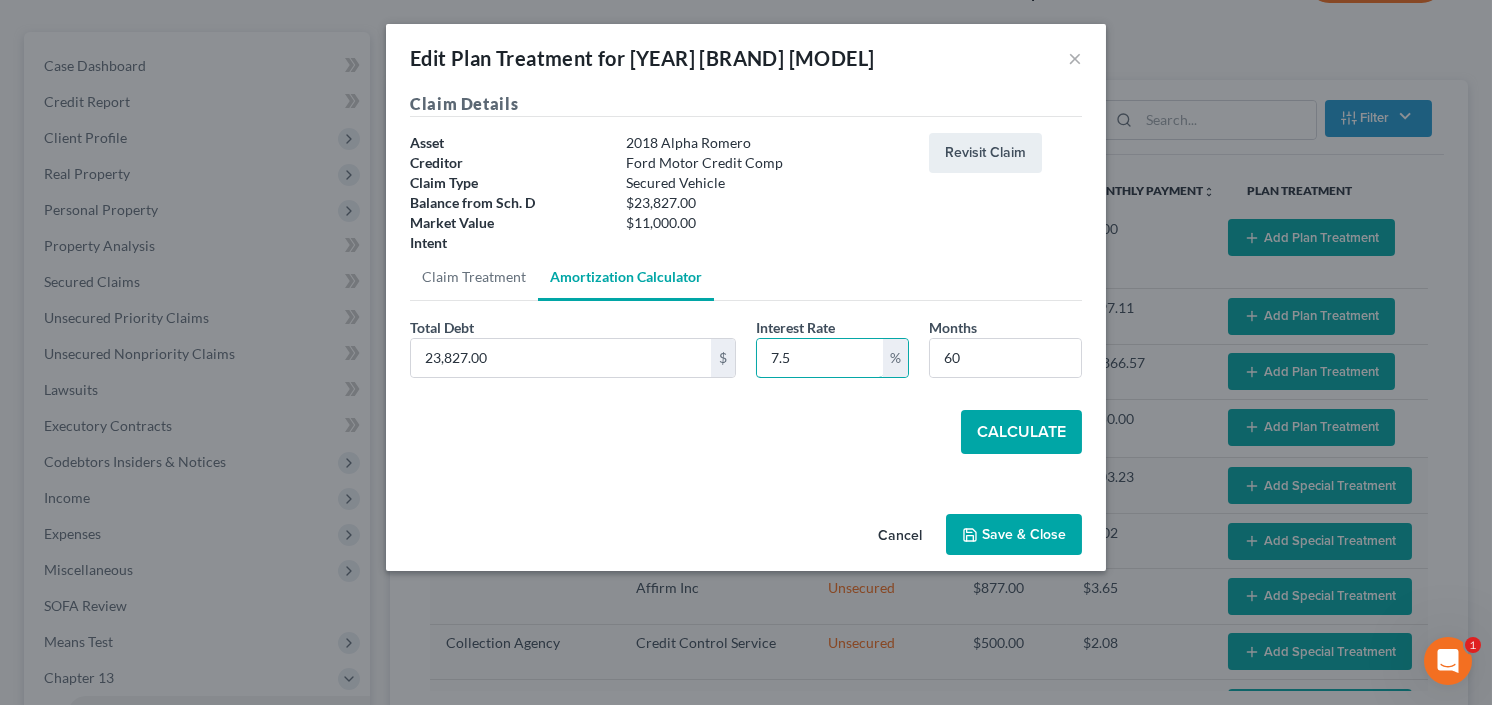type on "7.5" 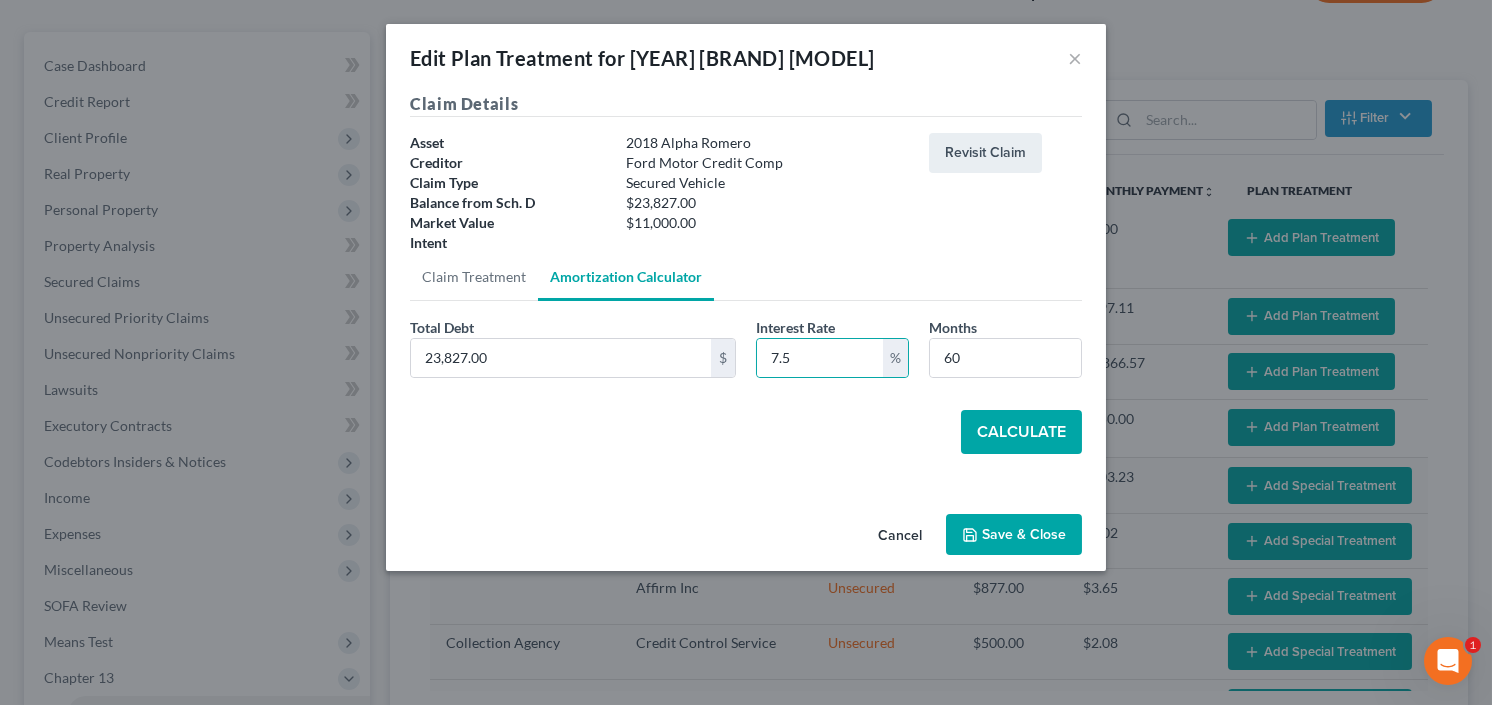 click on "Calculate" at bounding box center [1021, 432] 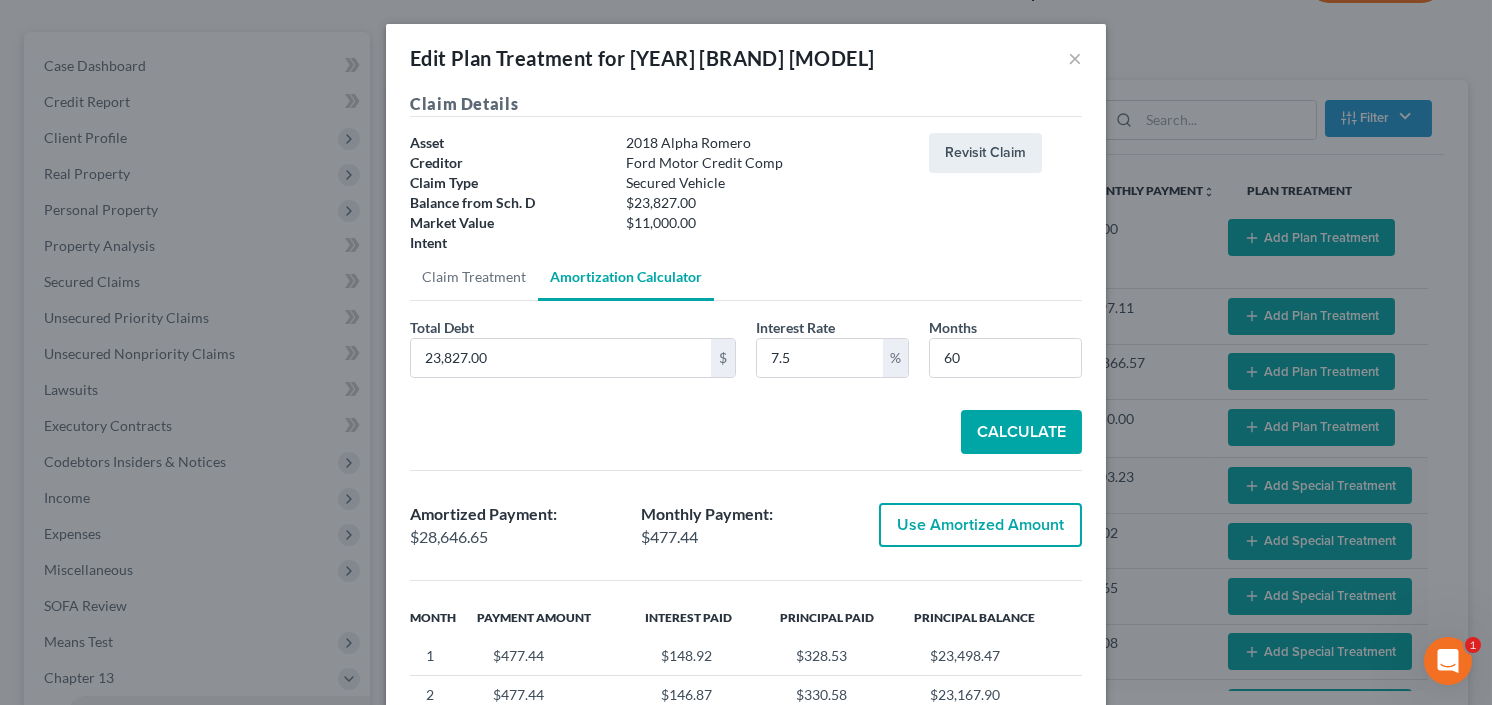 click on "Use Amortized Amount" at bounding box center [980, 525] 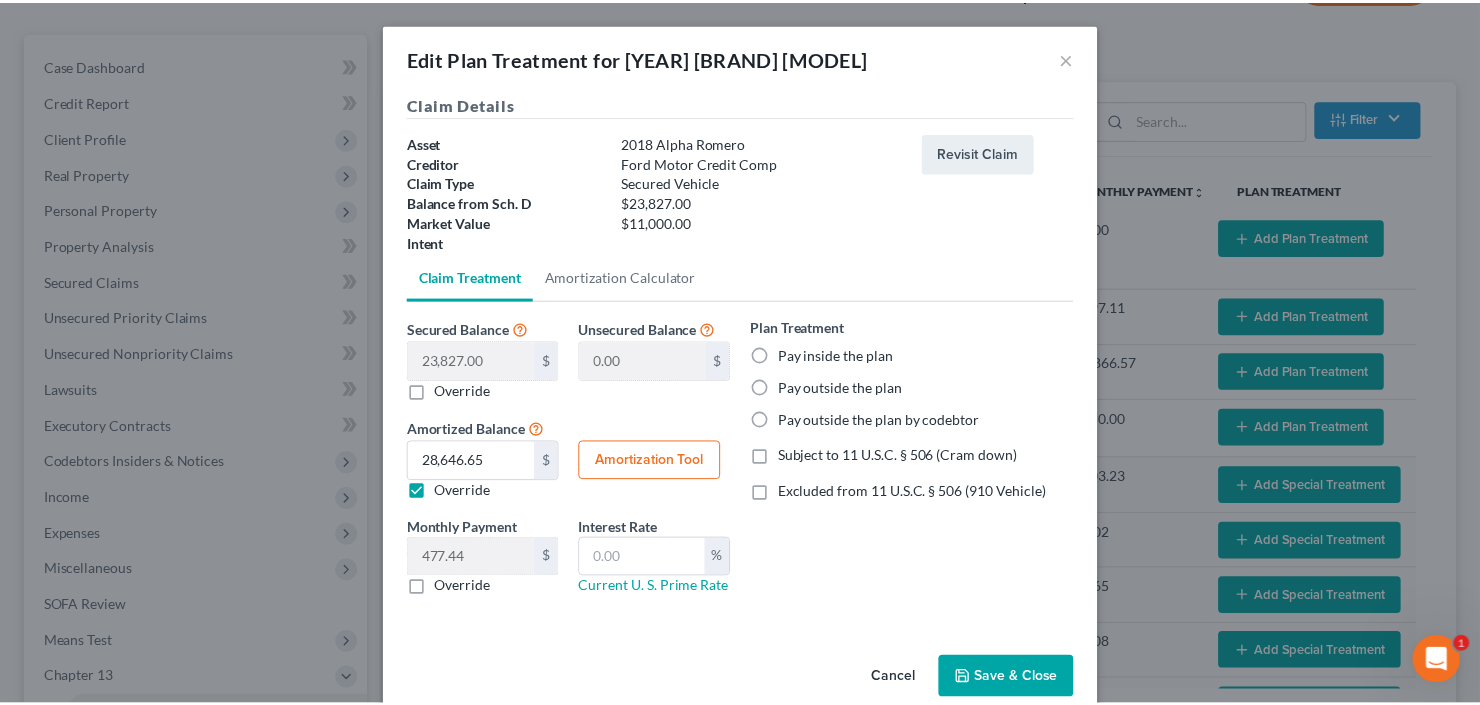 scroll, scrollTop: 31, scrollLeft: 0, axis: vertical 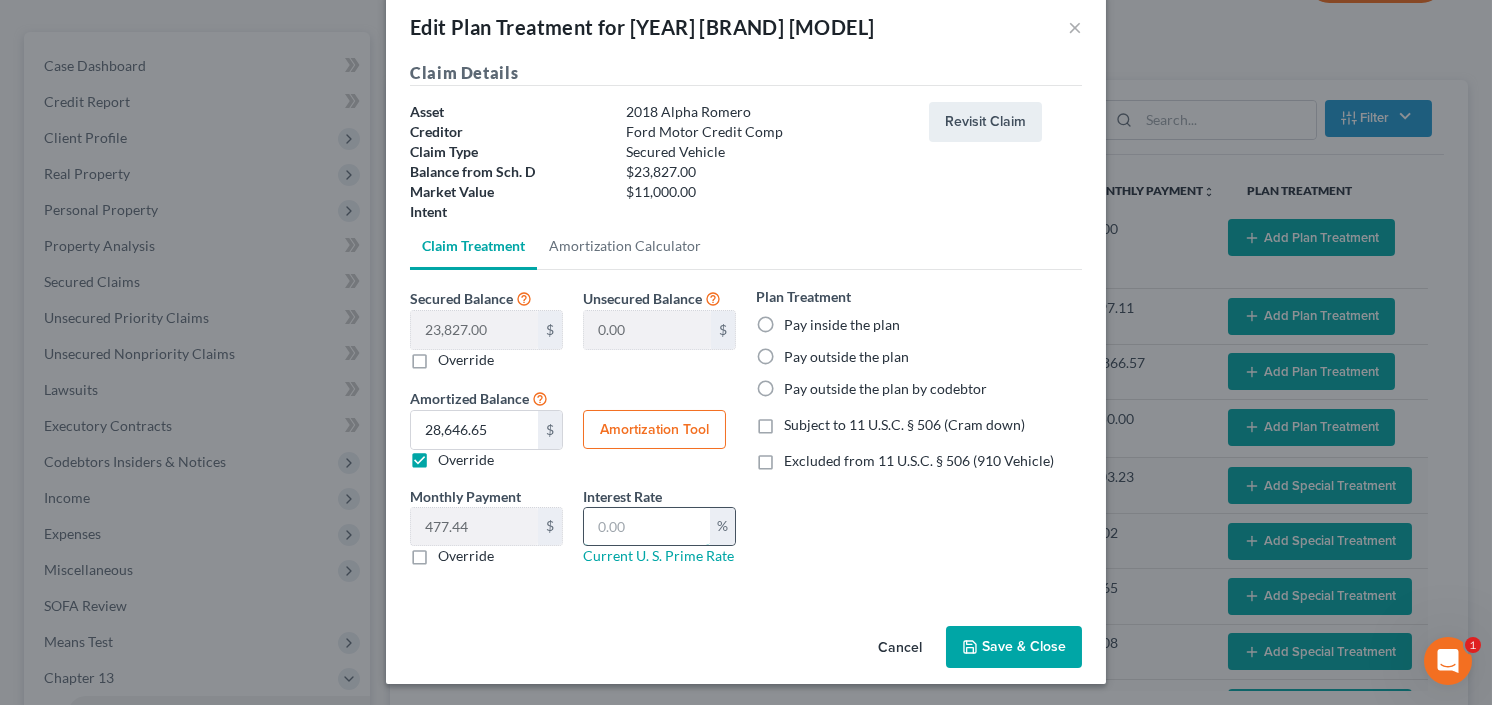 click at bounding box center (647, 527) 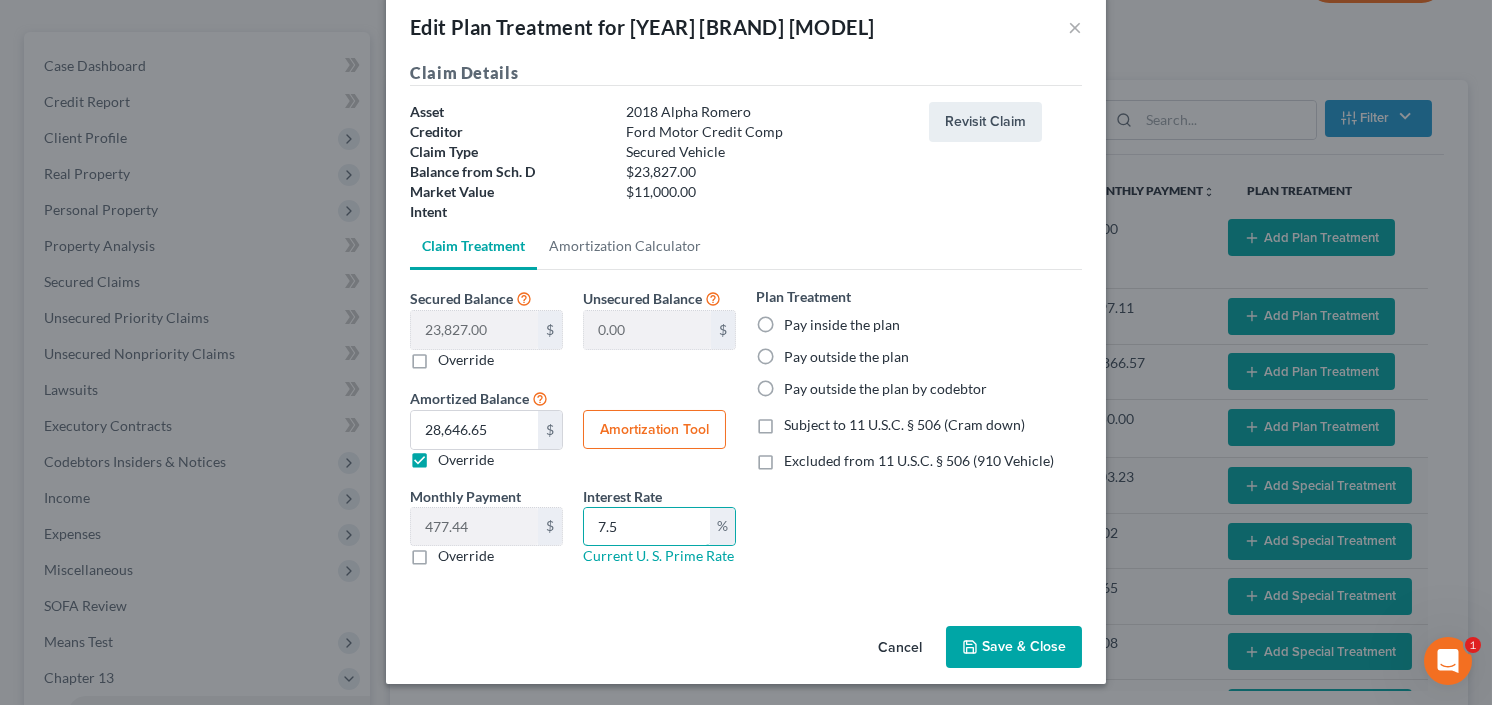 type on "7.5" 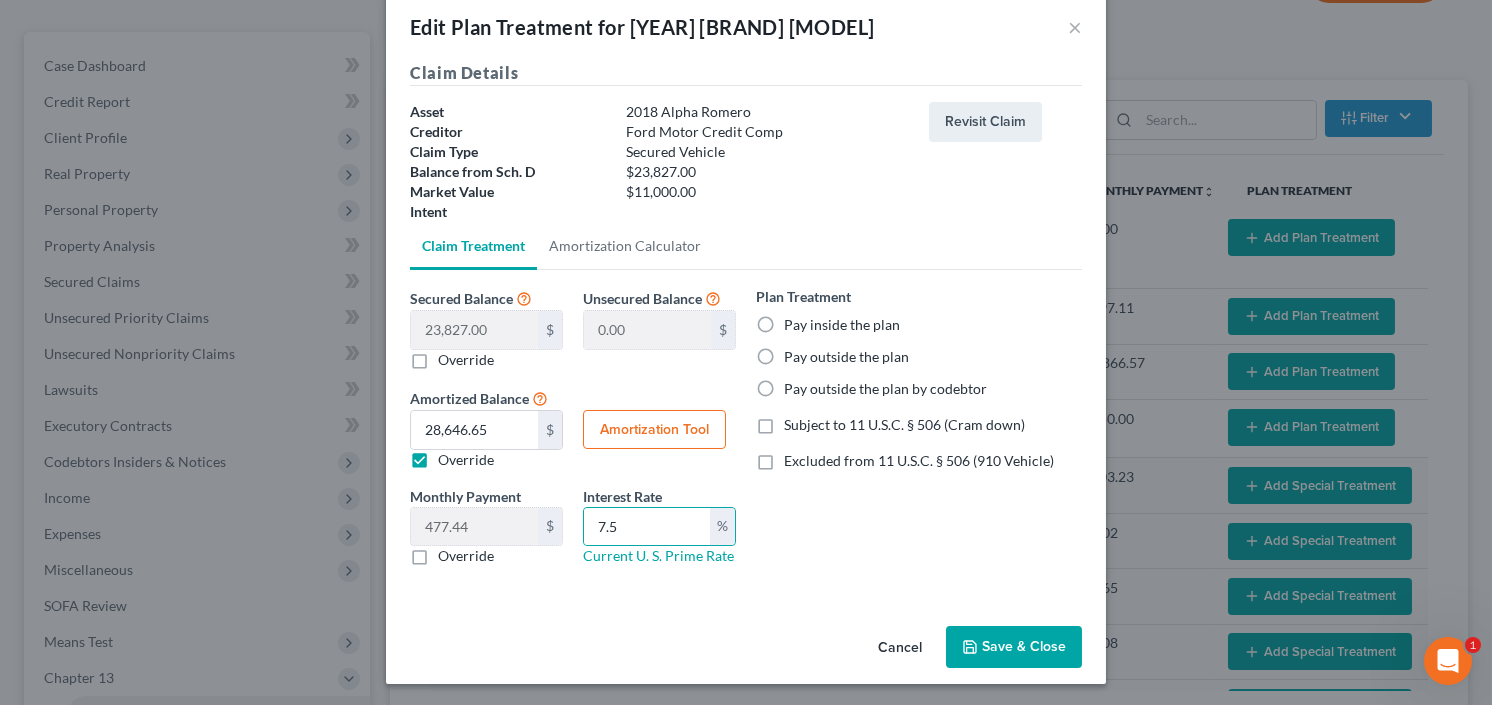 click on "Pay inside the plan" at bounding box center (842, 325) 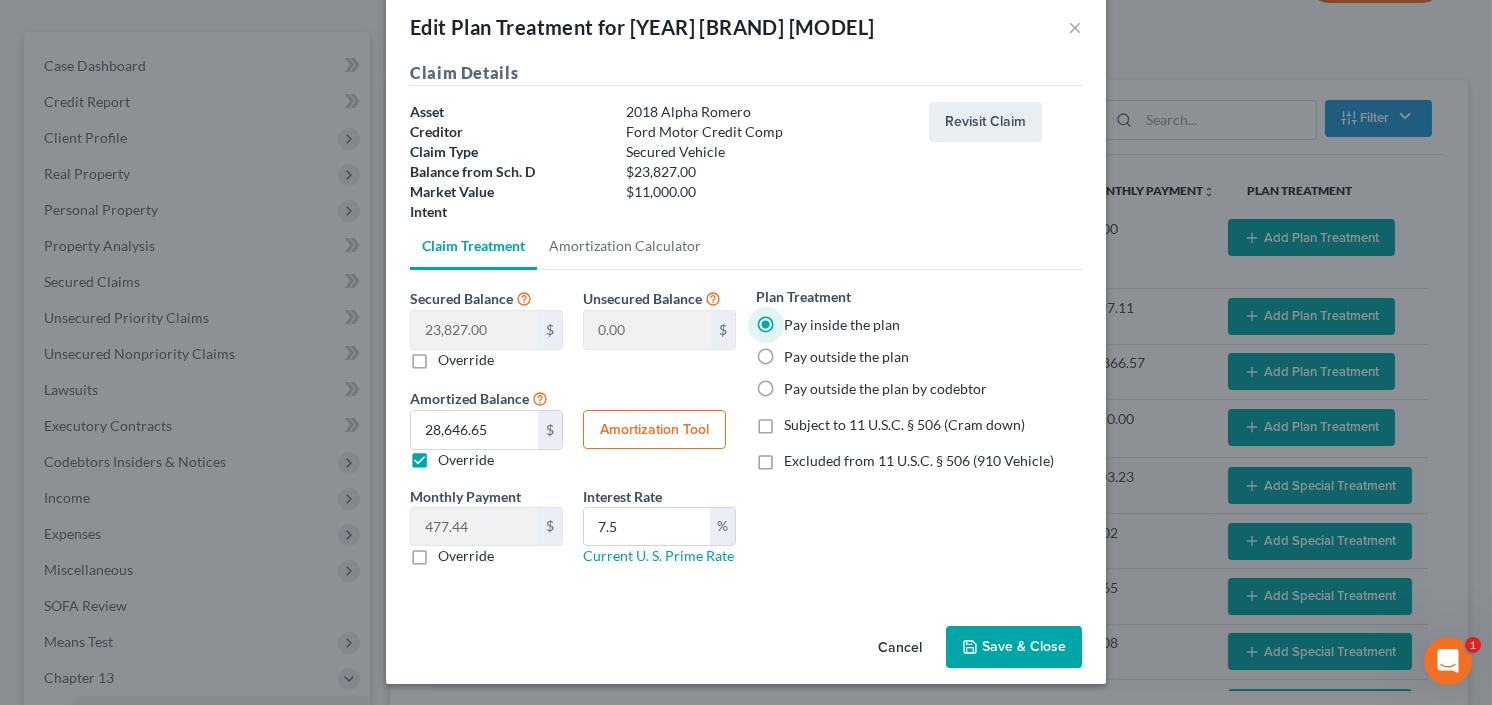 click on "Excluded from 11 U.S.C. § 506 (910 Vehicle)" at bounding box center [919, 461] 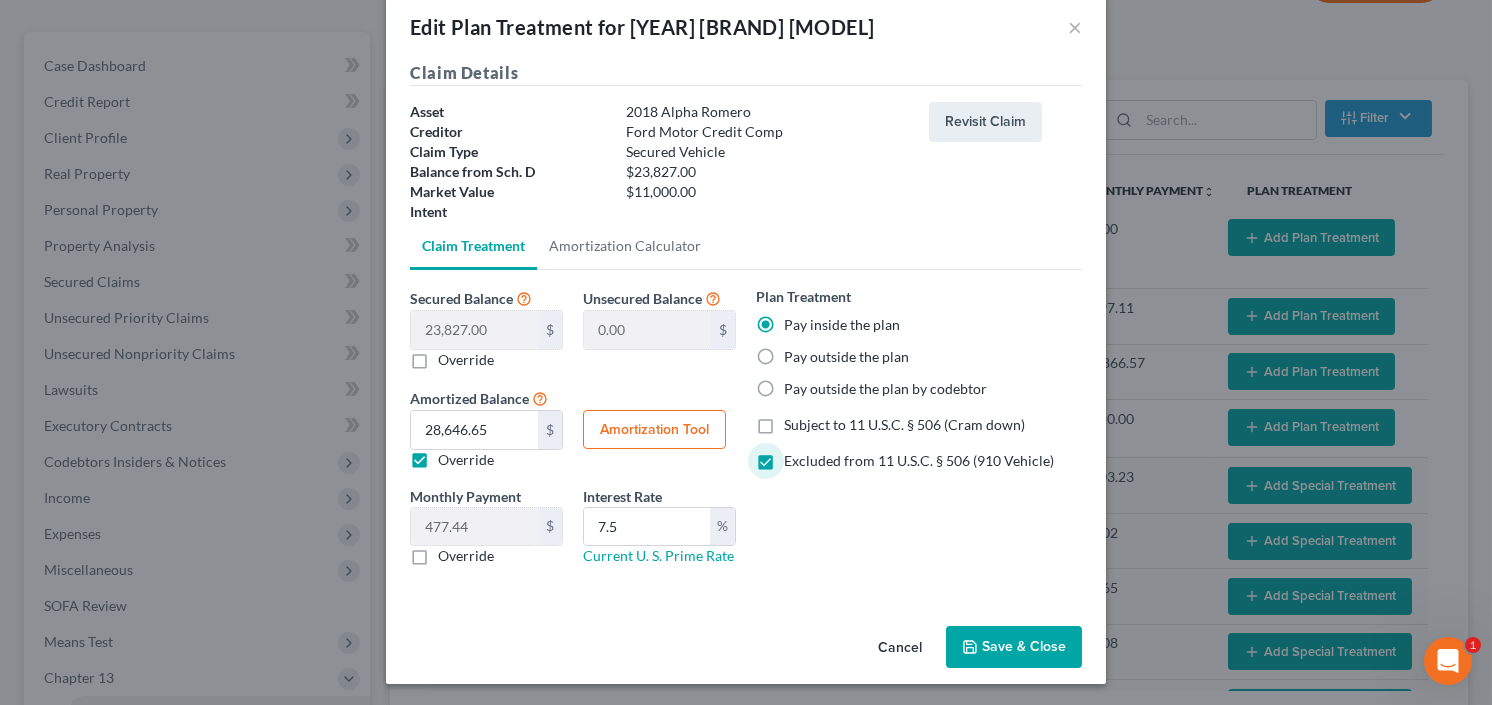click on "Save & Close" at bounding box center (1014, 647) 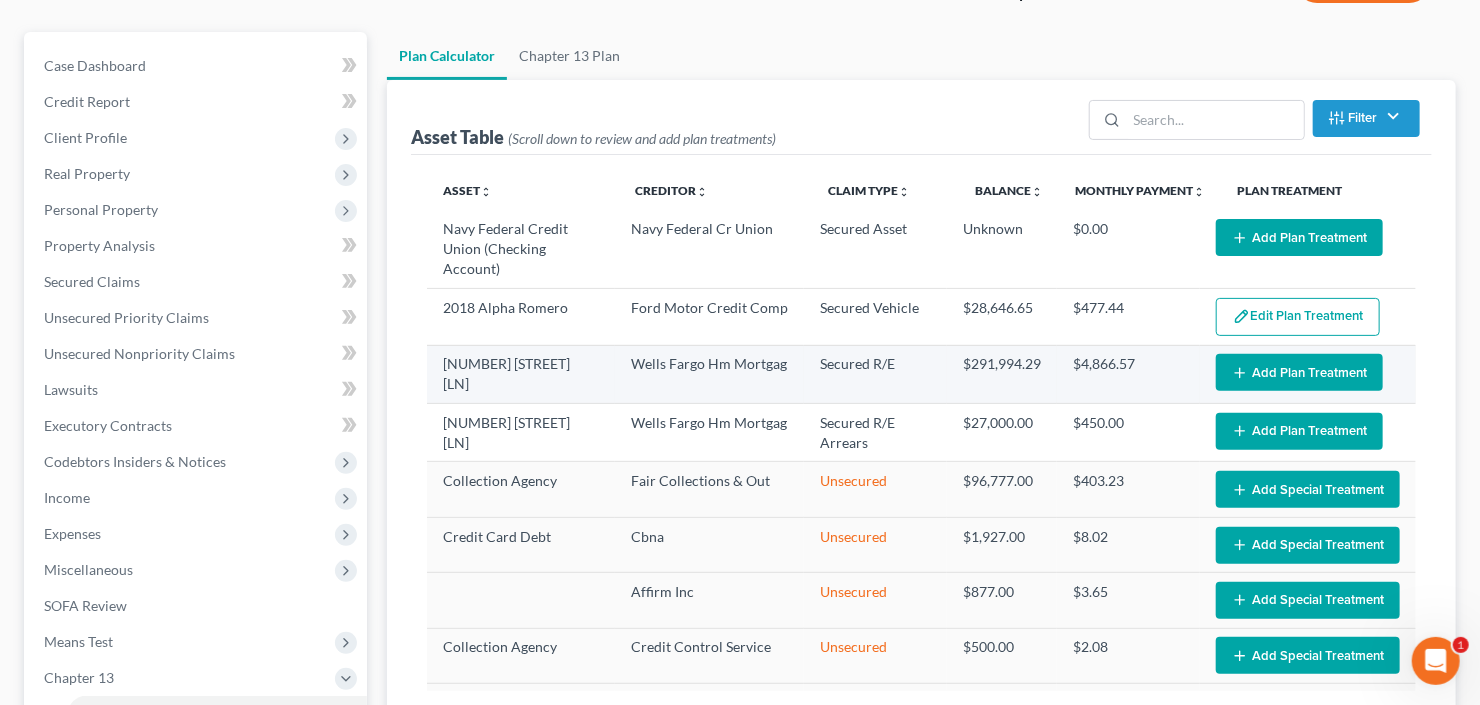select on "59" 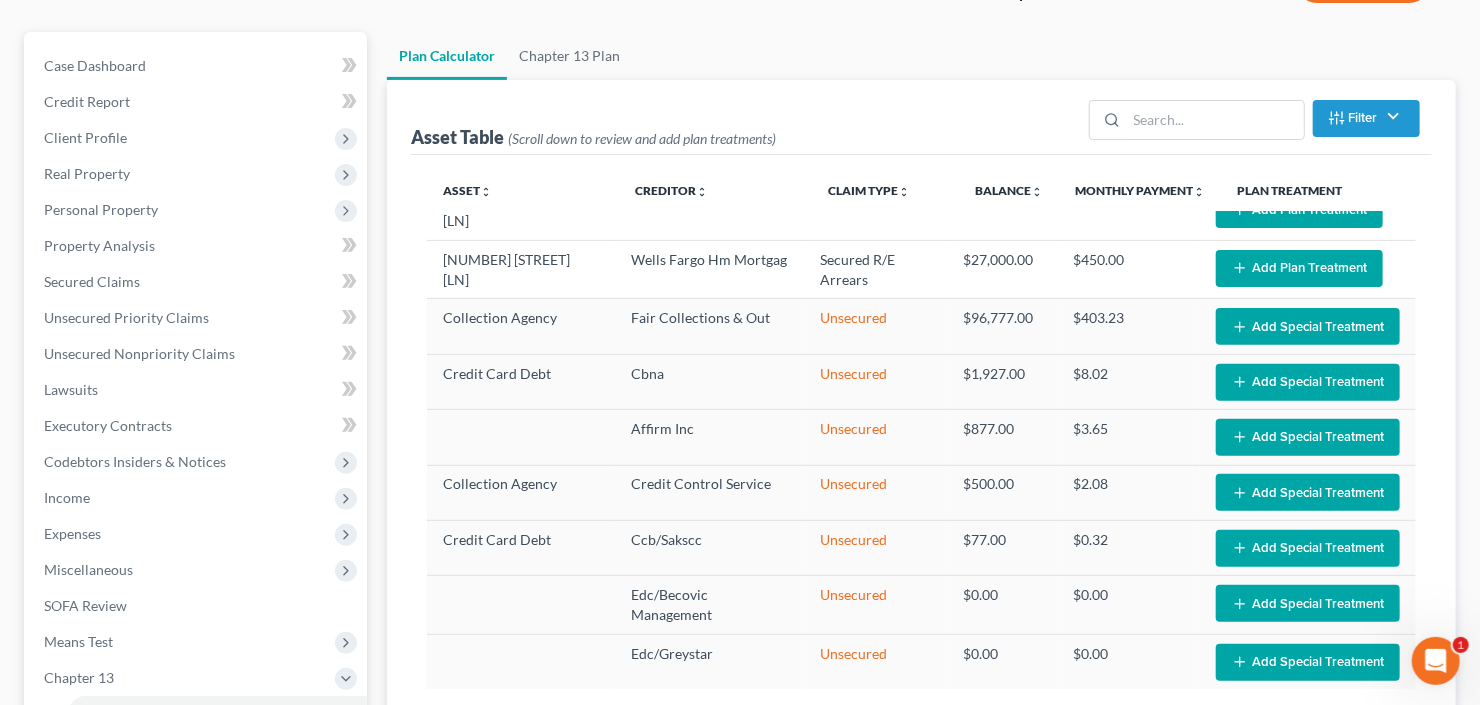 scroll, scrollTop: 171, scrollLeft: 0, axis: vertical 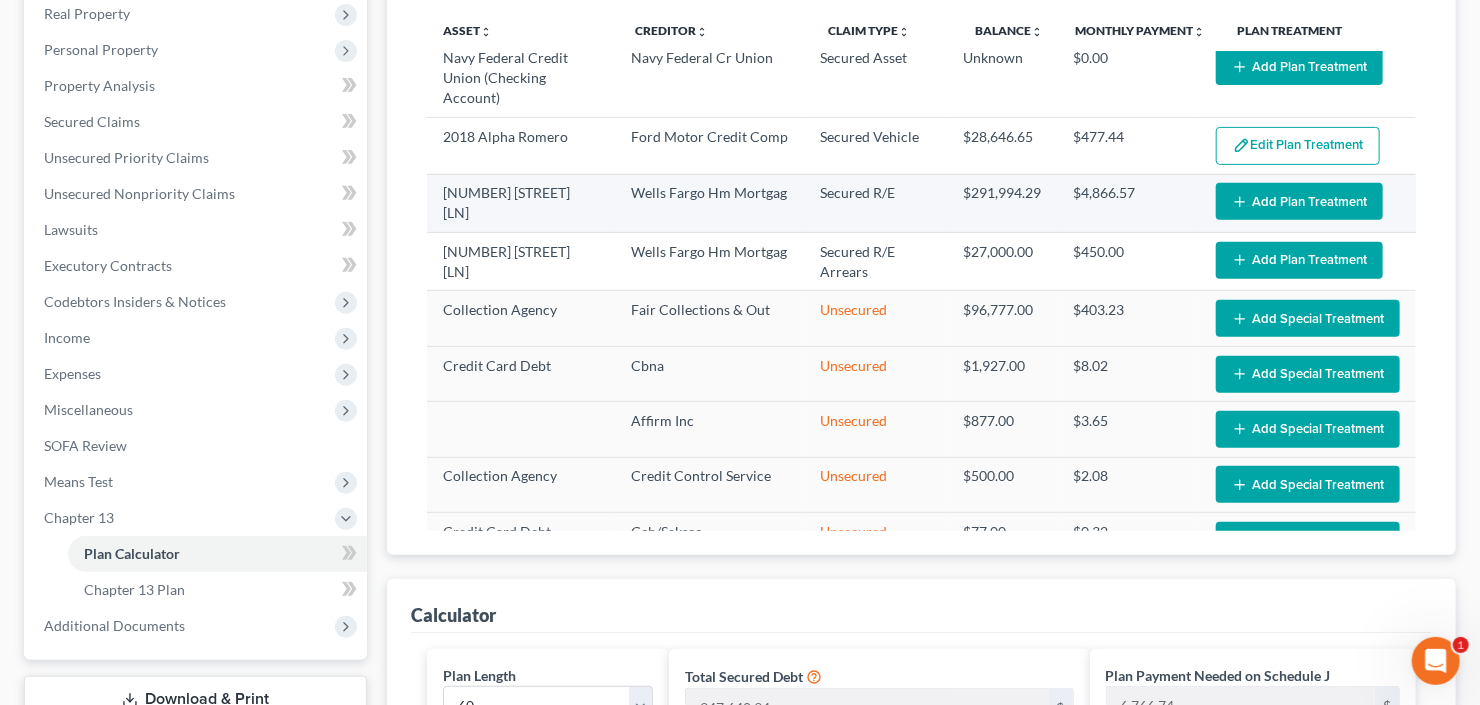 click on "Add Plan Treatment" at bounding box center [1299, 201] 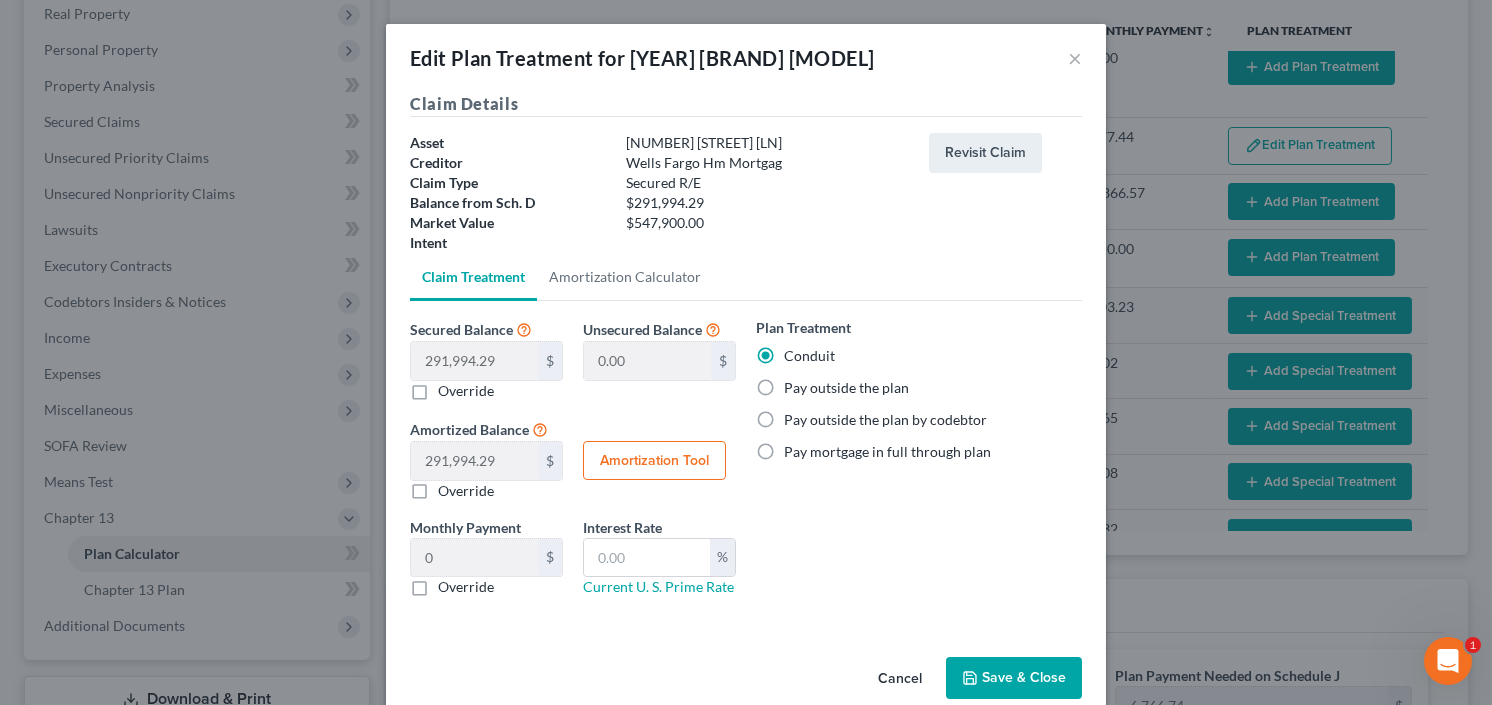 click on "Pay outside the plan" at bounding box center [846, 388] 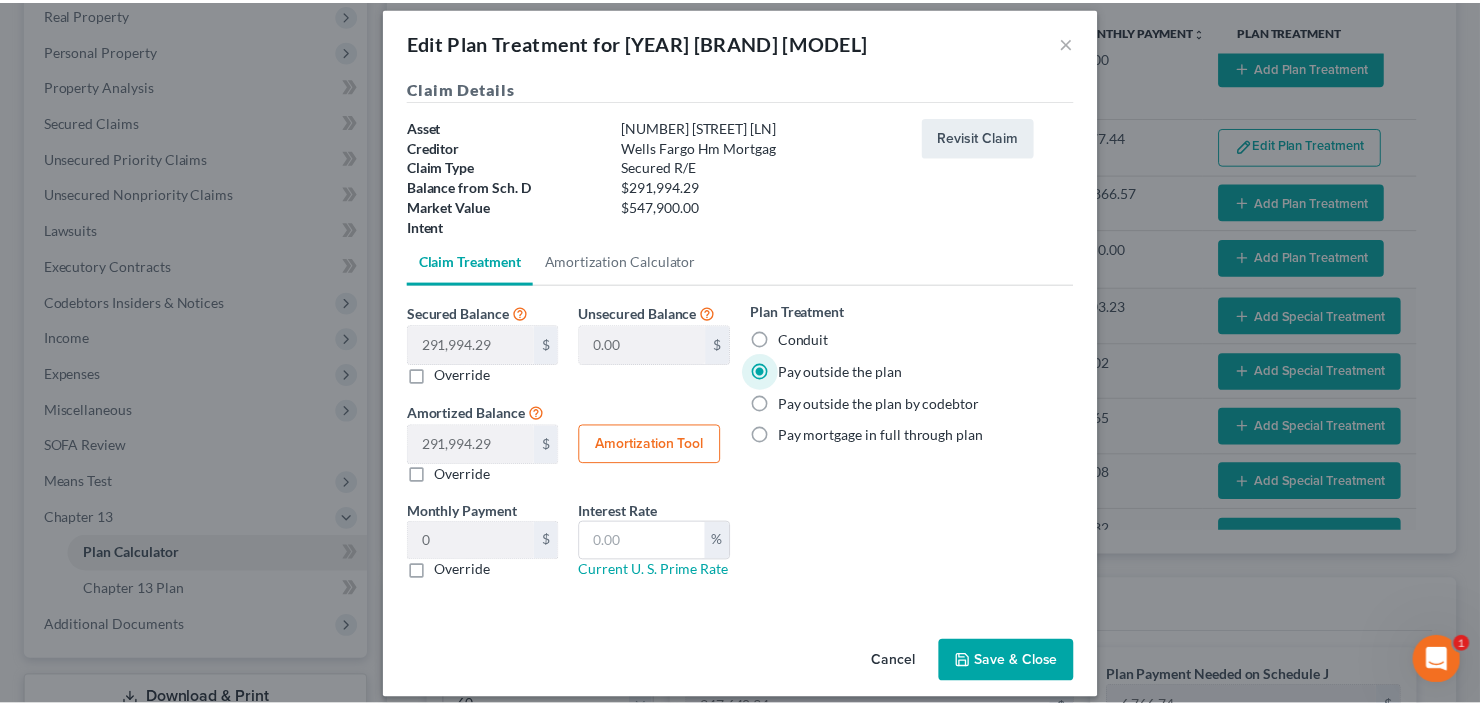 scroll, scrollTop: 31, scrollLeft: 0, axis: vertical 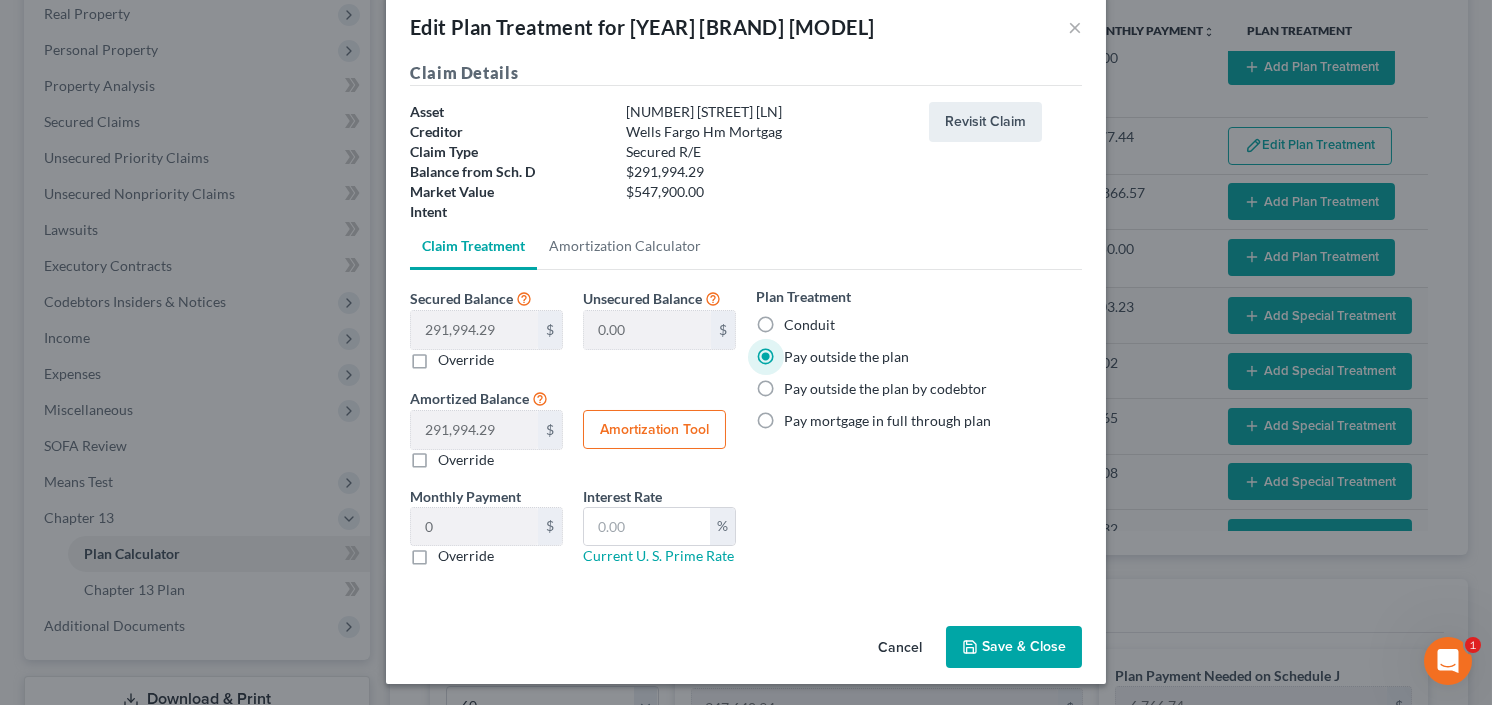click on "Cancel Save & Close" at bounding box center (746, 651) 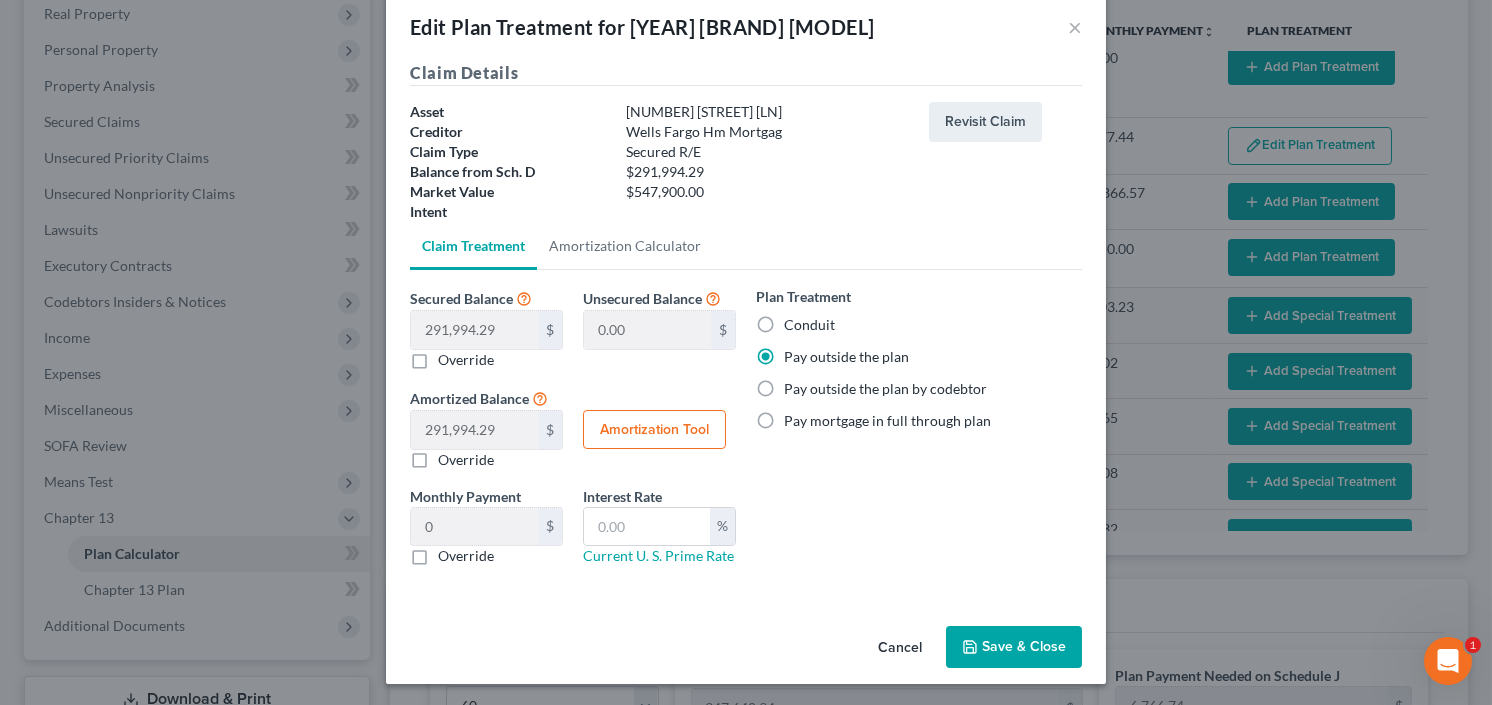 click on "Save & Close" at bounding box center (1014, 647) 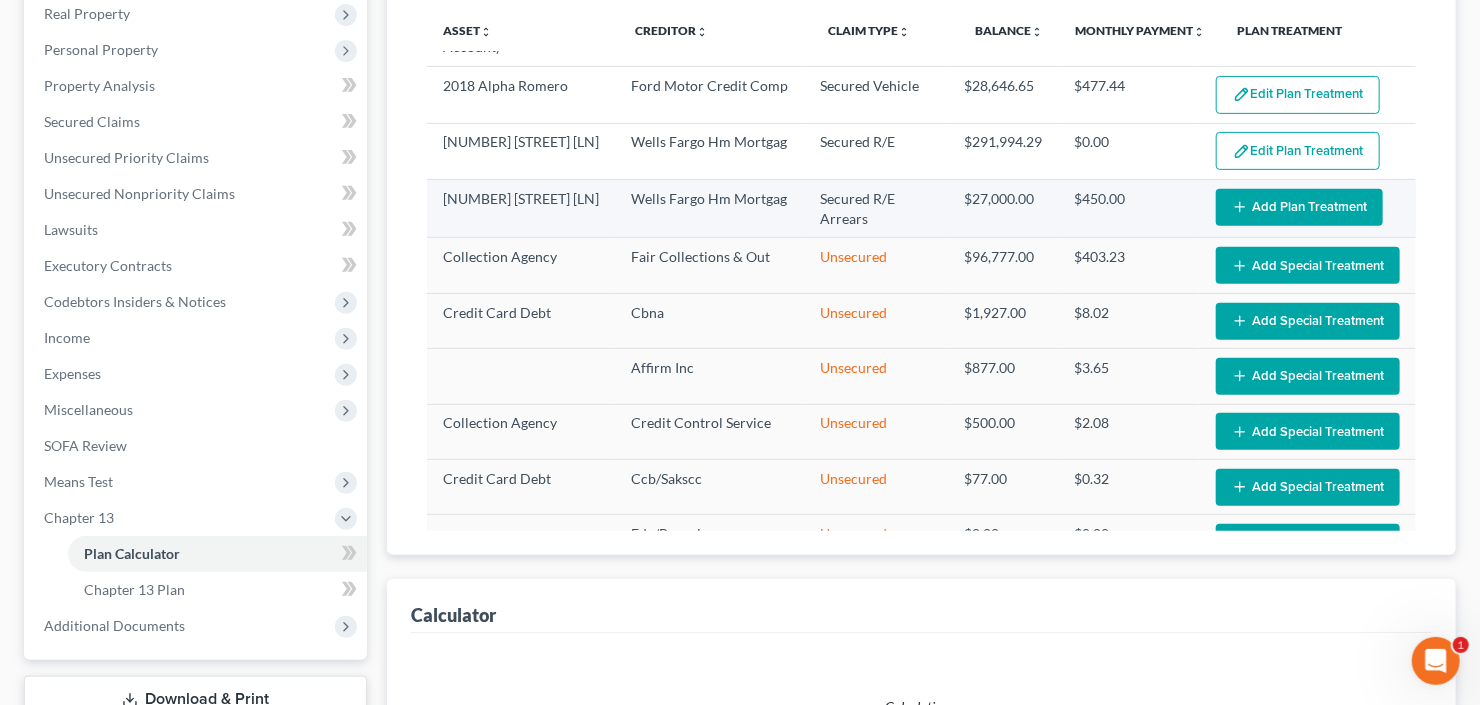 scroll, scrollTop: 91, scrollLeft: 0, axis: vertical 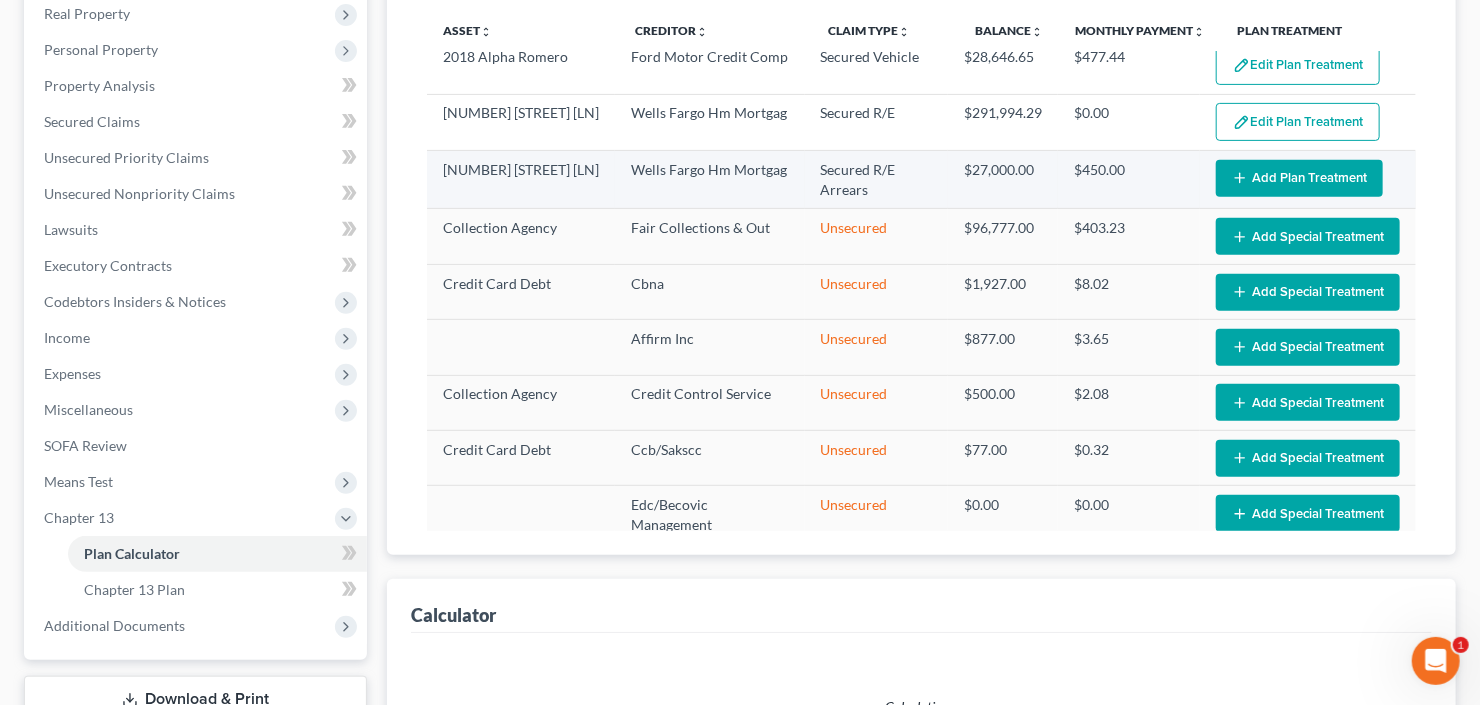 select on "59" 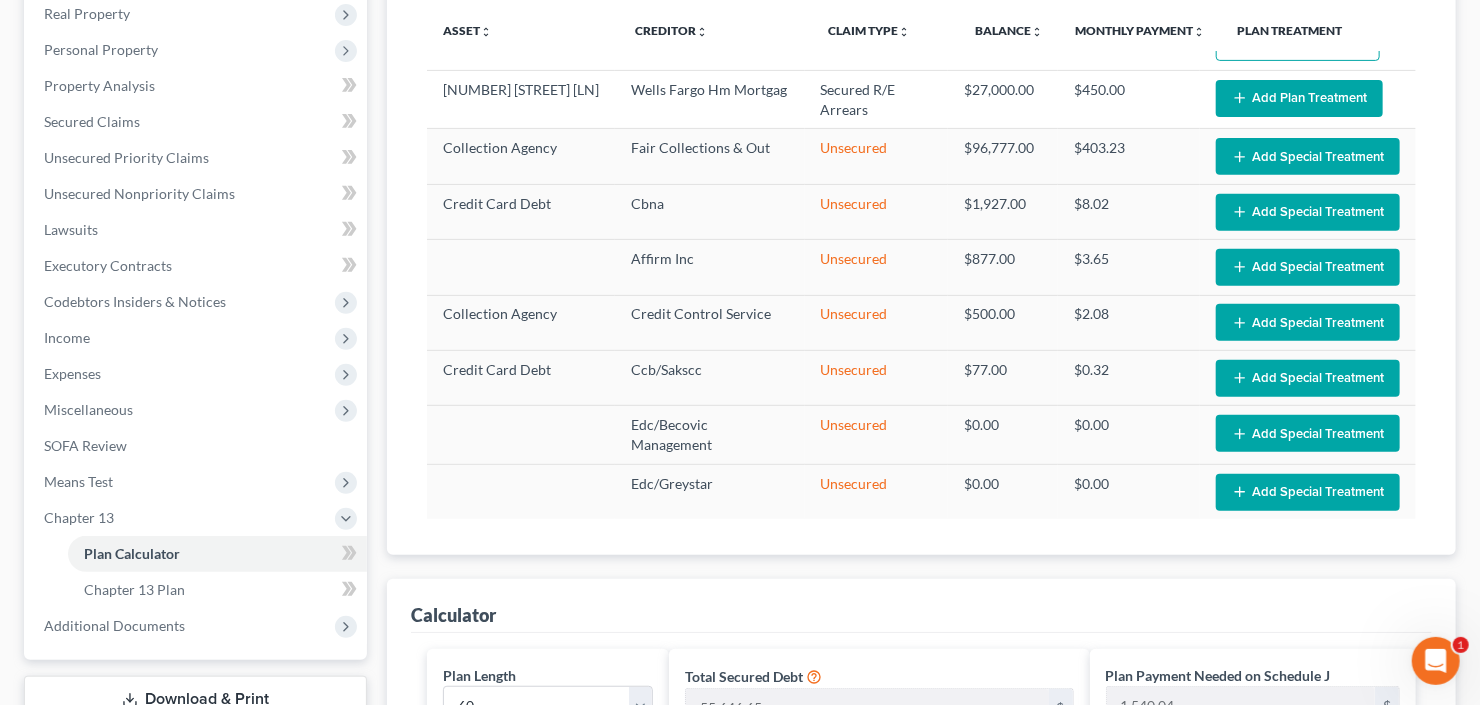 scroll, scrollTop: 172, scrollLeft: 0, axis: vertical 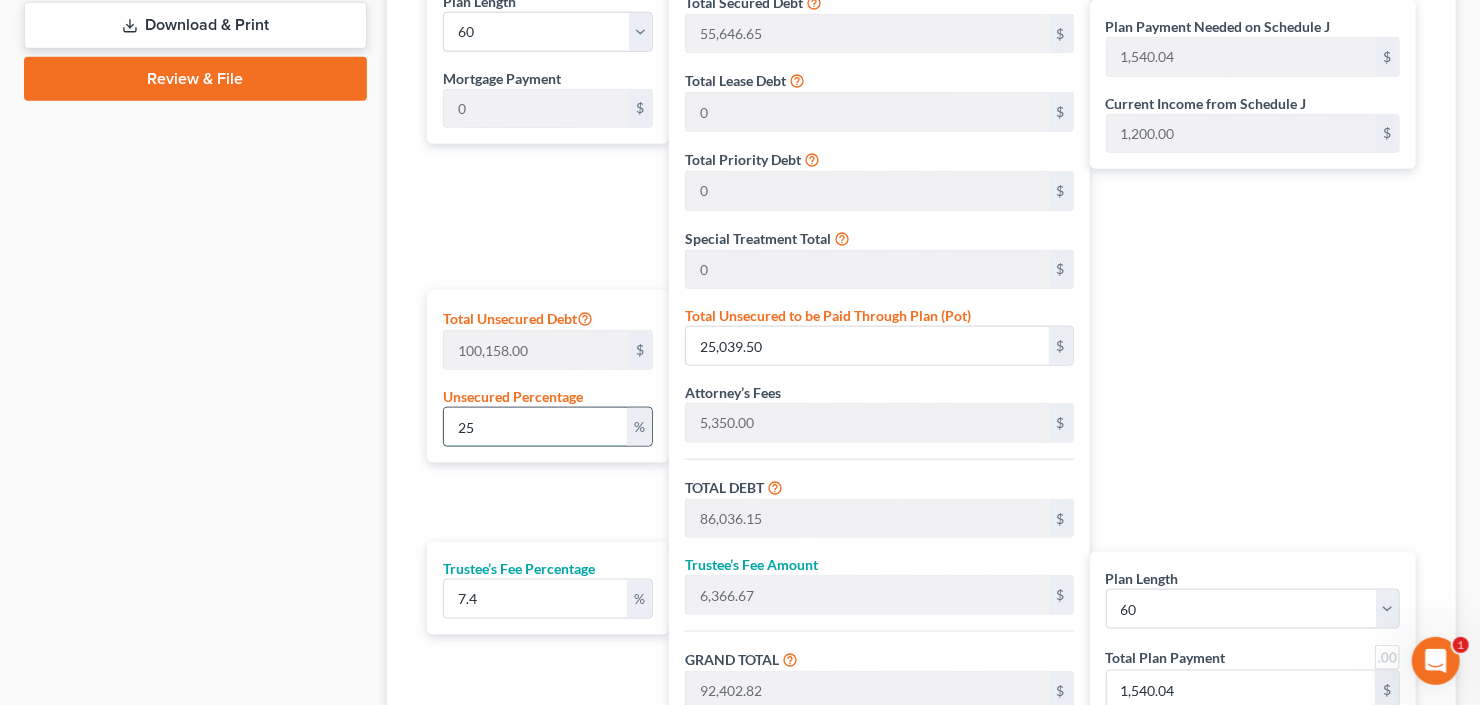drag, startPoint x: 512, startPoint y: 436, endPoint x: 498, endPoint y: 434, distance: 14.142136 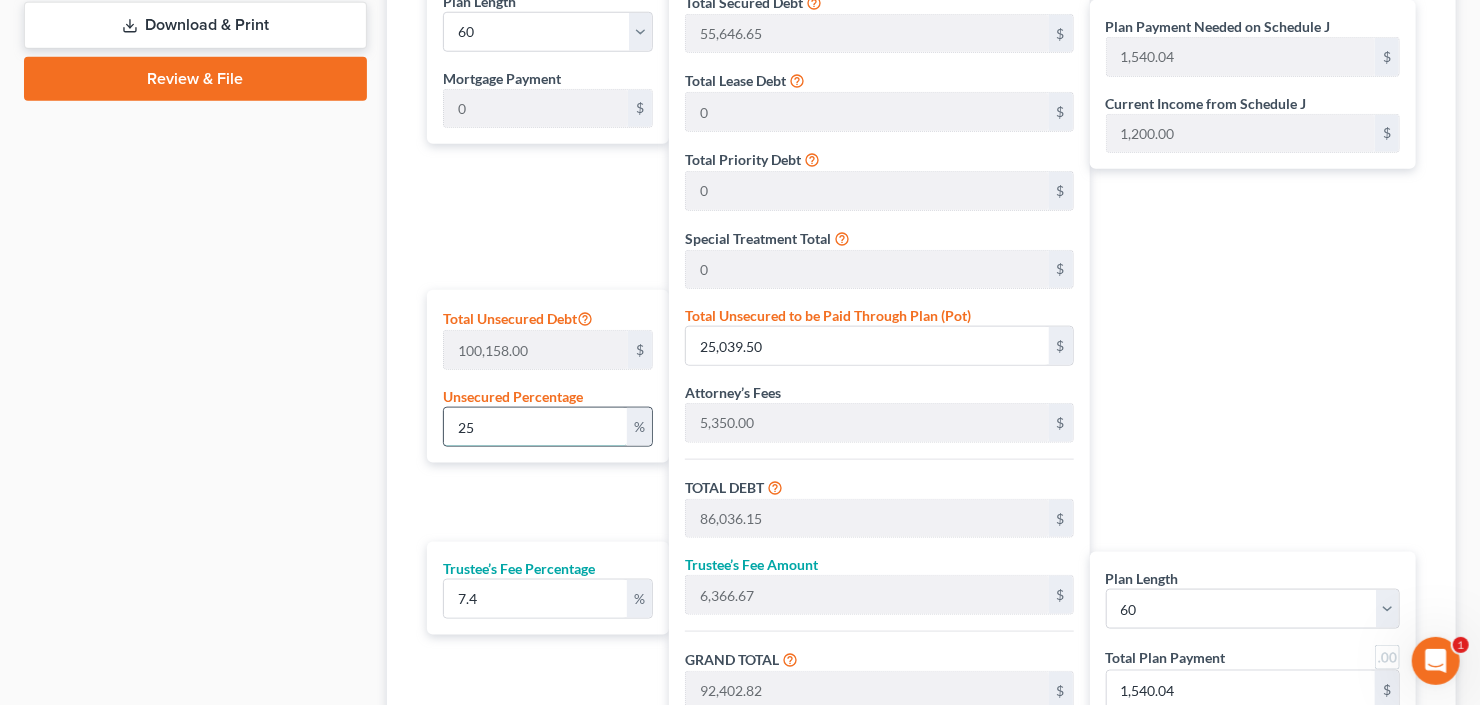 click on "25" at bounding box center [535, 427] 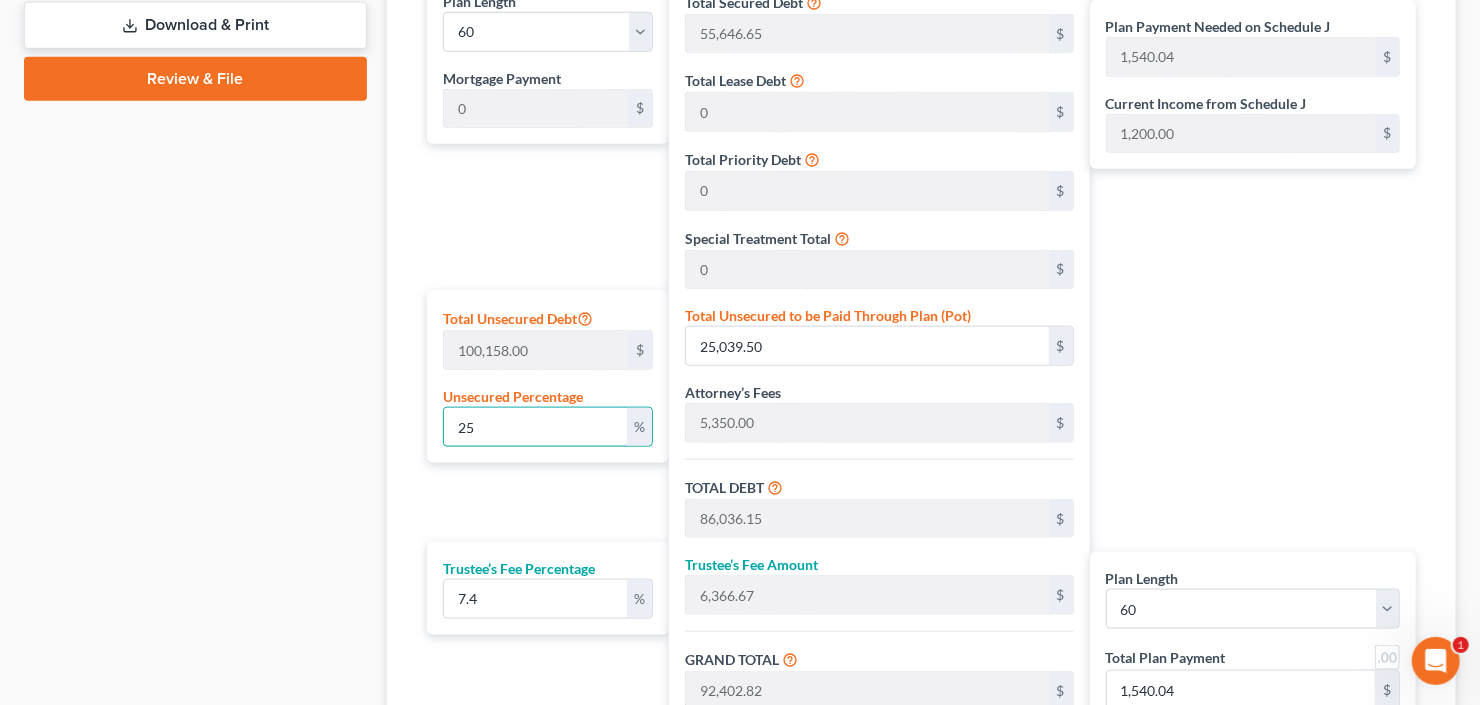 drag, startPoint x: 507, startPoint y: 429, endPoint x: 421, endPoint y: 440, distance: 86.70064 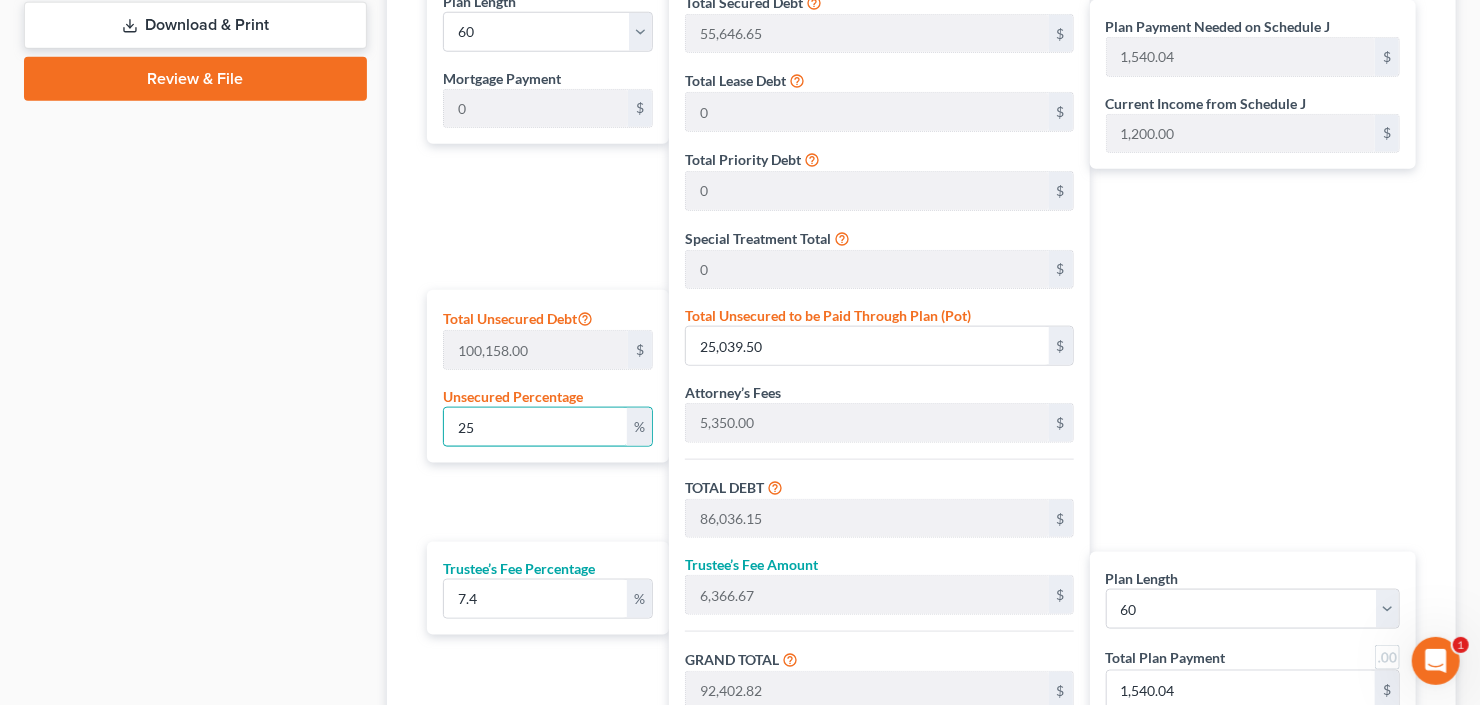 click on "Plan Length 1 2 3 4 5 6 7 8 9 10 11 12 13 14 15 16 17 18 19 20 21 22 23 24 25 26 27 28 29 30 31 32 33 34 35 36 37 38 39 40 41 42 43 44 45 46 47 48 49 50 51 52 53 54 55 56 57 58 59 60 61 62 63 64 65 66 67 68 69 70 71 72 73 74 75 76 77 78 79 80 81 82 83 84 Mortgage Payment 0 $ Total Unsecured Debt 100,158.00 $ Unsecured Percentage 25 % Trustee’s Fee Percentage 7.4 %" at bounding box center [543, 381] 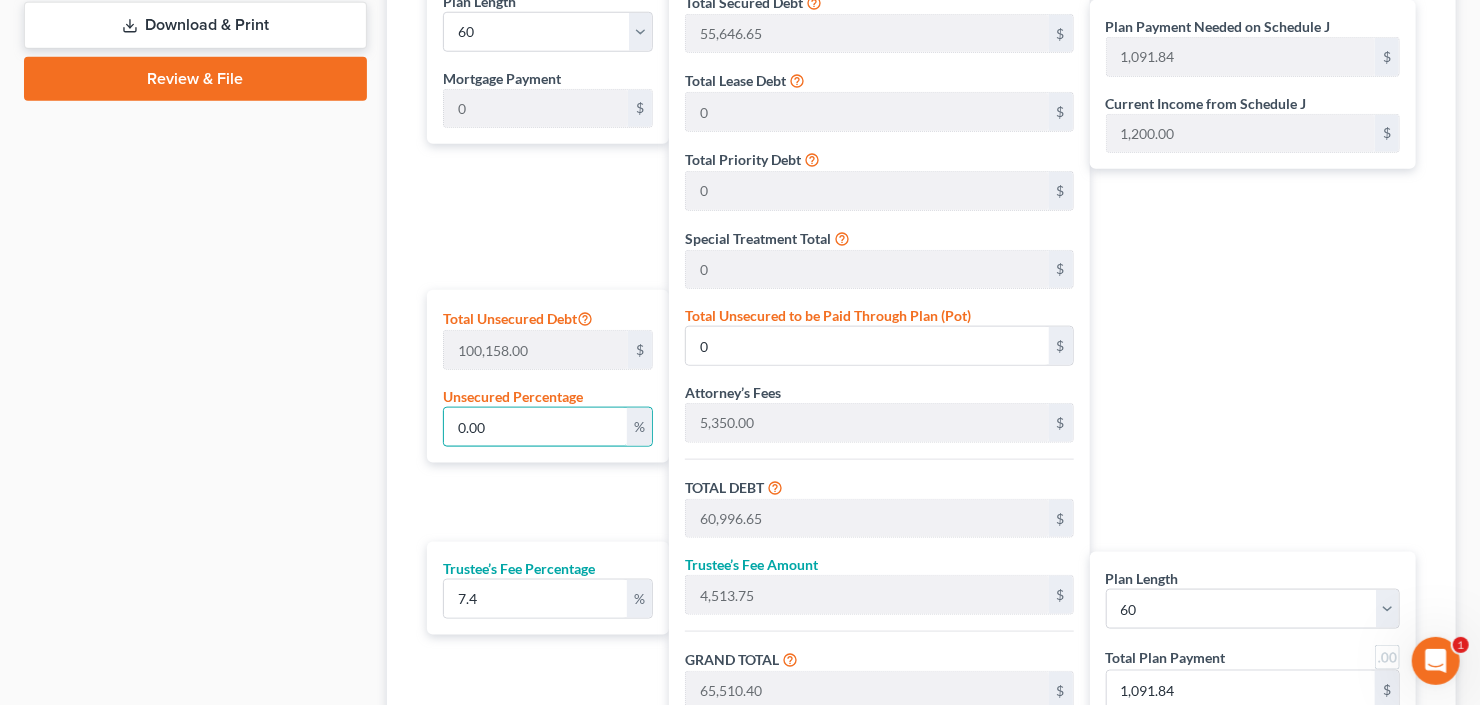type on "0.00" 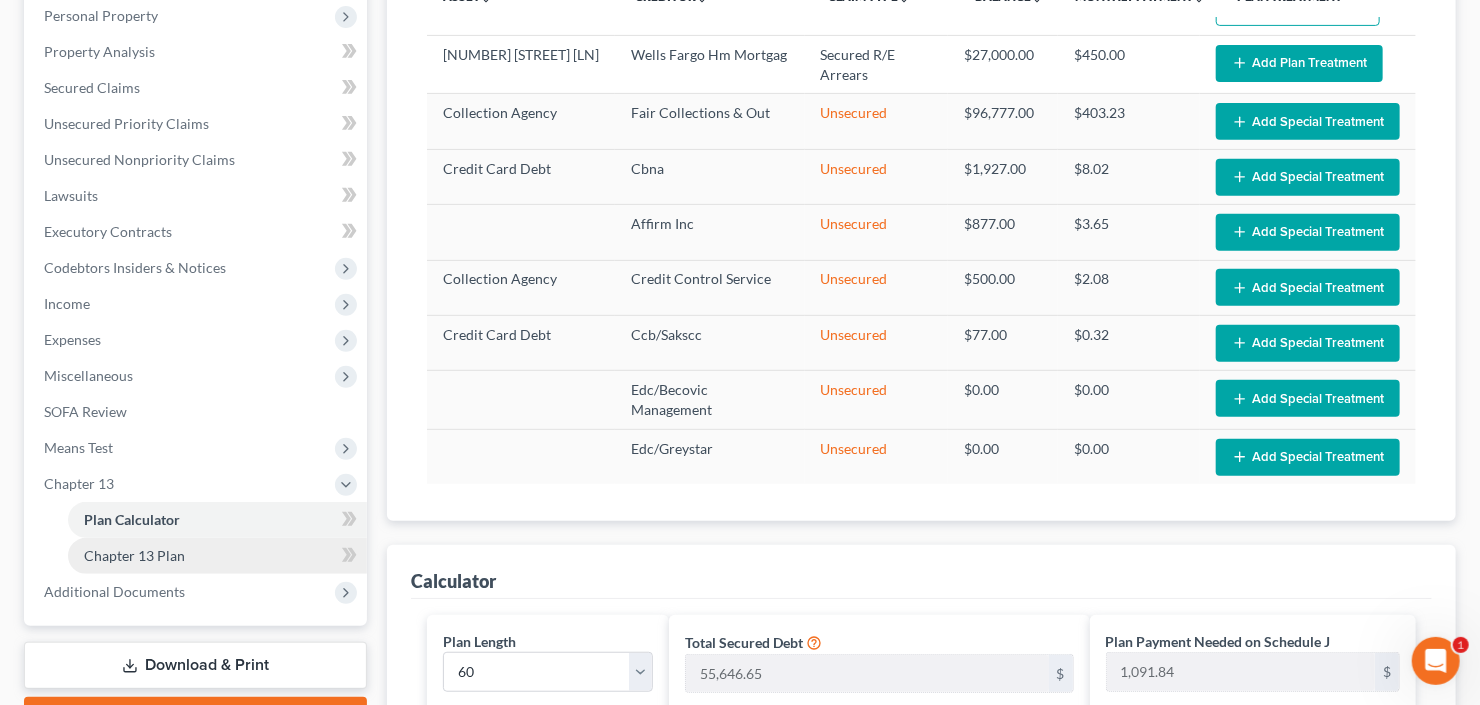 click on "Chapter 13 Plan" at bounding box center (134, 555) 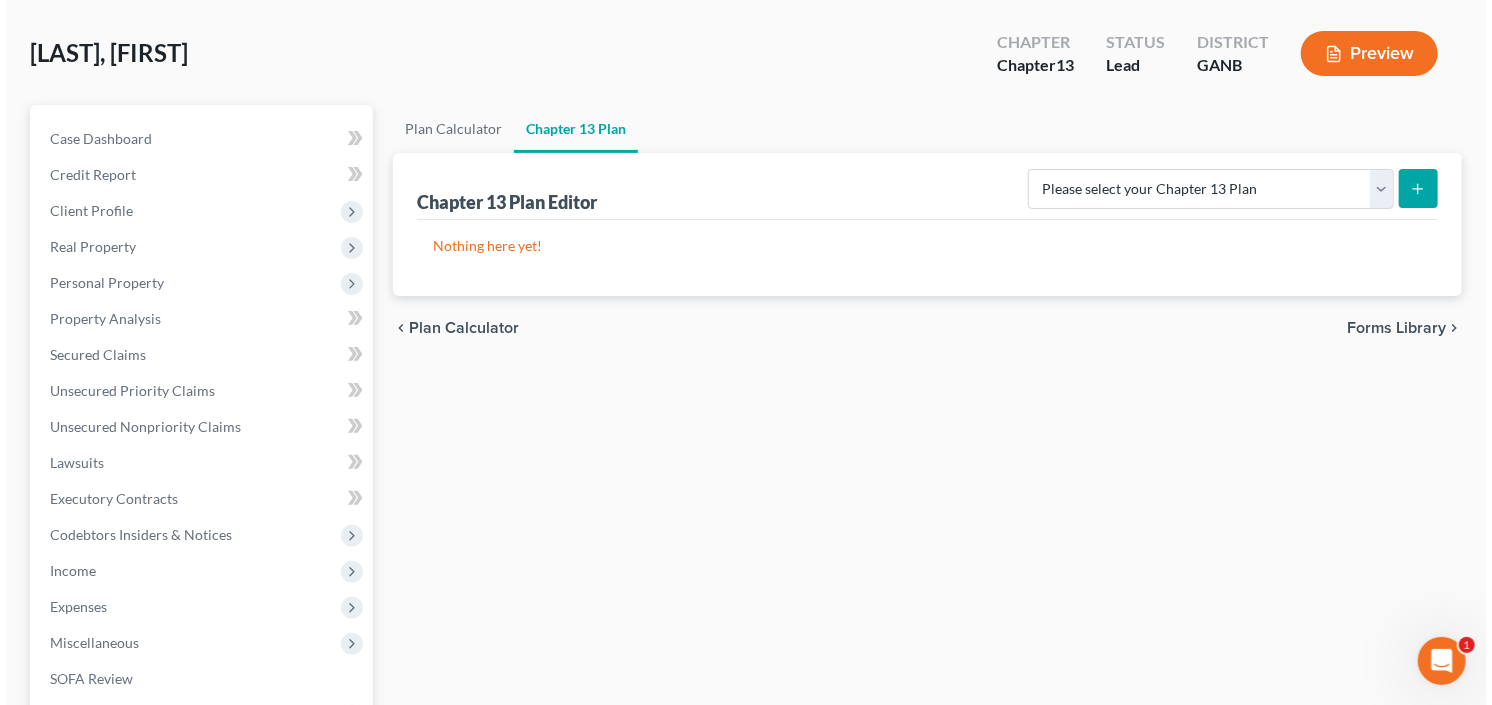 scroll, scrollTop: 0, scrollLeft: 0, axis: both 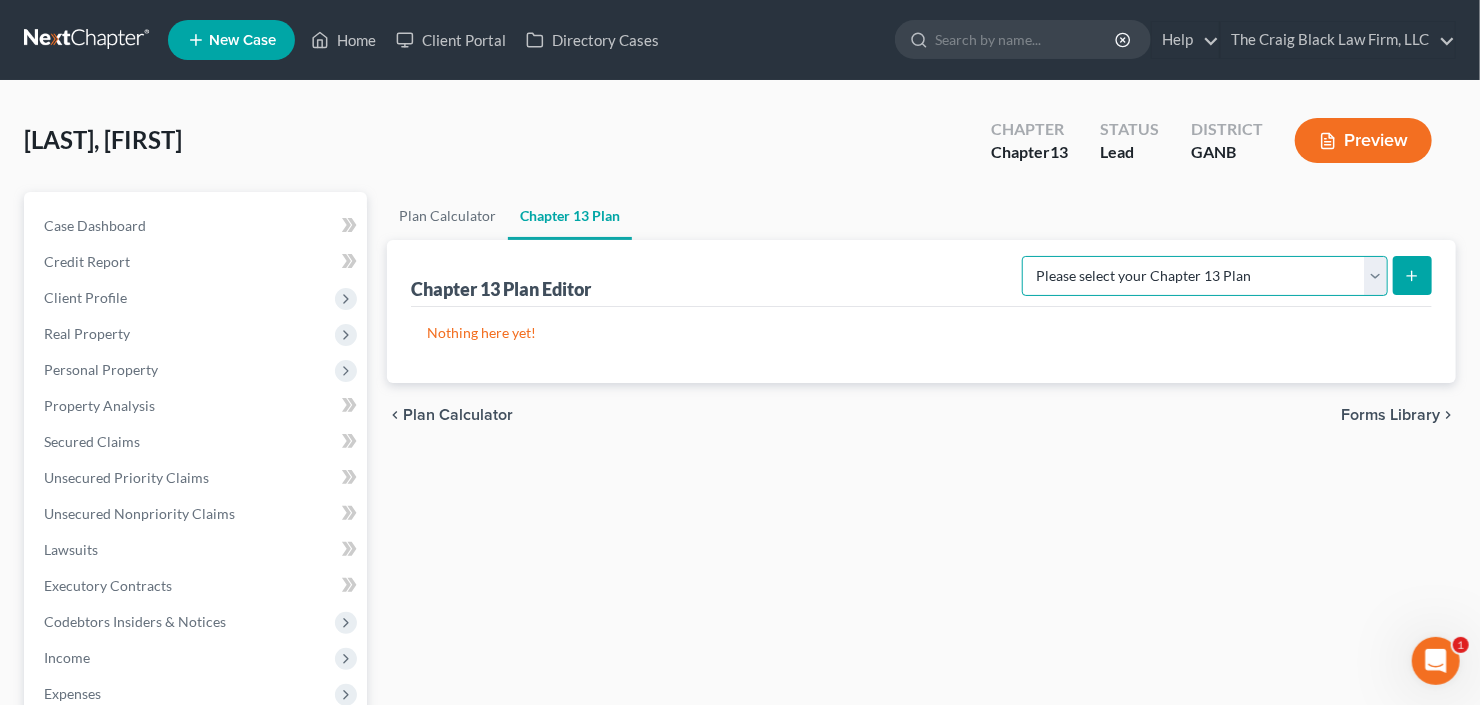click on "Please select your Chapter 13 Plan National Form Plan - Official Form 113 Northern District of Georgia - Effective 12/1/17 Northern District of Georgia - Effective 12/1/2020" at bounding box center [1205, 276] 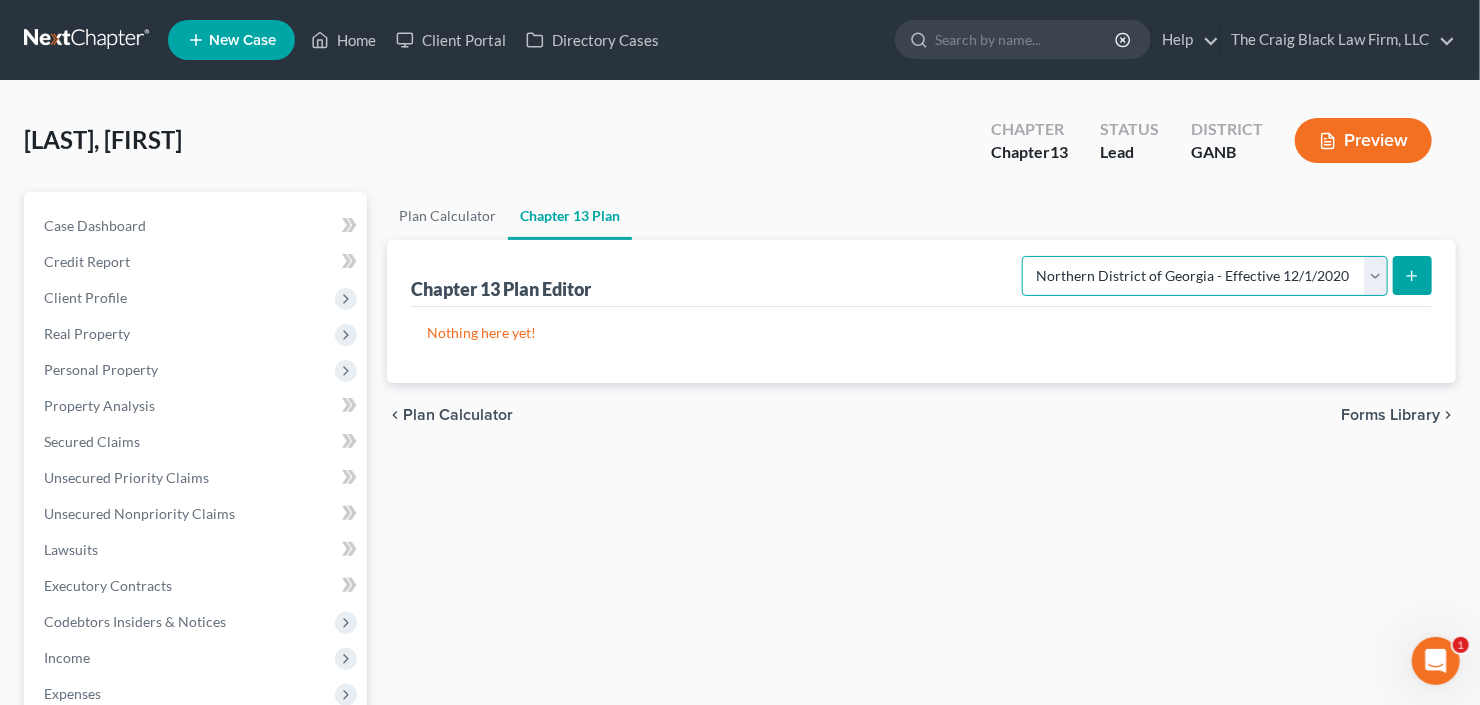 click on "Please select your Chapter 13 Plan National Form Plan - Official Form 113 Northern District of Georgia - Effective 12/1/17 Northern District of Georgia - Effective 12/1/2020" at bounding box center [1205, 276] 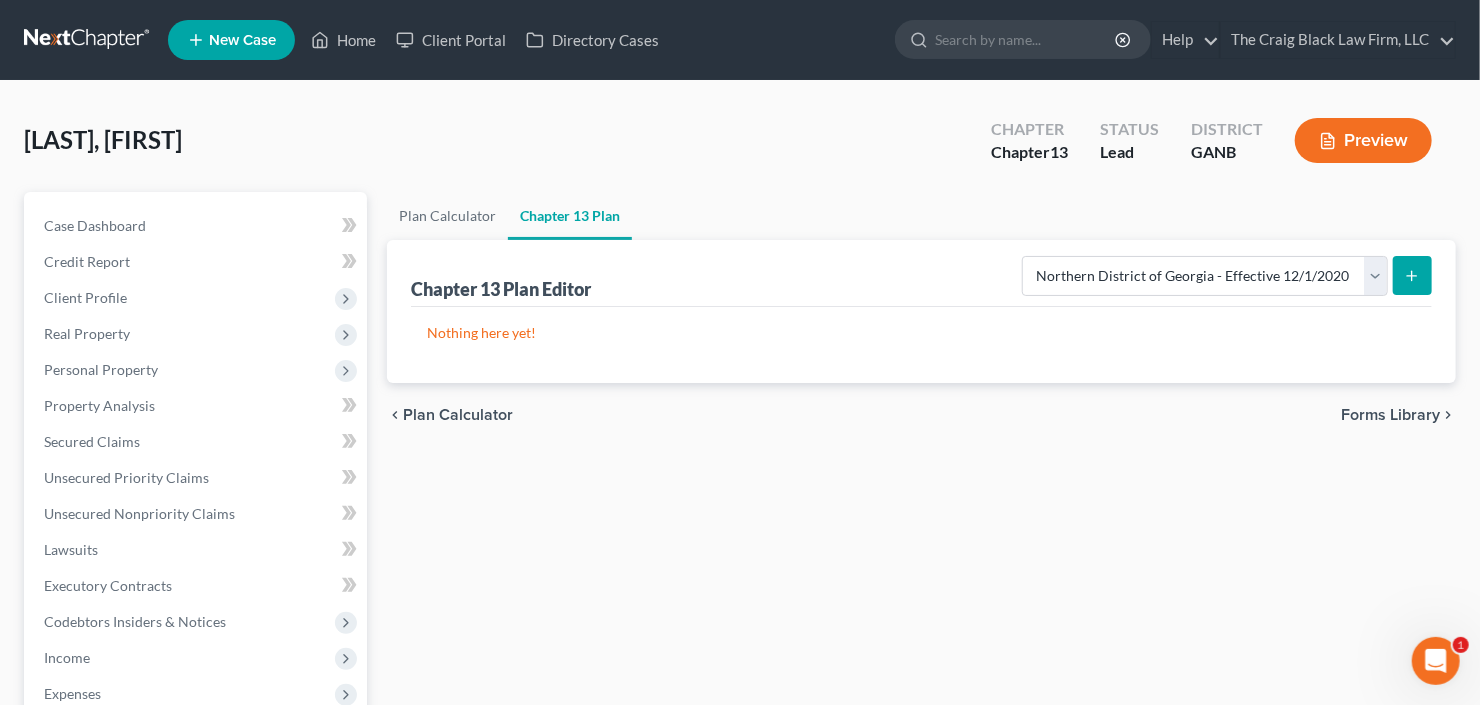 click 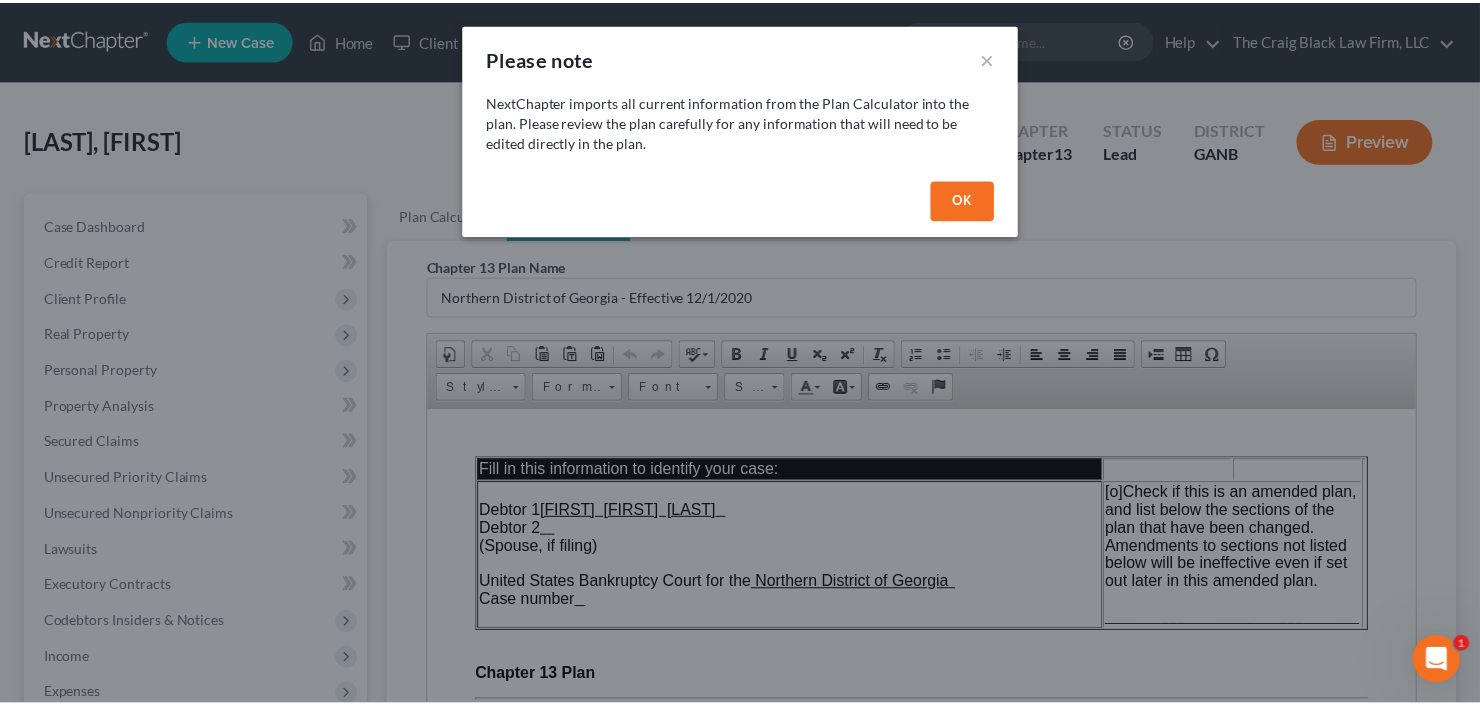 scroll, scrollTop: 0, scrollLeft: 0, axis: both 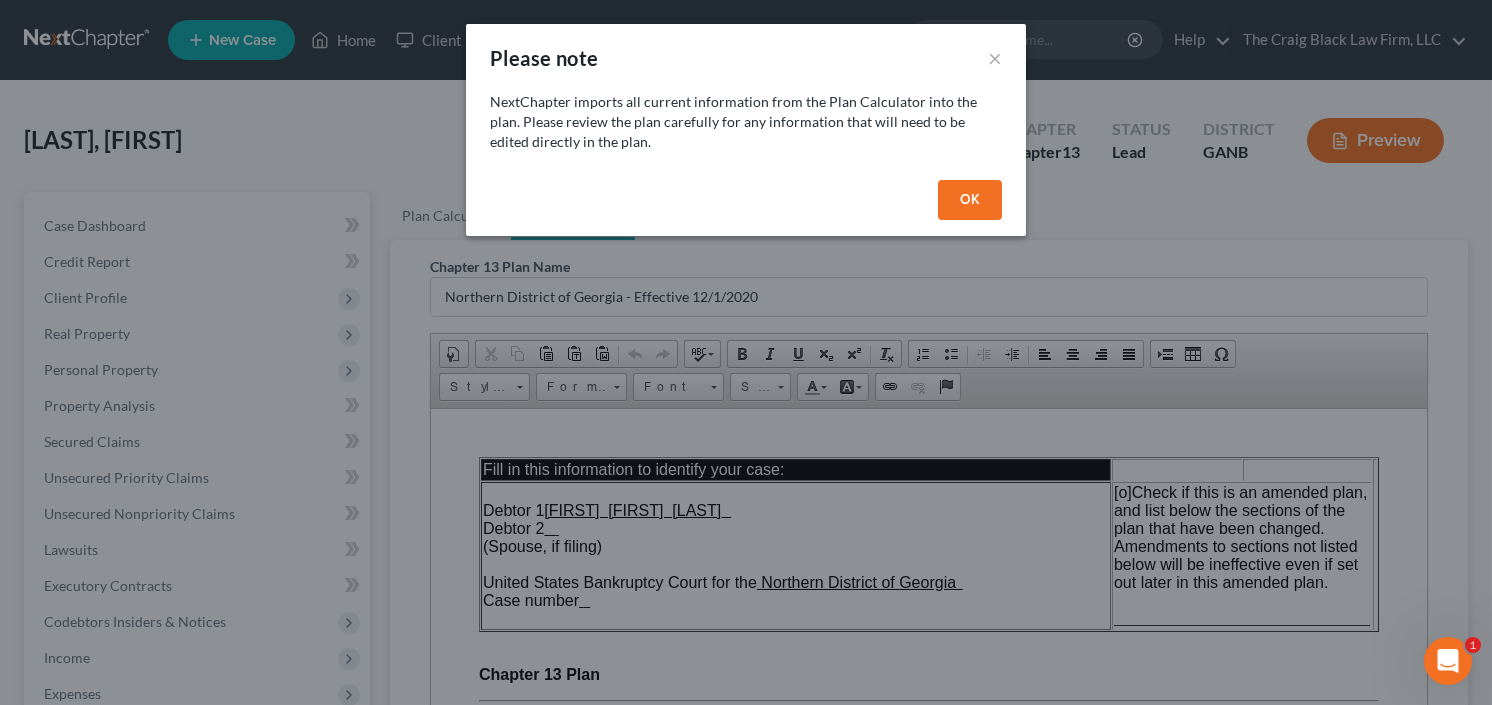 click on "OK" at bounding box center (970, 200) 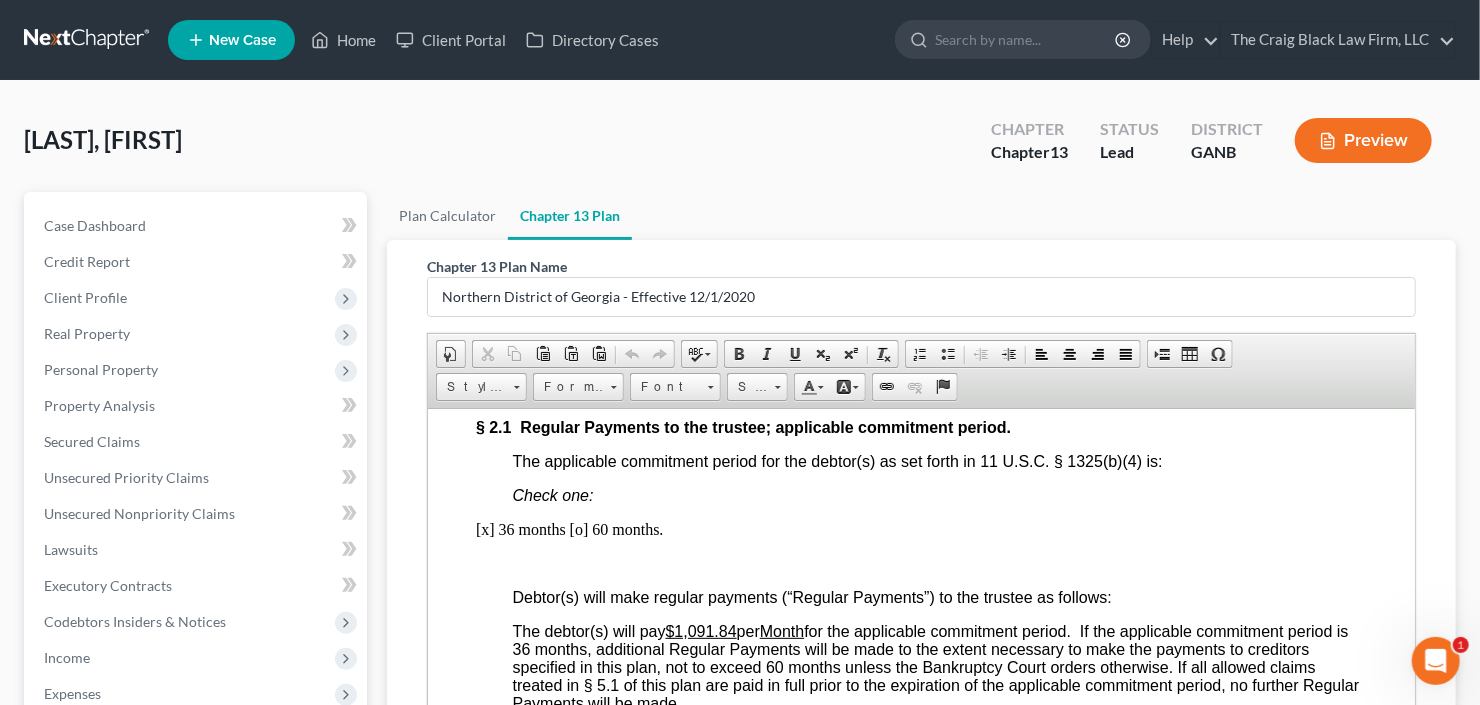 scroll, scrollTop: 1440, scrollLeft: 0, axis: vertical 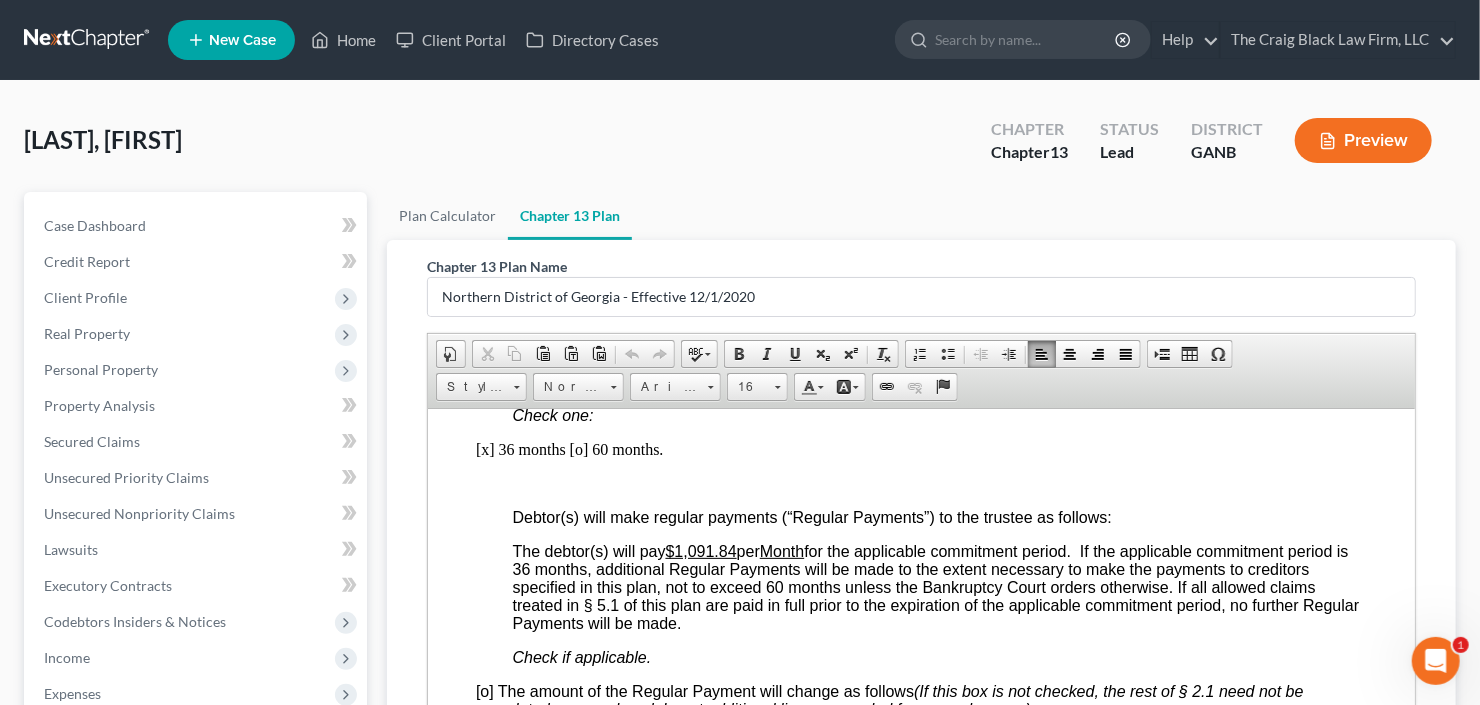 click on "$1,091.84" at bounding box center [700, 550] 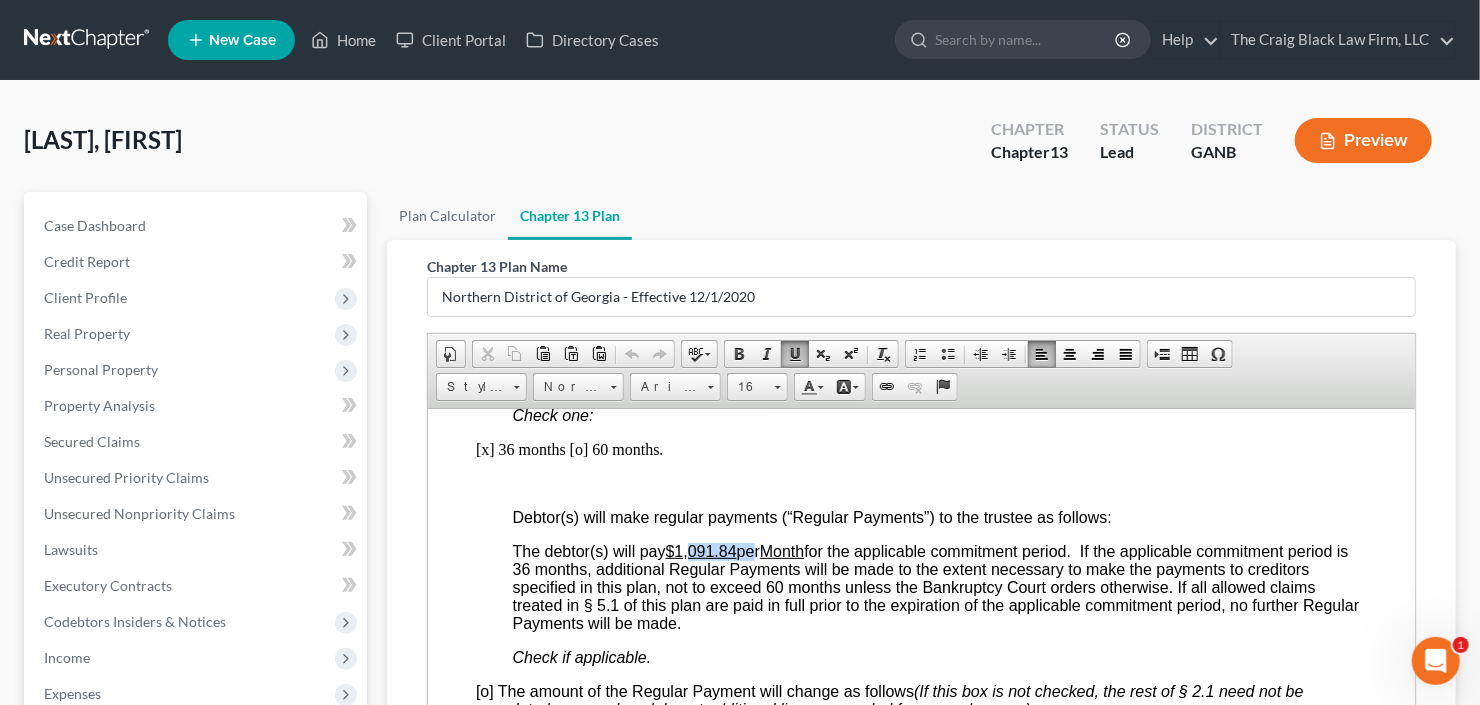 drag, startPoint x: 693, startPoint y: 555, endPoint x: 748, endPoint y: 557, distance: 55.03635 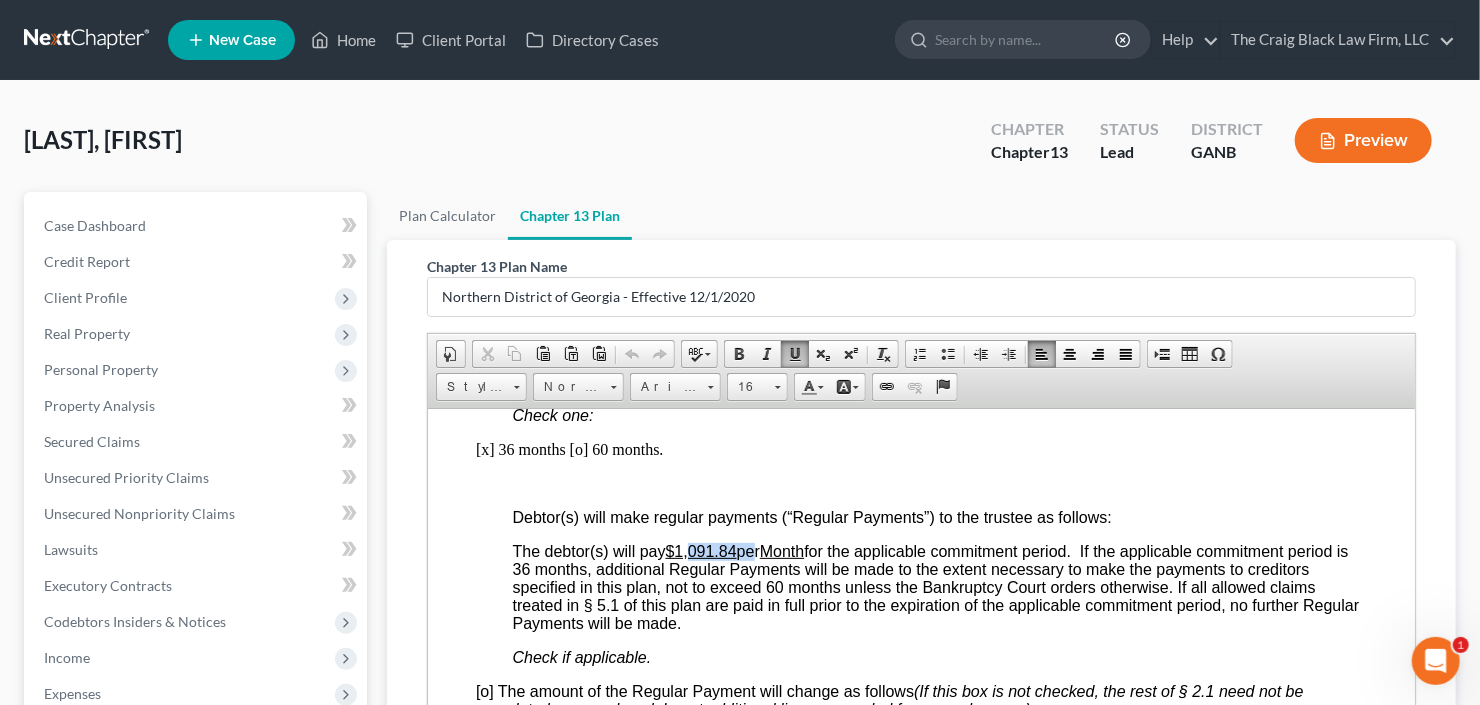 click on "The debtor(s) will pay $1,091.84 per Month for the applicable commitment period. If the applicable commitment period is 36 months, additional Regular Payments will be made to the extent necessary to make the payments to creditors specified in this plan, not to exceed 60 months unless the Bankruptcy Court orders otherwise. If all allowed claims treated in § 5.1 of this plan are paid in full prior to the expiration of the applicable commitment period, no further Regular Payments will be made." at bounding box center [935, 586] 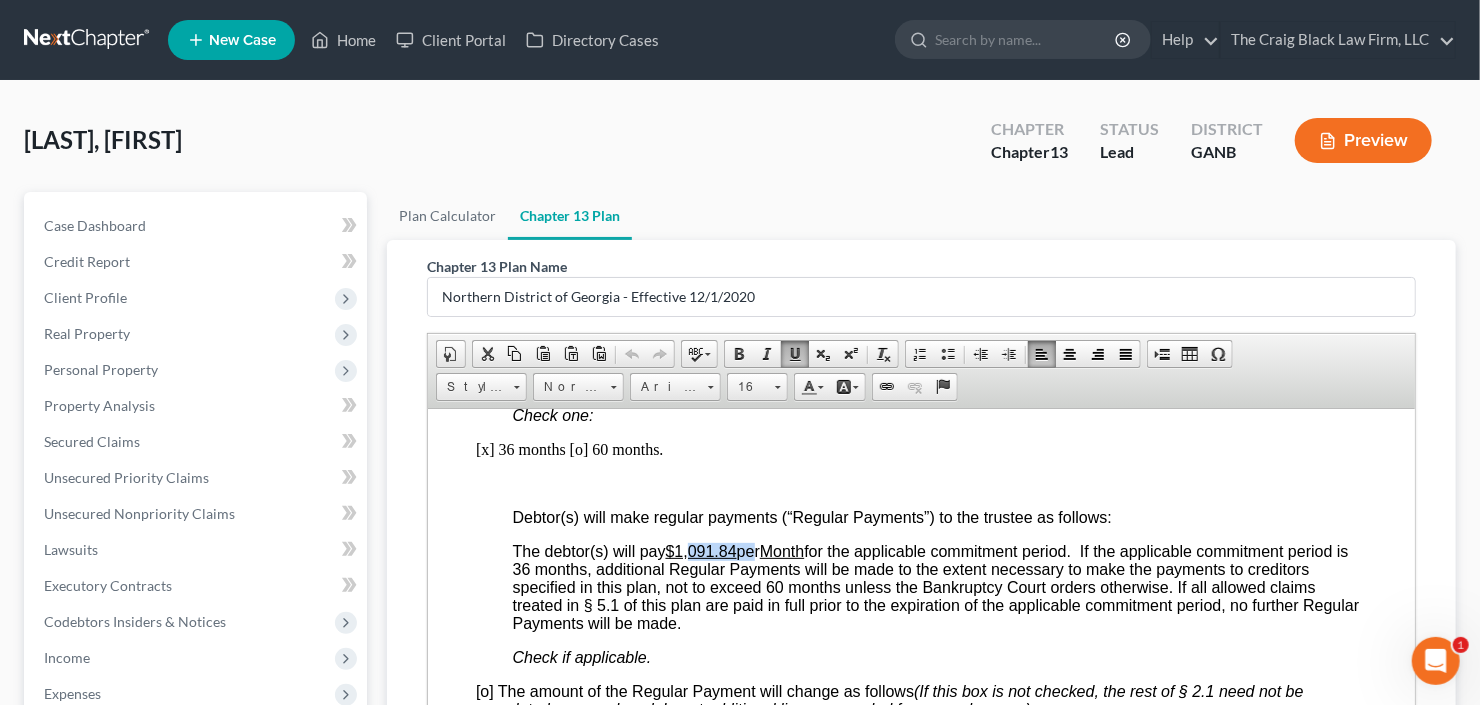 type 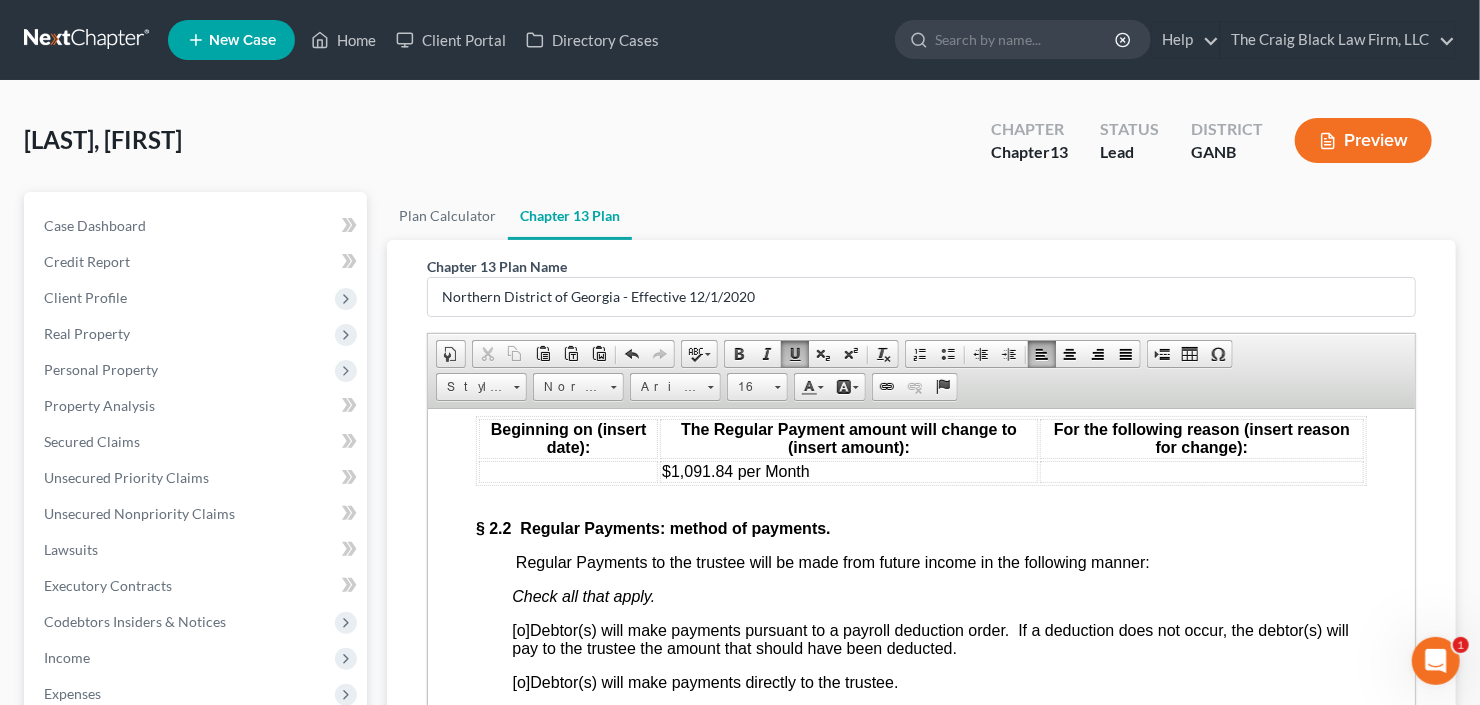 scroll, scrollTop: 1760, scrollLeft: 0, axis: vertical 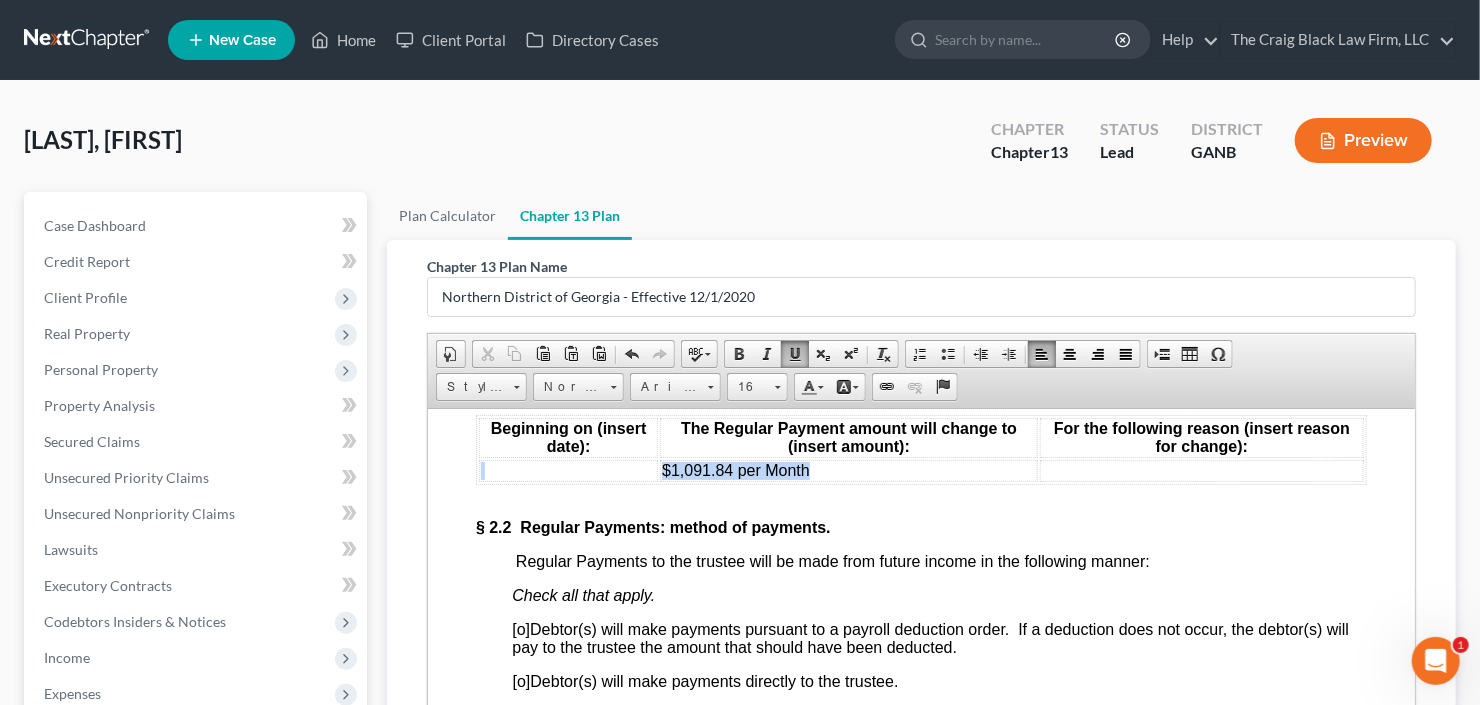 drag, startPoint x: 833, startPoint y: 482, endPoint x: 650, endPoint y: 490, distance: 183.17477 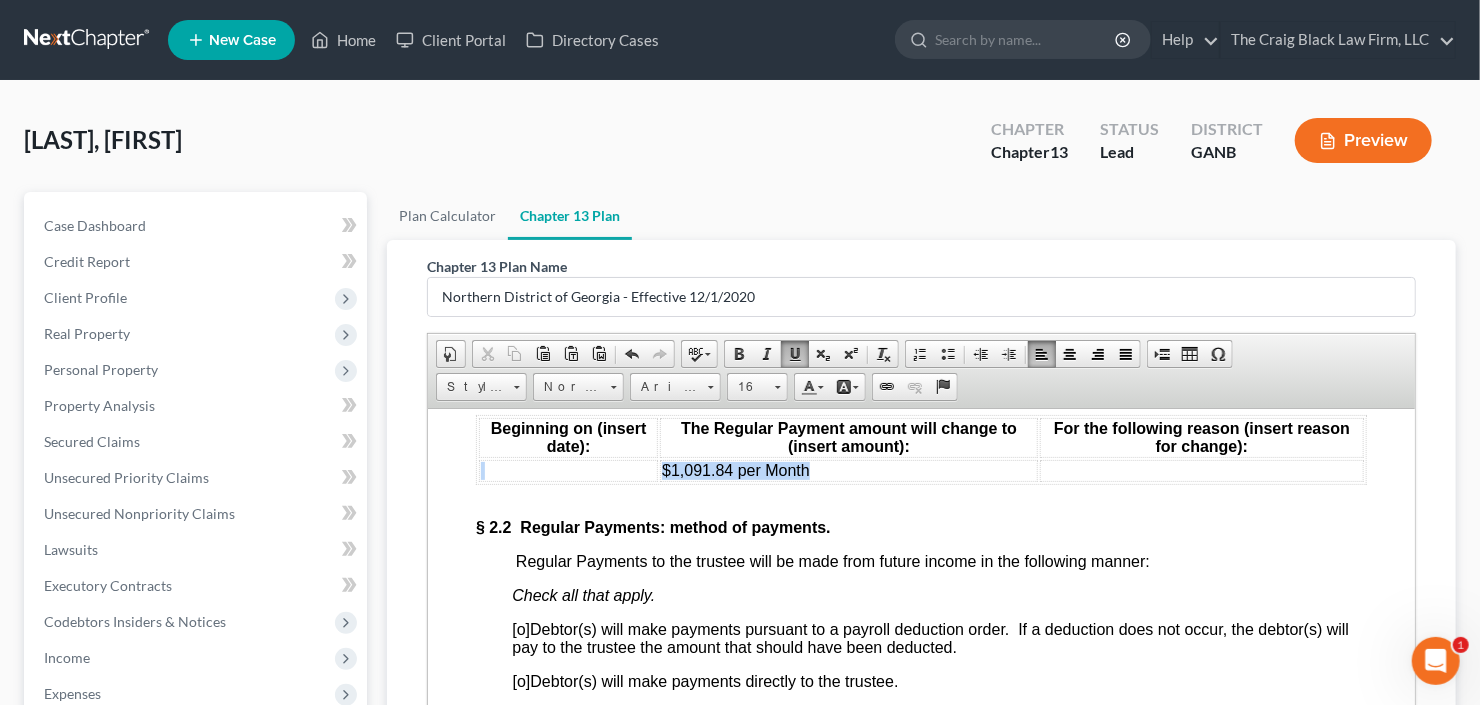 click on "$1,091.84 per Month" at bounding box center [920, 470] 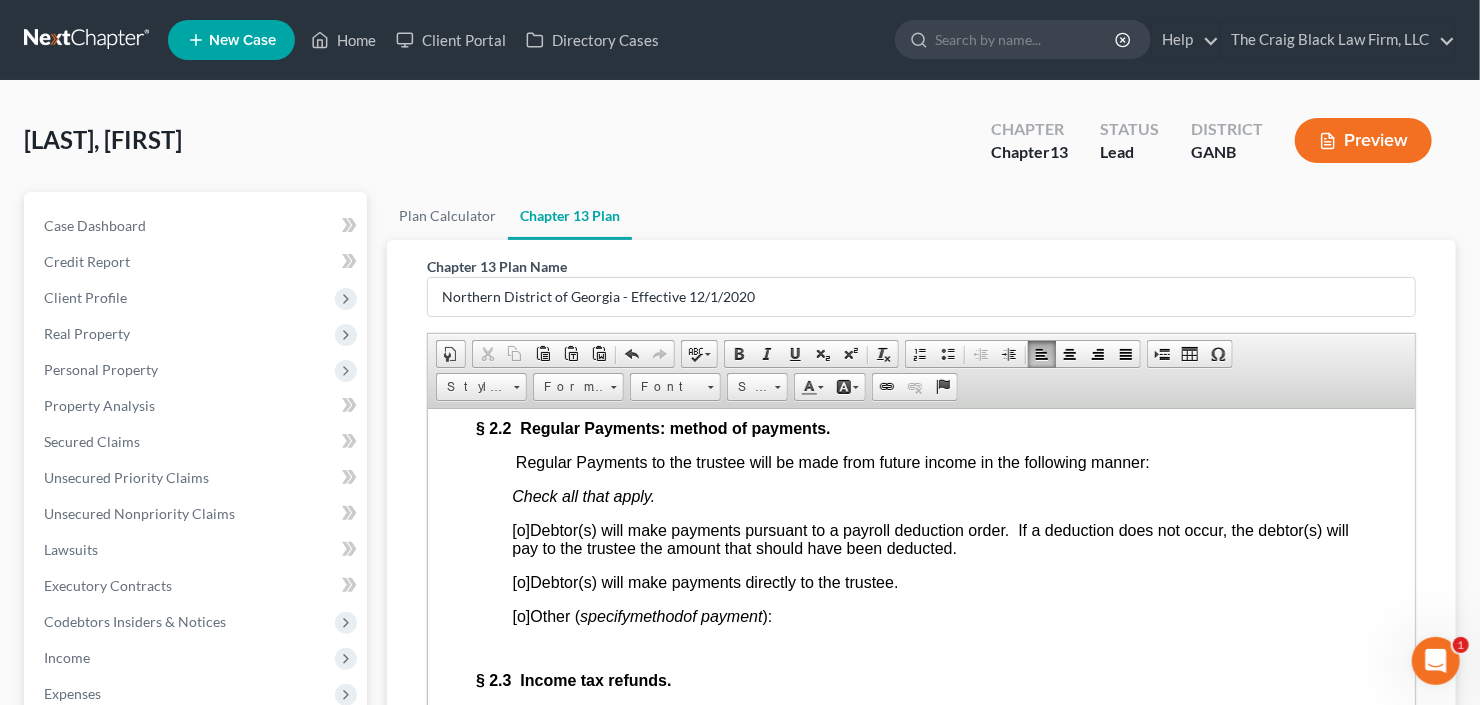 scroll, scrollTop: 1920, scrollLeft: 0, axis: vertical 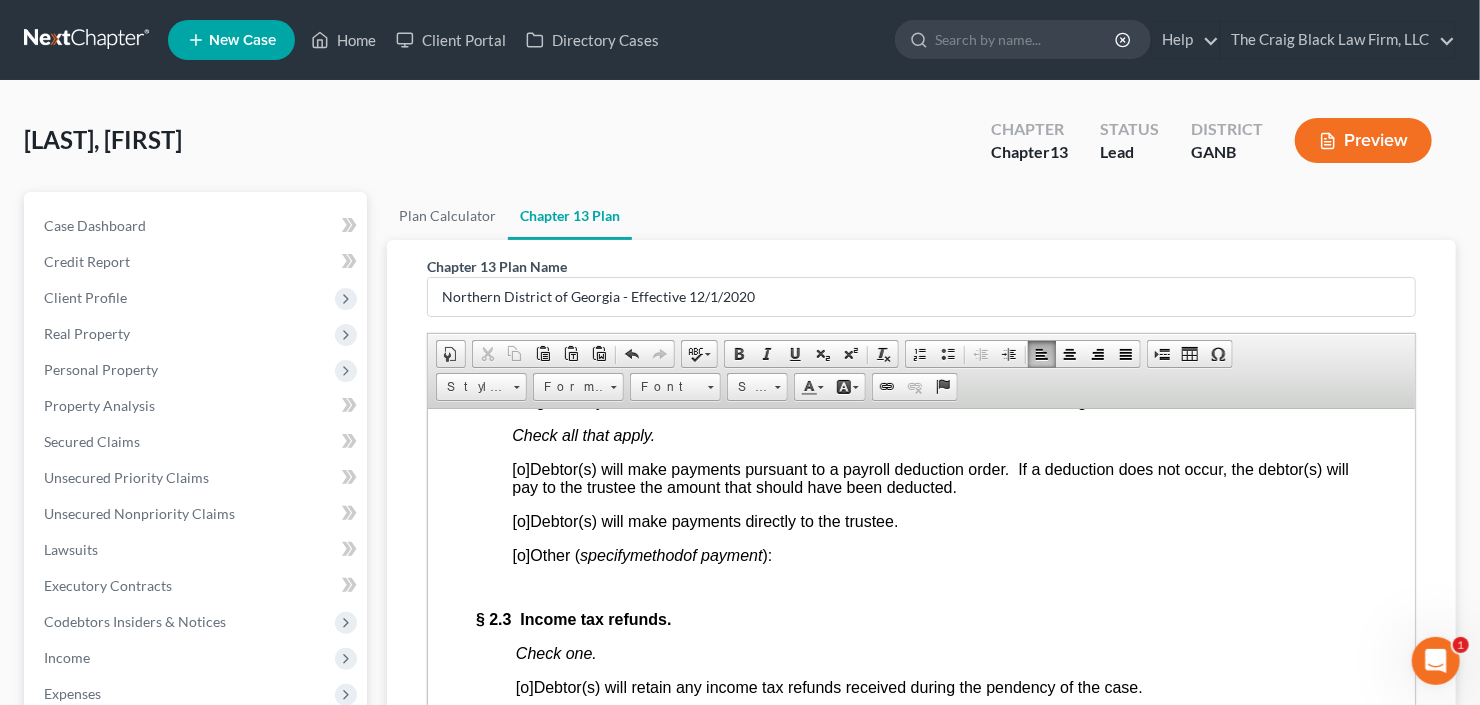 click on "[o]" at bounding box center [521, 520] 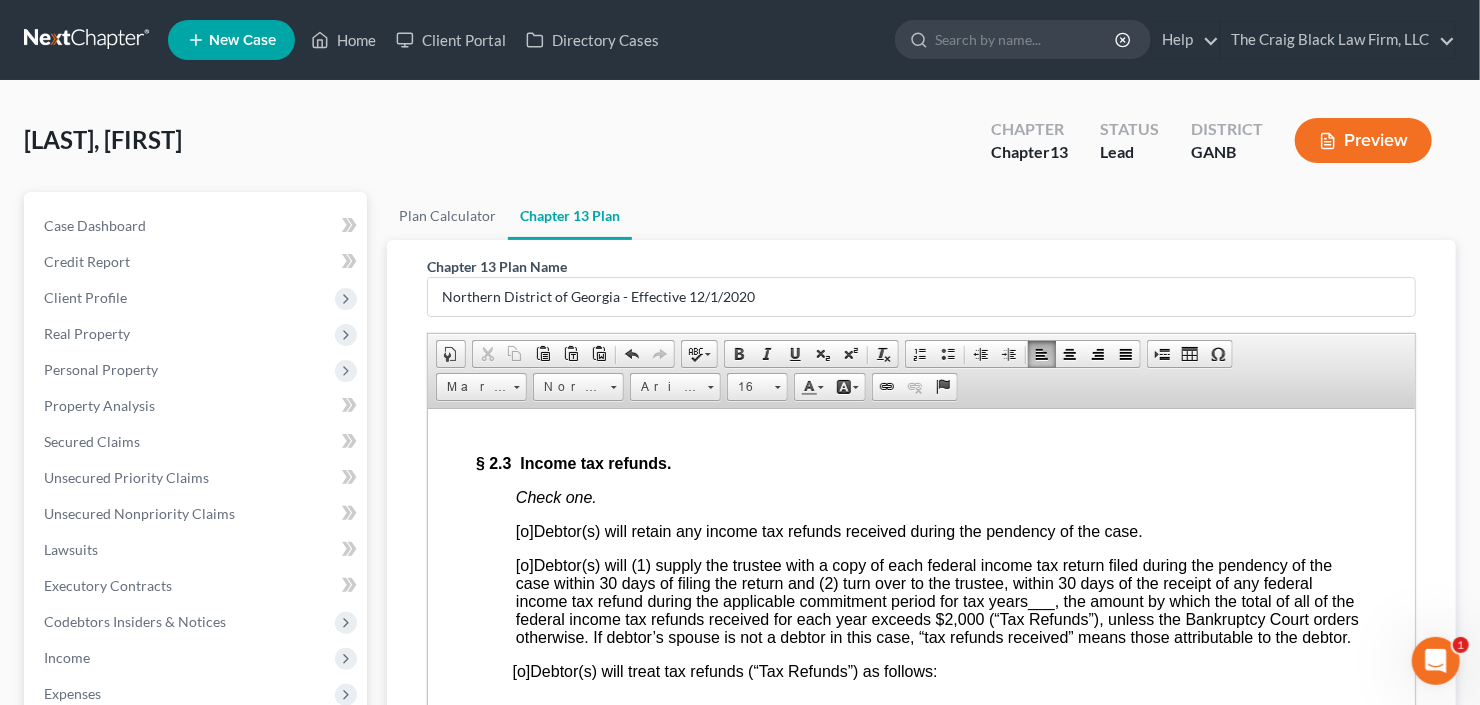 scroll, scrollTop: 2080, scrollLeft: 0, axis: vertical 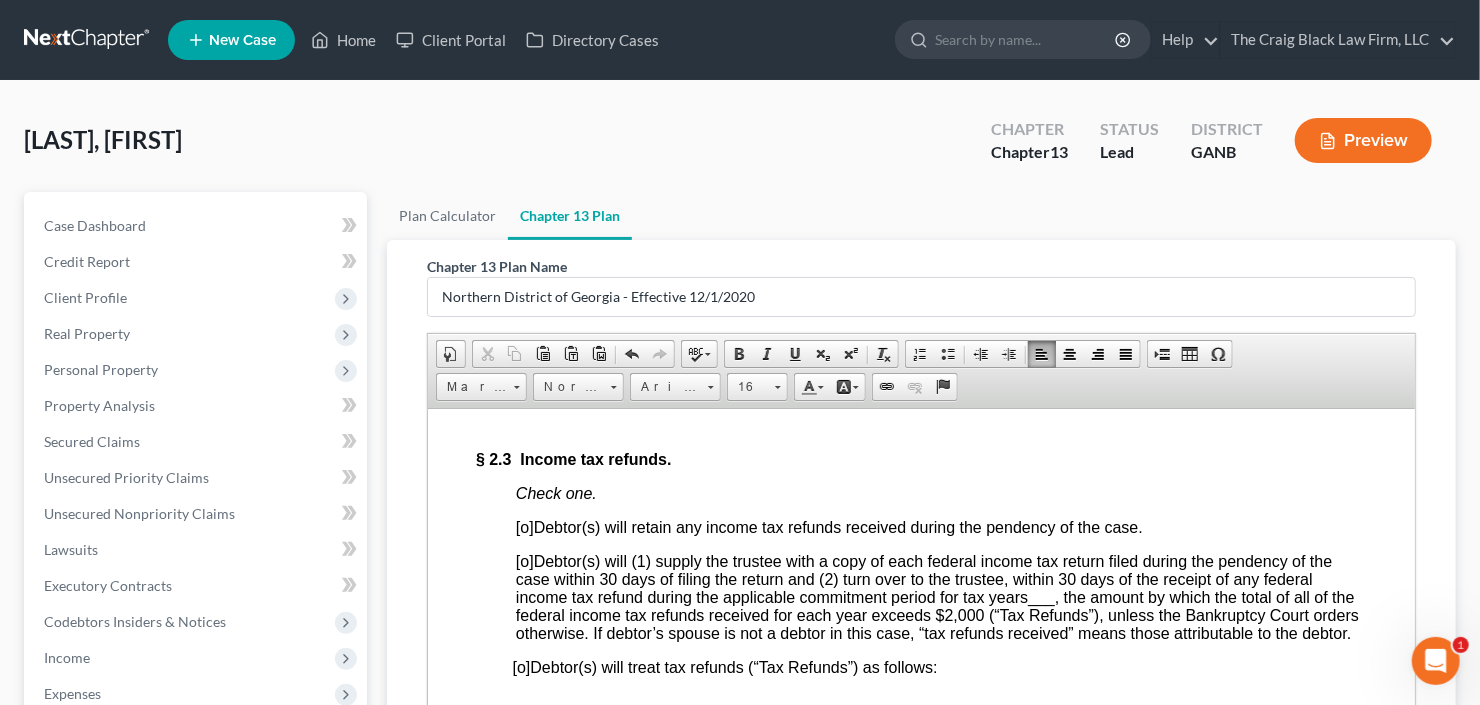 click on "[o]" at bounding box center (524, 526) 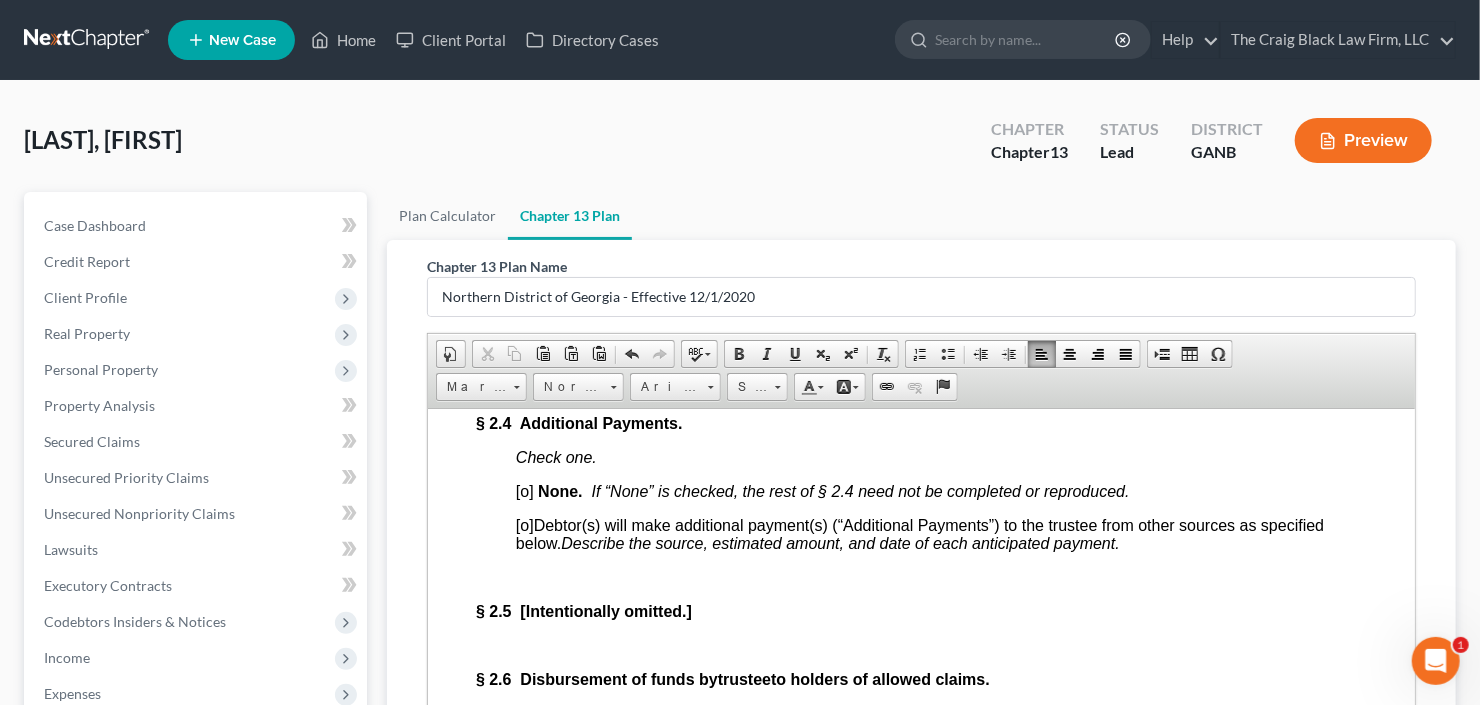 scroll, scrollTop: 2480, scrollLeft: 0, axis: vertical 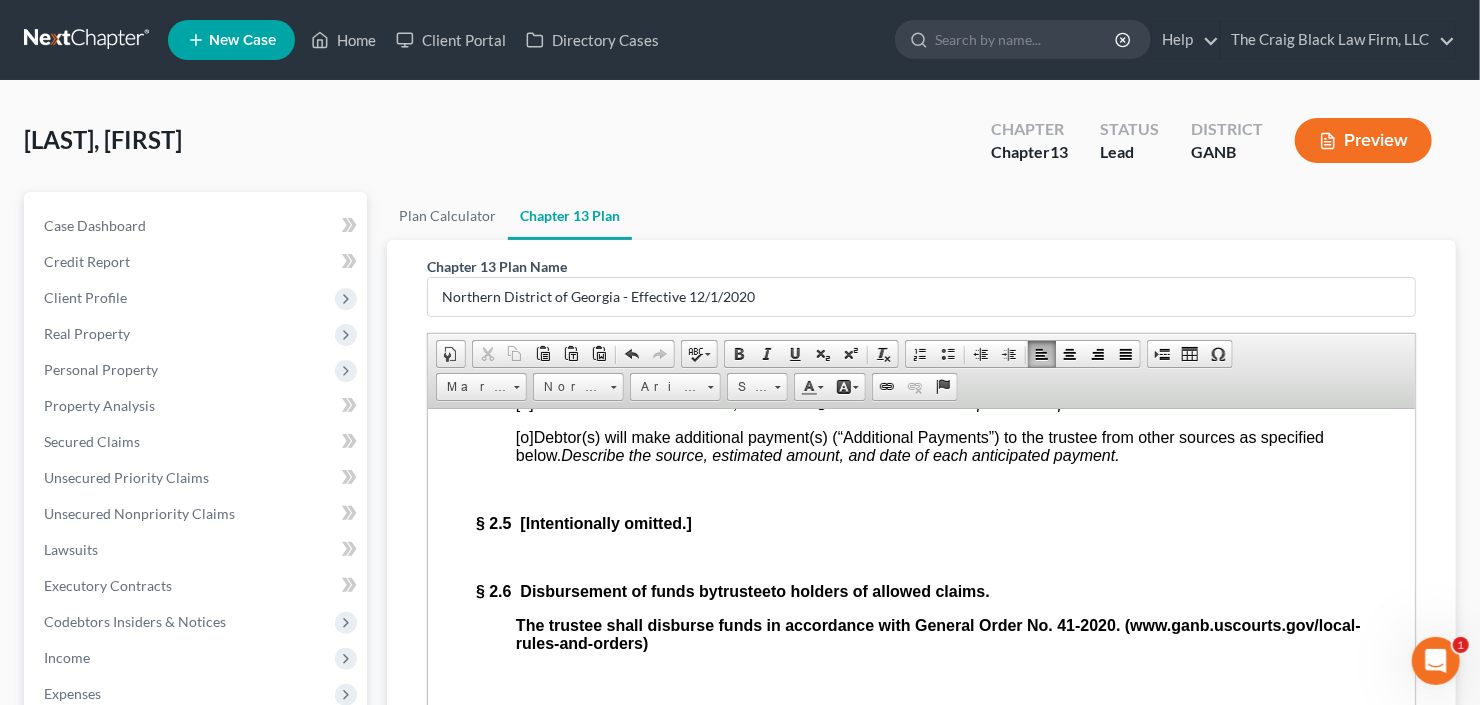 click on "[o]" at bounding box center (524, 402) 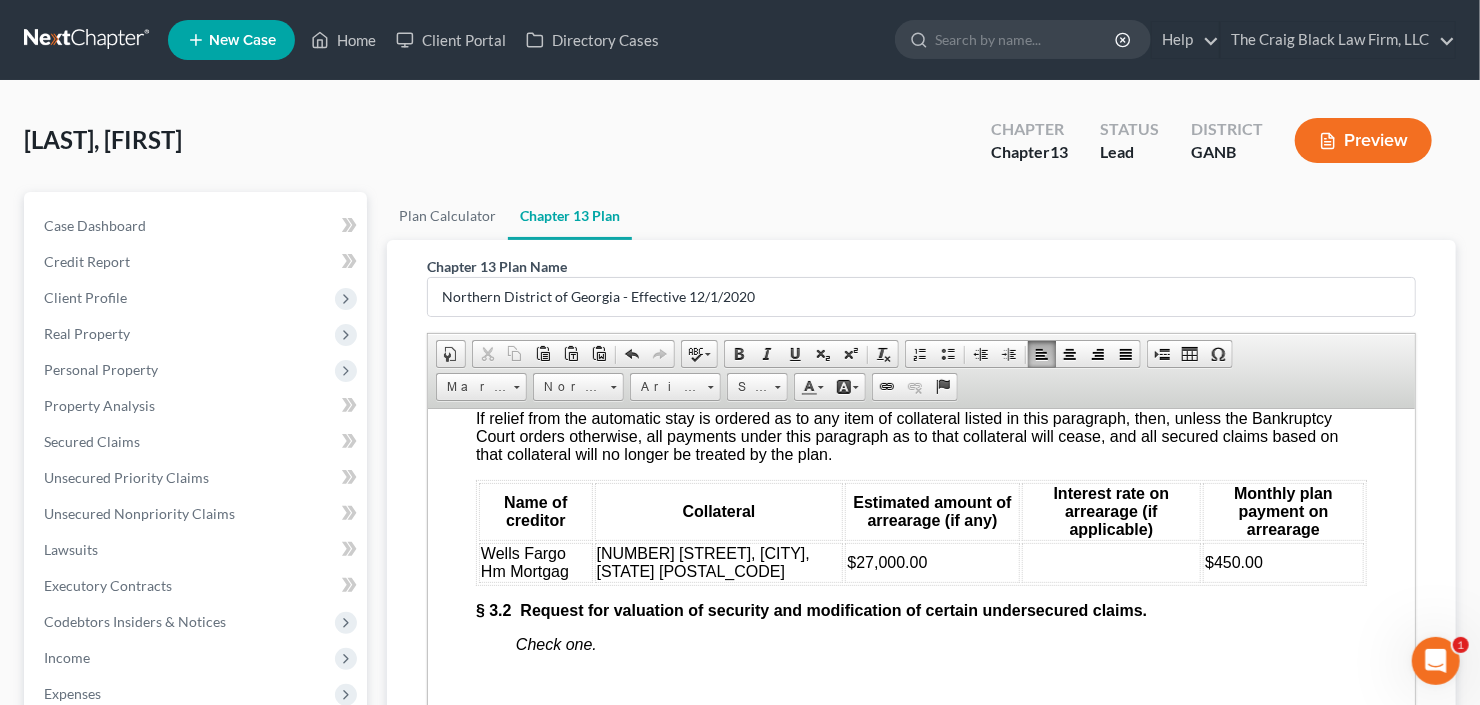 scroll, scrollTop: 3120, scrollLeft: 0, axis: vertical 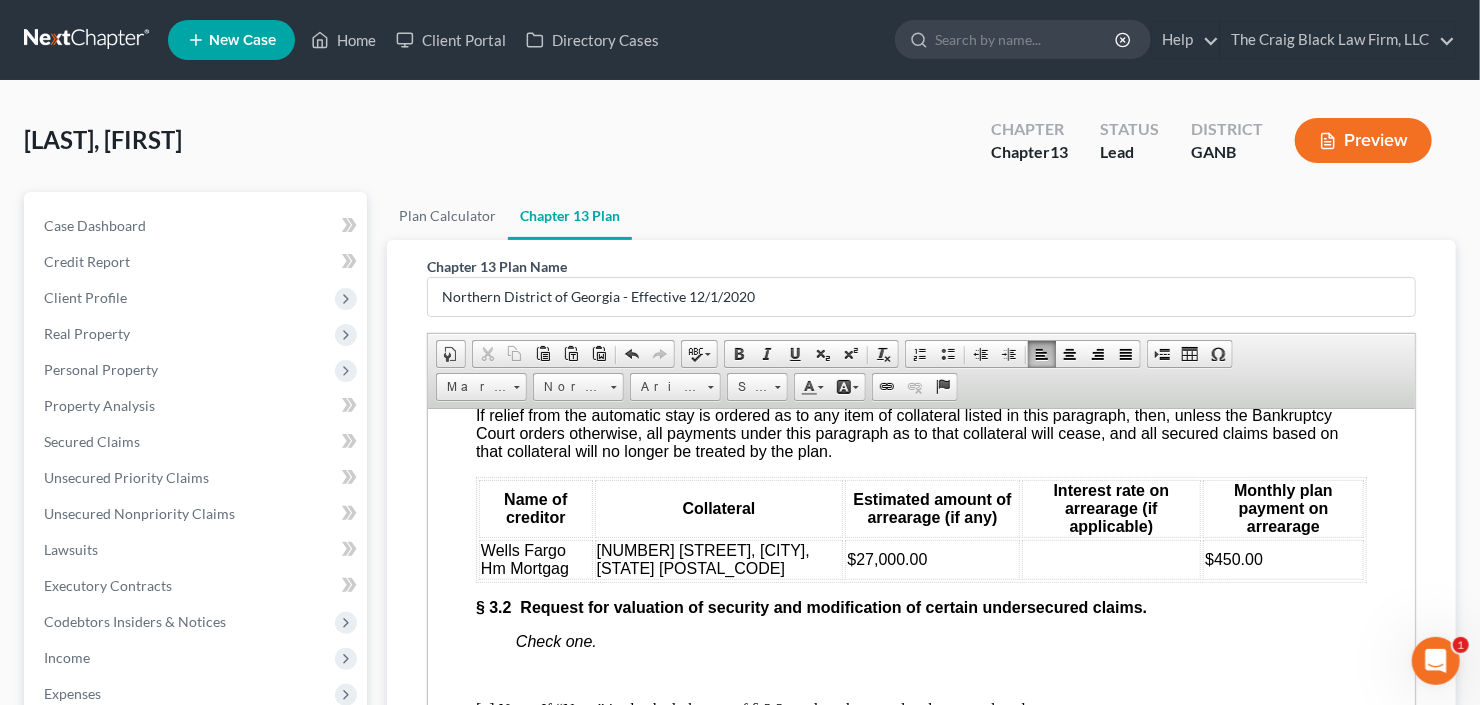 click at bounding box center (1111, 559) 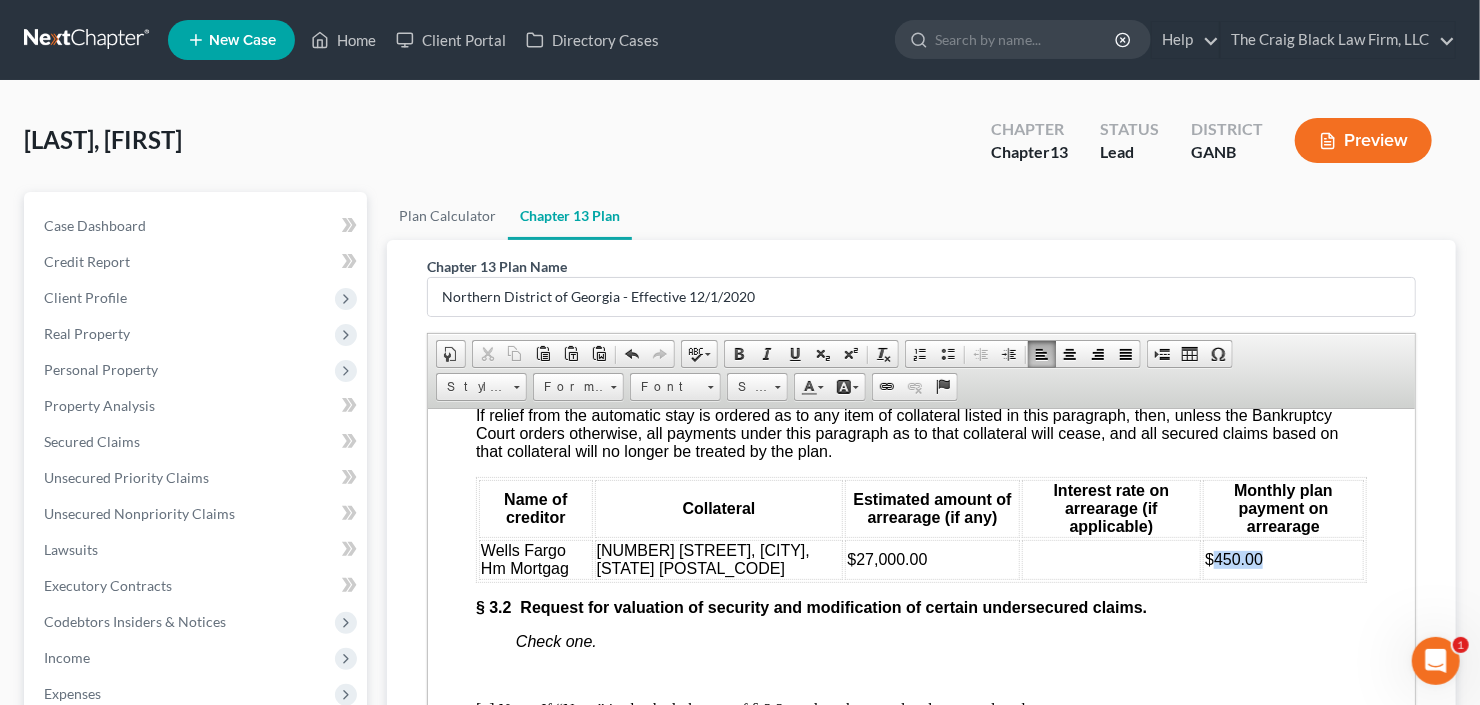 drag, startPoint x: 1191, startPoint y: 608, endPoint x: 1244, endPoint y: 607, distance: 53.009434 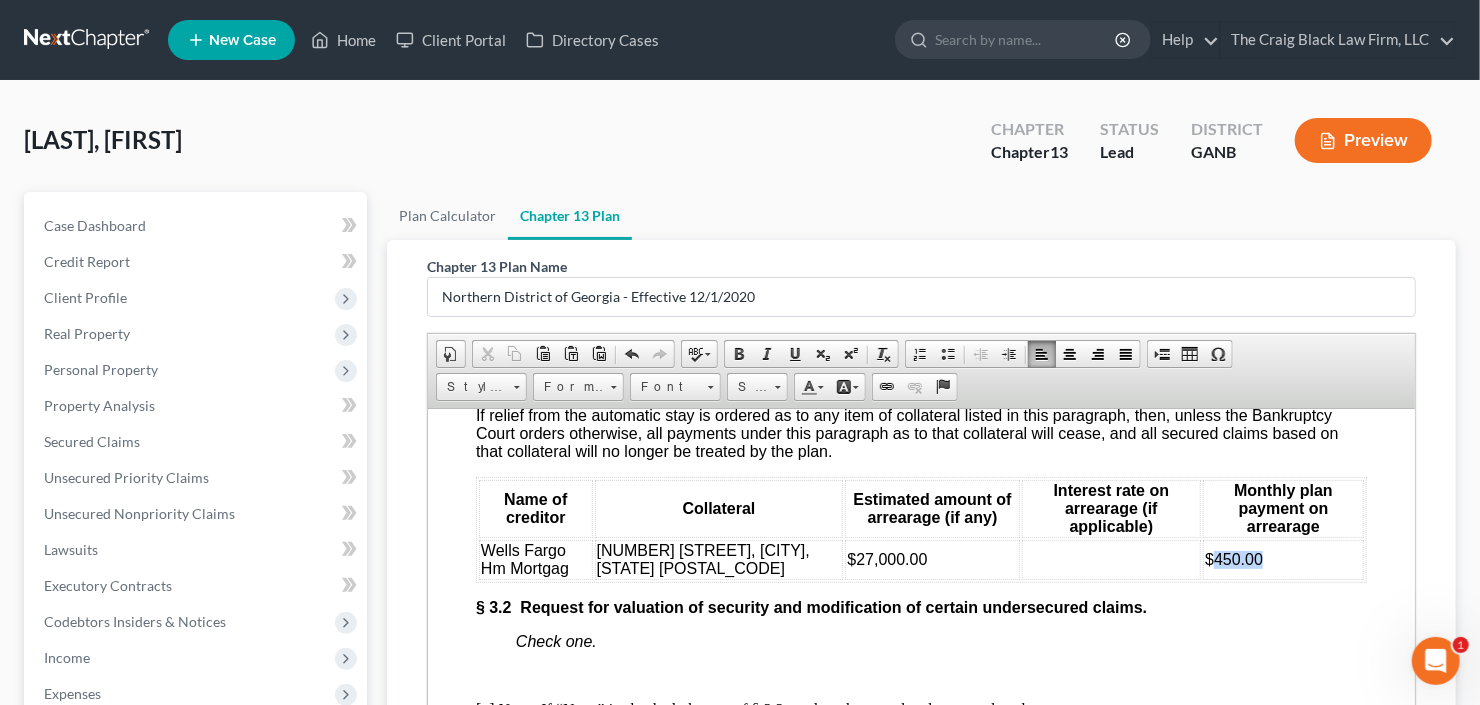 click on "$450.00" at bounding box center (1282, 559) 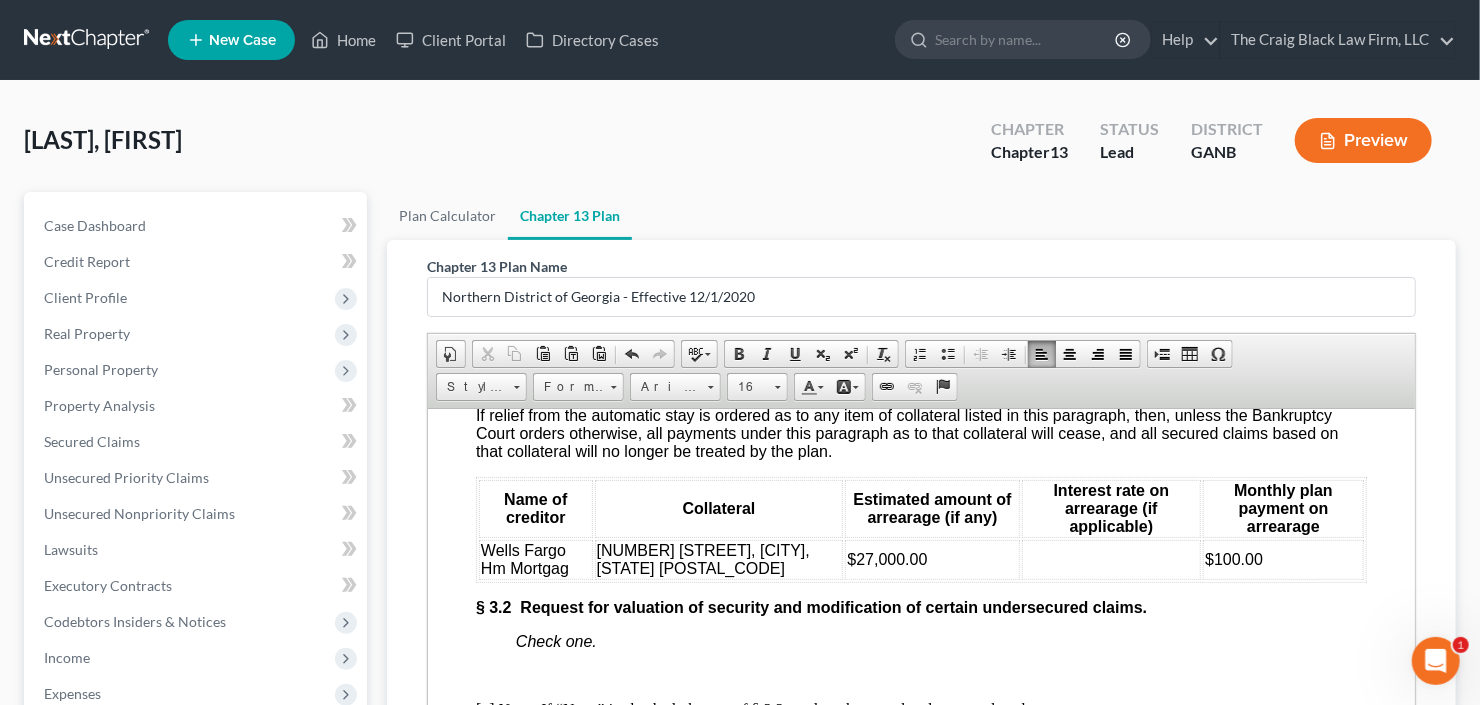 click at bounding box center [1111, 559] 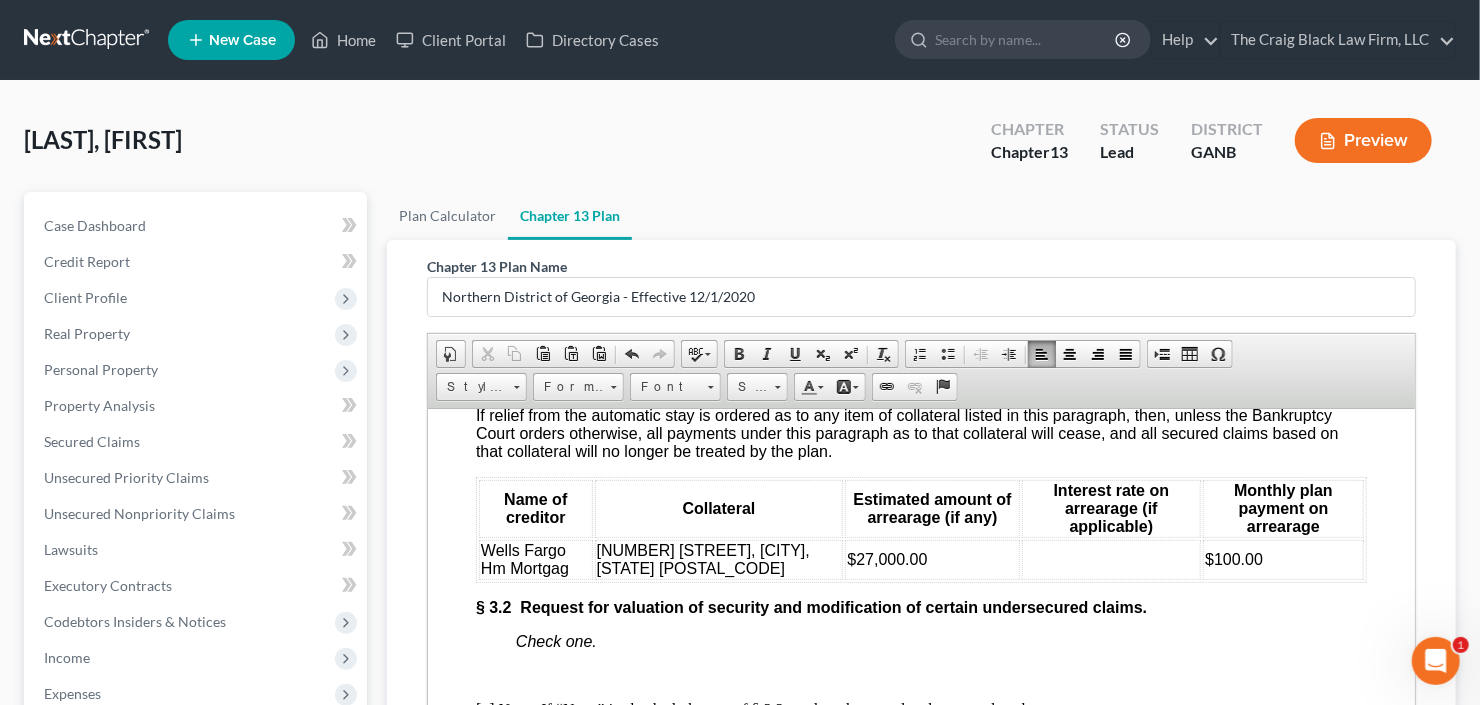click on "$100.00" at bounding box center (1282, 559) 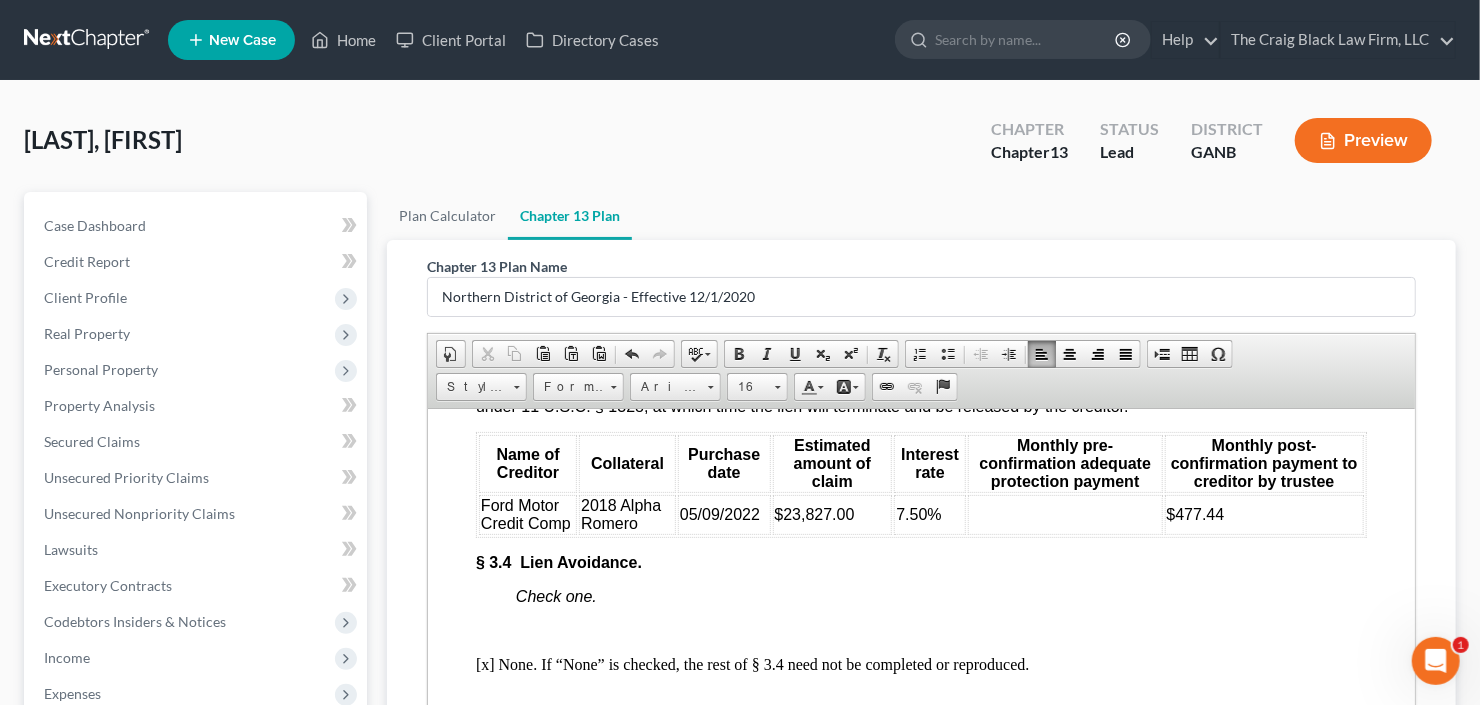 scroll, scrollTop: 4080, scrollLeft: 0, axis: vertical 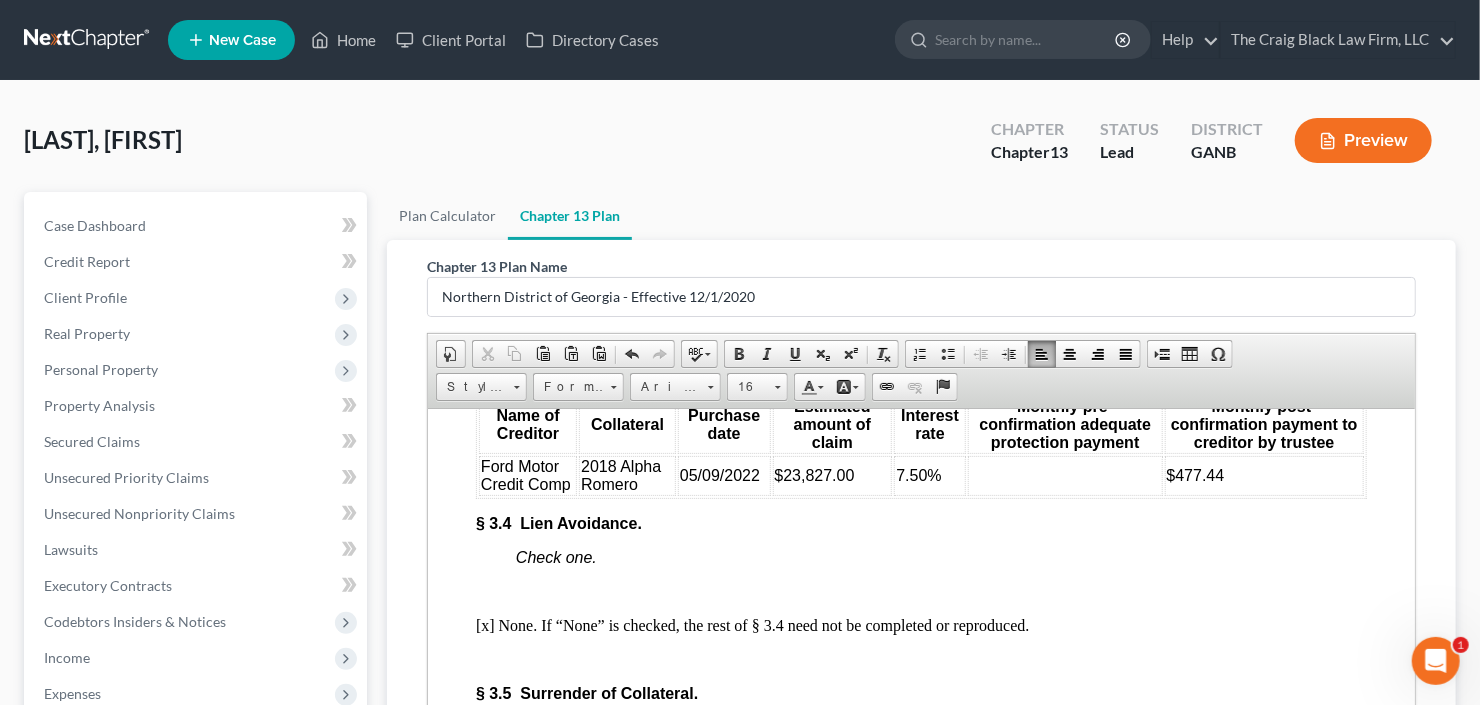 click at bounding box center (1064, 475) 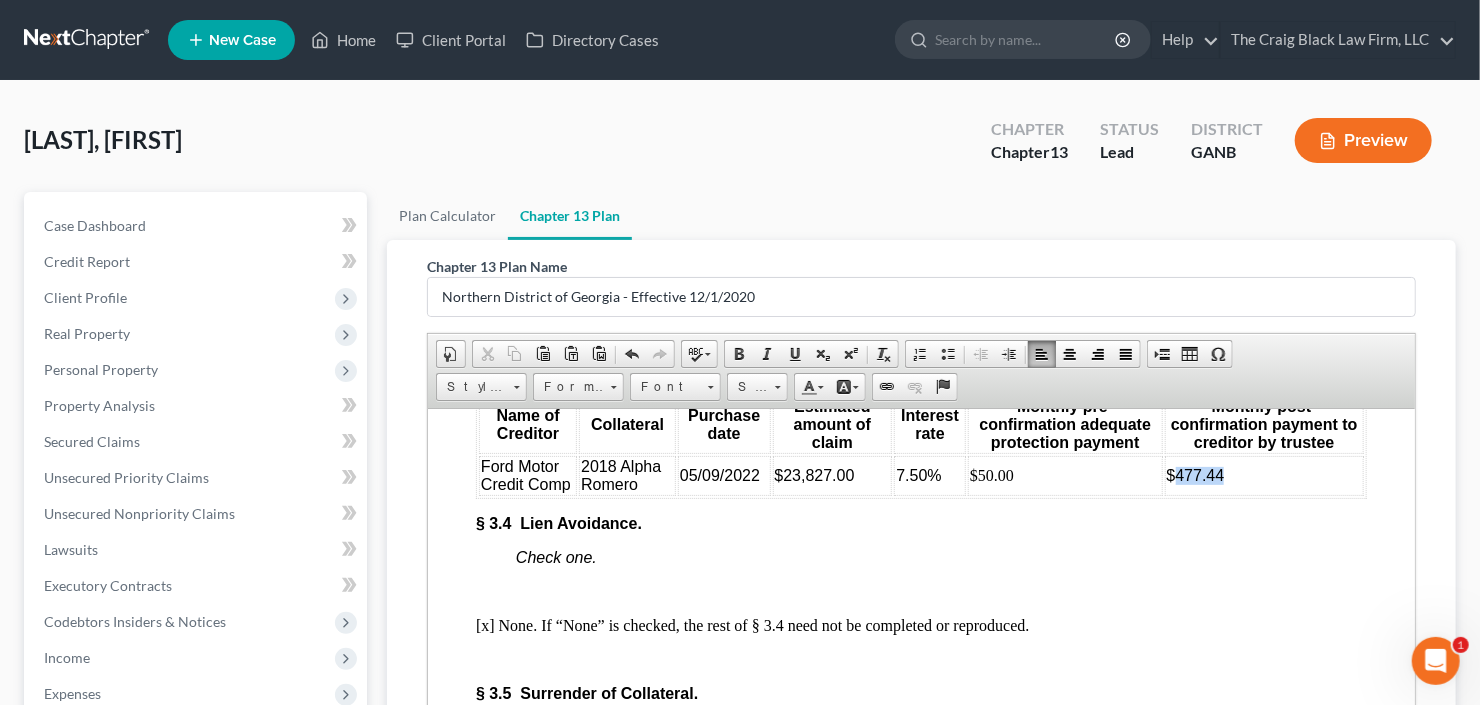 drag, startPoint x: 1164, startPoint y: 549, endPoint x: 1227, endPoint y: 545, distance: 63.126858 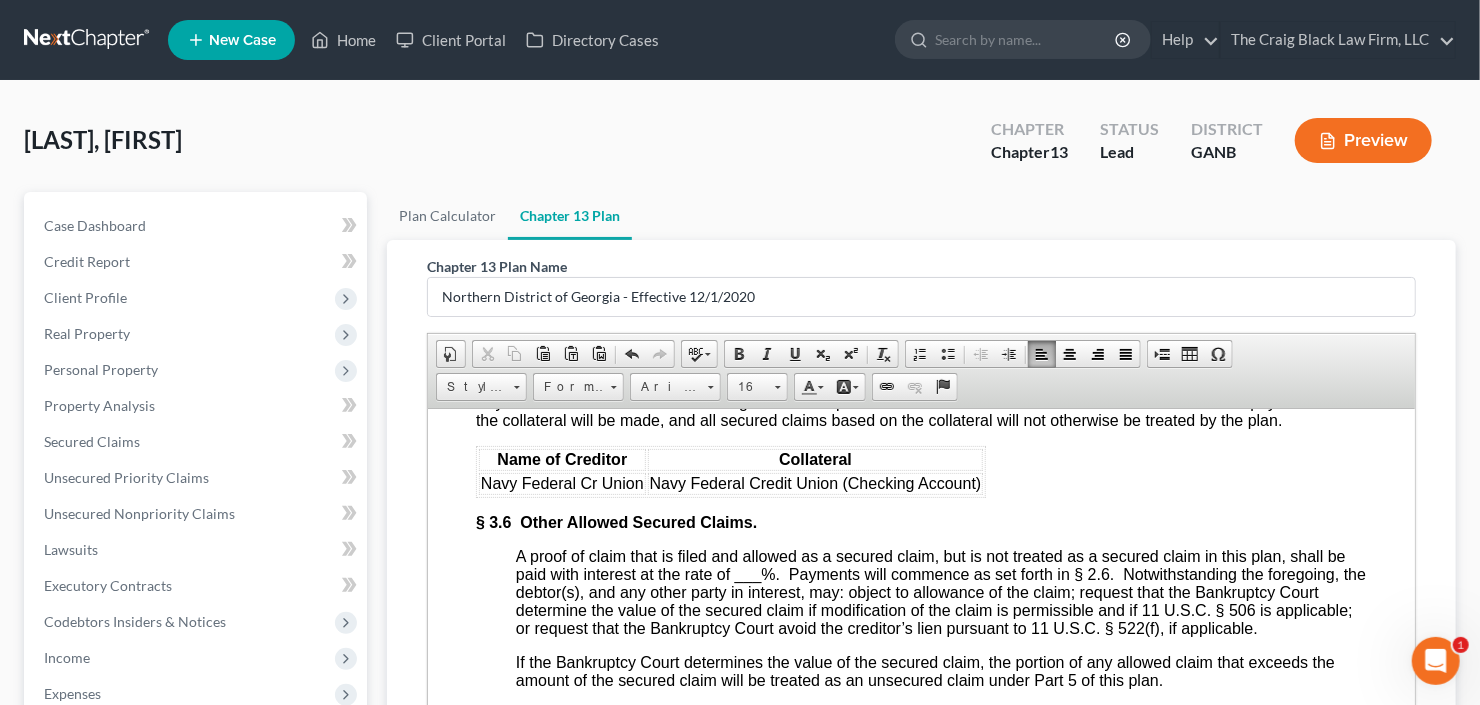 scroll, scrollTop: 4640, scrollLeft: 0, axis: vertical 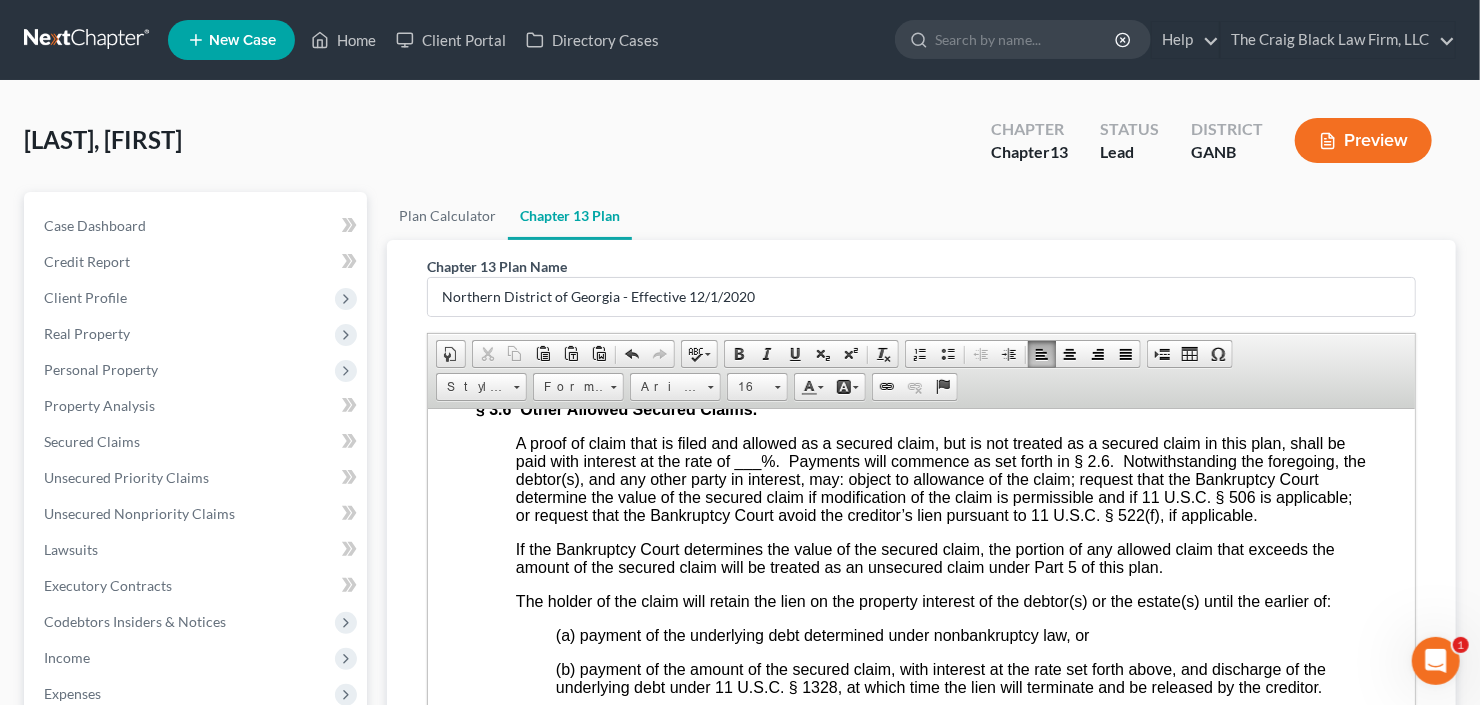click on "___" at bounding box center [747, 460] 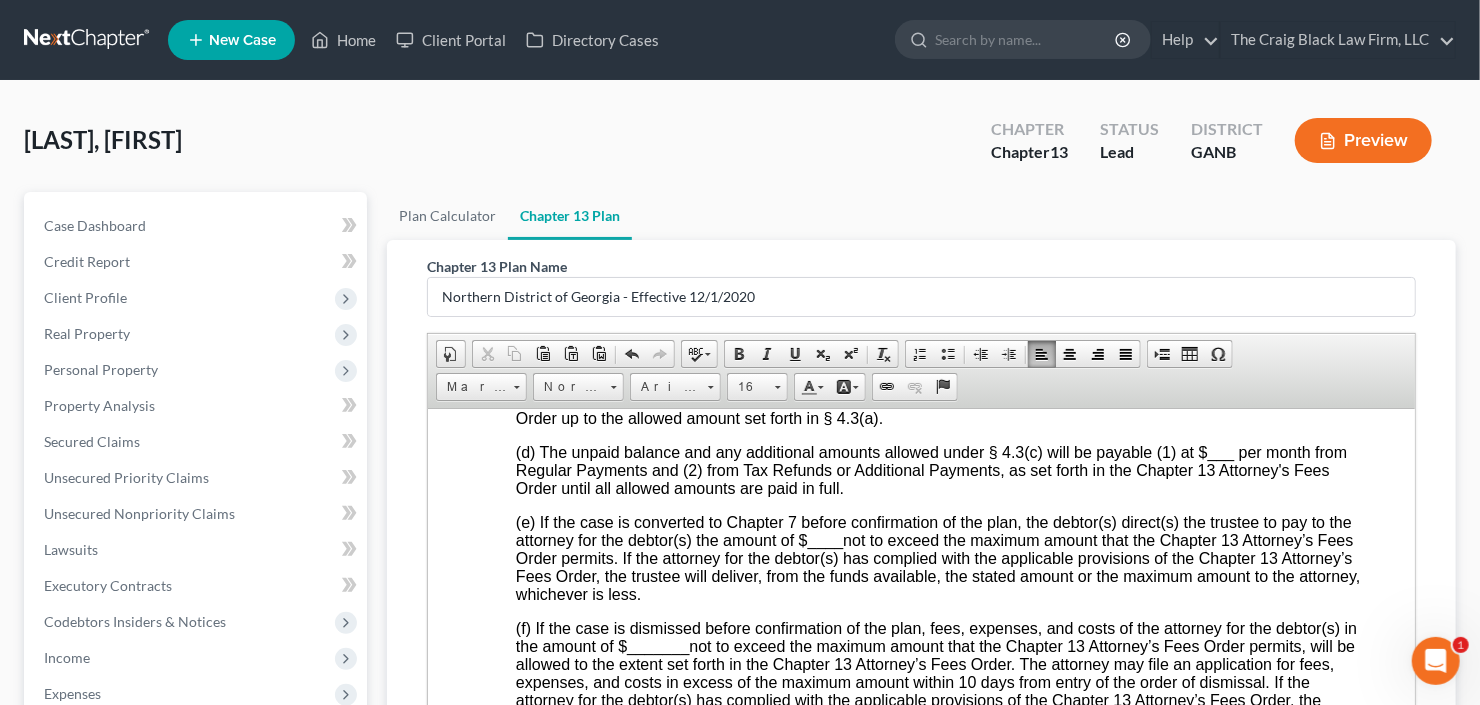 scroll, scrollTop: 5360, scrollLeft: 0, axis: vertical 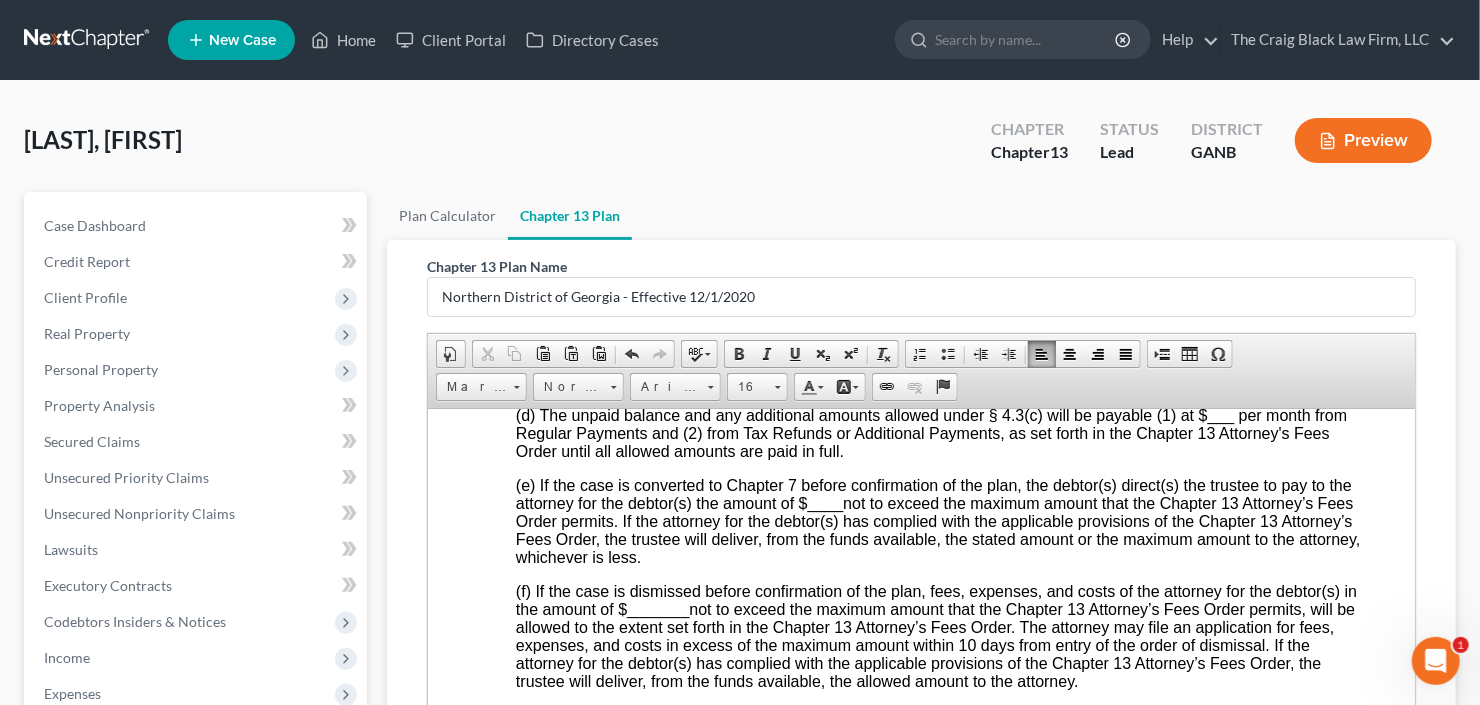 click on "(d)   The unpaid balance and any additional amounts allowed under § 4.3(c) will be payable (1) at $ ___   per month from Regular Payments and (2) from Tax Refunds or Additional Payments, as set forth in the Chapter 13 Attorney's Fees Order until all allowed amounts are paid in full." at bounding box center (930, 432) 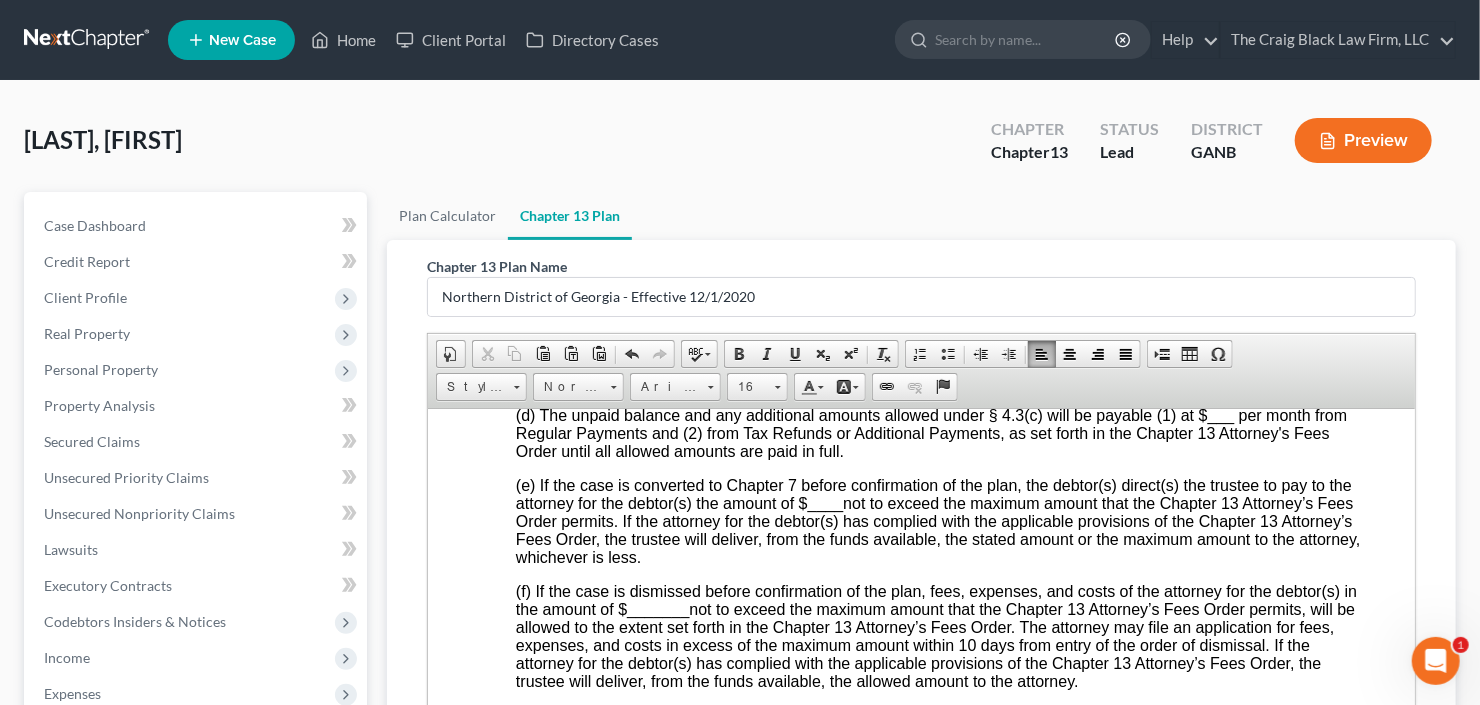 scroll, scrollTop: 5440, scrollLeft: 0, axis: vertical 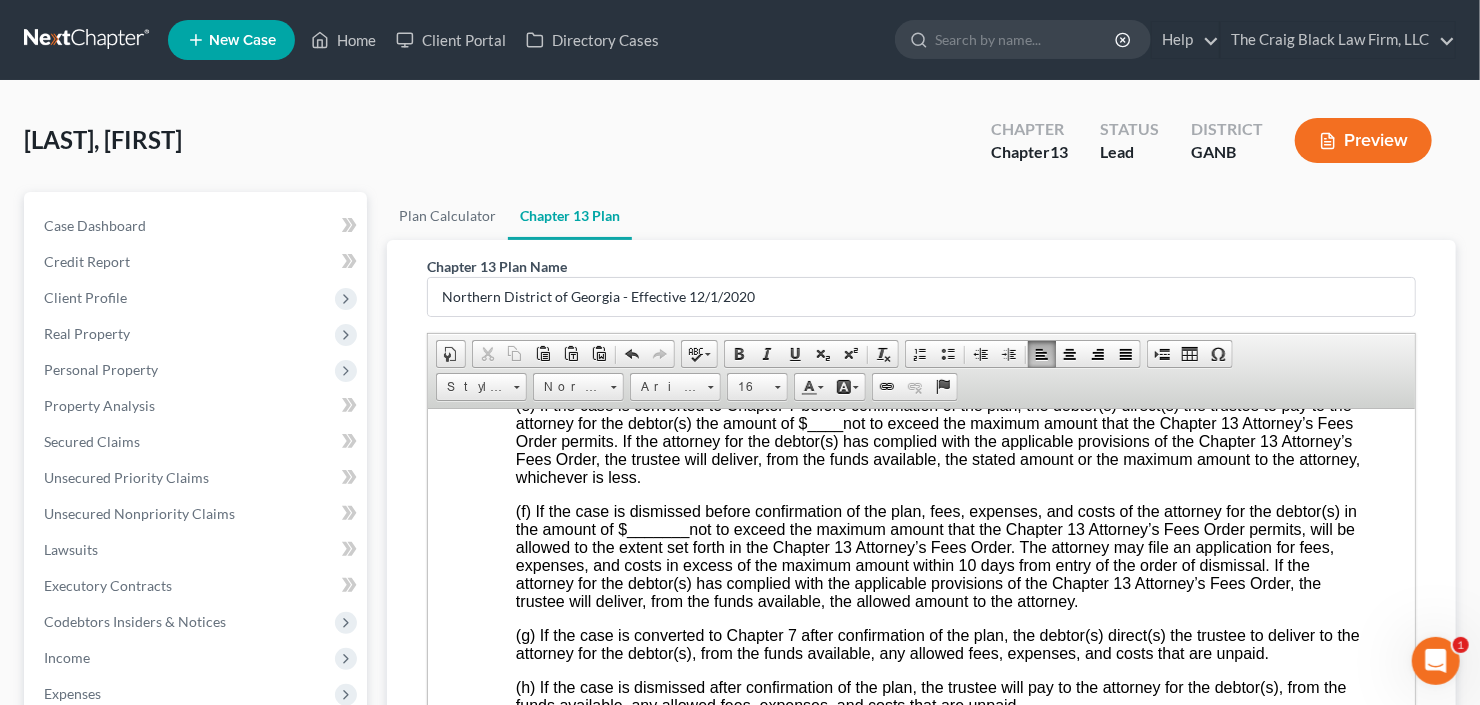 click on "____" at bounding box center [825, 422] 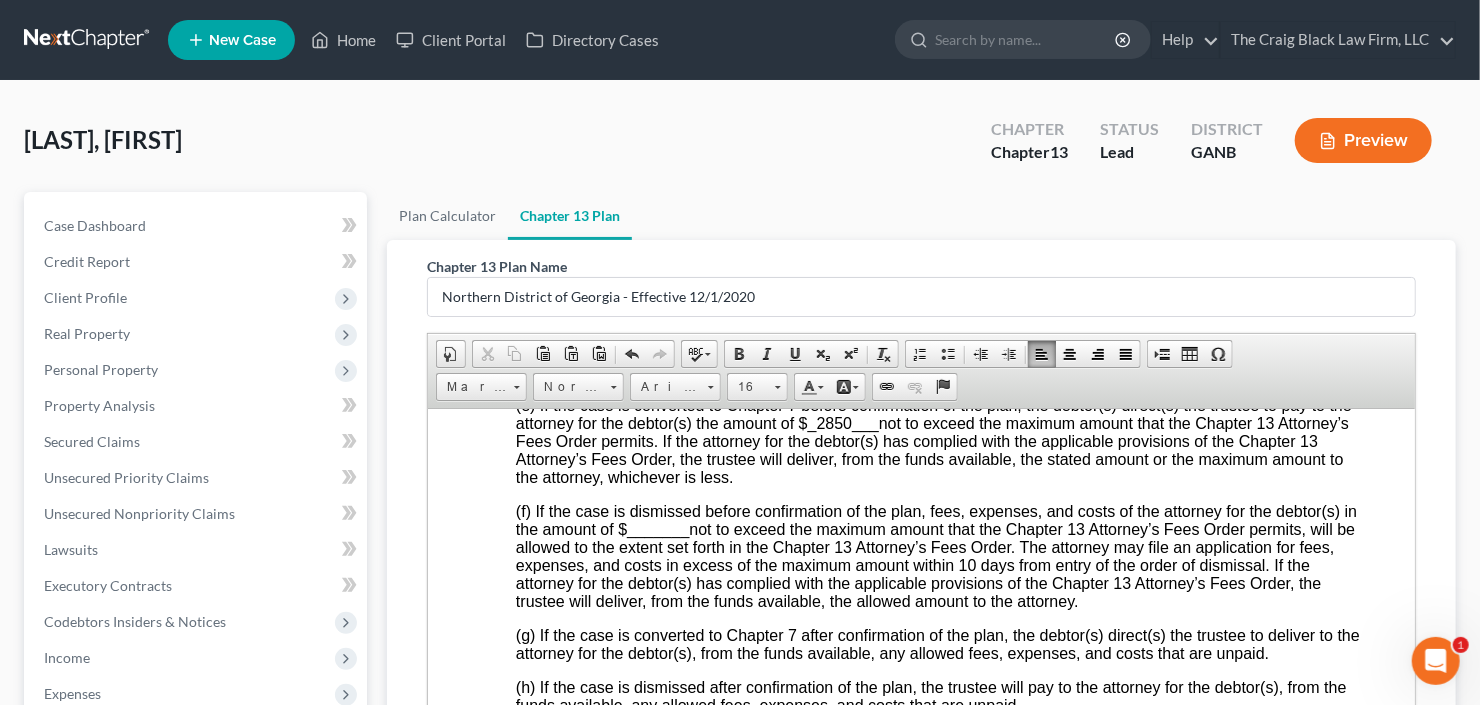click on "_______" at bounding box center (657, 528) 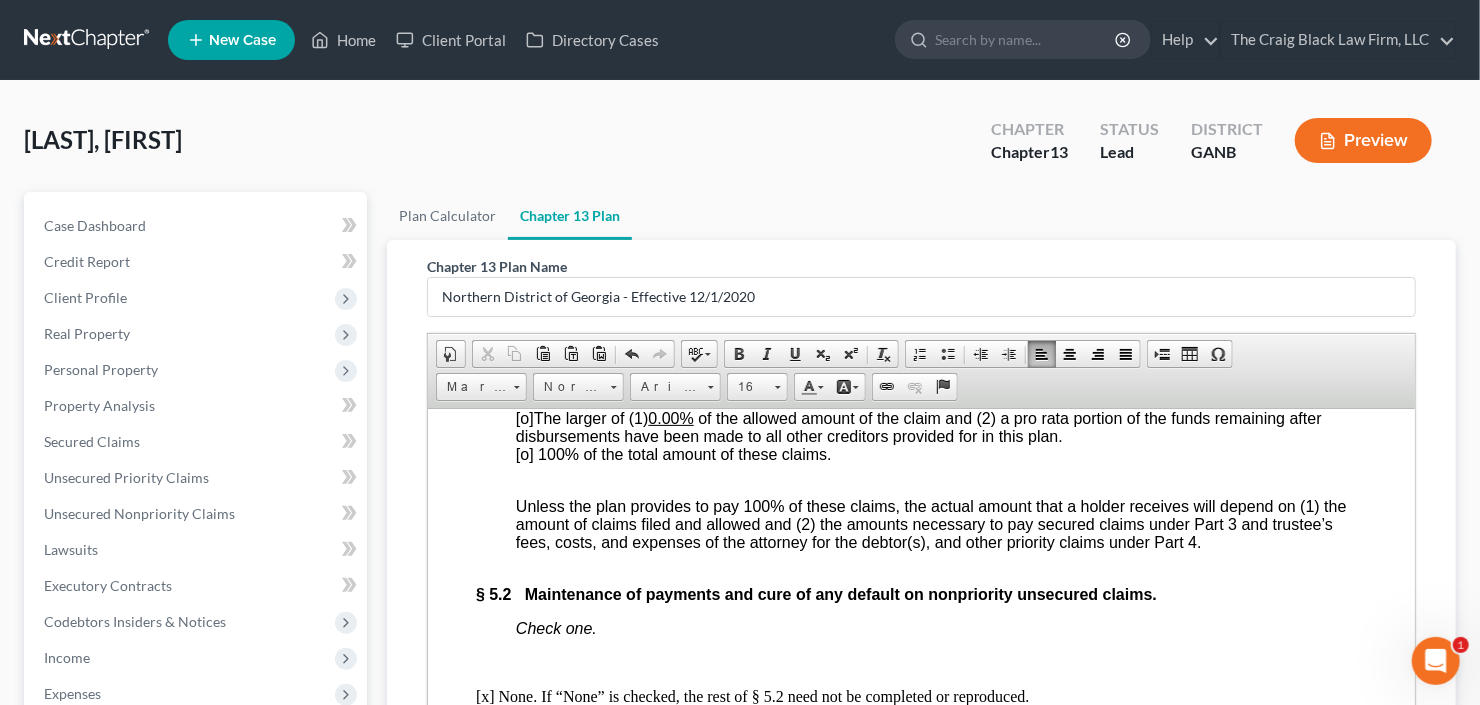 scroll, scrollTop: 6160, scrollLeft: 0, axis: vertical 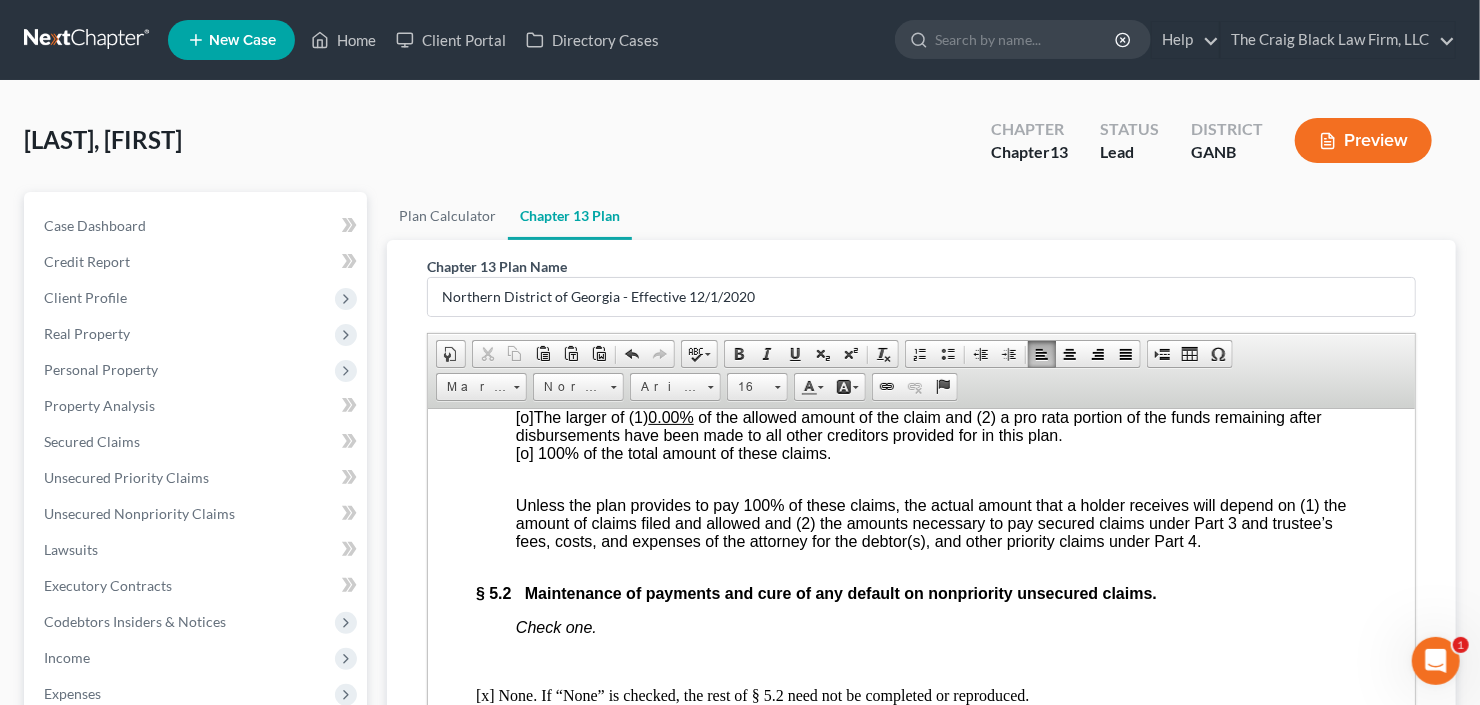 click on "[o]   100% of the total amount of these claims." at bounding box center [673, 452] 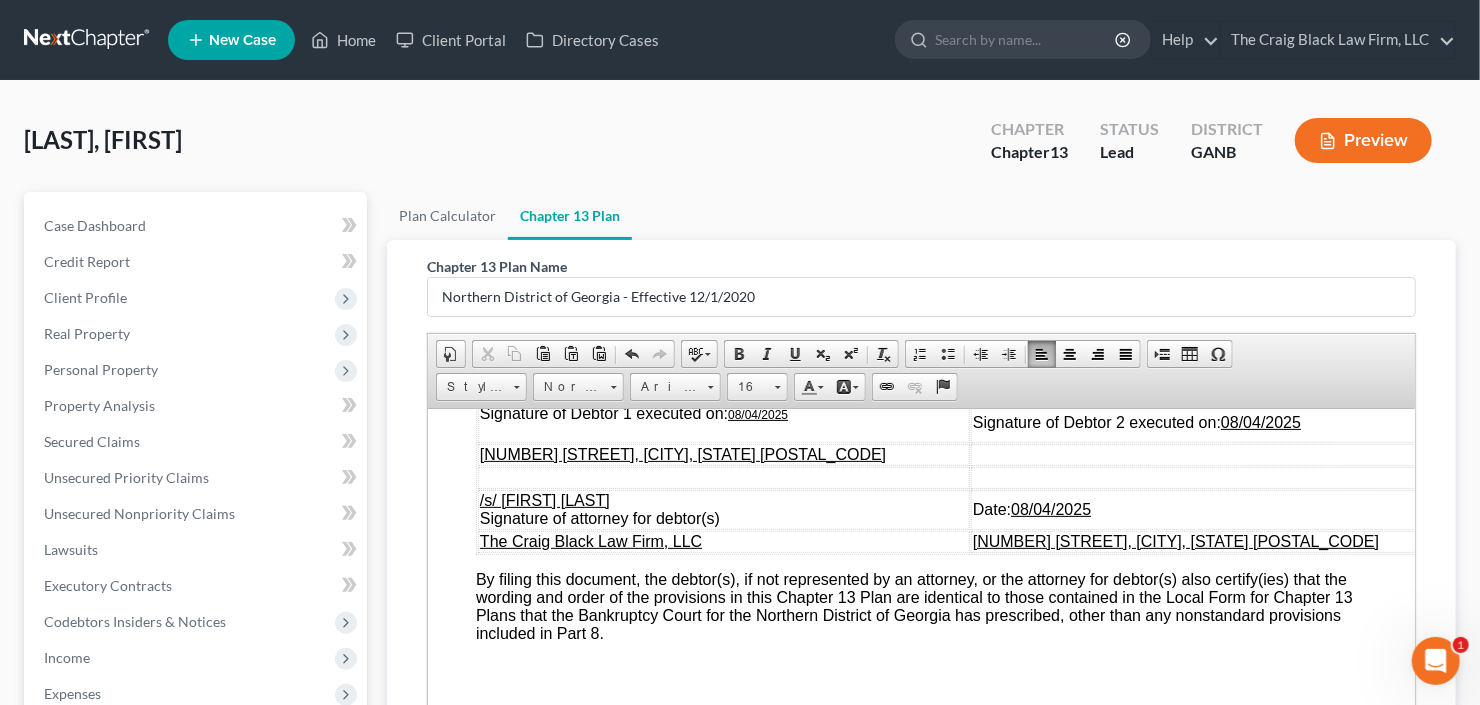scroll, scrollTop: 7760, scrollLeft: 0, axis: vertical 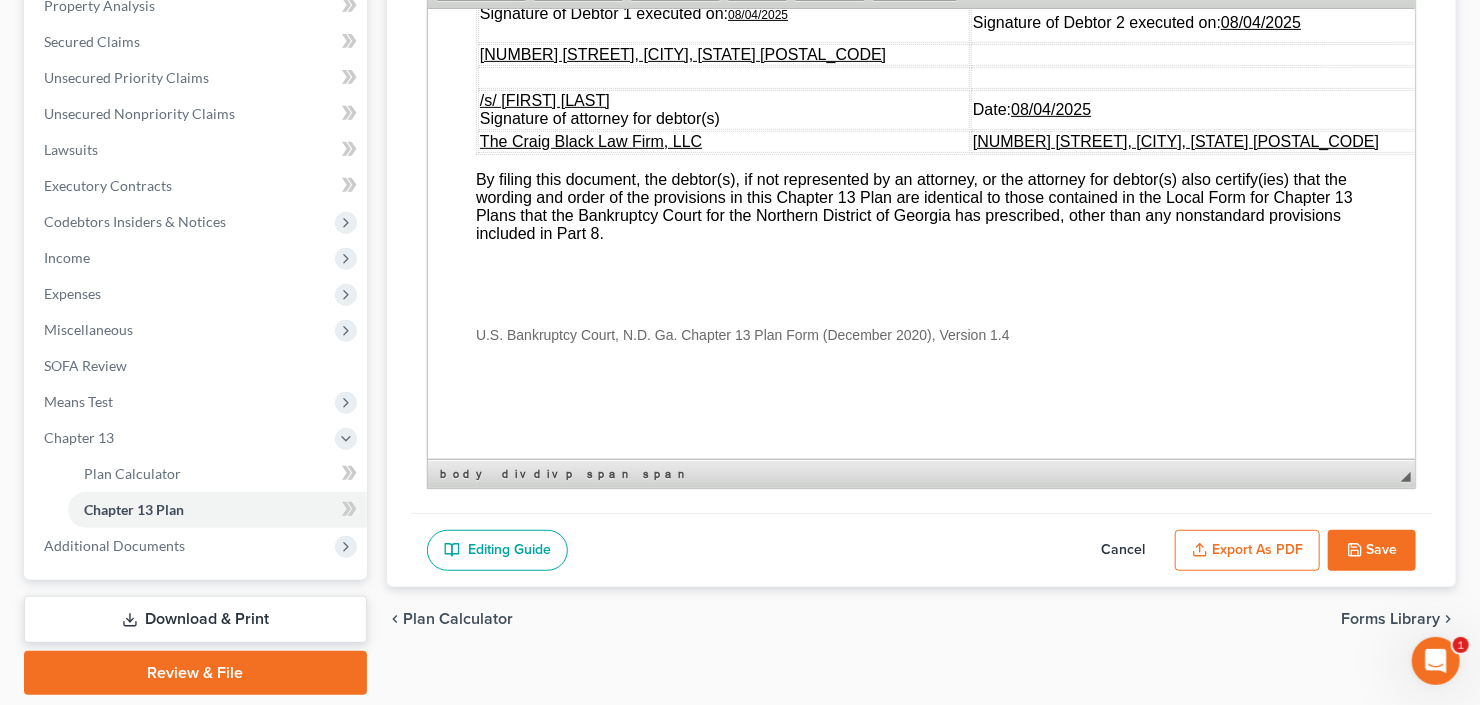 click on "Export as PDF" at bounding box center (1247, 551) 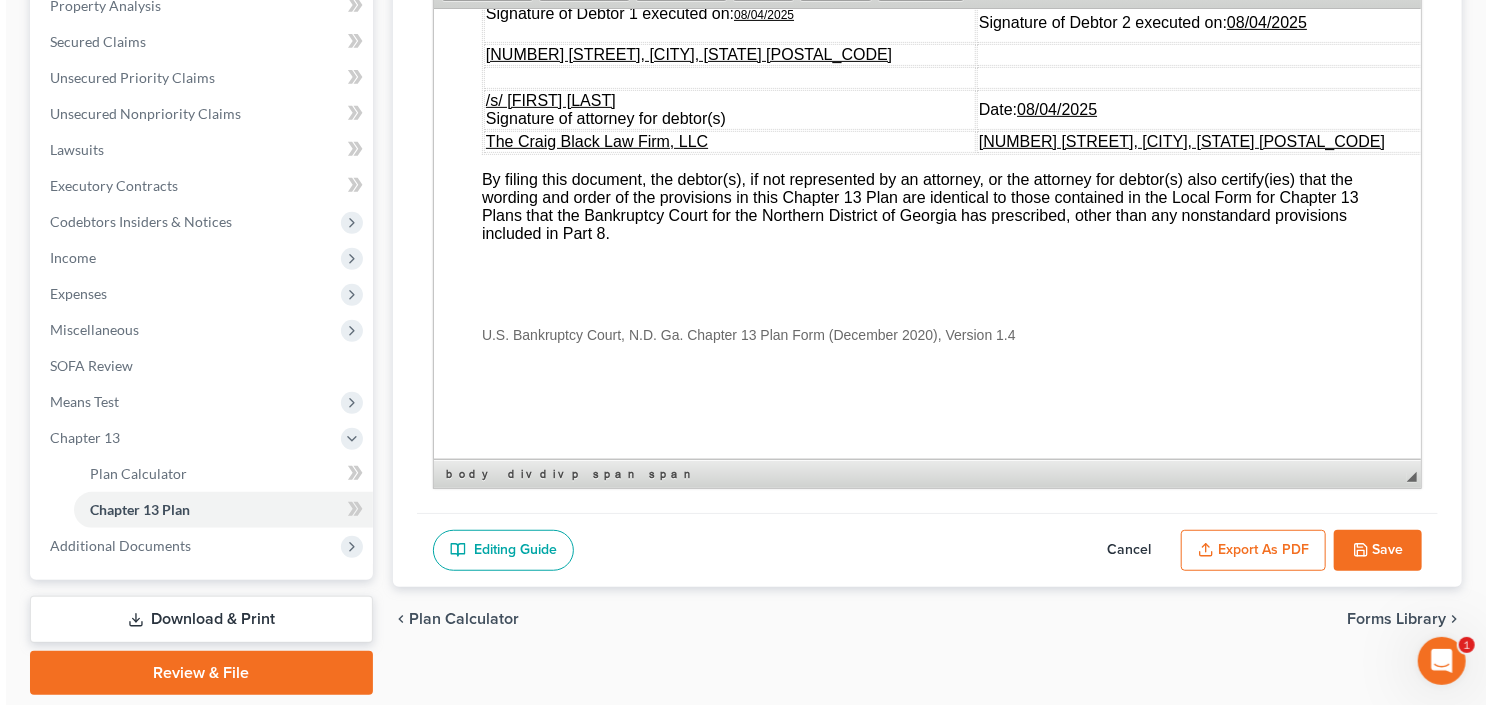 scroll, scrollTop: 7722, scrollLeft: 0, axis: vertical 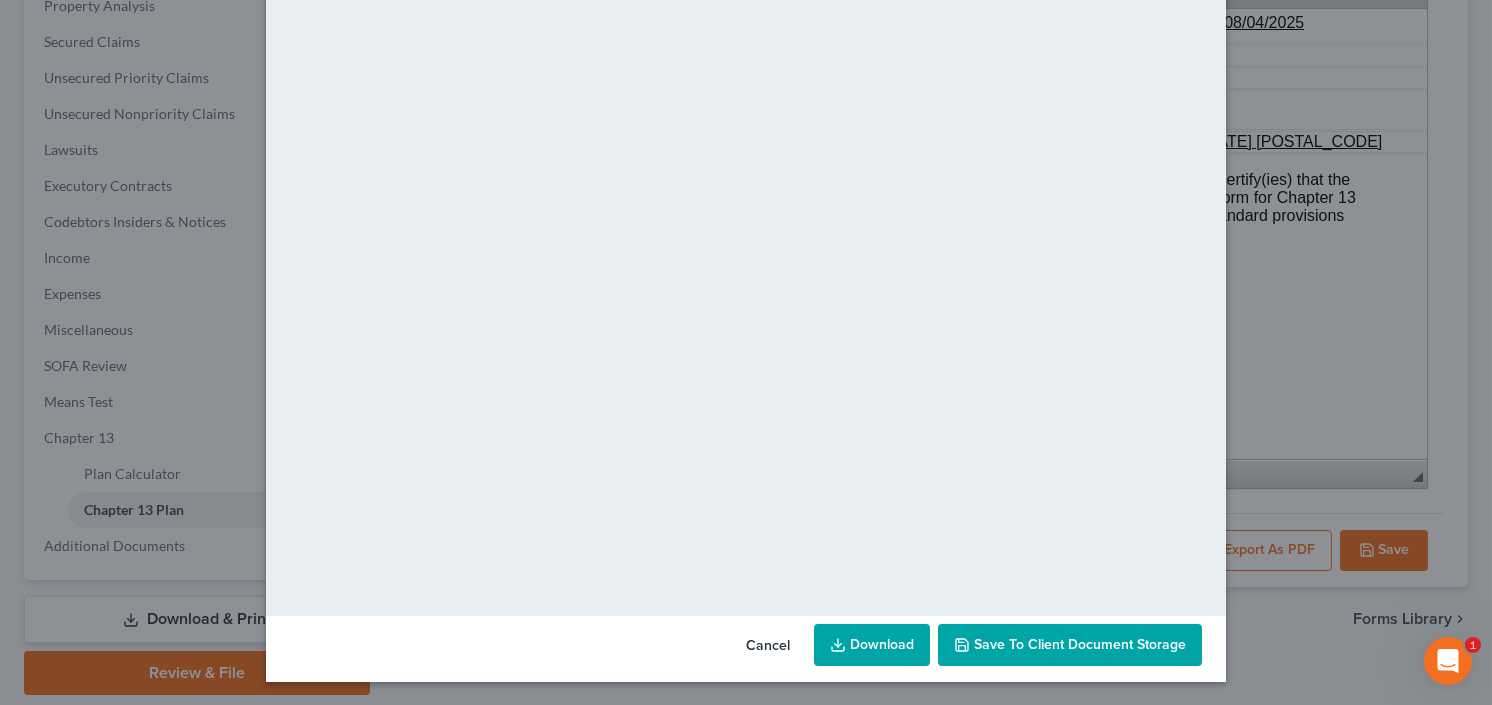 click on "Download" at bounding box center (872, 645) 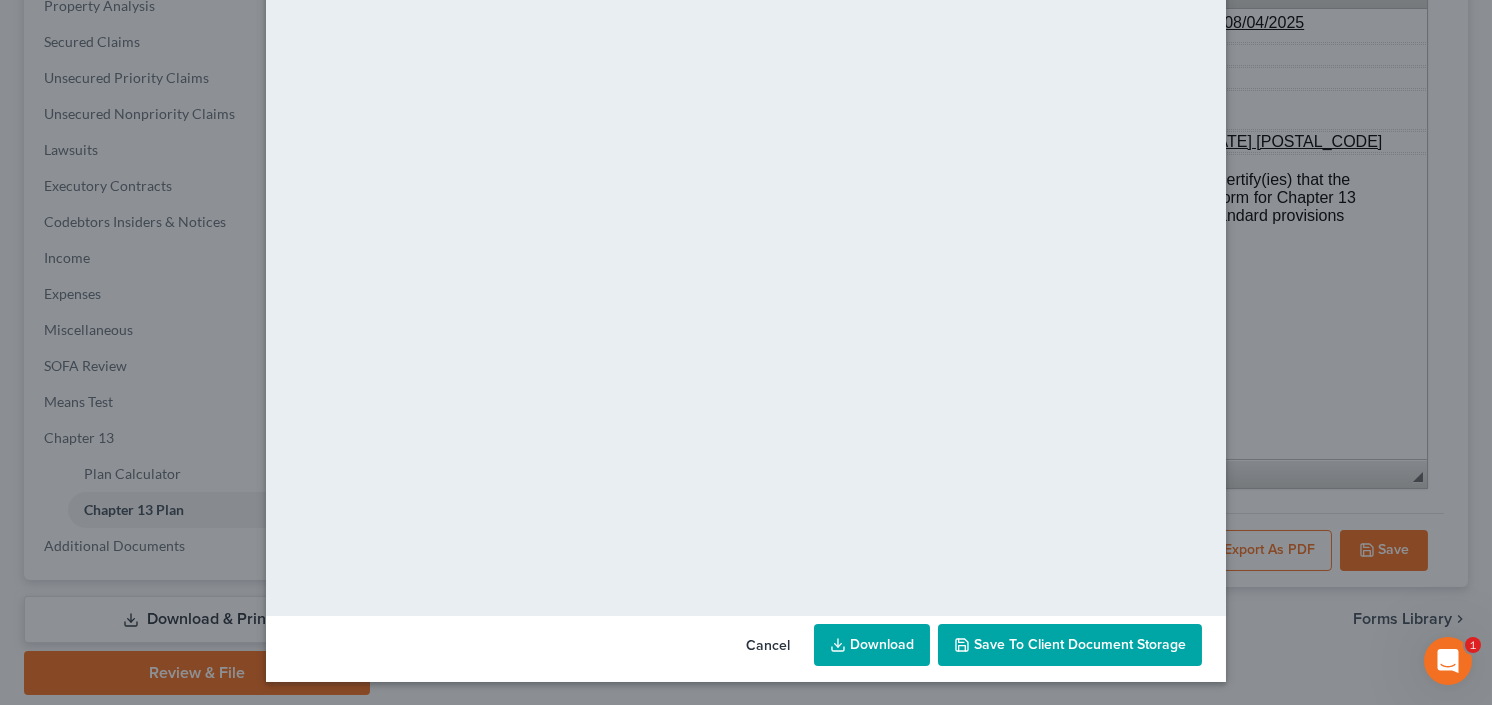 click on "Cancel" at bounding box center [768, 646] 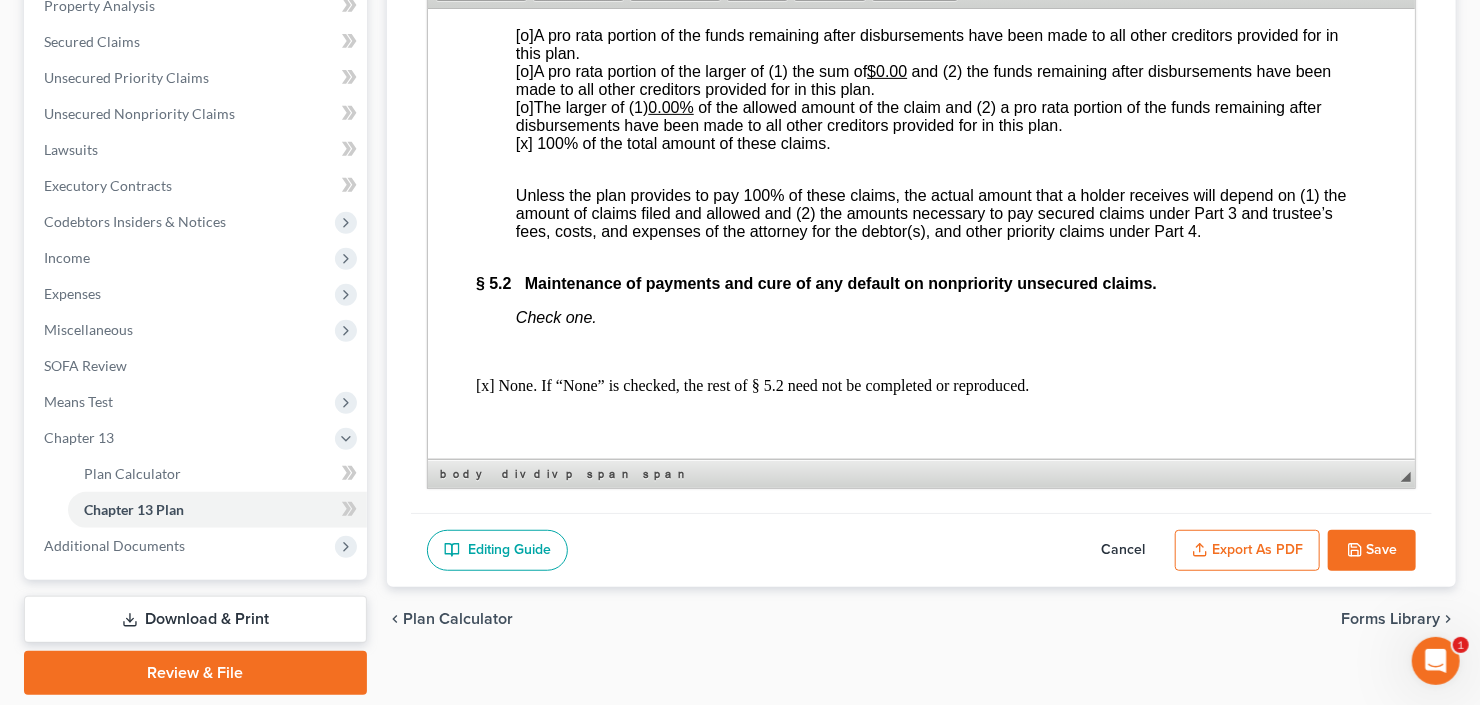 scroll, scrollTop: 6000, scrollLeft: 0, axis: vertical 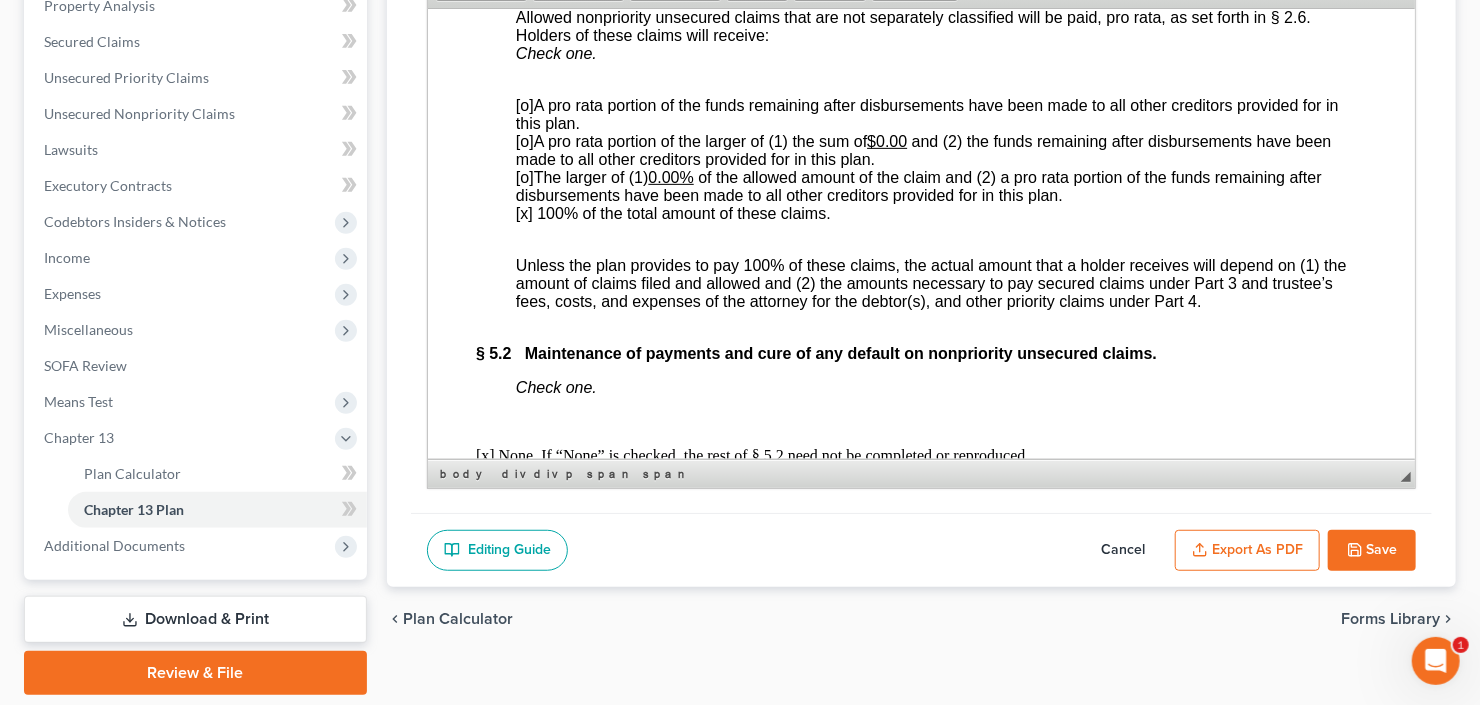 click on "[o] The larger of (1) 0.00% of the allowed amount of the claim and (2) a pro rata portion of the funds remaining after disbursements have been made to all other creditors provided for in this plan." at bounding box center (918, 185) 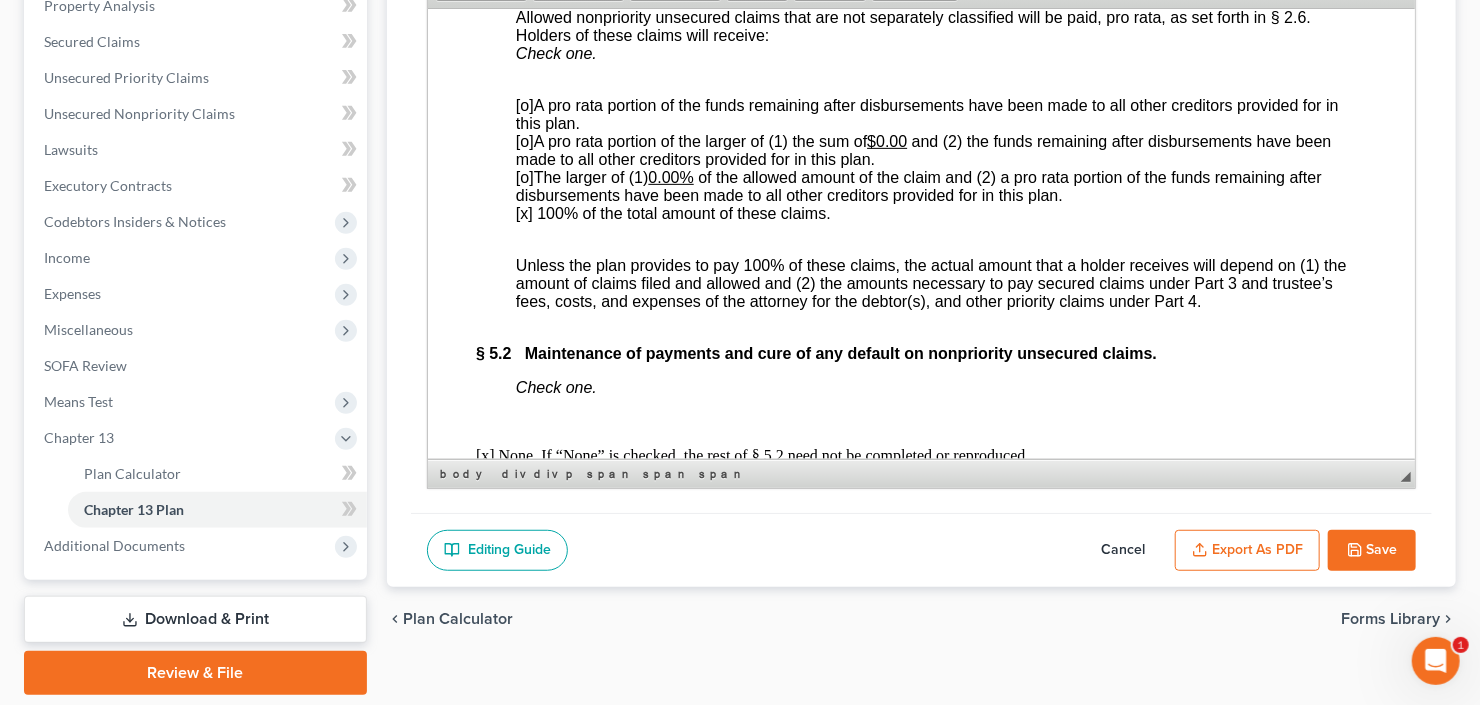 click on "[o]" at bounding box center [524, 176] 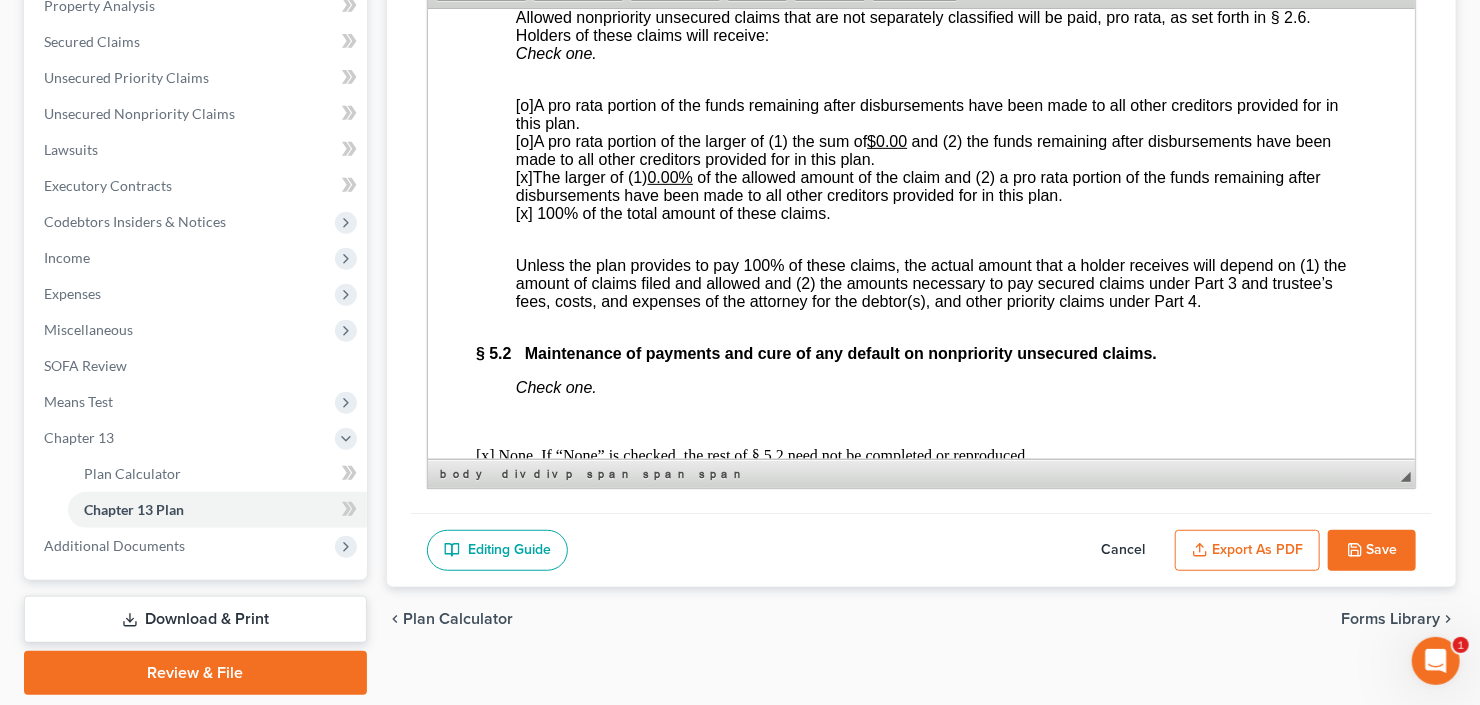 click on "[x ]   100% of the total amount of these claims." at bounding box center [672, 212] 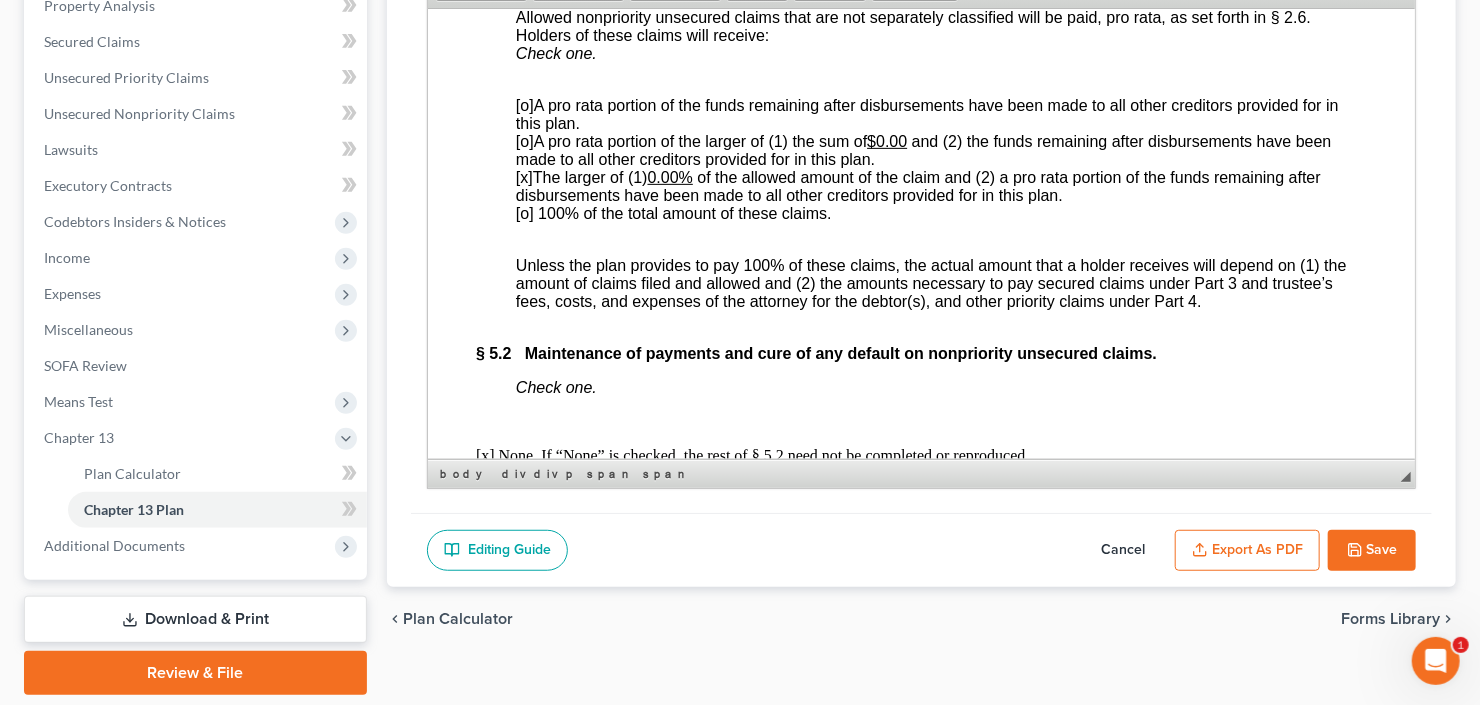 click on "Export as PDF" at bounding box center (1247, 551) 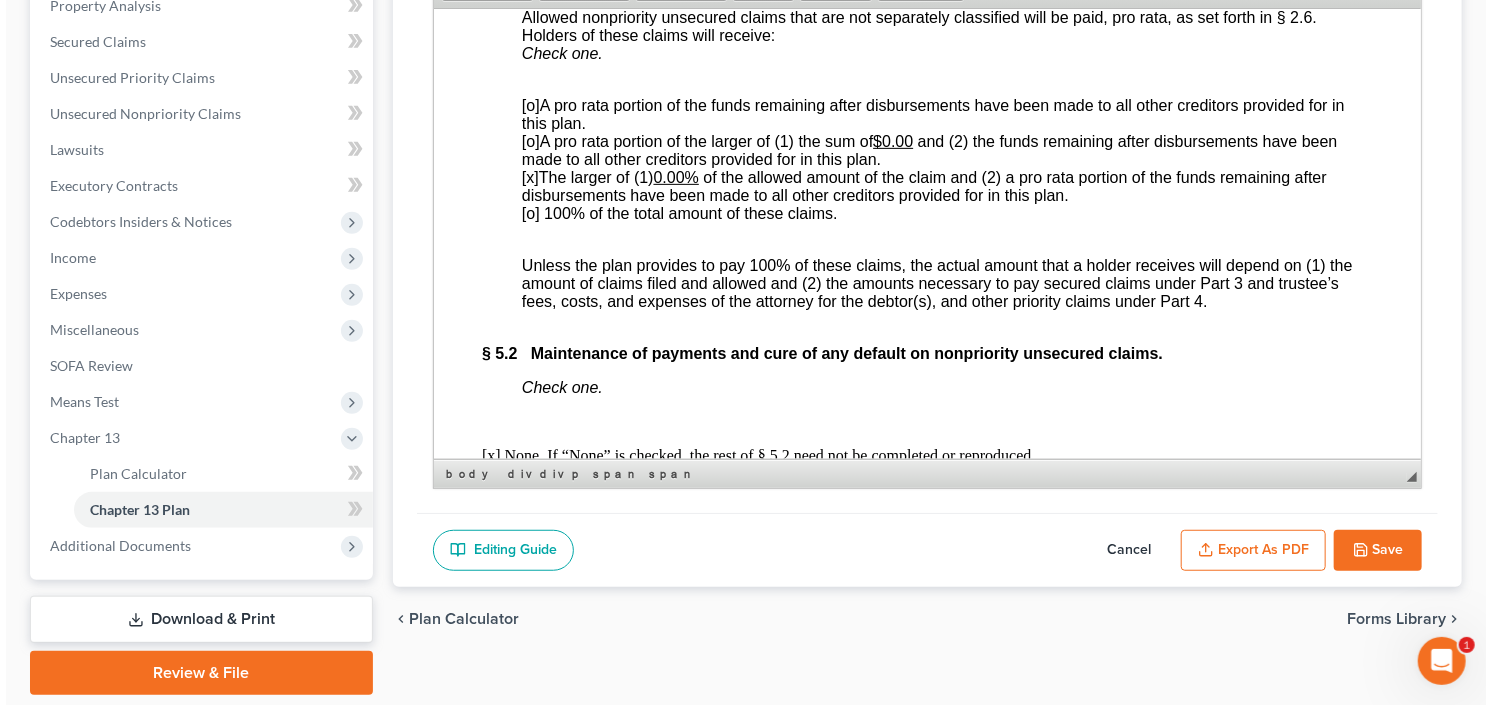 scroll, scrollTop: 5962, scrollLeft: 0, axis: vertical 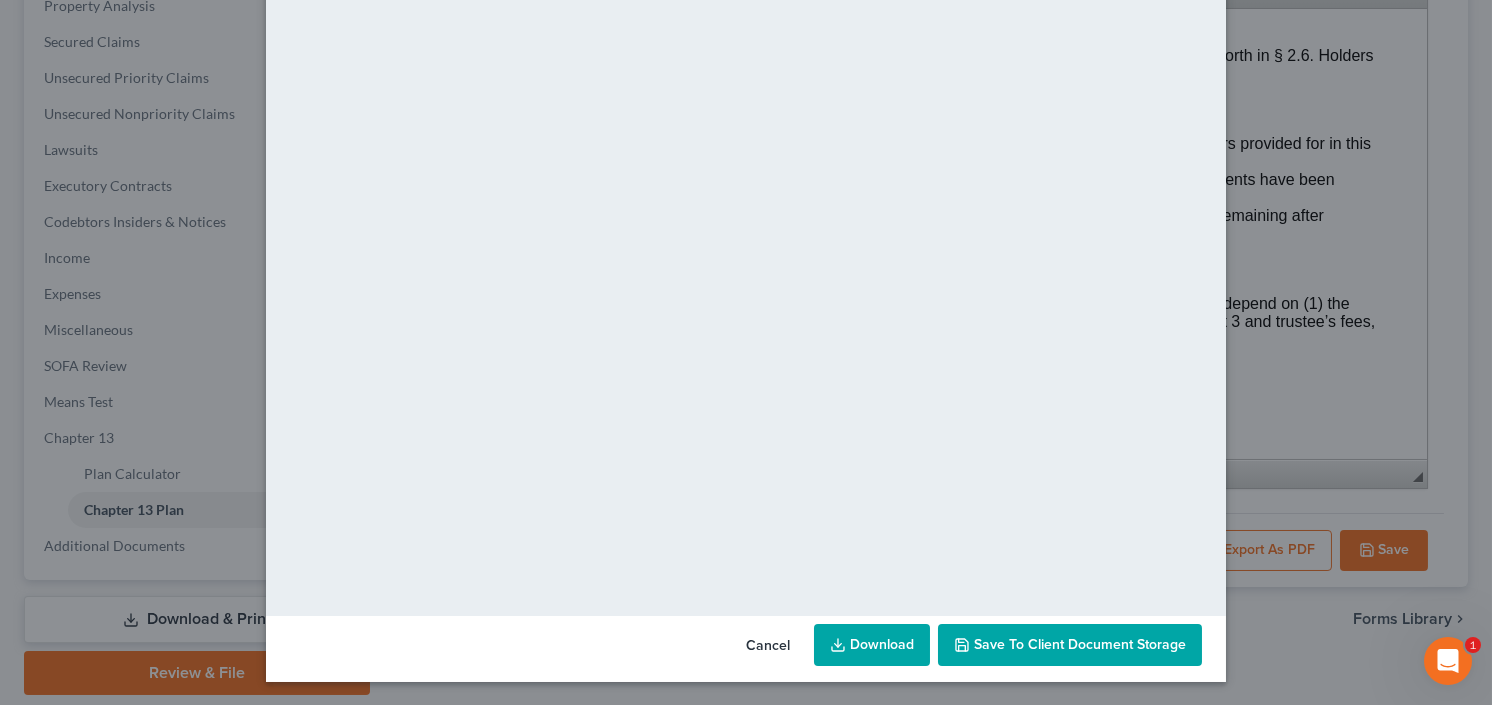 click on "Download" at bounding box center (872, 645) 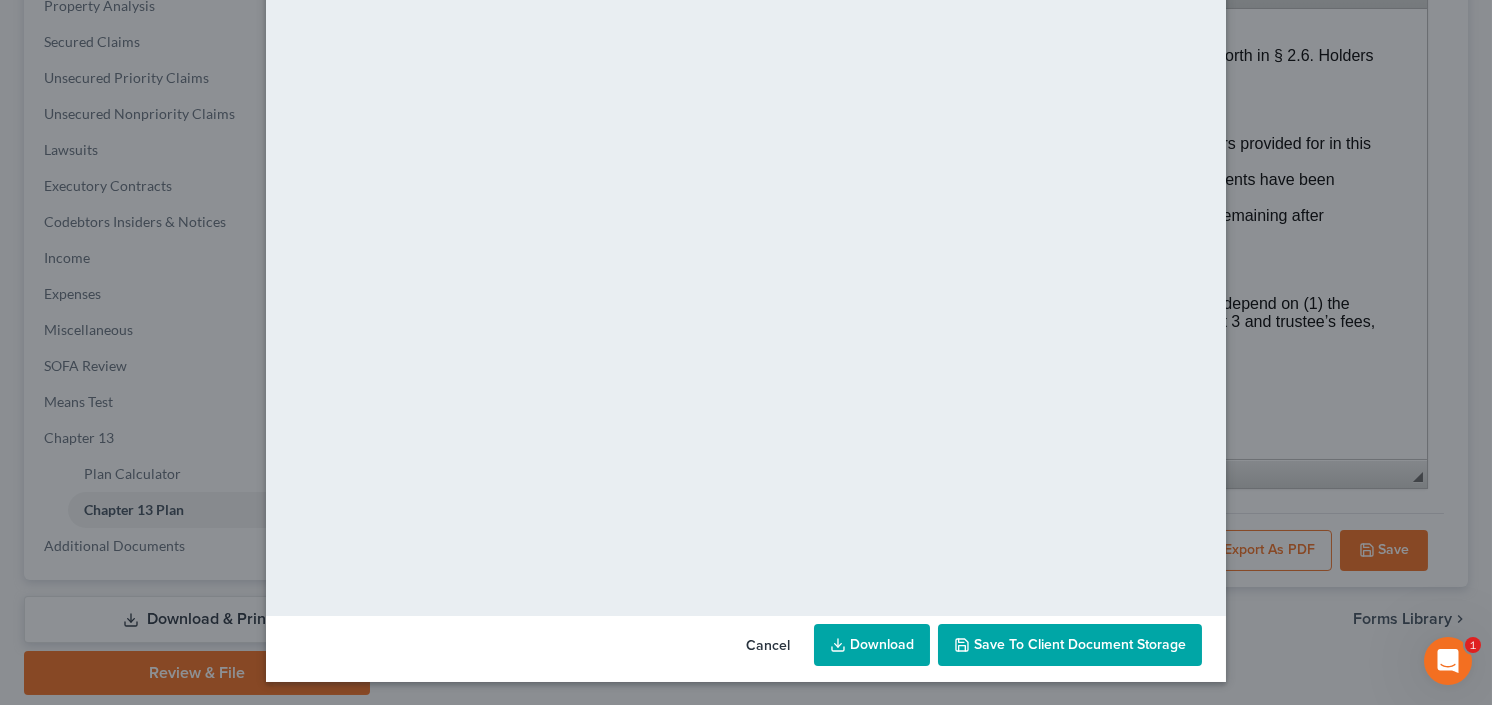 click on "Save to Client Document Storage" at bounding box center [1080, 644] 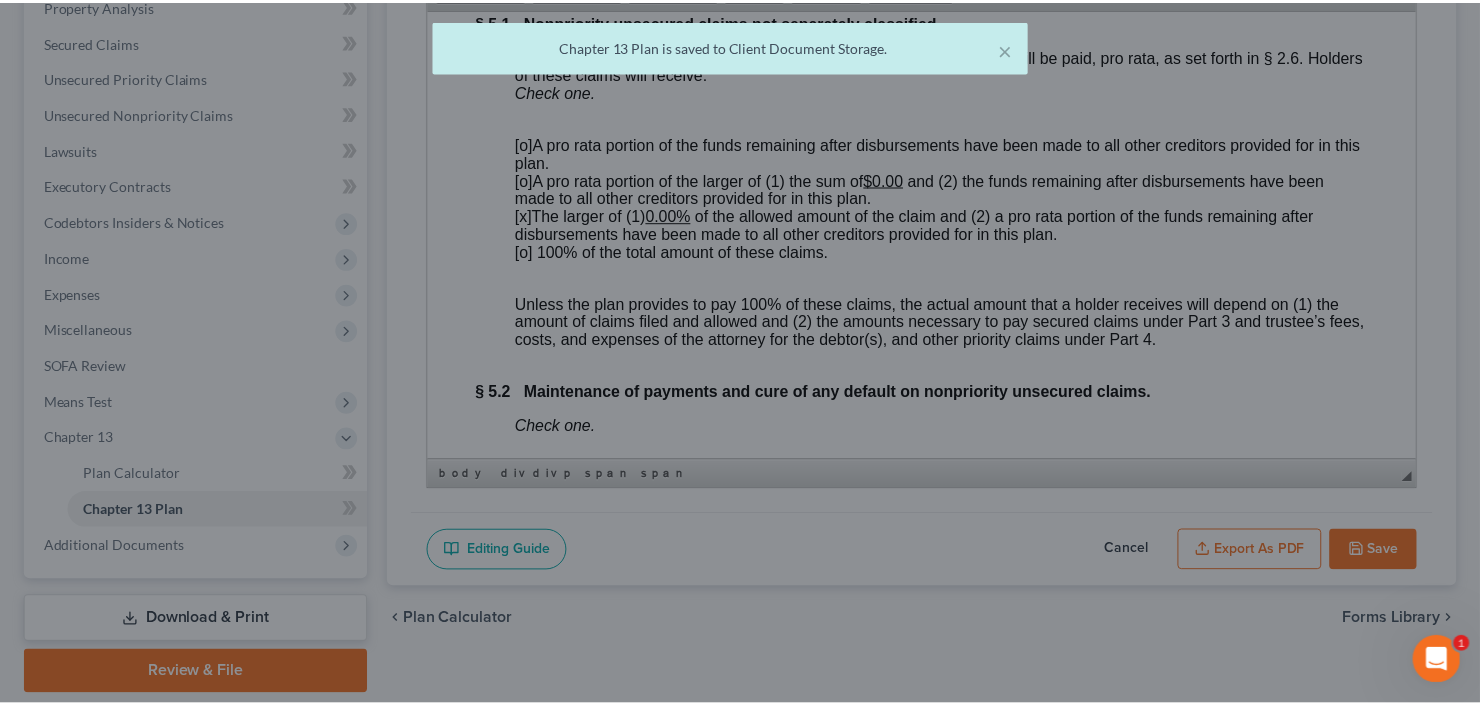 scroll, scrollTop: 6000, scrollLeft: 0, axis: vertical 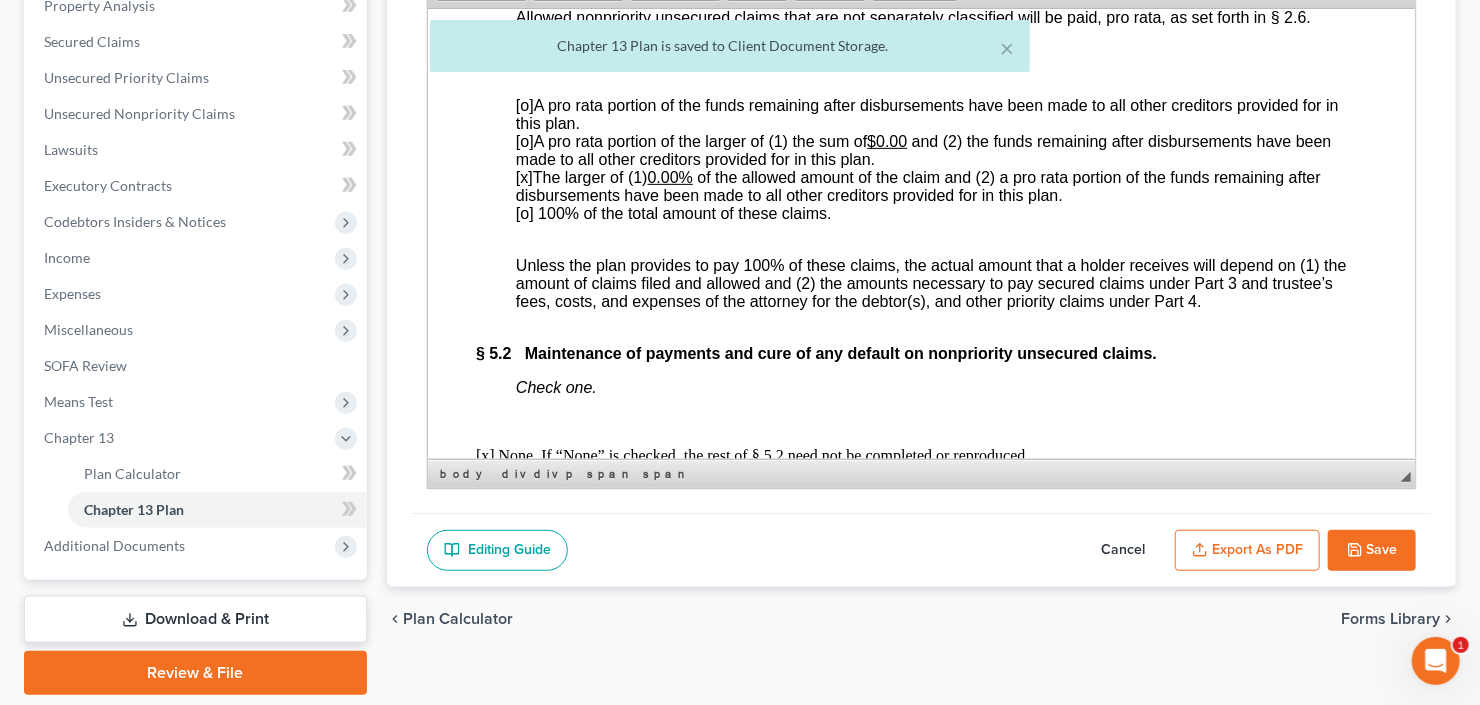 click on "Save" at bounding box center (1372, 551) 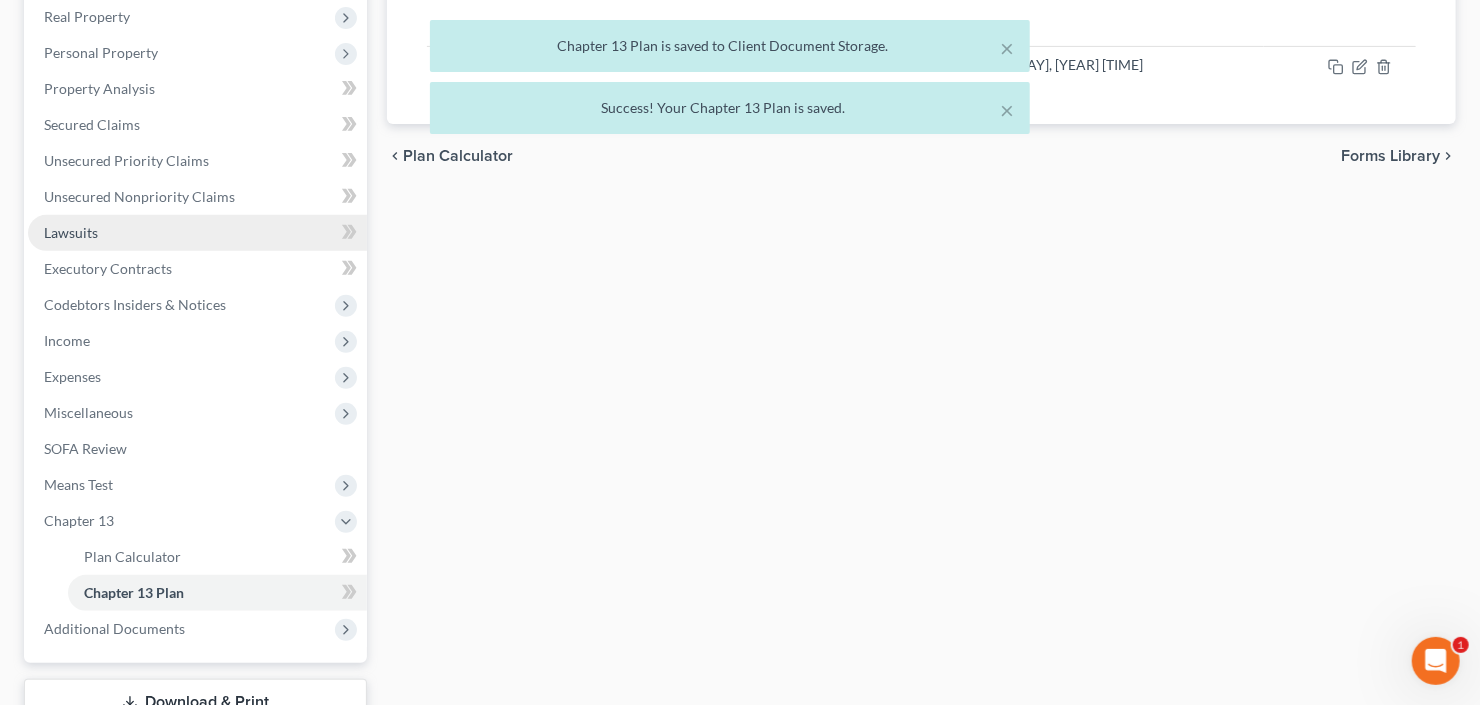 scroll, scrollTop: 80, scrollLeft: 0, axis: vertical 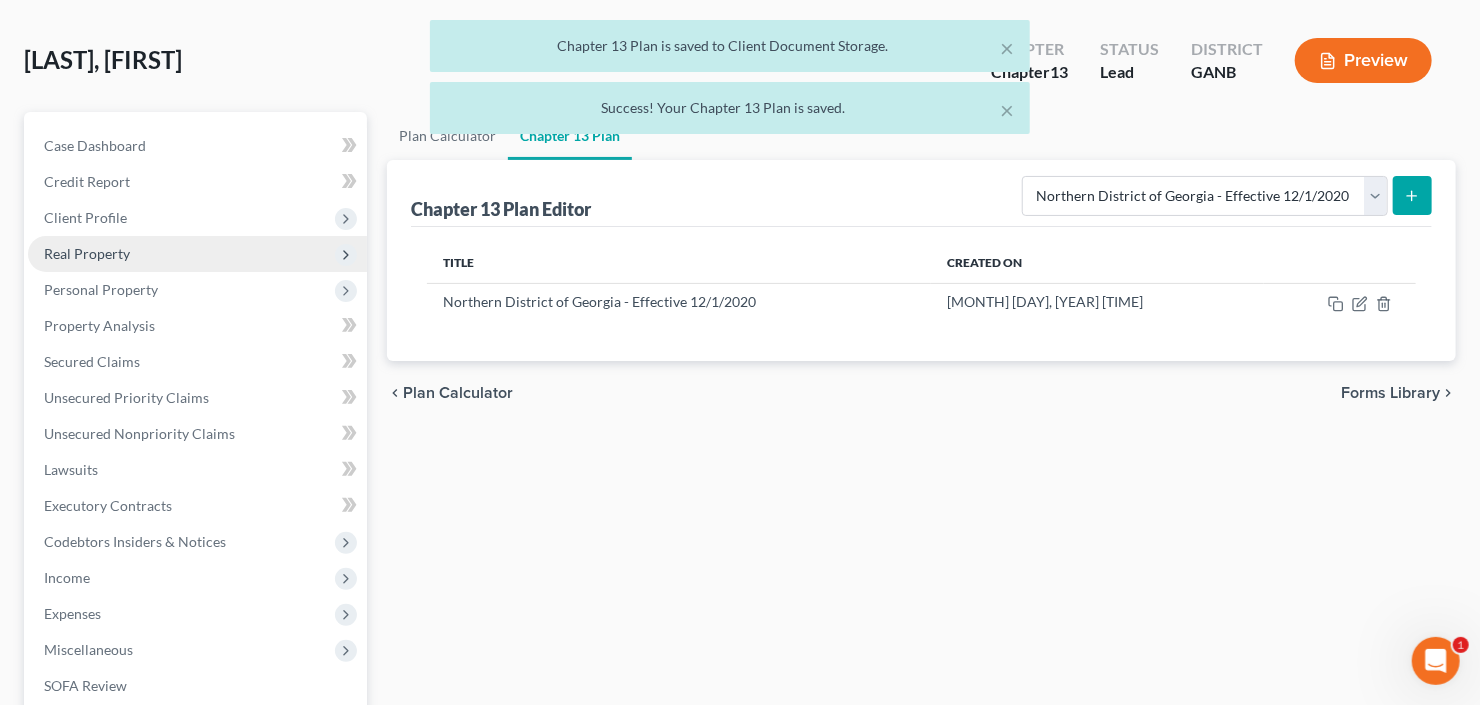 click on "Real Property" at bounding box center [197, 254] 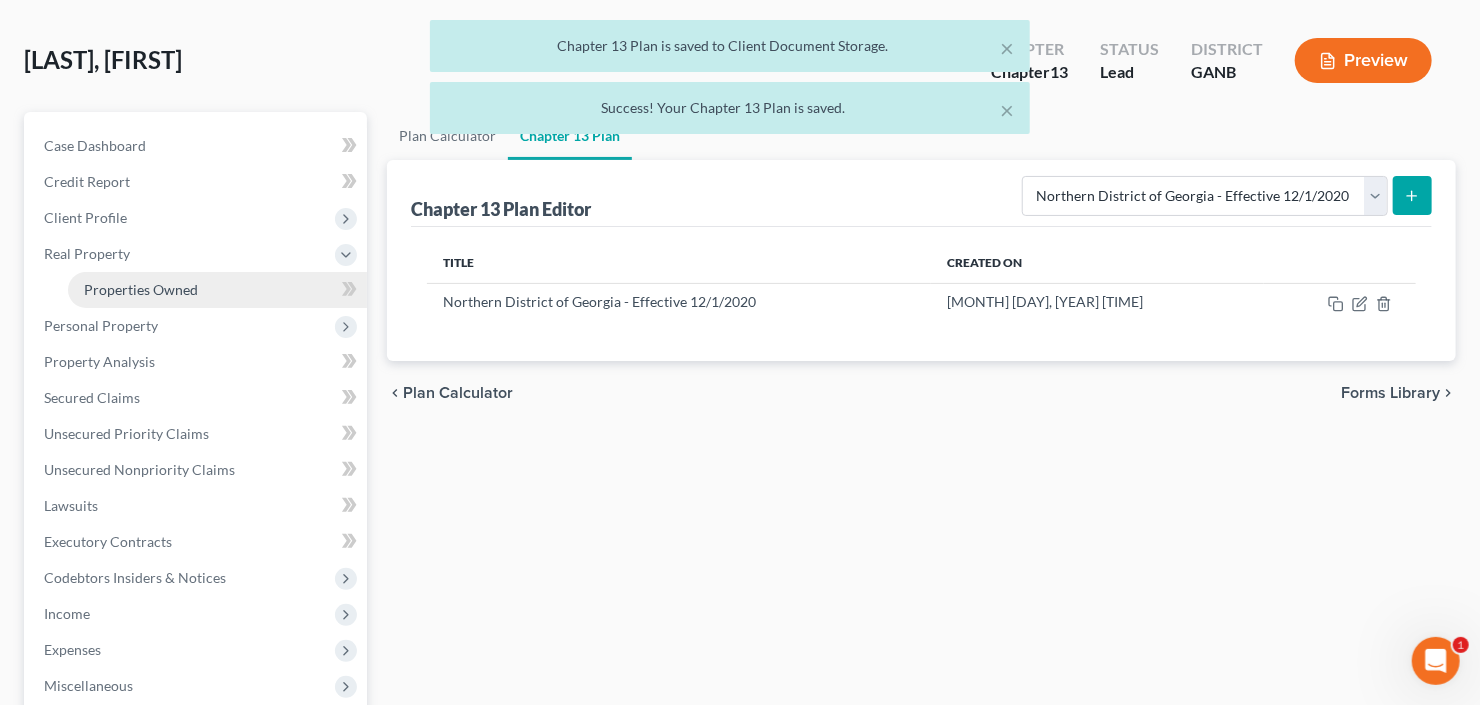 click on "Properties Owned" at bounding box center (141, 289) 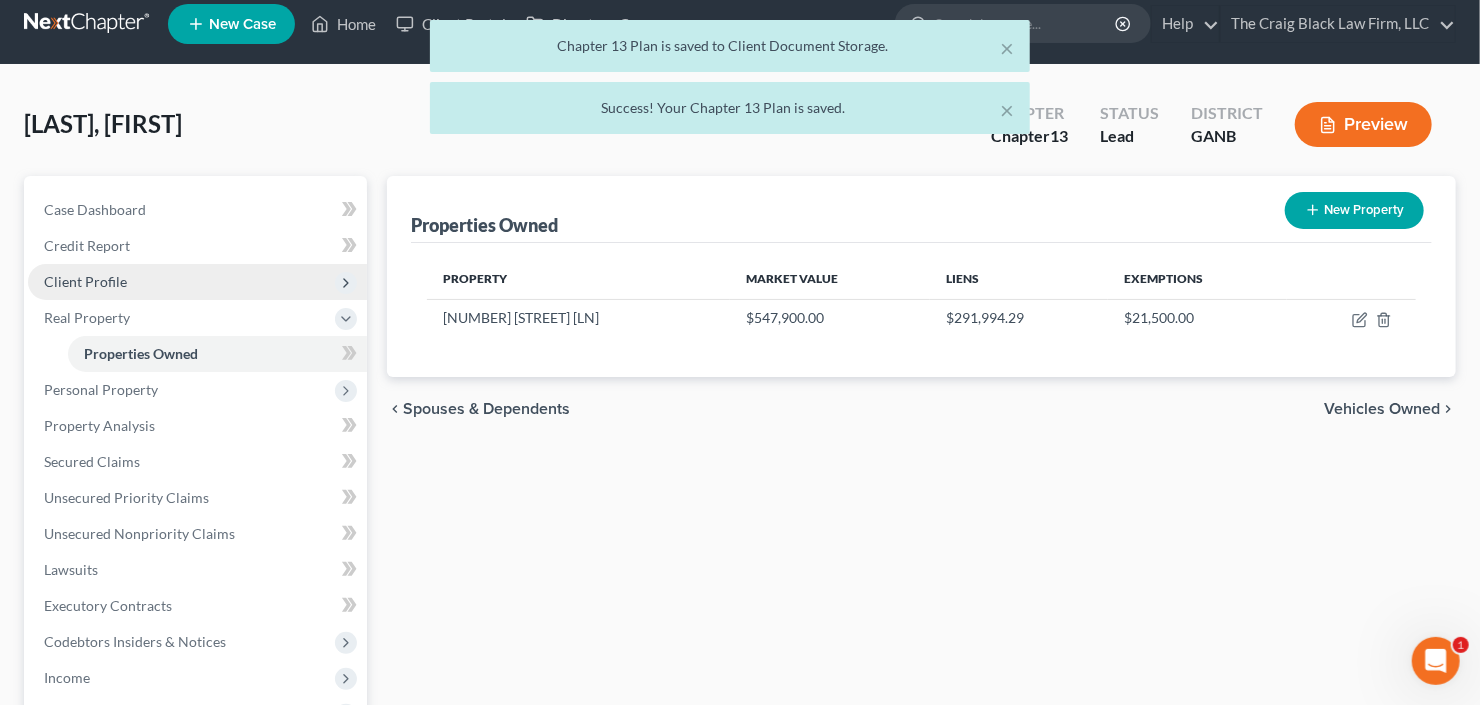 scroll, scrollTop: 0, scrollLeft: 0, axis: both 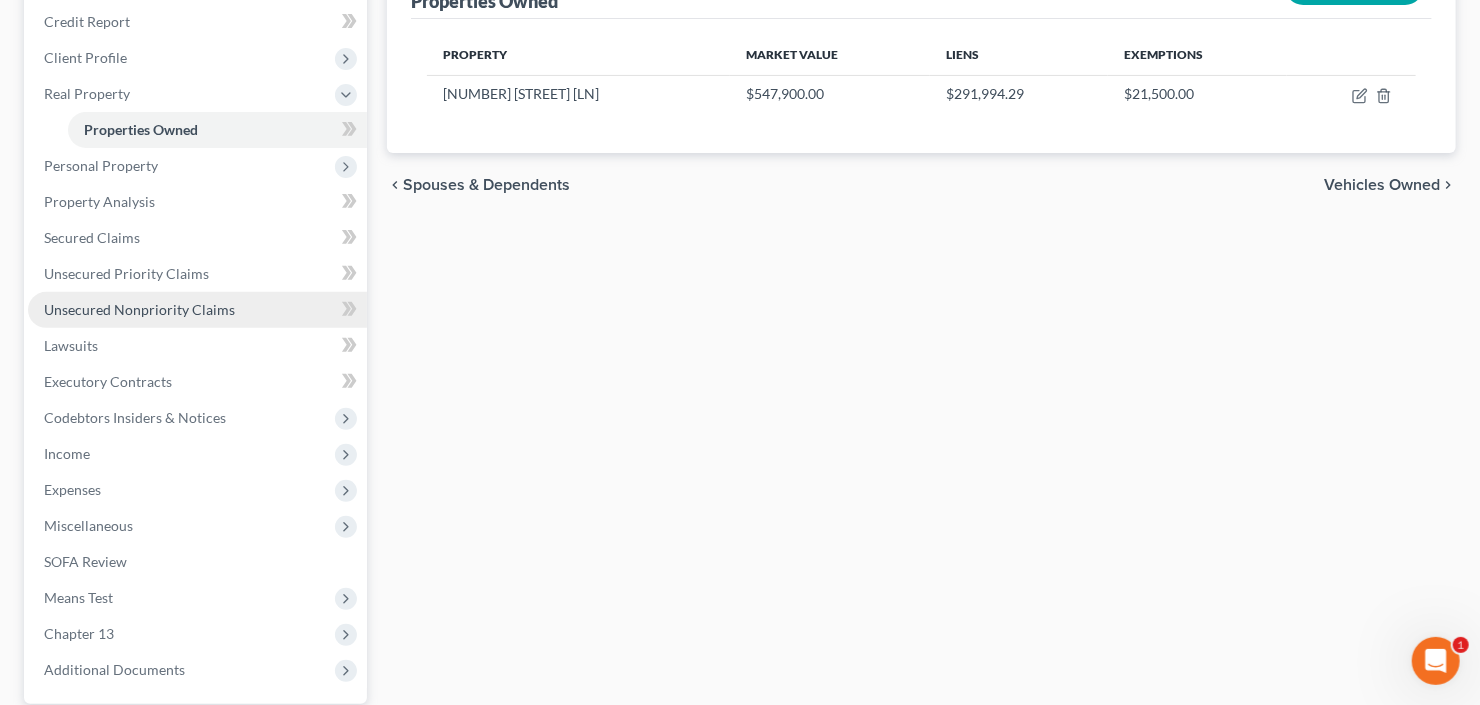 click on "Unsecured Nonpriority Claims" at bounding box center (139, 309) 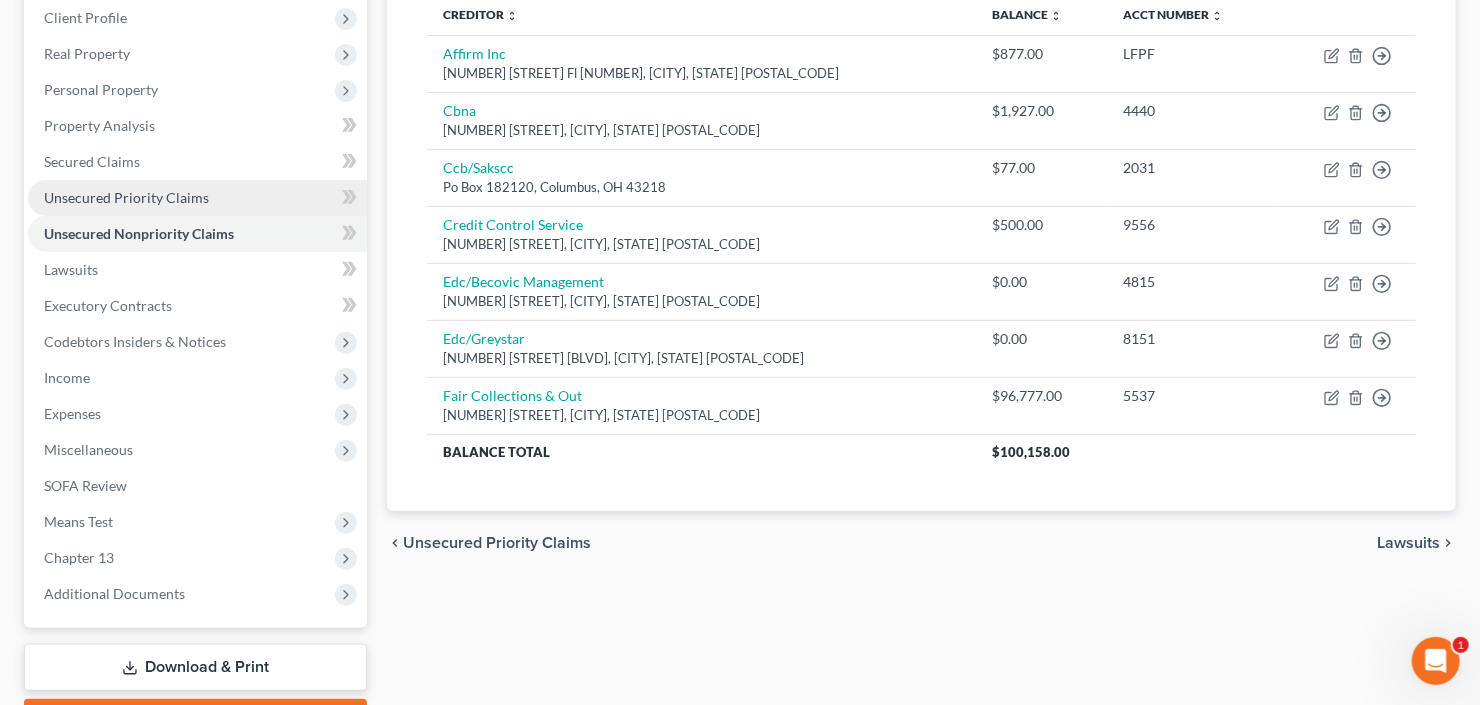 scroll, scrollTop: 320, scrollLeft: 0, axis: vertical 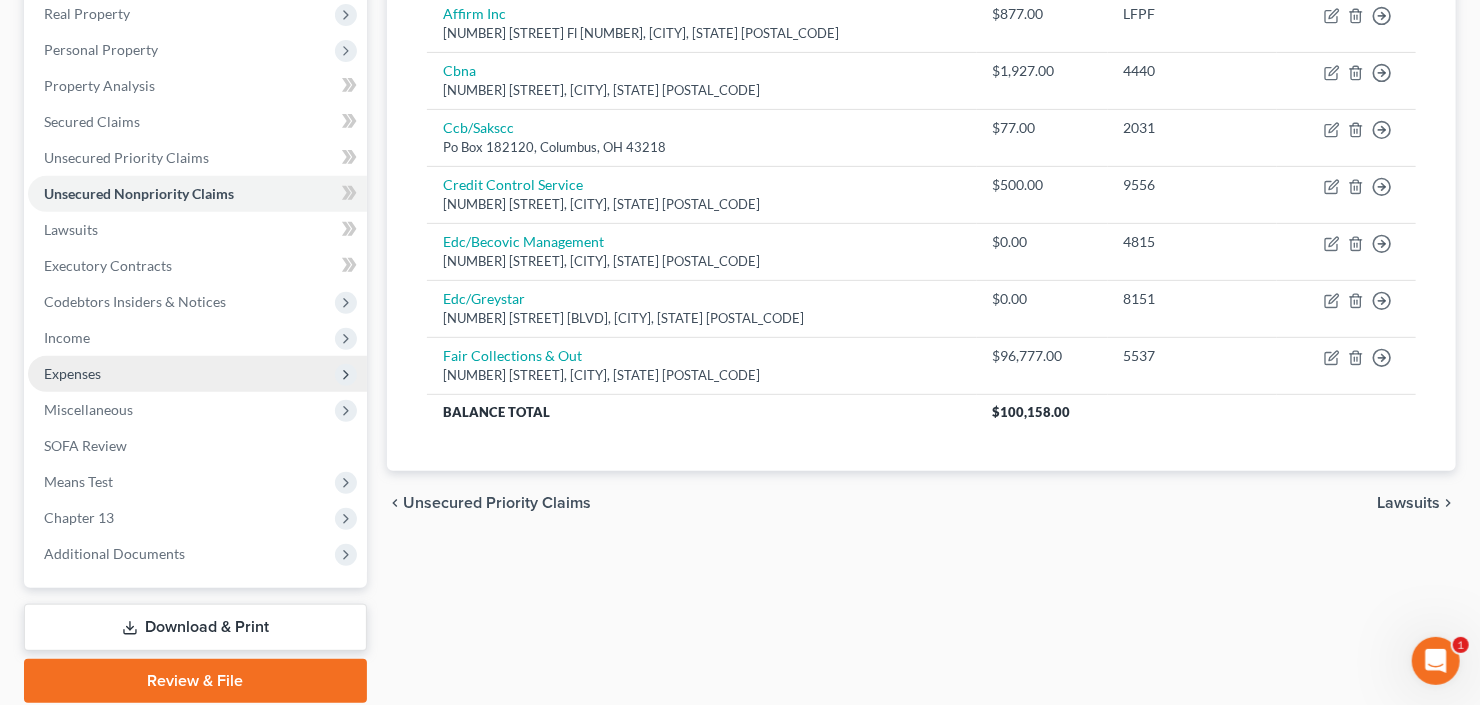 click on "Expenses" at bounding box center (197, 374) 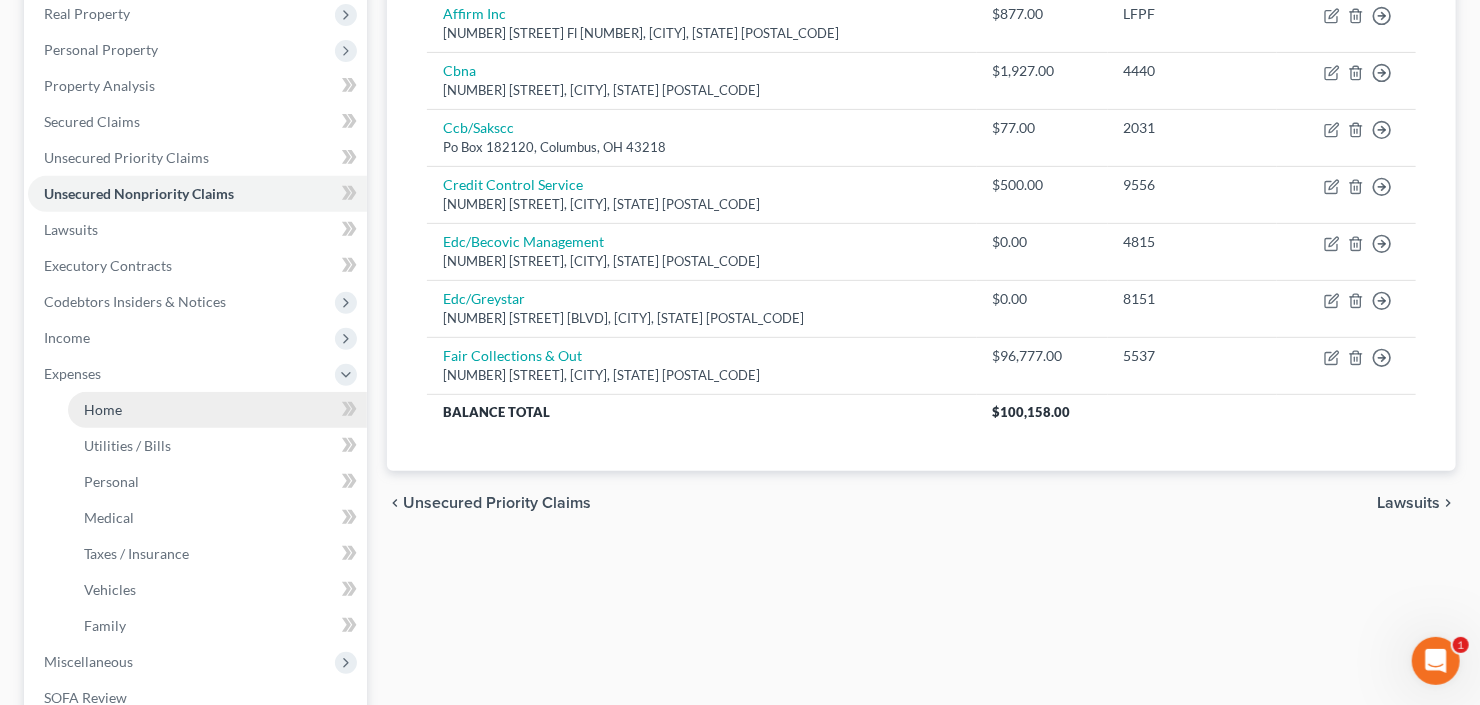 click on "Home" at bounding box center [103, 409] 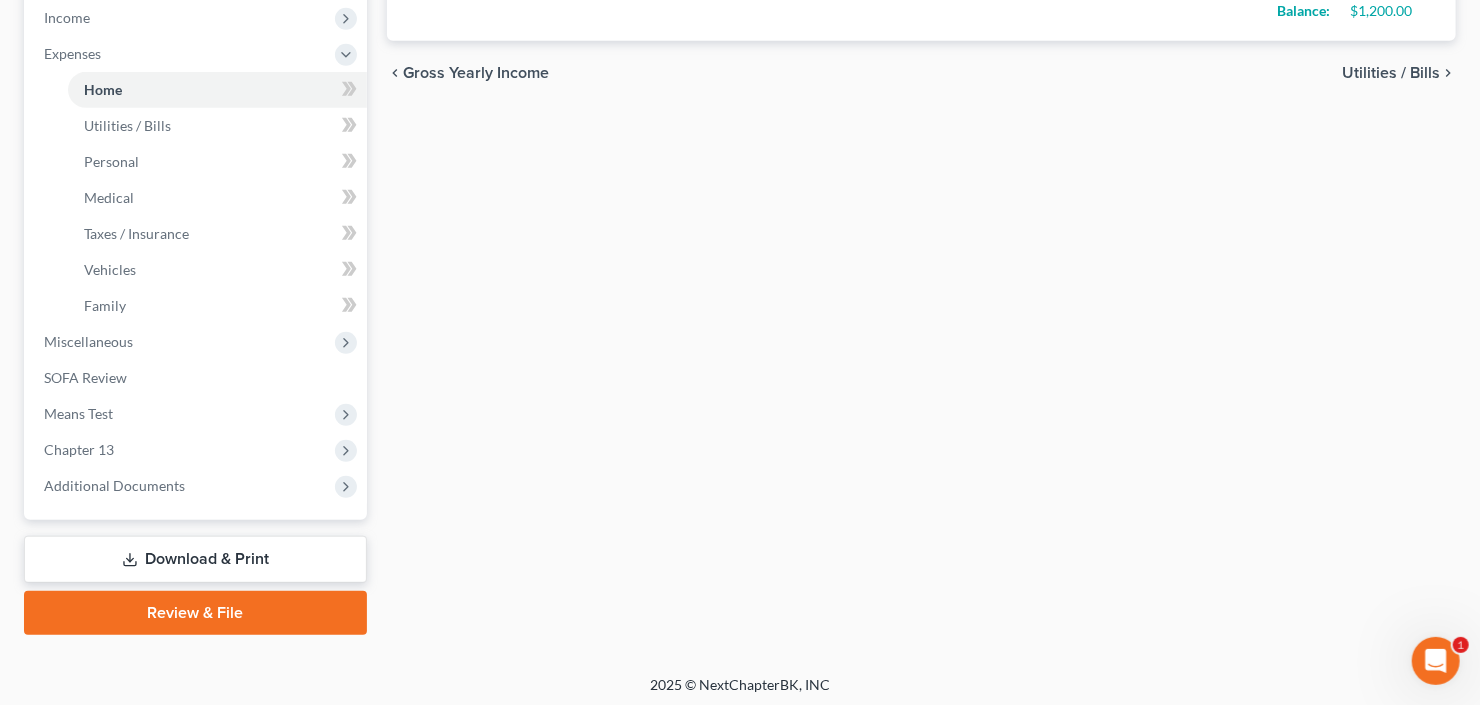 scroll, scrollTop: 643, scrollLeft: 0, axis: vertical 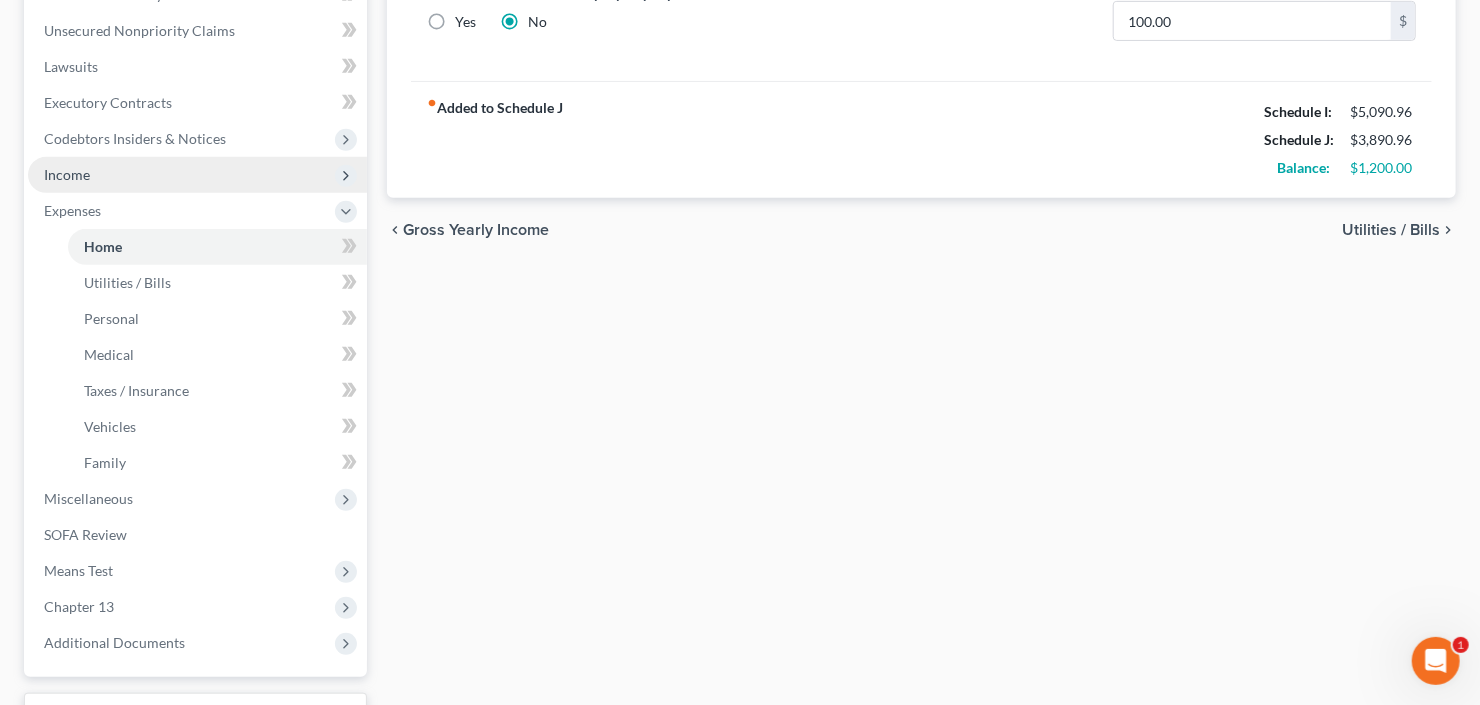click on "Income" at bounding box center (197, 175) 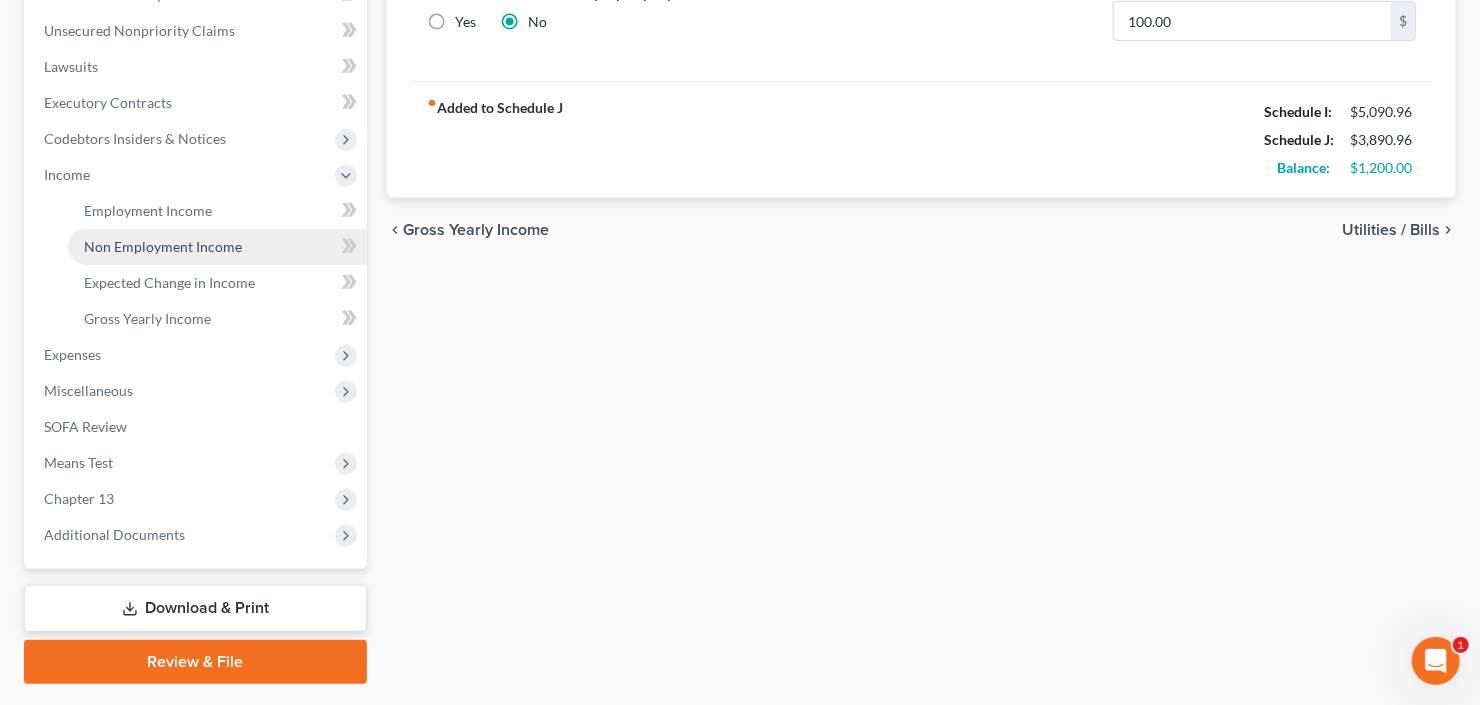 click on "Non Employment Income" at bounding box center (163, 246) 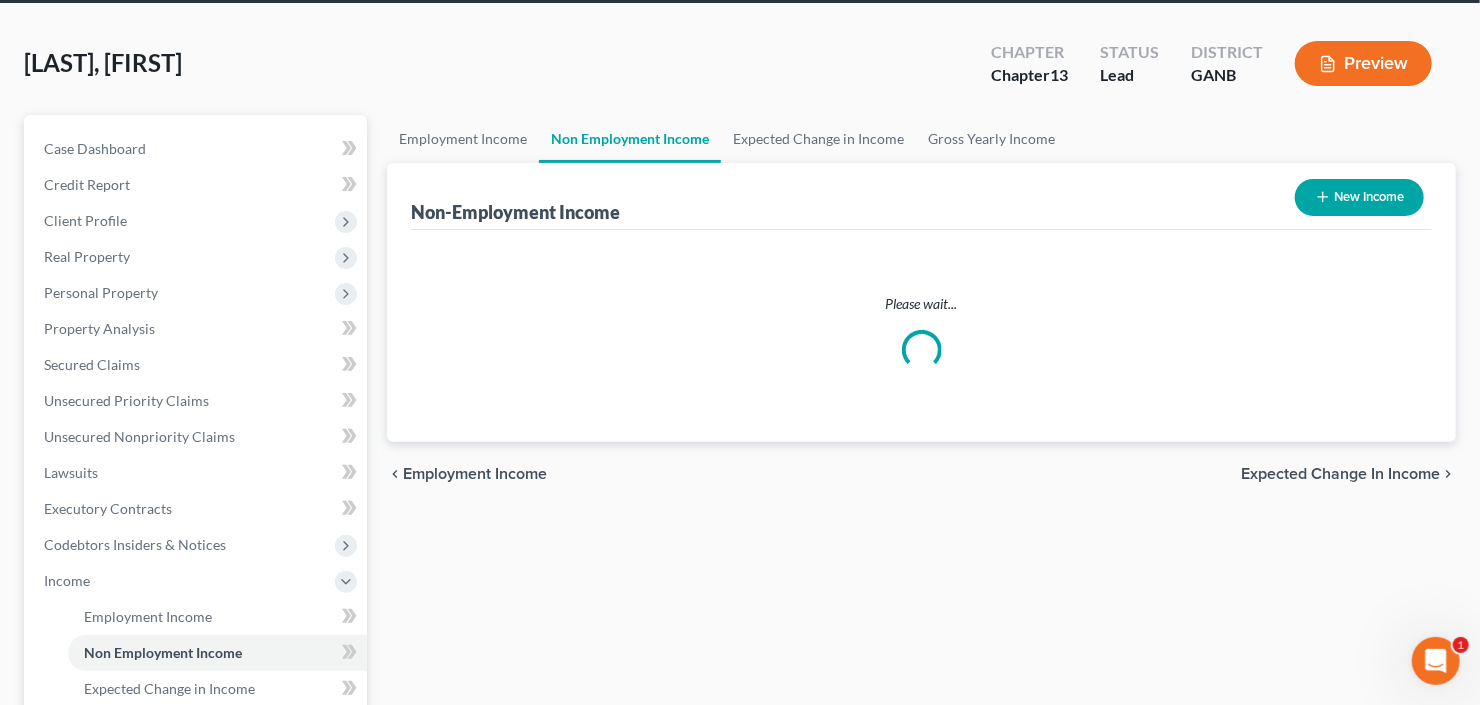 scroll, scrollTop: 0, scrollLeft: 0, axis: both 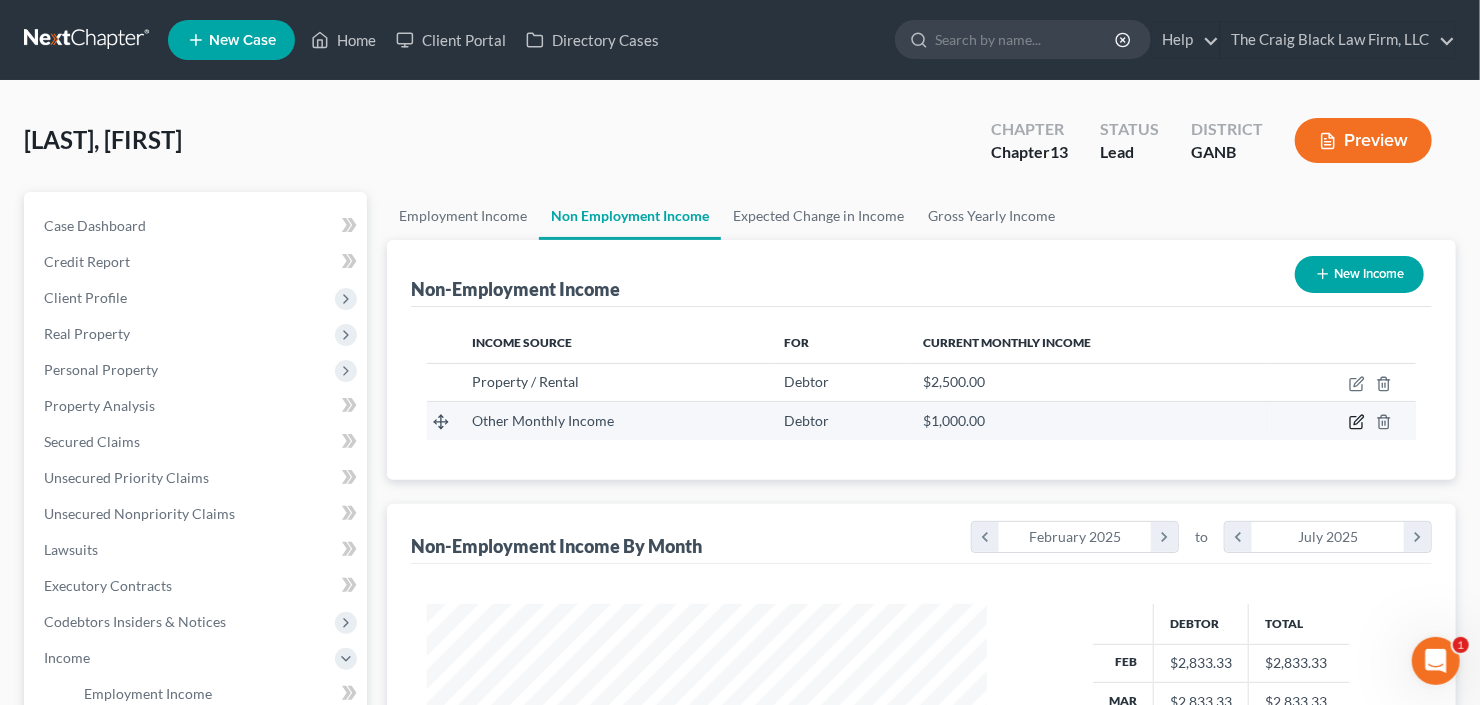 click 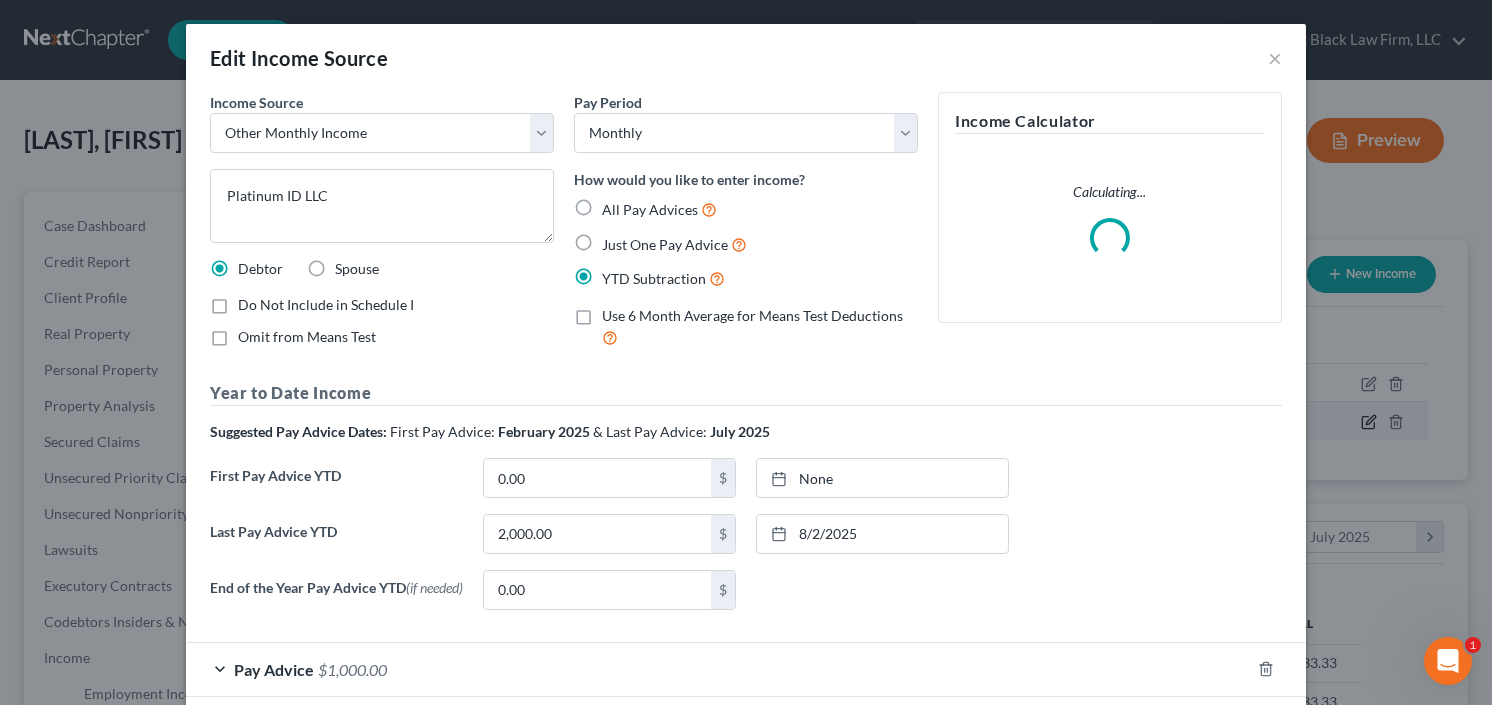 scroll, scrollTop: 999643, scrollLeft: 999394, axis: both 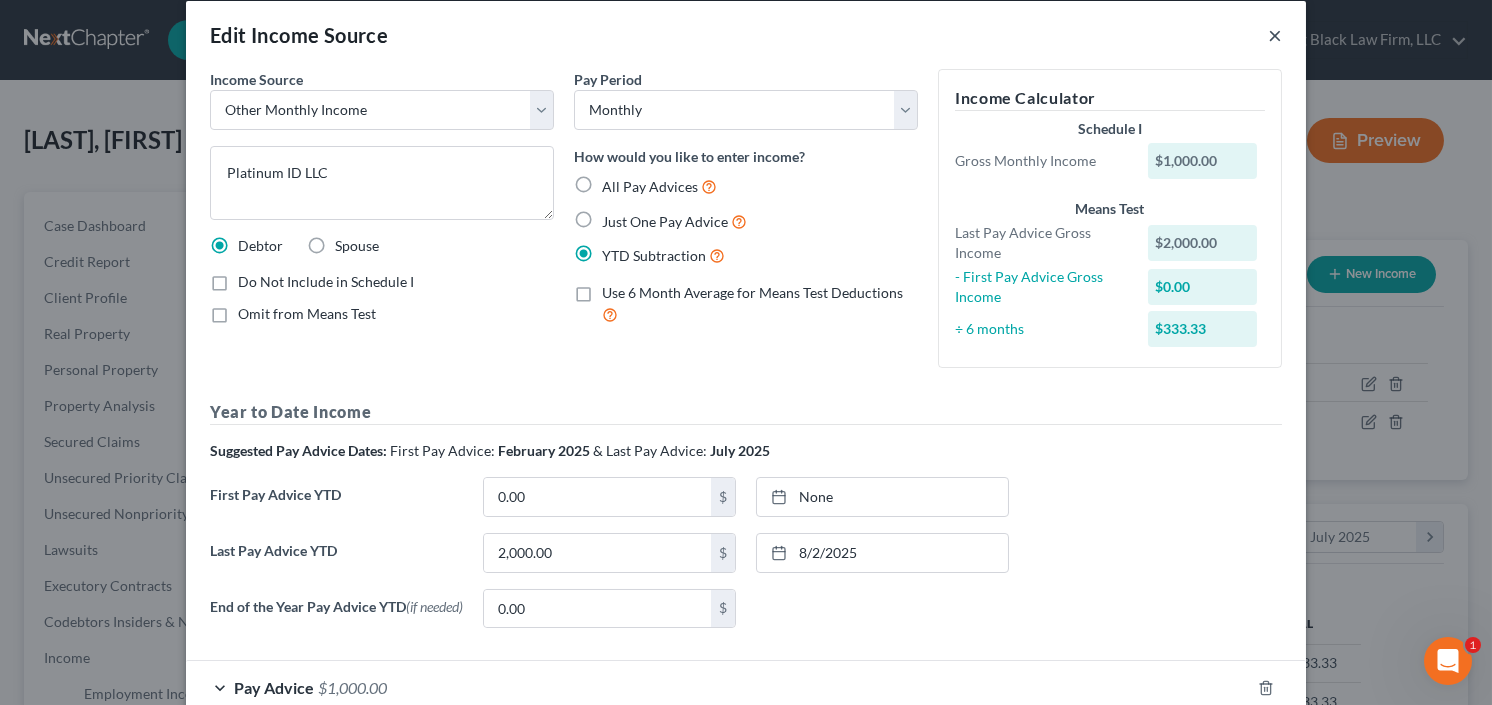click on "×" at bounding box center (1275, 35) 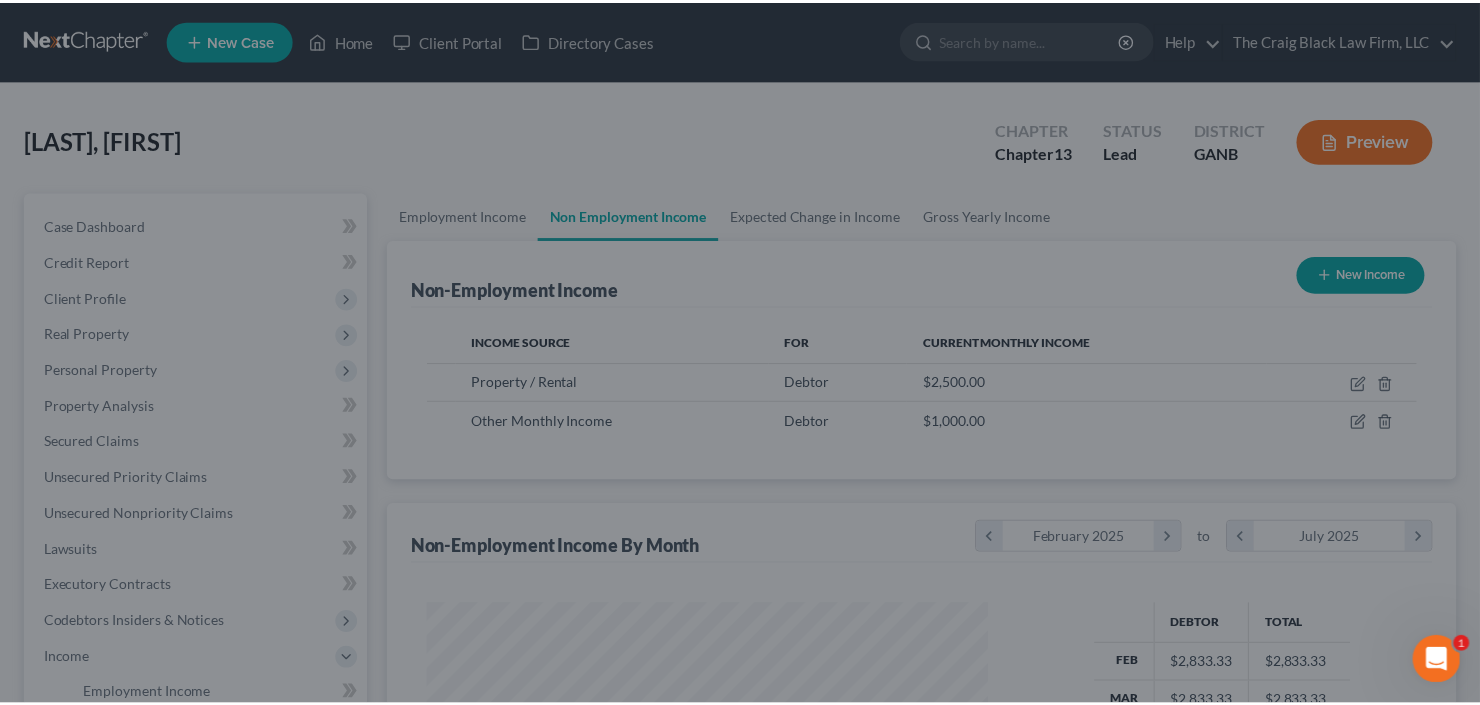 scroll, scrollTop: 357, scrollLeft: 600, axis: both 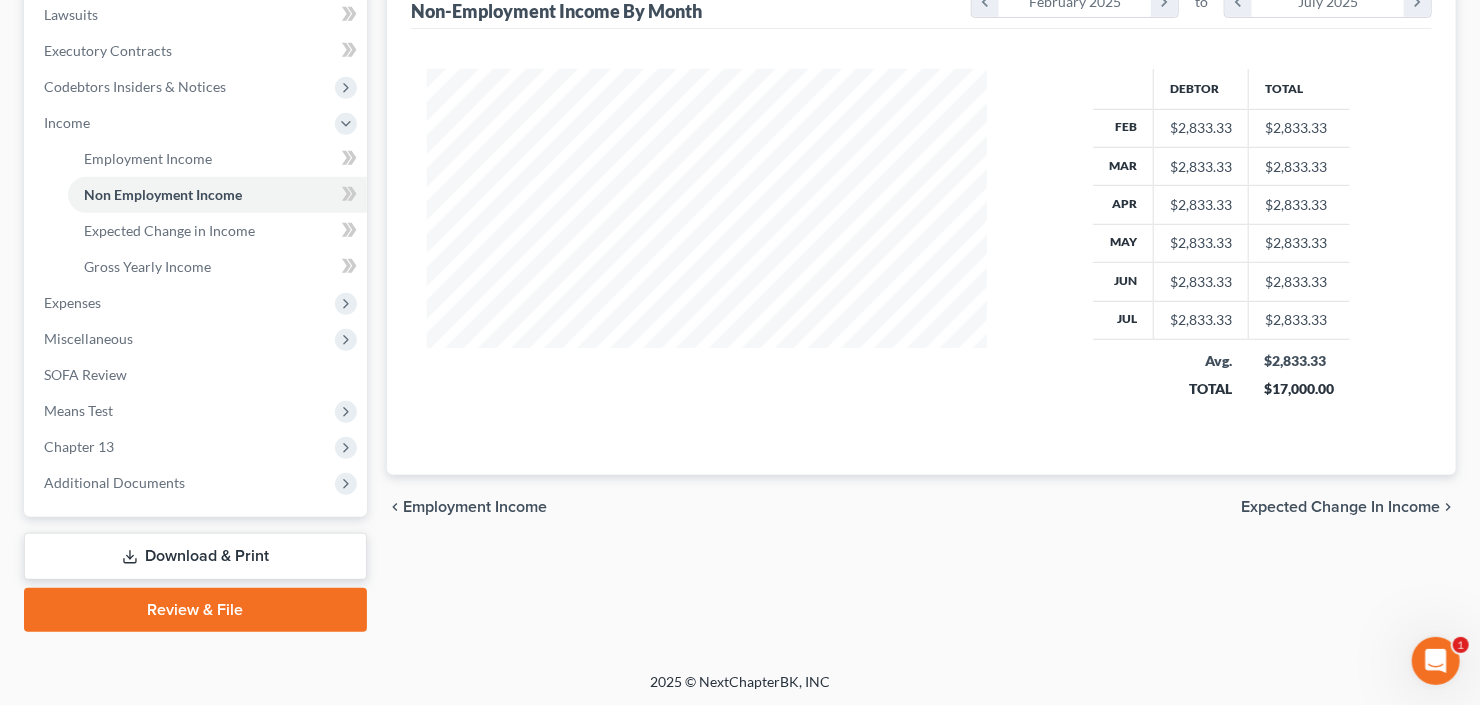 click on "Review & File" at bounding box center [195, 610] 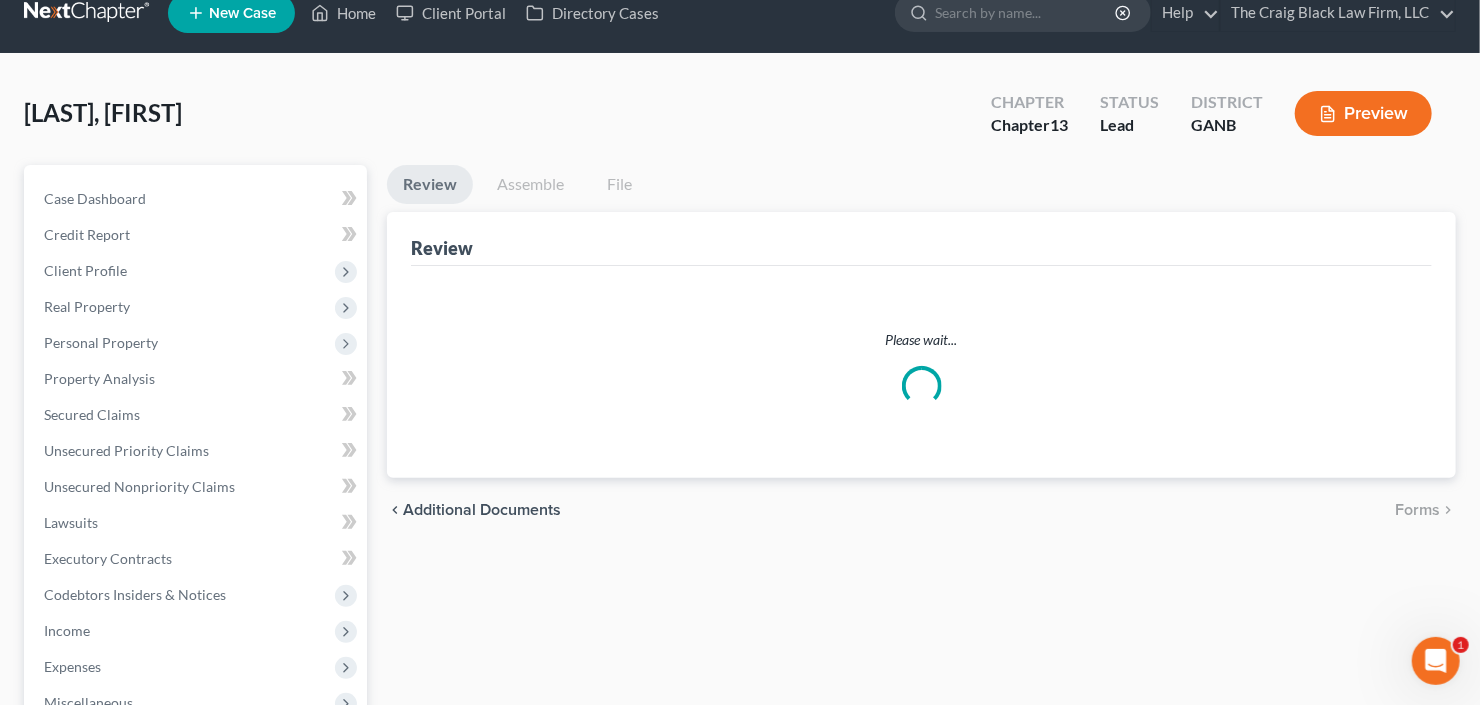 scroll, scrollTop: 0, scrollLeft: 0, axis: both 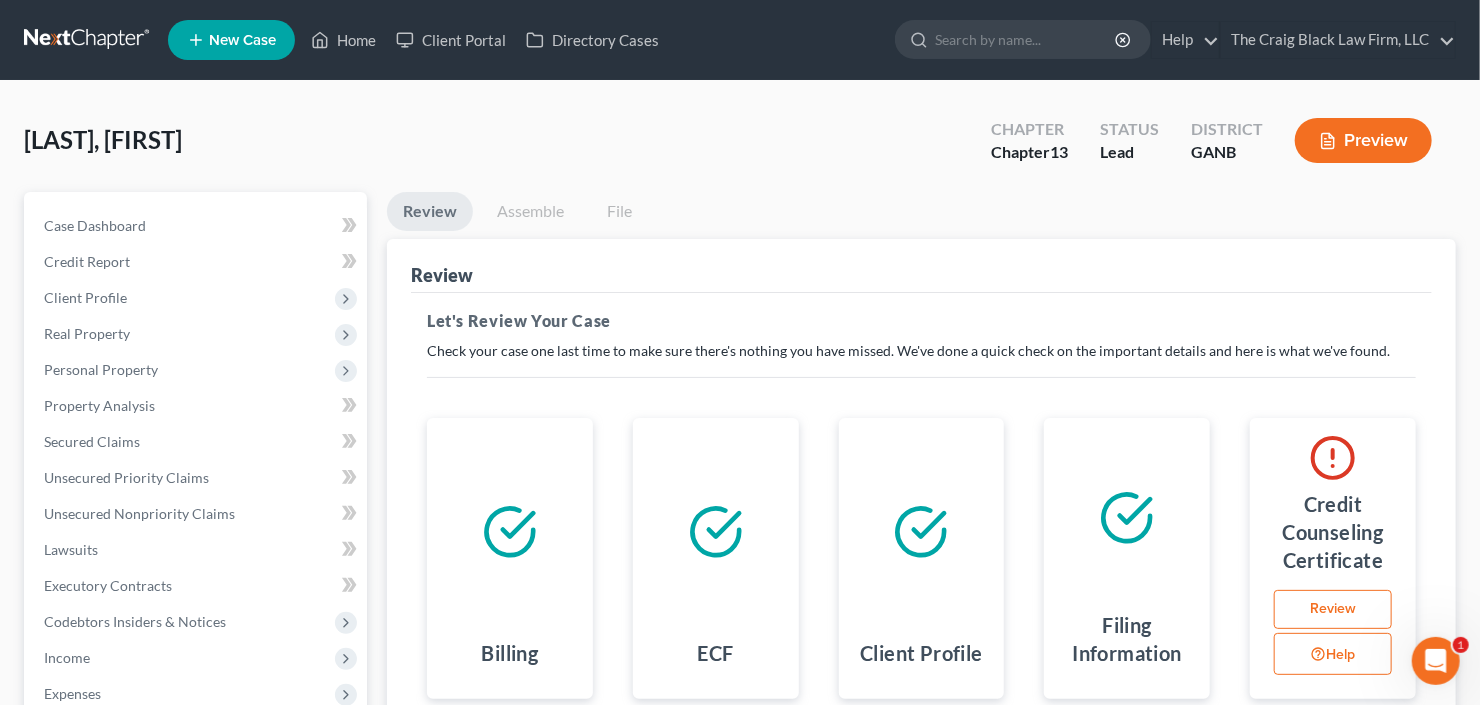 click on "Assemble" at bounding box center [530, 211] 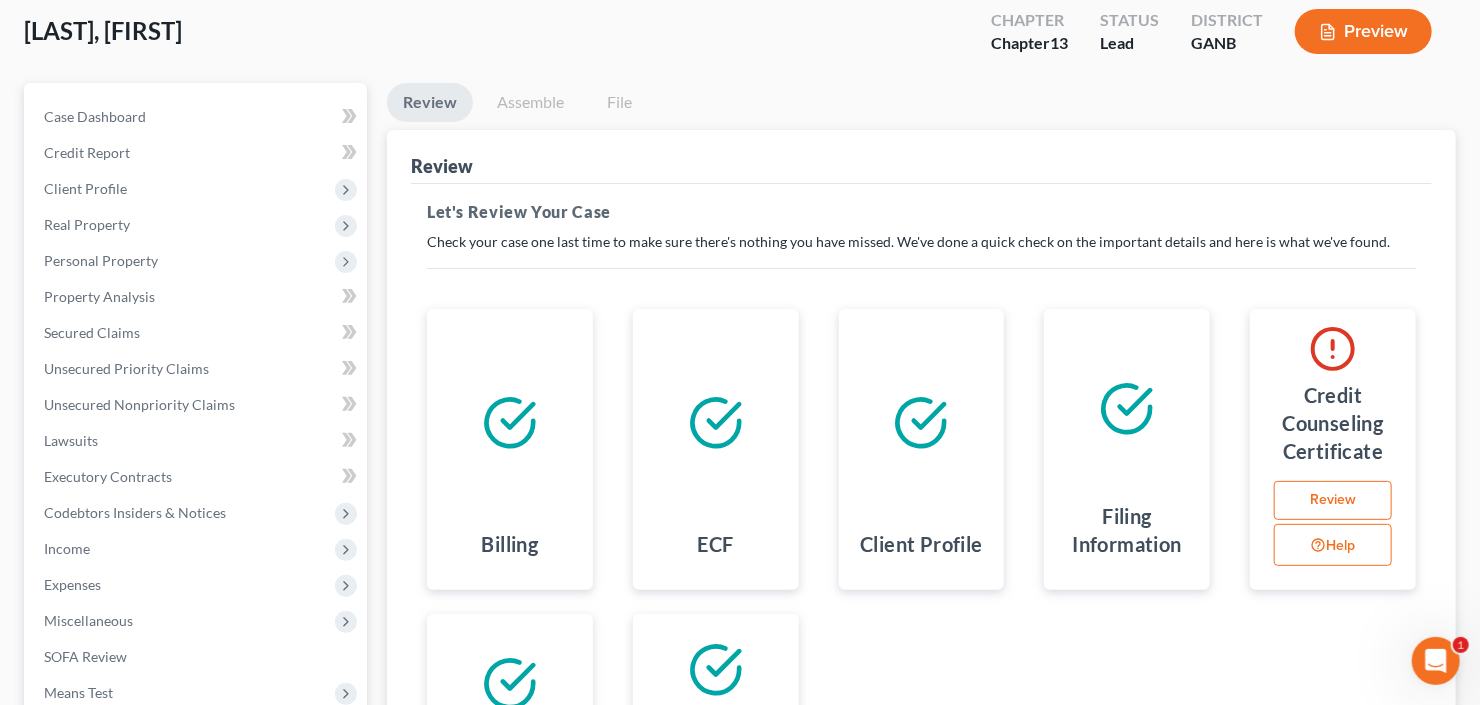 scroll, scrollTop: 240, scrollLeft: 0, axis: vertical 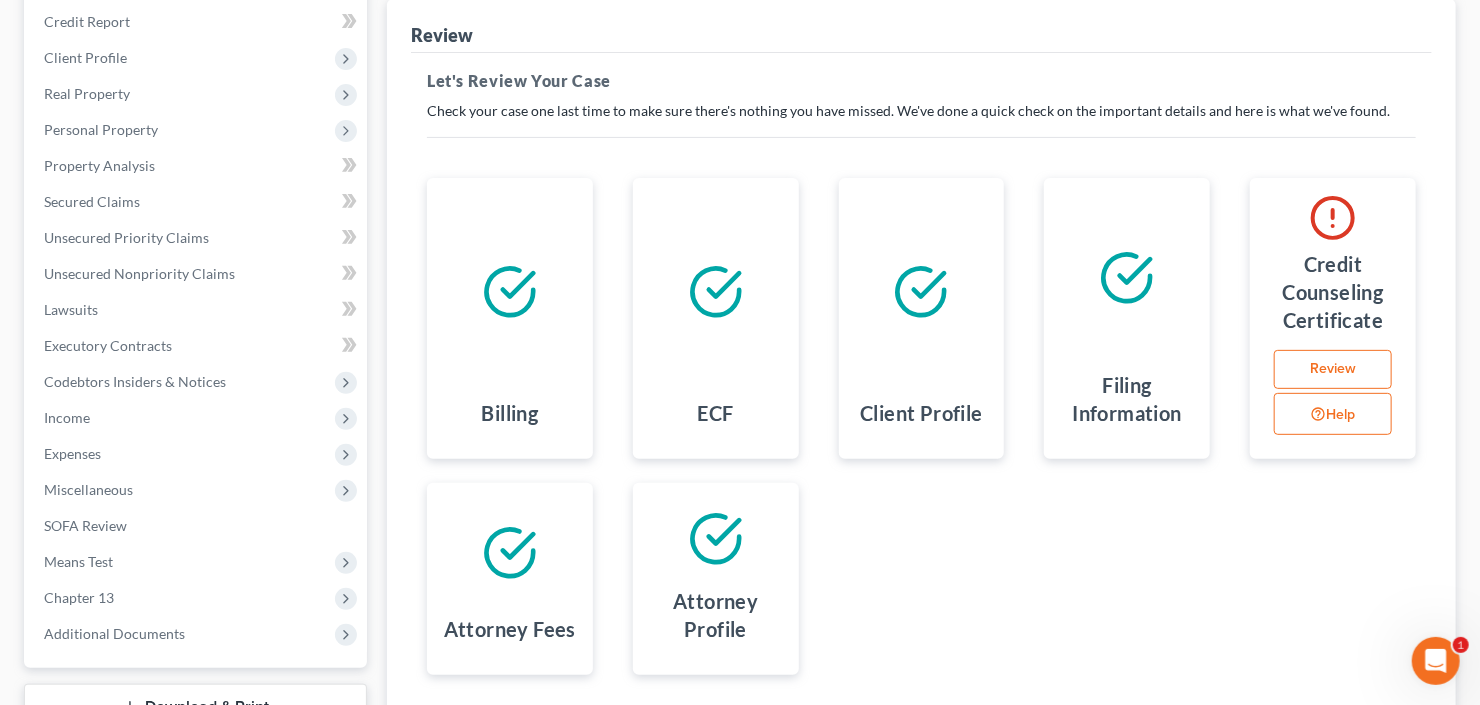click on "Review" at bounding box center (1333, 370) 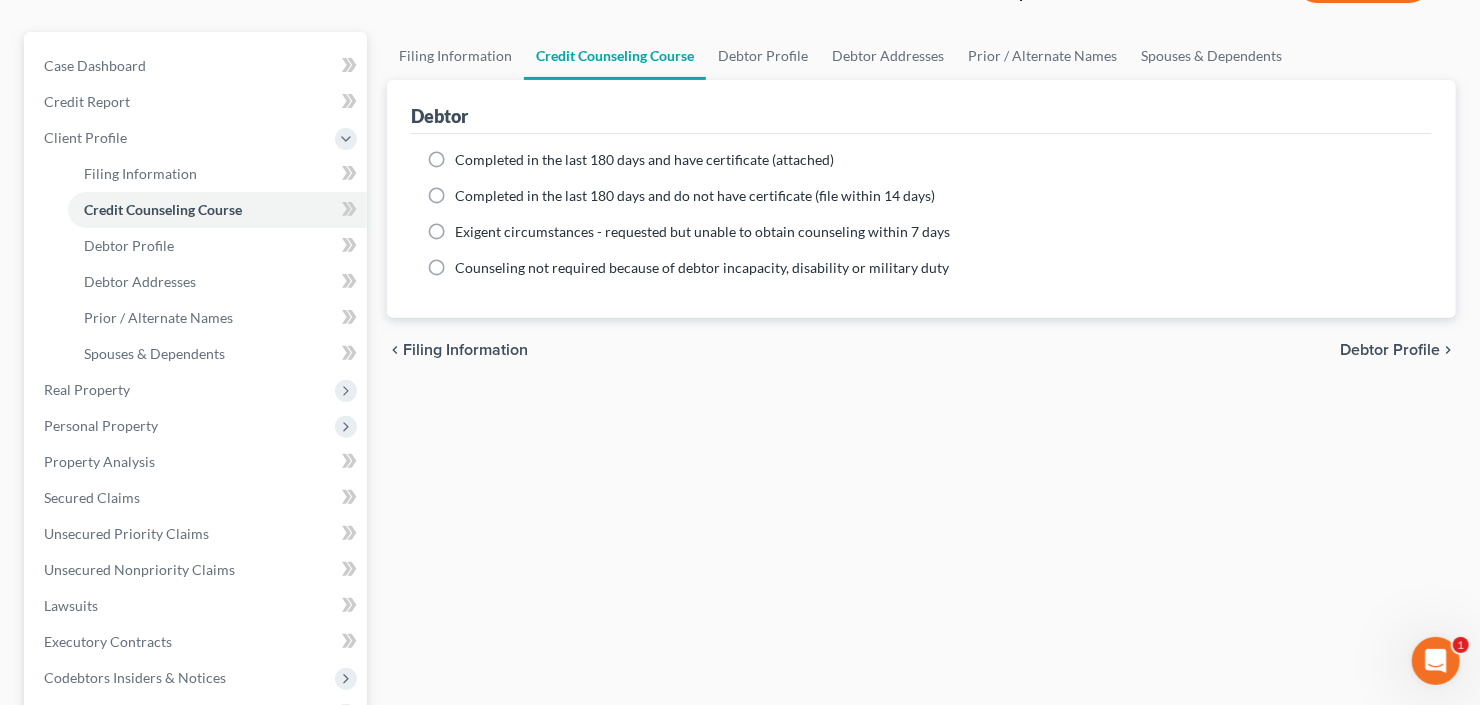 scroll, scrollTop: 0, scrollLeft: 0, axis: both 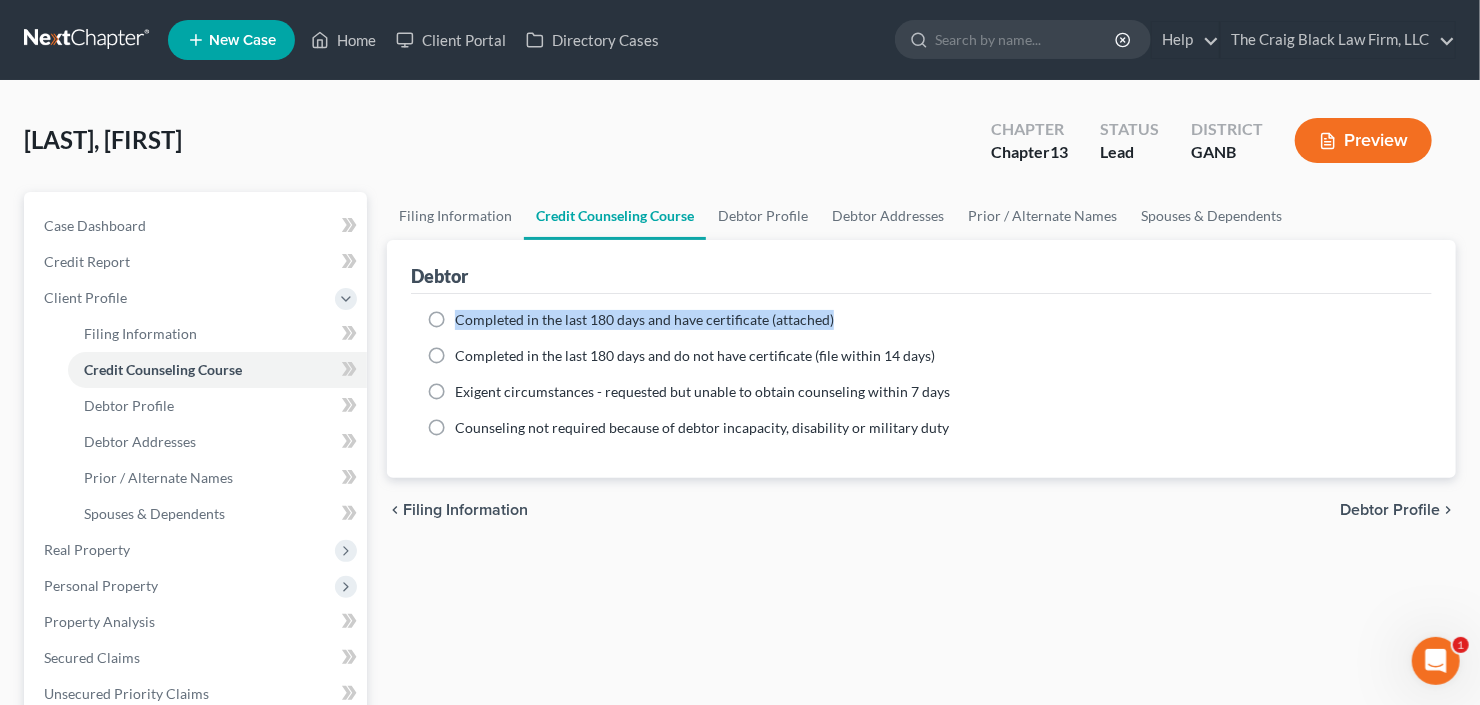 click on "Completed in the last 180 days and have certificate (attached)" at bounding box center (644, 320) 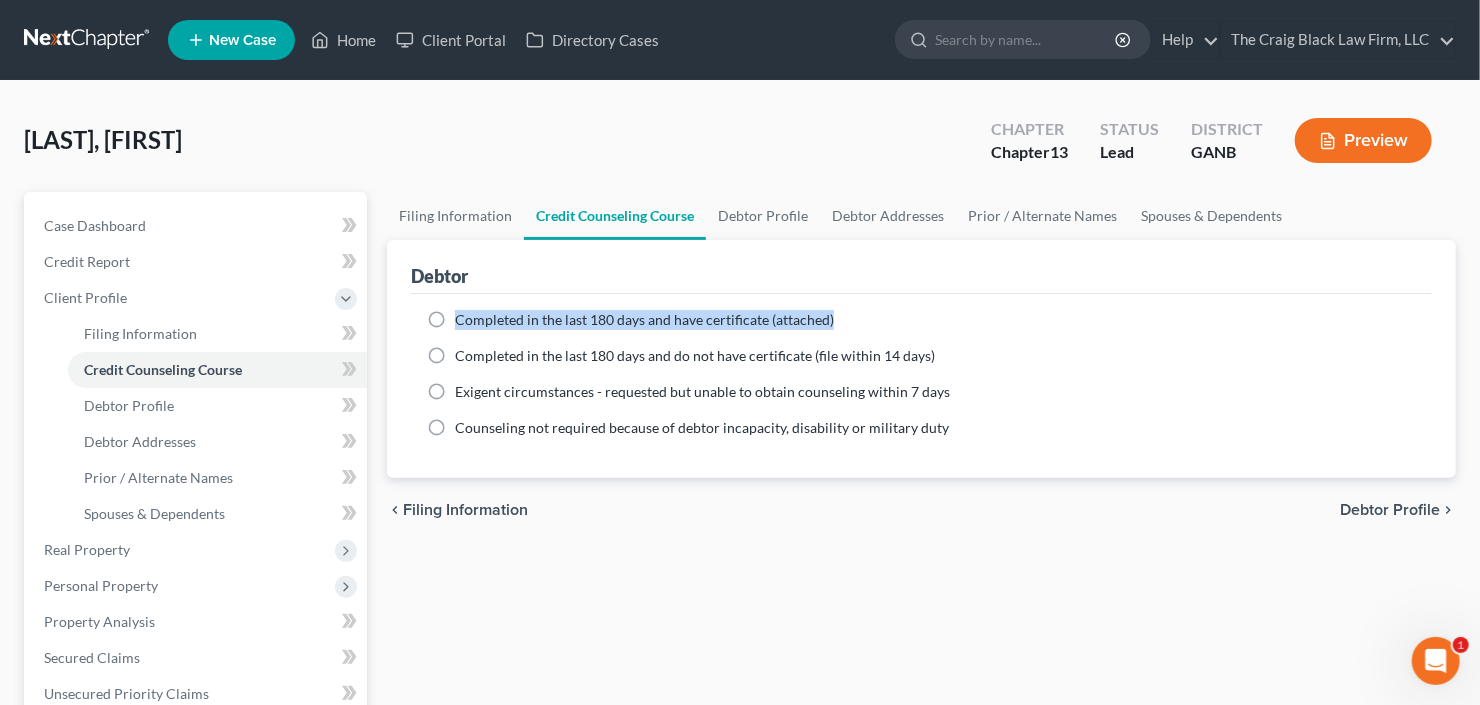 click on "Completed in the last 180 days and have certificate (attached)" at bounding box center (644, 320) 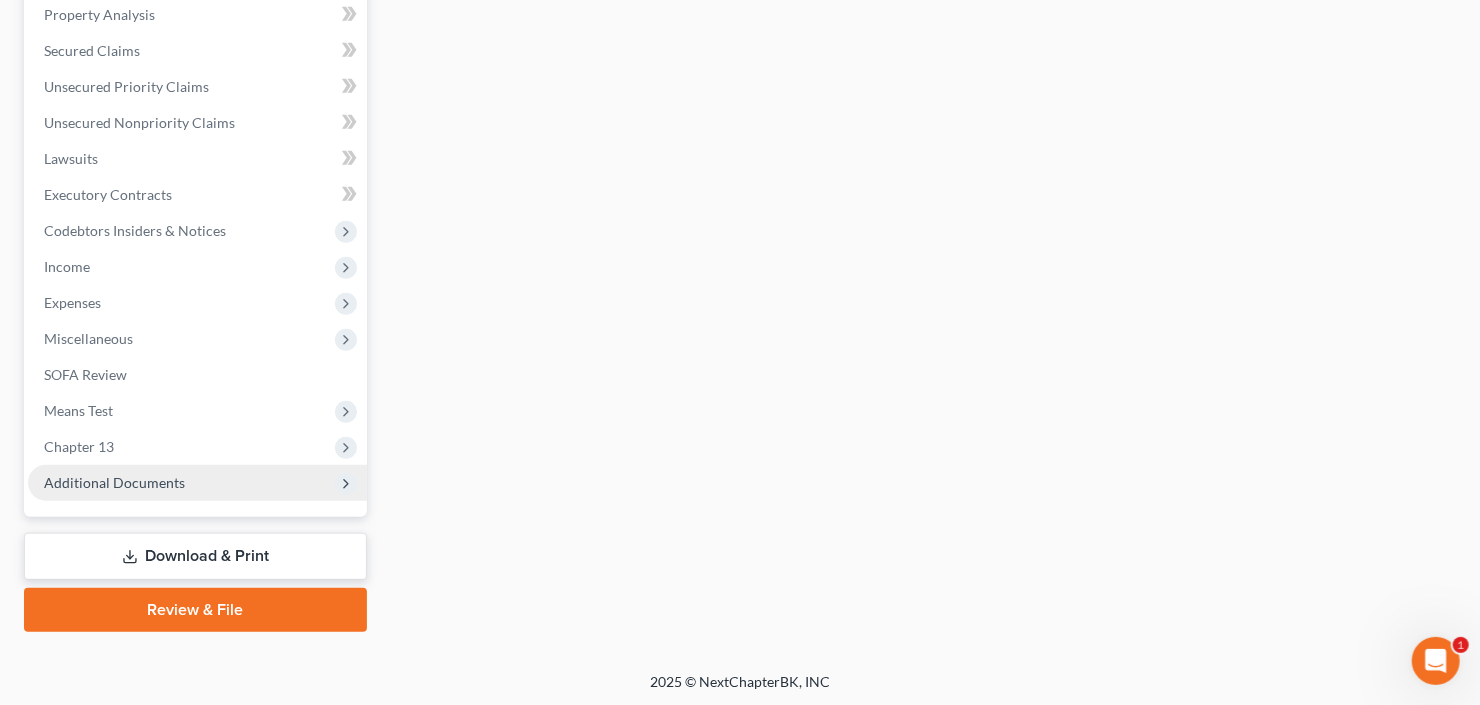 click on "Additional Documents" at bounding box center (197, 483) 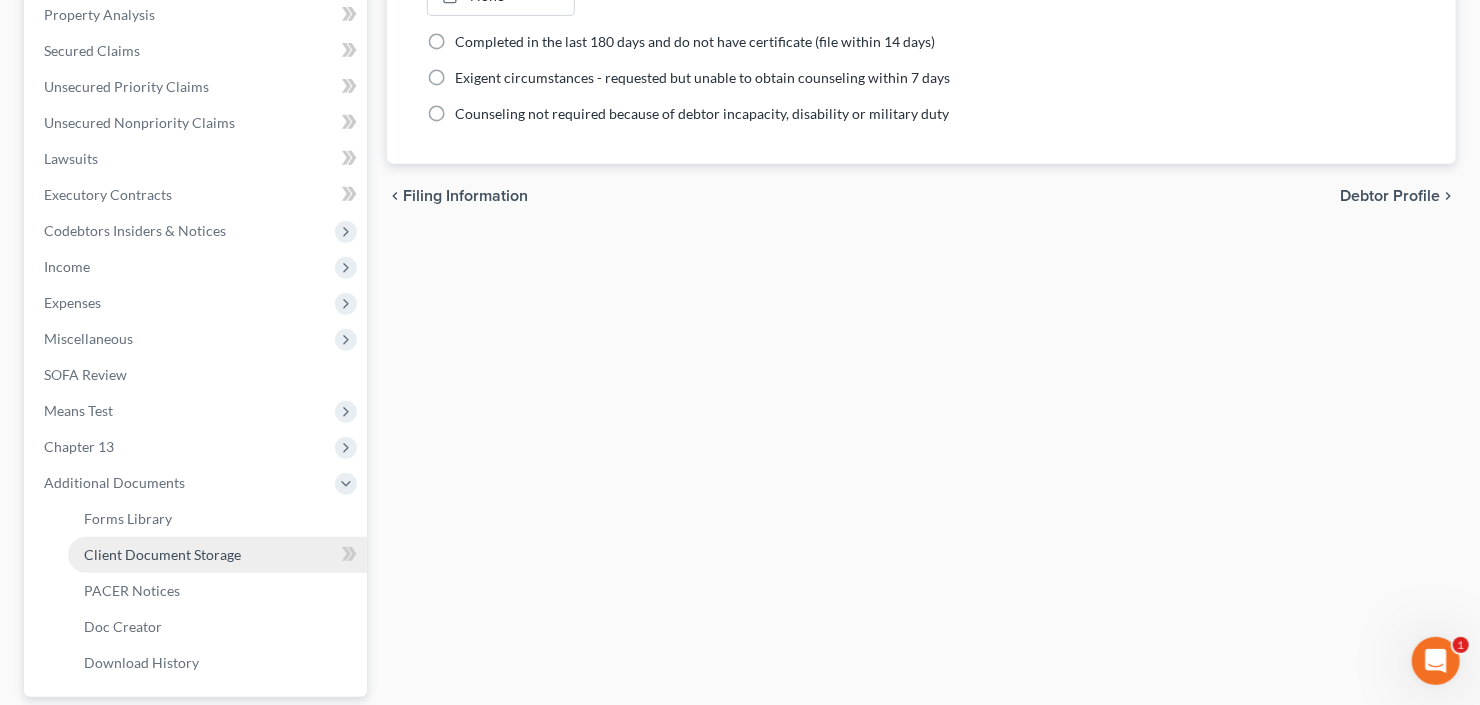 click on "Client Document Storage" at bounding box center [162, 554] 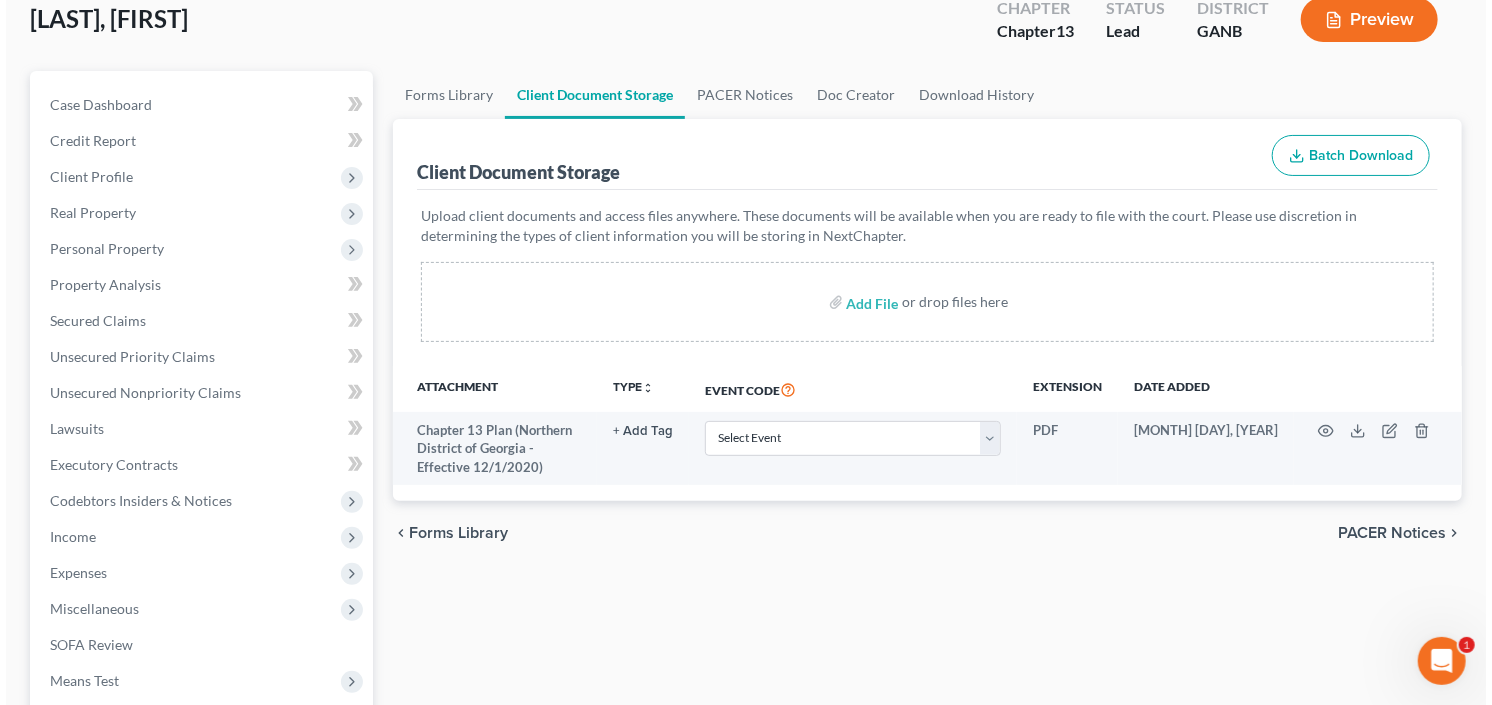 scroll, scrollTop: 240, scrollLeft: 0, axis: vertical 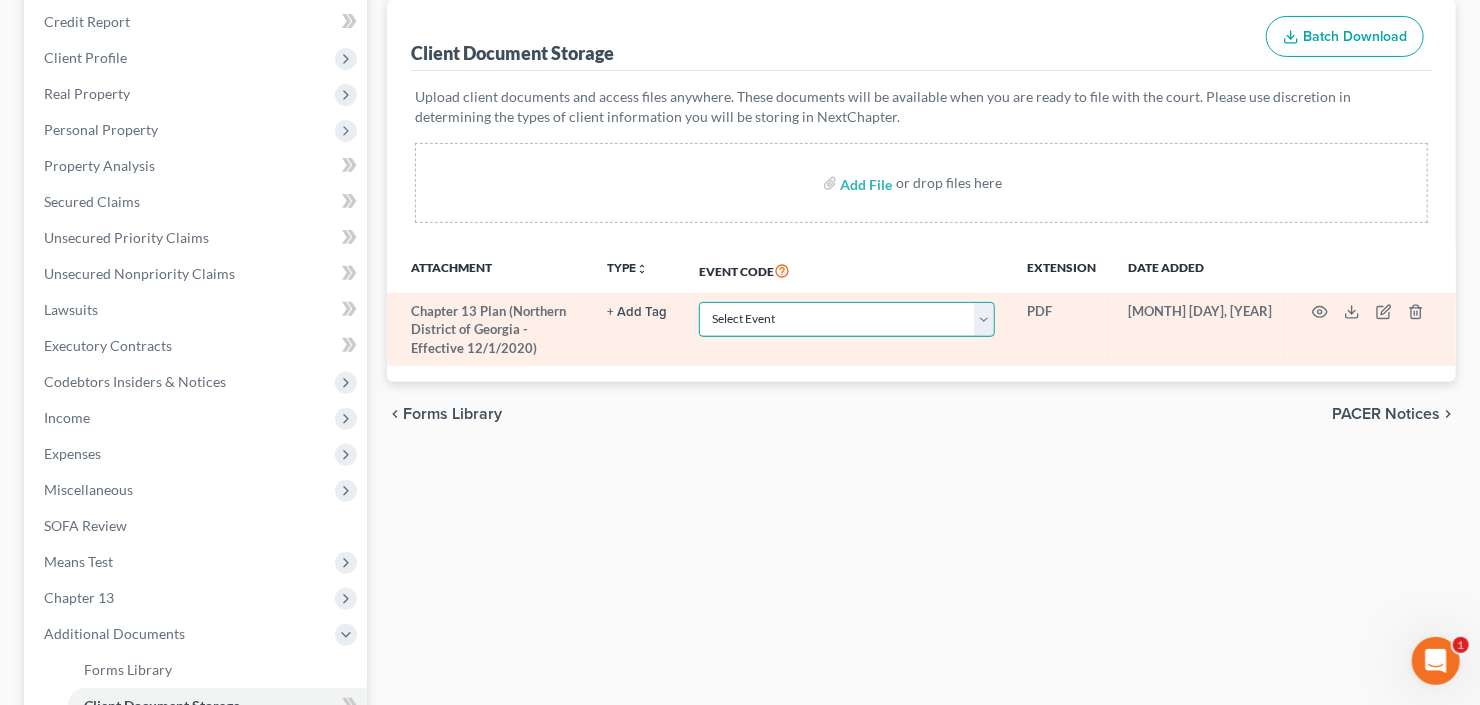 click on "Select Event 01 - Chapter 13 Plan - Initial Plan 02-Application to Pay Filing Fee in Installments Application for Waiver of Chapter 7 Filing Fee (103B) Certification of Financial Management Course for Debtor Corporate Ownership Statement Credit Counseling Service Certificate Exhibits Federal Tax Return Operating Report P-Amended List of Creditors (FEE) P-Amendment to Schedules D, E, F and/or E/F (FEE) P-Amendment to Voluntary Petition P-Attorney Disclosure Statement P-Chapter 11 Statement of Monthly Income (Form 122B) P-Chapter 13 Monthly Income Statement/Calculation of Disposable Income Document(s) - (122C-1/122C-2) P-Chapter 7 Statement of Monthly Income/Means Test Document(s) - (Forms 122A-1, 122A-1Supp, 122A-2) P-Corporate Resolution P-Declaration of Debtor P-Equity Security Holders P-Initial Statement About an Eviction Judgment Against You--Form 101A P-Schedule A/B P-Schedule C P-Schedule D P-Schedule E/F P-Schedule G P-Schedule H P-Schedule I P-Schedule J P-Statement of Financial Affairs Payment Advices" at bounding box center [847, 319] 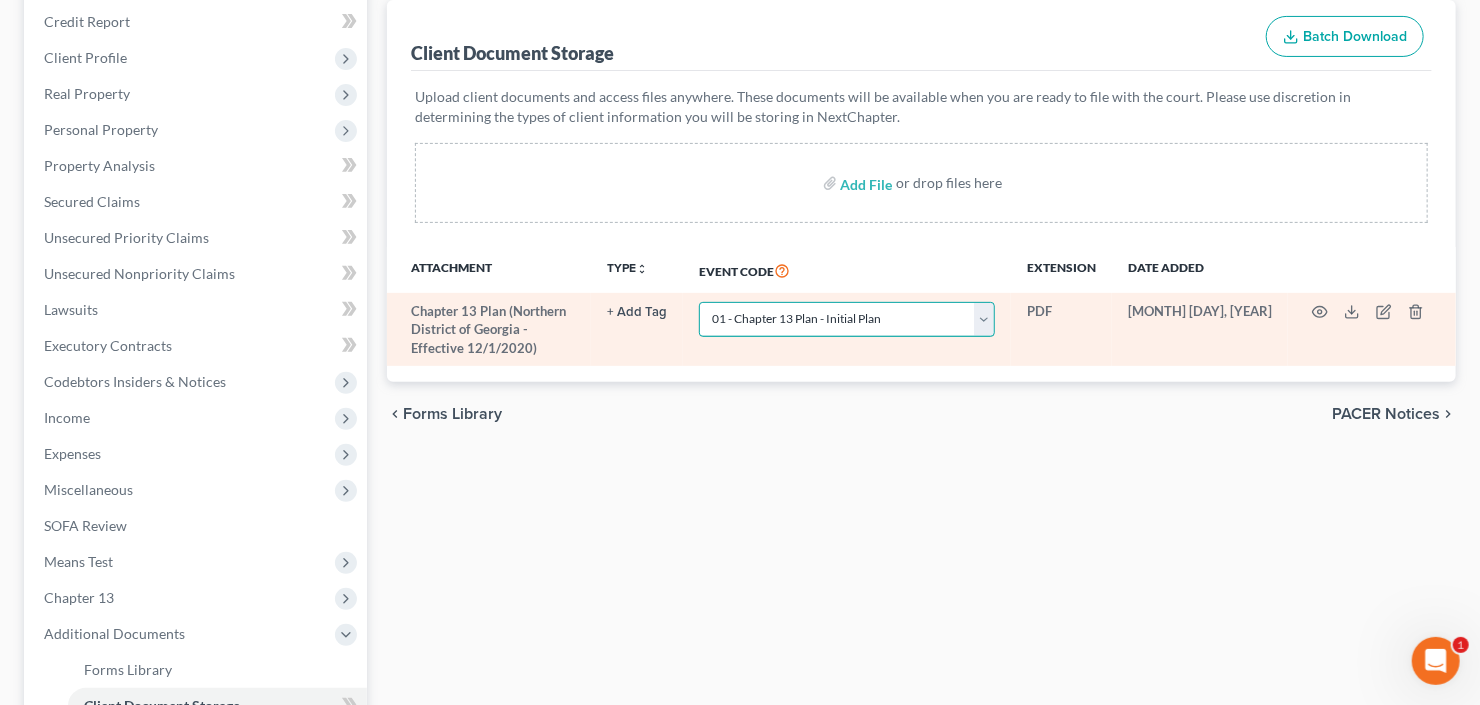 click on "Select Event 01 - Chapter 13 Plan - Initial Plan 02-Application to Pay Filing Fee in Installments Application for Waiver of Chapter 7 Filing Fee (103B) Certification of Financial Management Course for Debtor Corporate Ownership Statement Credit Counseling Service Certificate Exhibits Federal Tax Return Operating Report P-Amended List of Creditors (FEE) P-Amendment to Schedules D, E, F and/or E/F (FEE) P-Amendment to Voluntary Petition P-Attorney Disclosure Statement P-Chapter 11 Statement of Monthly Income (Form 122B) P-Chapter 13 Monthly Income Statement/Calculation of Disposable Income Document(s) - (122C-1/122C-2) P-Chapter 7 Statement of Monthly Income/Means Test Document(s) - (Forms 122A-1, 122A-1Supp, 122A-2) P-Corporate Resolution P-Declaration of Debtor P-Equity Security Holders P-Initial Statement About an Eviction Judgment Against You--Form 101A P-Schedule A/B P-Schedule C P-Schedule D P-Schedule E/F P-Schedule G P-Schedule H P-Schedule I P-Schedule J P-Statement of Financial Affairs Payment Advices" at bounding box center (847, 319) 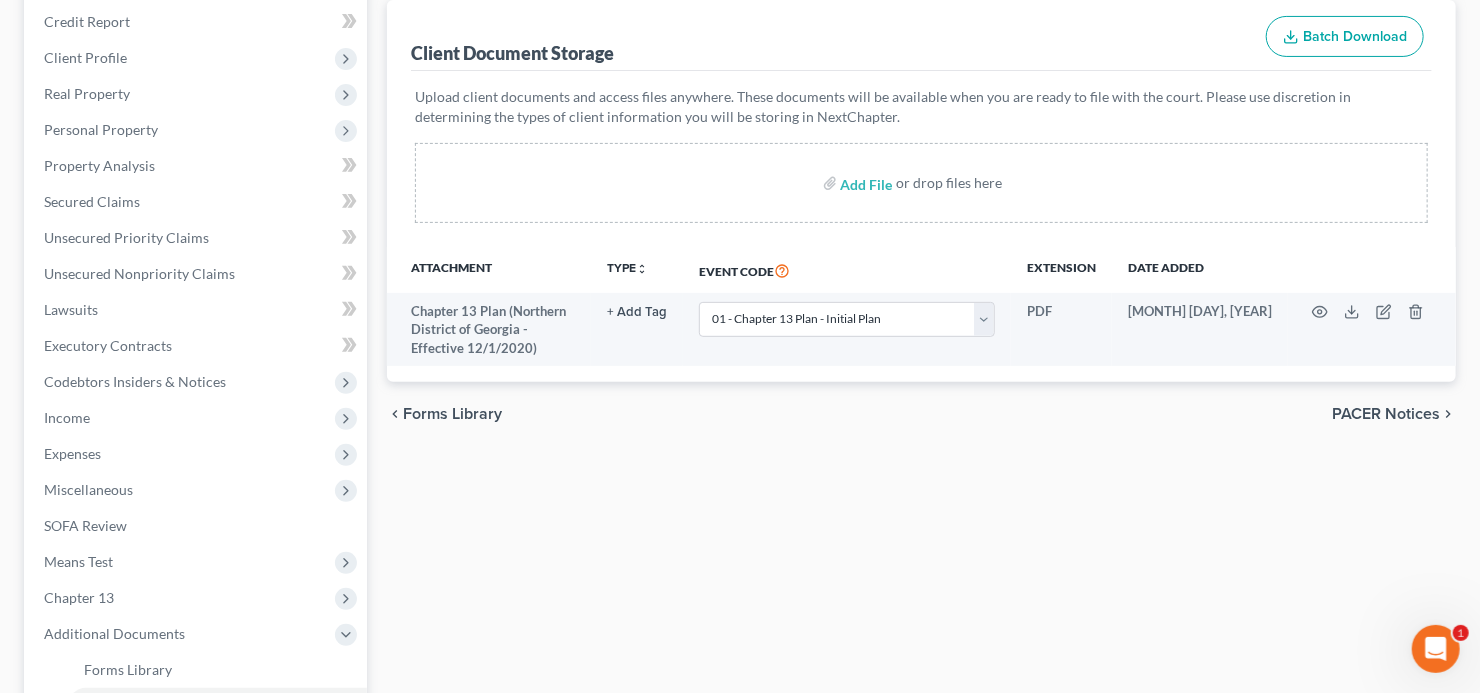 select on "0" 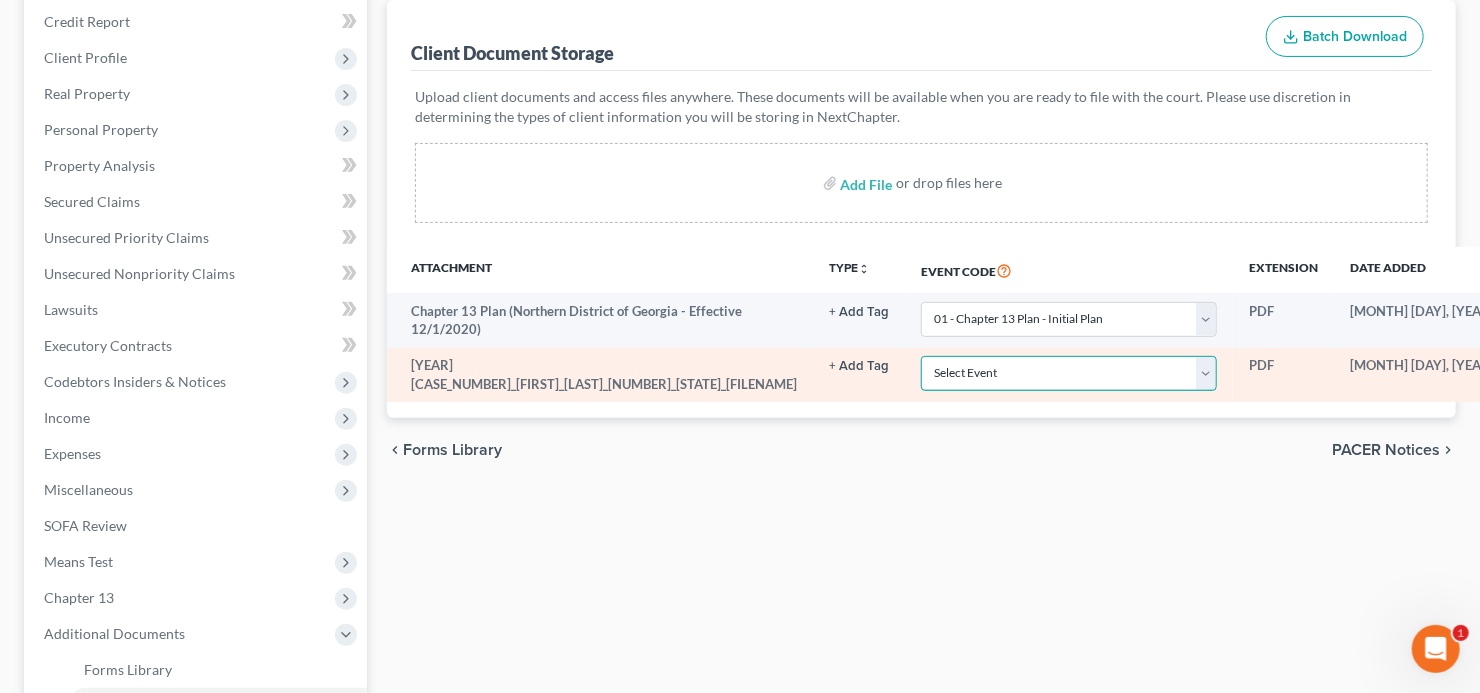 click on "Select Event 01 - Chapter 13 Plan - Initial Plan 02-Application to Pay Filing Fee in Installments Application for Waiver of Chapter 7 Filing Fee (103B) Certification of Financial Management Course for Debtor Corporate Ownership Statement Credit Counseling Service Certificate Exhibits Federal Tax Return Operating Report P-Amended List of Creditors (FEE) P-Amendment to Schedules D, E, F and/or E/F (FEE) P-Amendment to Voluntary Petition P-Attorney Disclosure Statement P-Chapter 11 Statement of Monthly Income (Form 122B) P-Chapter 13 Monthly Income Statement/Calculation of Disposable Income Document(s) - (122C-1/122C-2) P-Chapter 7 Statement of Monthly Income/Means Test Document(s) - (Forms 122A-1, 122A-1Supp, 122A-2) P-Corporate Resolution P-Declaration of Debtor P-Equity Security Holders P-Initial Statement About an Eviction Judgment Against You--Form 101A P-Schedule A/B P-Schedule C P-Schedule D P-Schedule E/F P-Schedule G P-Schedule H P-Schedule I P-Schedule J P-Statement of Financial Affairs Payment Advices" at bounding box center [1069, 373] 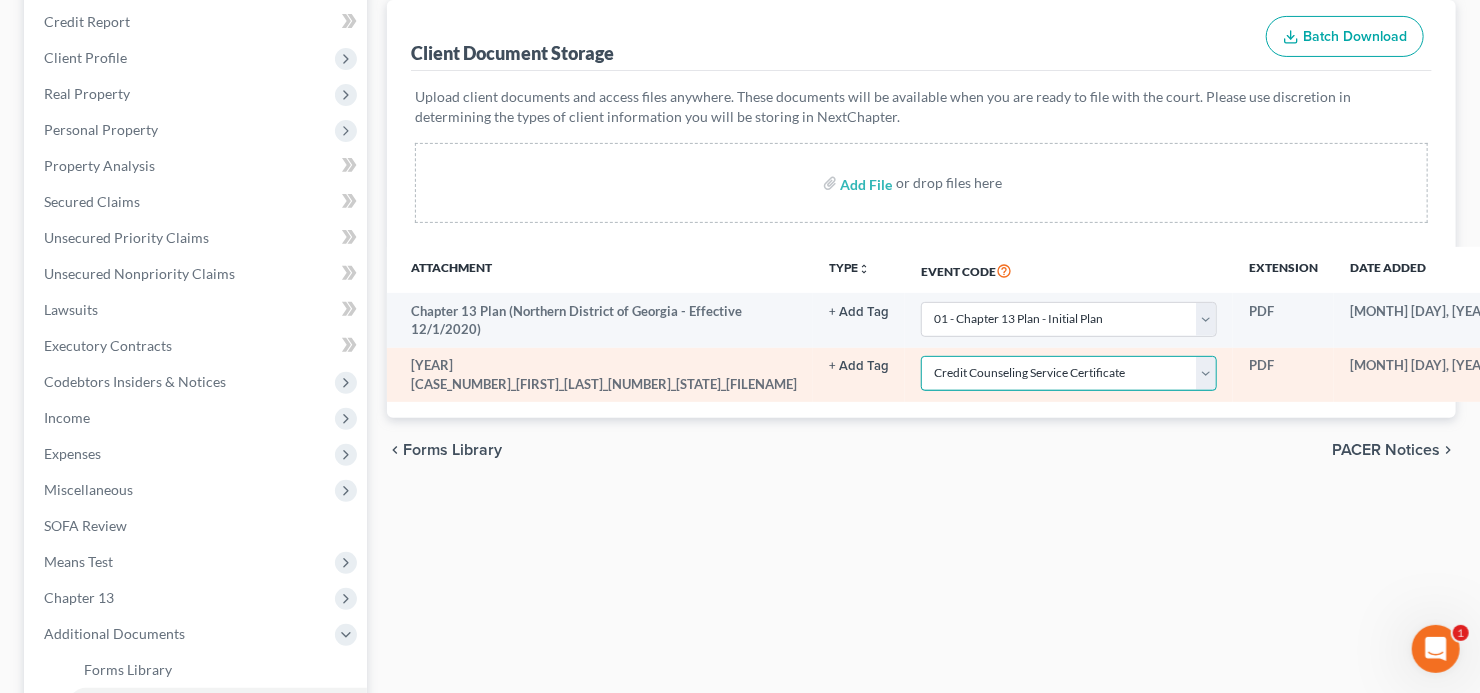 click on "Select Event 01 - Chapter 13 Plan - Initial Plan 02-Application to Pay Filing Fee in Installments Application for Waiver of Chapter 7 Filing Fee (103B) Certification of Financial Management Course for Debtor Corporate Ownership Statement Credit Counseling Service Certificate Exhibits Federal Tax Return Operating Report P-Amended List of Creditors (FEE) P-Amendment to Schedules D, E, F and/or E/F (FEE) P-Amendment to Voluntary Petition P-Attorney Disclosure Statement P-Chapter 11 Statement of Monthly Income (Form 122B) P-Chapter 13 Monthly Income Statement/Calculation of Disposable Income Document(s) - (122C-1/122C-2) P-Chapter 7 Statement of Monthly Income/Means Test Document(s) - (Forms 122A-1, 122A-1Supp, 122A-2) P-Corporate Resolution P-Declaration of Debtor P-Equity Security Holders P-Initial Statement About an Eviction Judgment Against You--Form 101A P-Schedule A/B P-Schedule C P-Schedule D P-Schedule E/F P-Schedule G P-Schedule H P-Schedule I P-Schedule J P-Statement of Financial Affairs Payment Advices" at bounding box center [1069, 373] 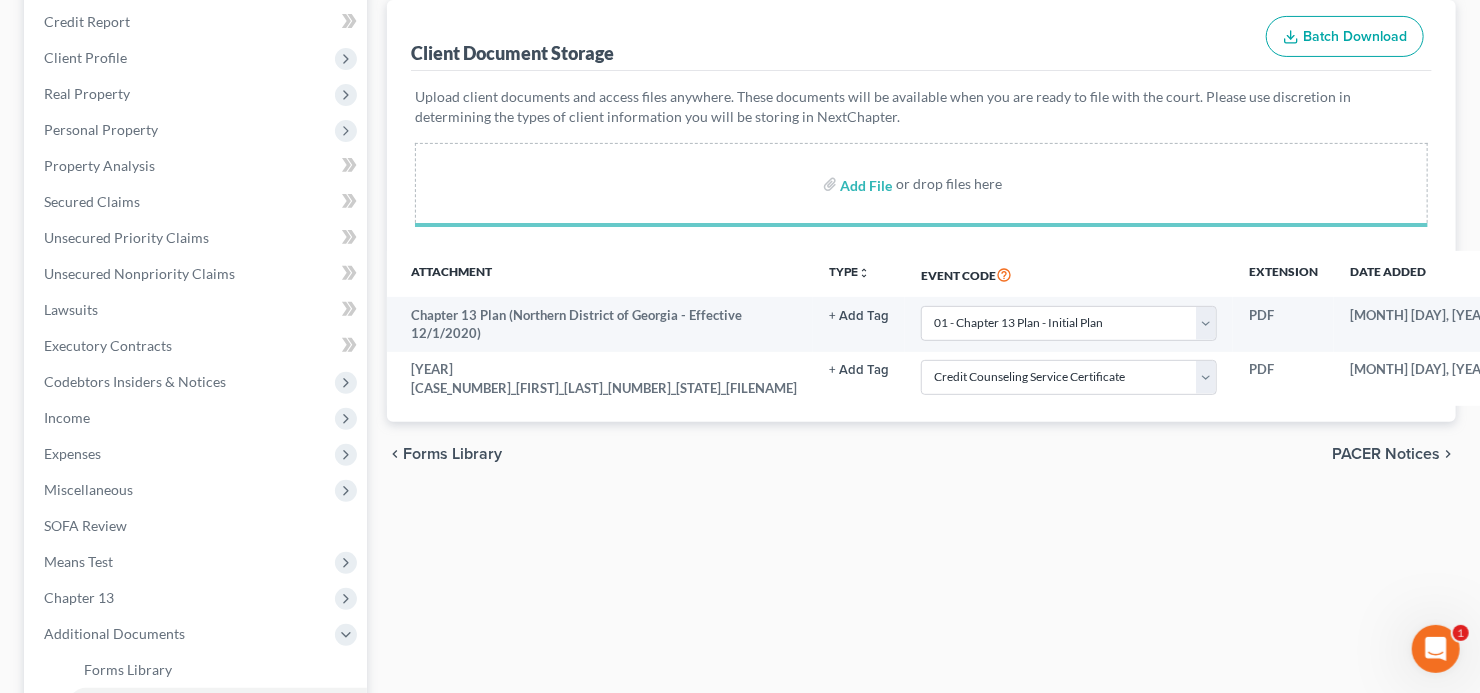 select on "0" 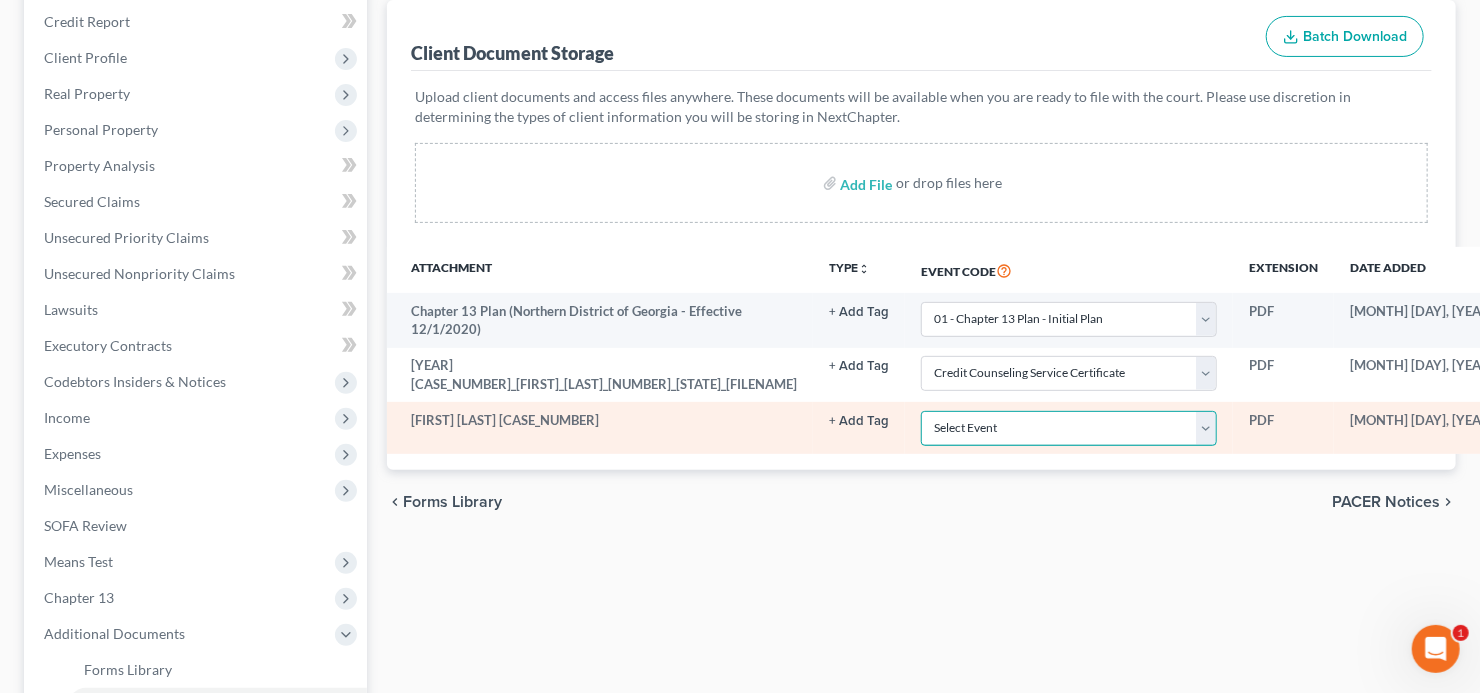 click on "Select Event 01 - Chapter 13 Plan - Initial Plan 02-Application to Pay Filing Fee in Installments Application for Waiver of Chapter 7 Filing Fee (103B) Certification of Financial Management Course for Debtor Corporate Ownership Statement Credit Counseling Service Certificate Exhibits Federal Tax Return Operating Report P-Amended List of Creditors (FEE) P-Amendment to Schedules D, E, F and/or E/F (FEE) P-Amendment to Voluntary Petition P-Attorney Disclosure Statement P-Chapter 11 Statement of Monthly Income (Form 122B) P-Chapter 13 Monthly Income Statement/Calculation of Disposable Income Document(s) - (122C-1/122C-2) P-Chapter 7 Statement of Monthly Income/Means Test Document(s) - (Forms 122A-1, 122A-1Supp, 122A-2) P-Corporate Resolution P-Declaration of Debtor P-Equity Security Holders P-Initial Statement About an Eviction Judgment Against You--Form 101A P-Schedule A/B P-Schedule C P-Schedule D P-Schedule E/F P-Schedule G P-Schedule H P-Schedule I P-Schedule J P-Statement of Financial Affairs Payment Advices" at bounding box center (1069, 428) 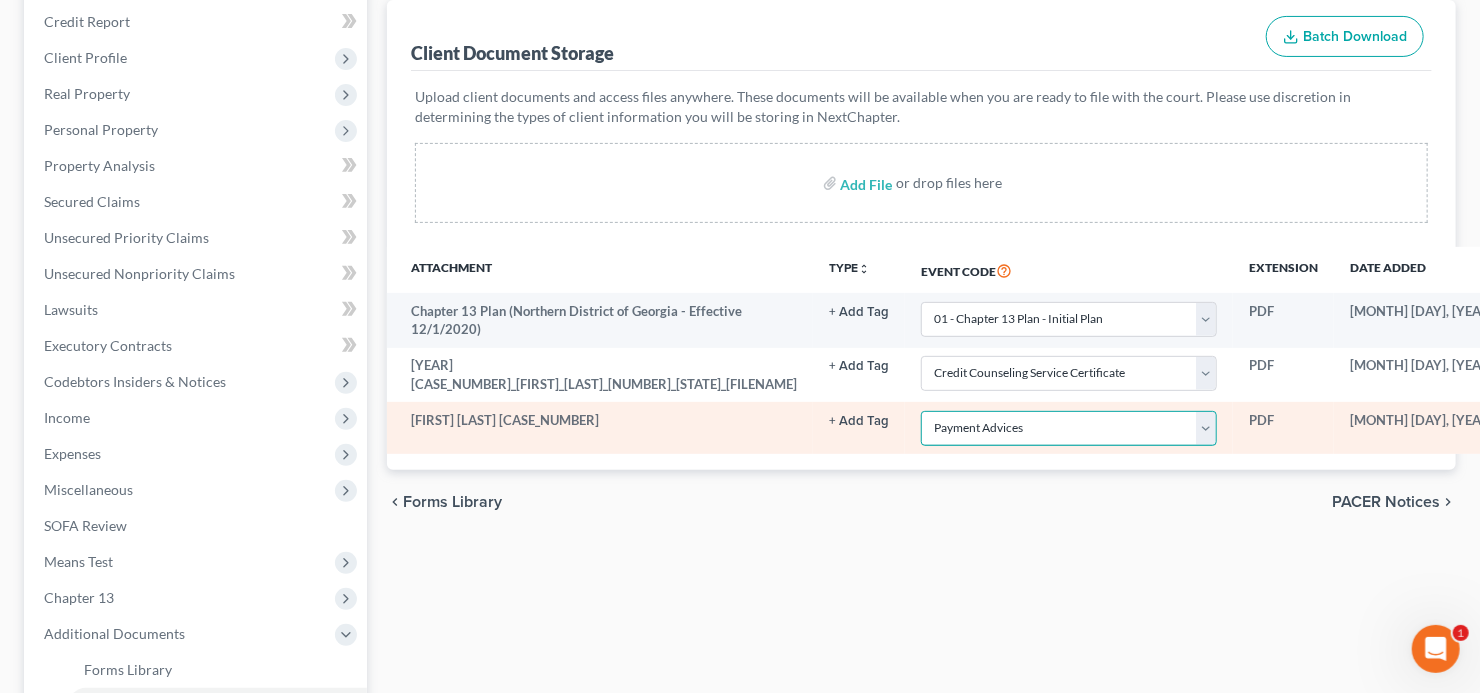 click on "Select Event 01 - Chapter 13 Plan - Initial Plan 02-Application to Pay Filing Fee in Installments Application for Waiver of Chapter 7 Filing Fee (103B) Certification of Financial Management Course for Debtor Corporate Ownership Statement Credit Counseling Service Certificate Exhibits Federal Tax Return Operating Report P-Amended List of Creditors (FEE) P-Amendment to Schedules D, E, F and/or E/F (FEE) P-Amendment to Voluntary Petition P-Attorney Disclosure Statement P-Chapter 11 Statement of Monthly Income (Form 122B) P-Chapter 13 Monthly Income Statement/Calculation of Disposable Income Document(s) - (122C-1/122C-2) P-Chapter 7 Statement of Monthly Income/Means Test Document(s) - (Forms 122A-1, 122A-1Supp, 122A-2) P-Corporate Resolution P-Declaration of Debtor P-Equity Security Holders P-Initial Statement About an Eviction Judgment Against You--Form 101A P-Schedule A/B P-Schedule C P-Schedule D P-Schedule E/F P-Schedule G P-Schedule H P-Schedule I P-Schedule J P-Statement of Financial Affairs Payment Advices" at bounding box center [1069, 428] 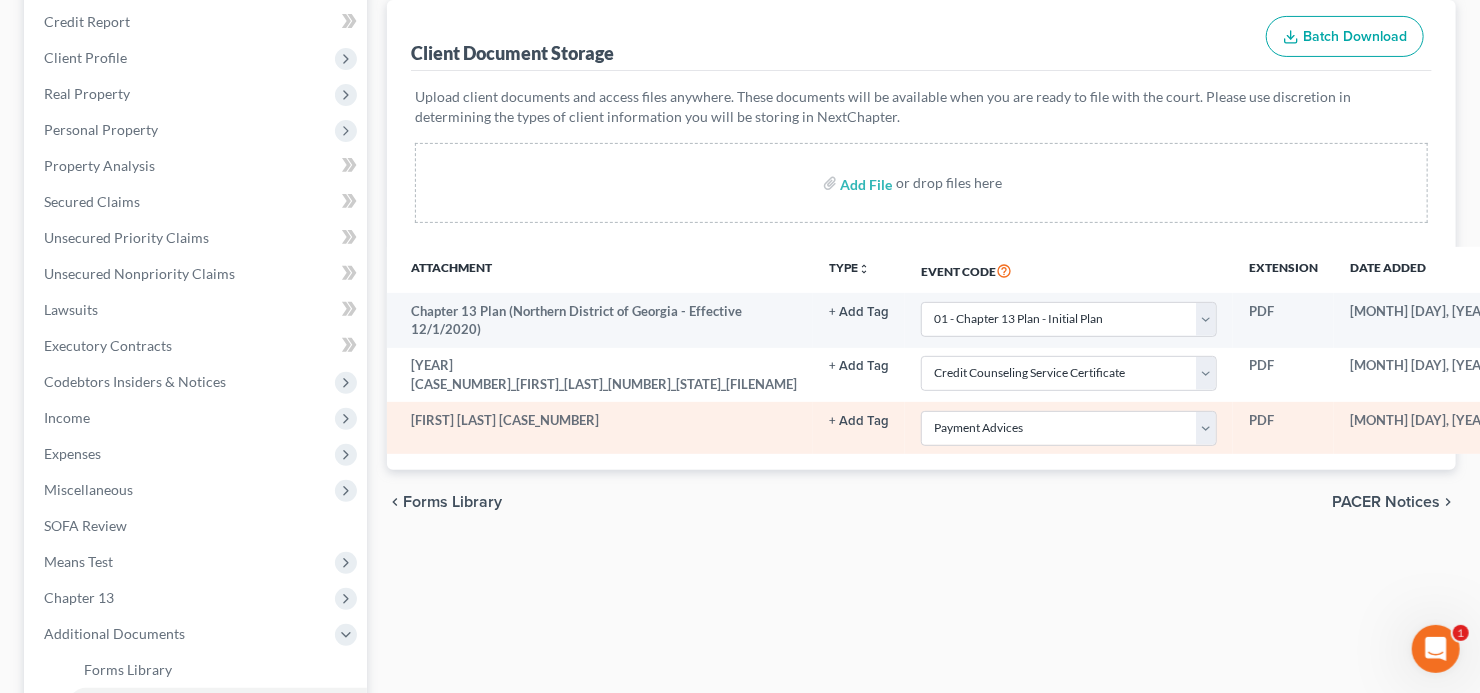 click 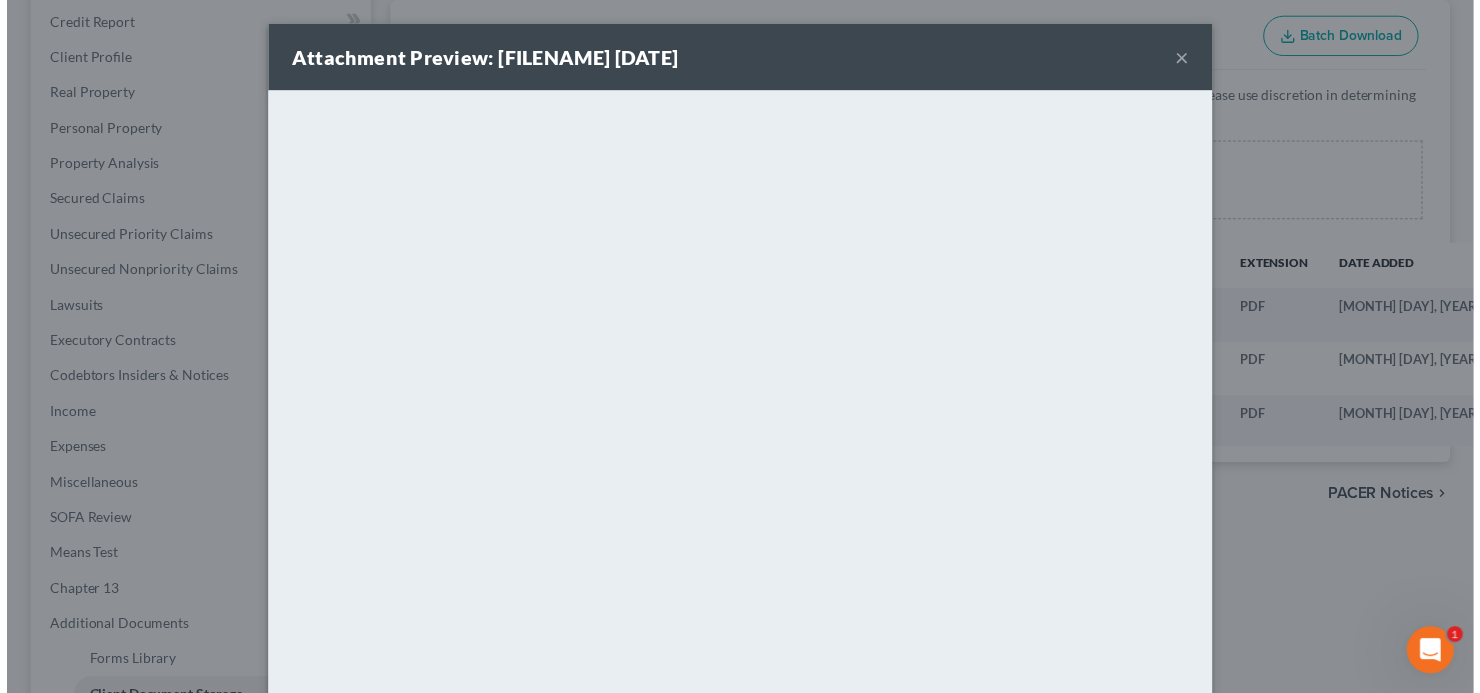 scroll, scrollTop: 131, scrollLeft: 0, axis: vertical 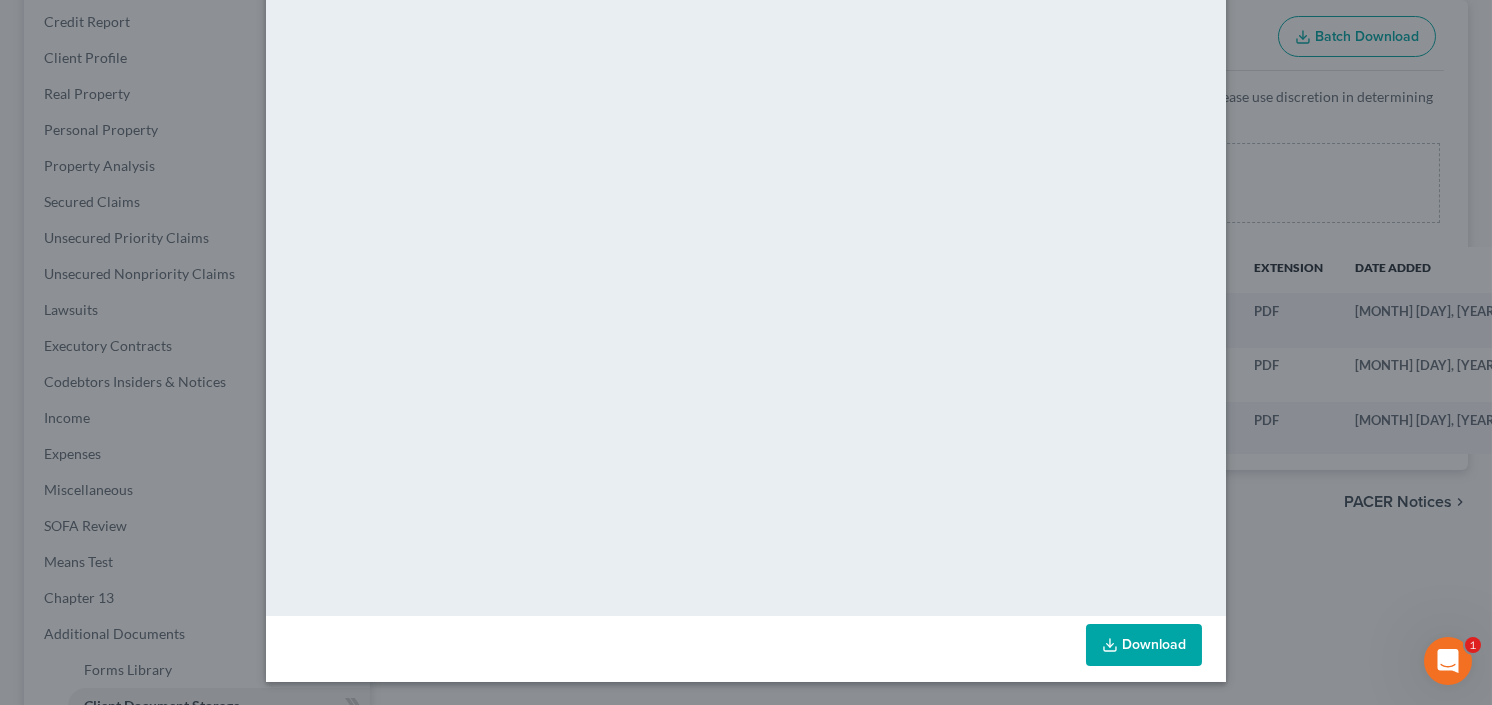 click on "Attachment Preview: [FILENAME] [DATE] <object ng-attr-data='[URL]' type='application/pdf' width='100%' height='650px'></object>
<p><a href='[URL]' target='_blank'>Click here</a> to open in a new window.</p>
Download" at bounding box center (746, 352) 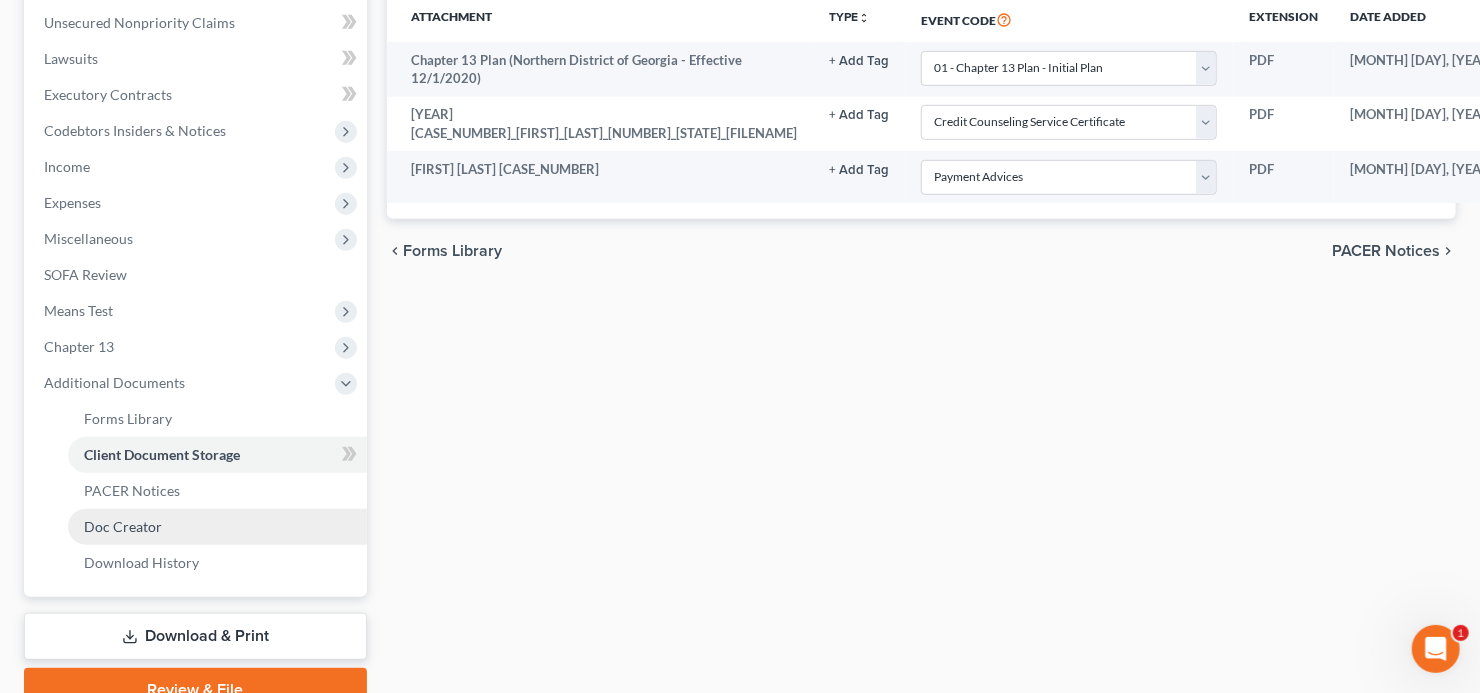 click on "Case Dashboard
Payments
Invoices
Payments
Payments
Credit Report
Client Profile
Home" at bounding box center (195, 149) 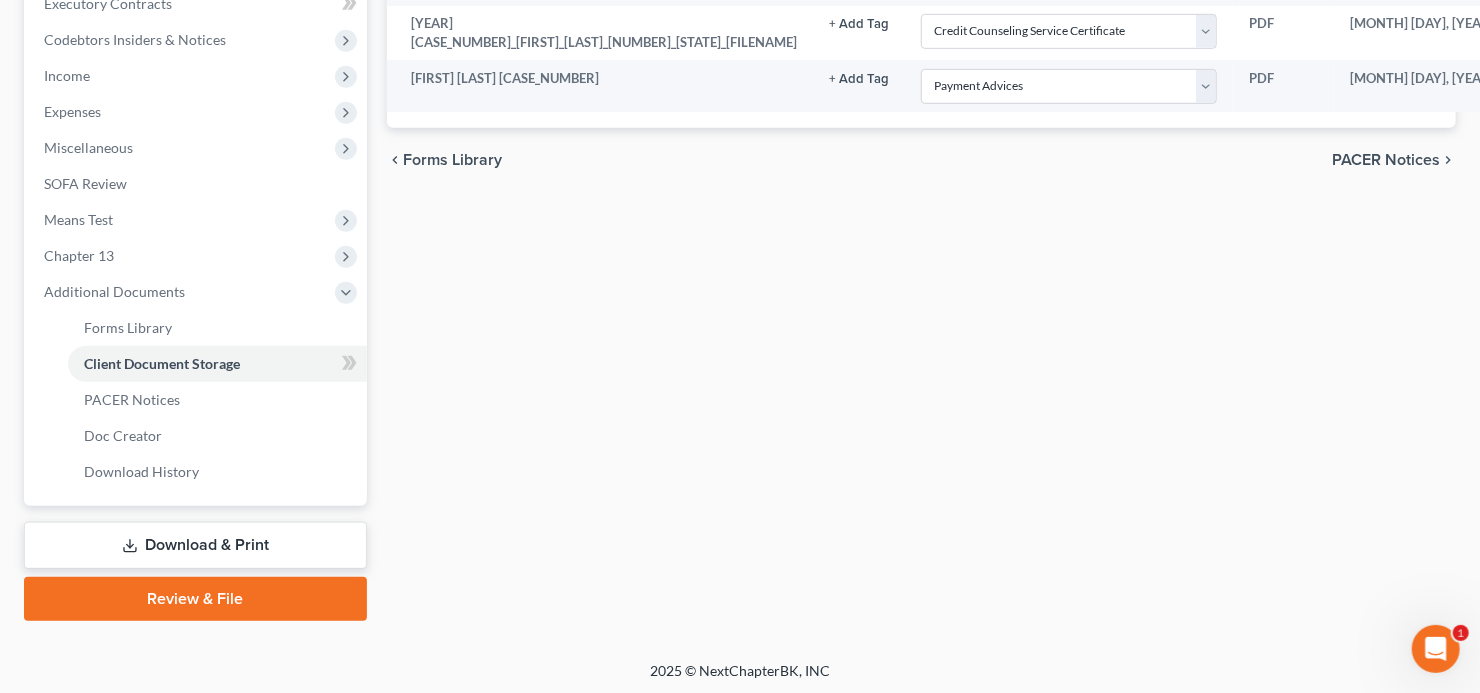 click on "Review & File" at bounding box center (195, 599) 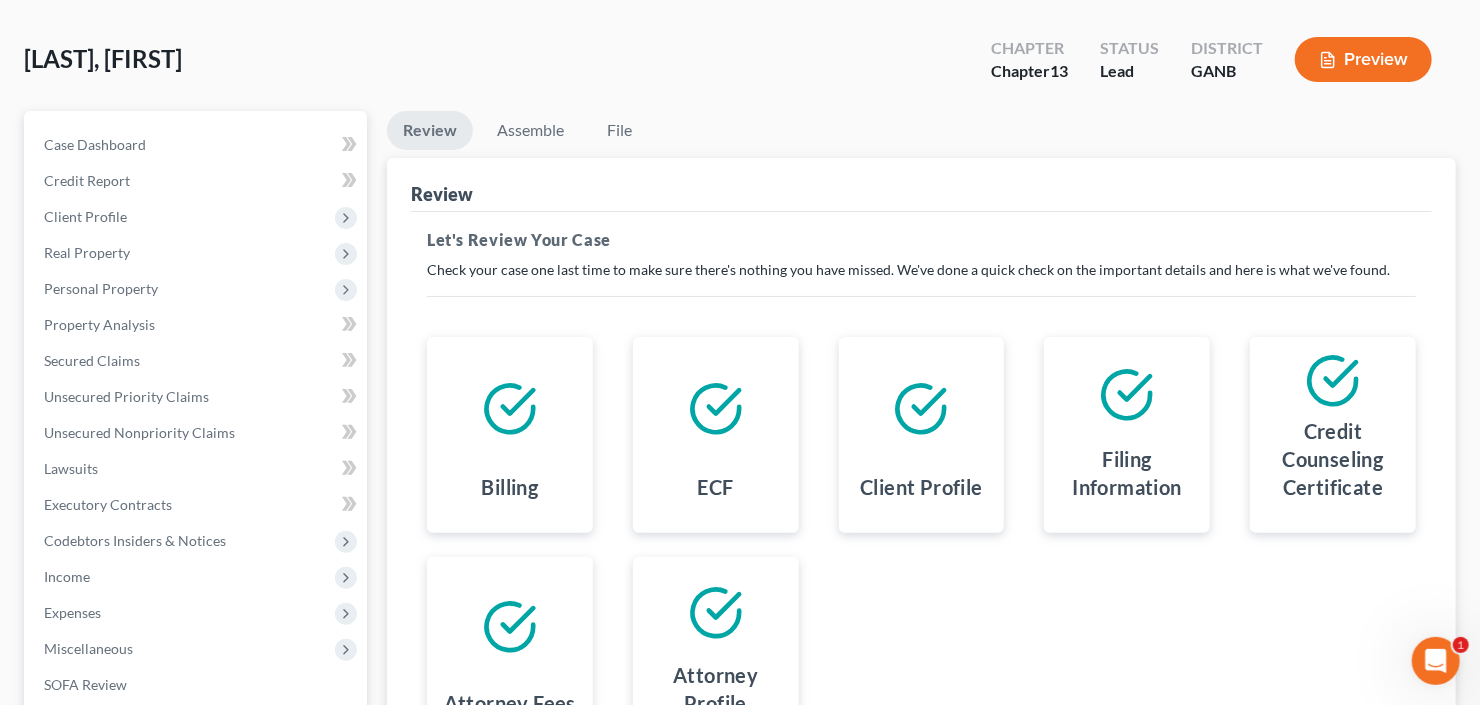 scroll, scrollTop: 0, scrollLeft: 0, axis: both 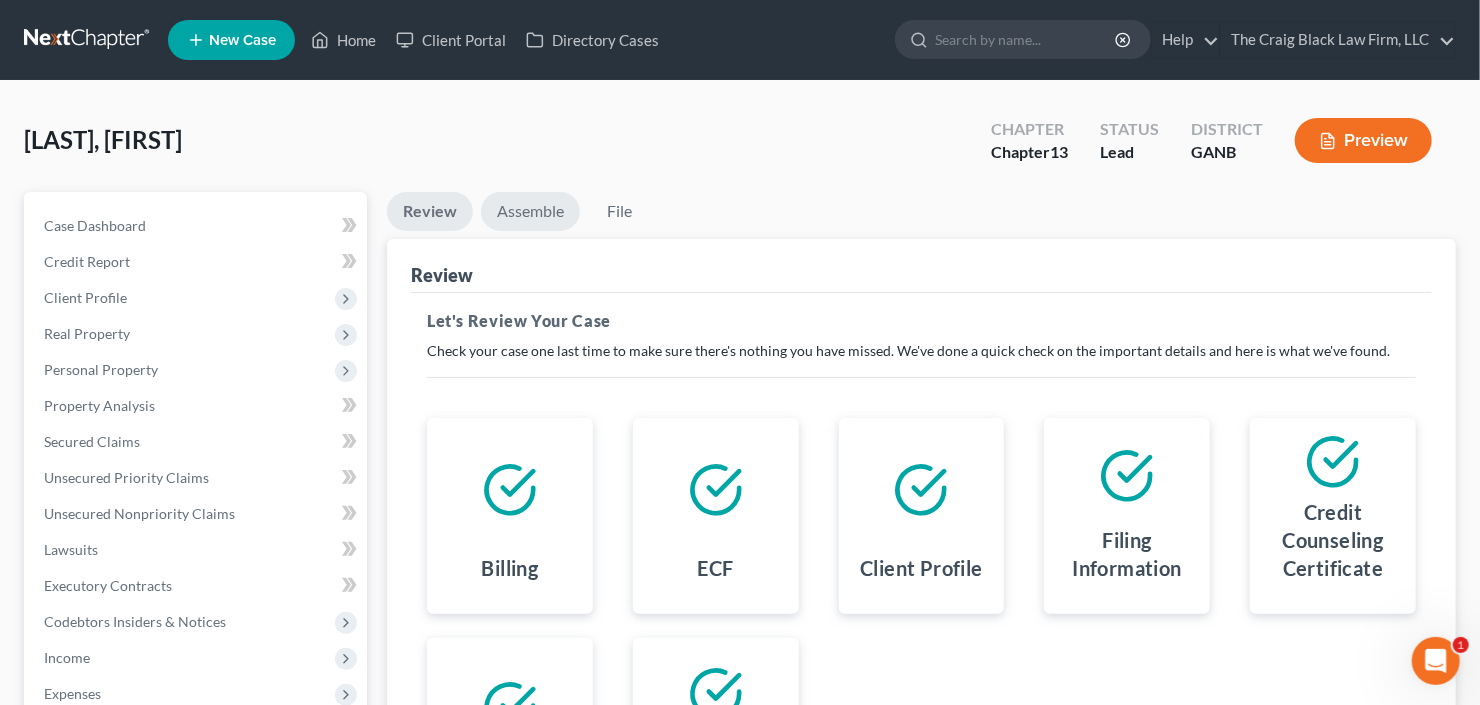 click on "Assemble" at bounding box center (530, 211) 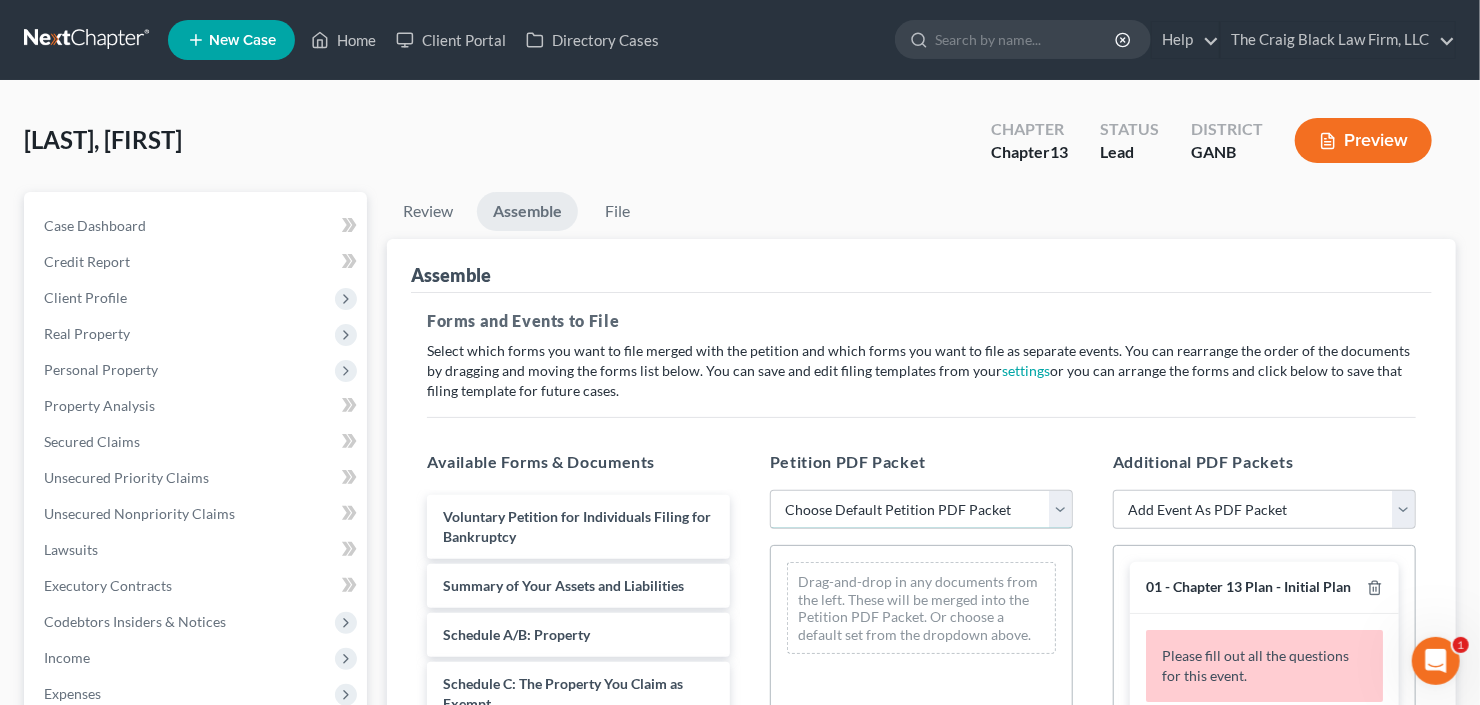 click on "Choose Default Petition PDF Packet Complete Bankruptcy Petition (all forms and schedules) Emergency Filing (Voluntary Petition and Creditor List Only)" at bounding box center (921, 510) 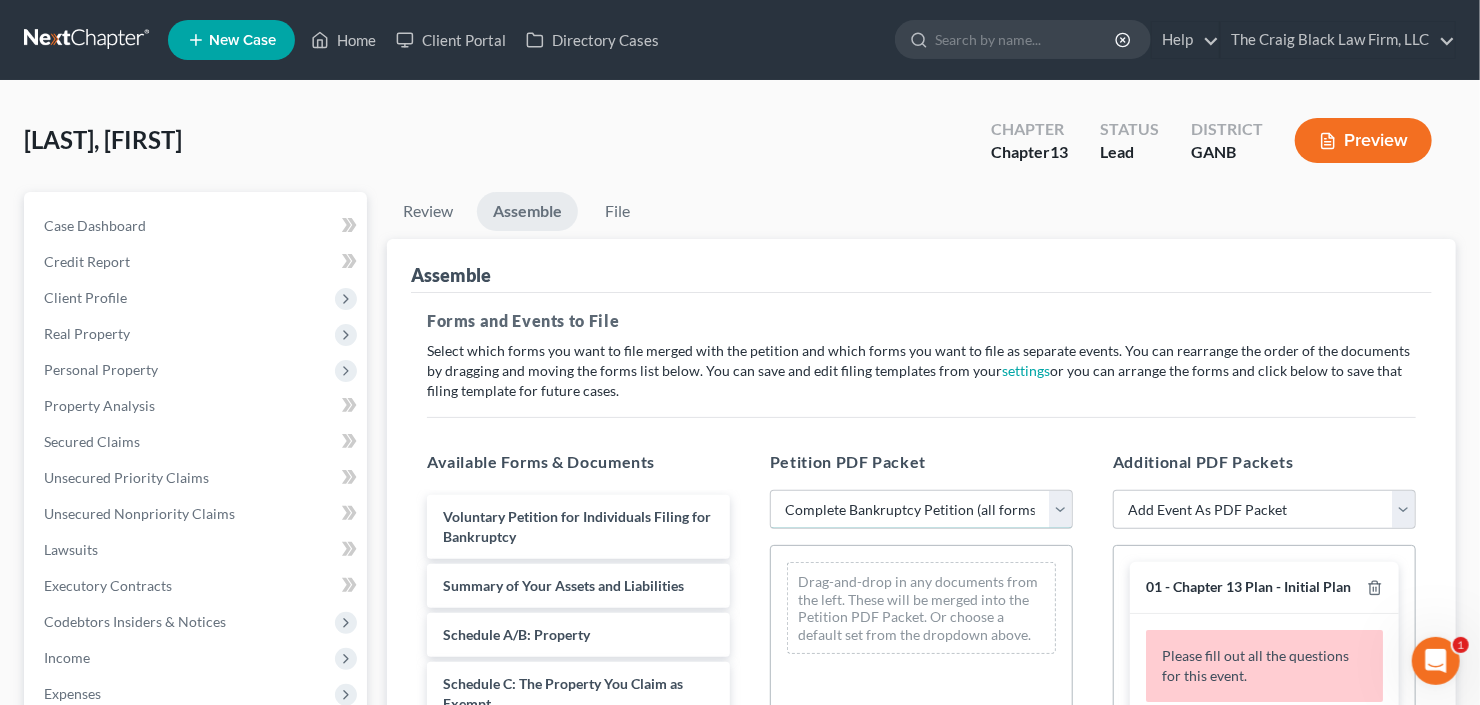 click on "Choose Default Petition PDF Packet Complete Bankruptcy Petition (all forms and schedules) Emergency Filing (Voluntary Petition and Creditor List Only)" at bounding box center (921, 510) 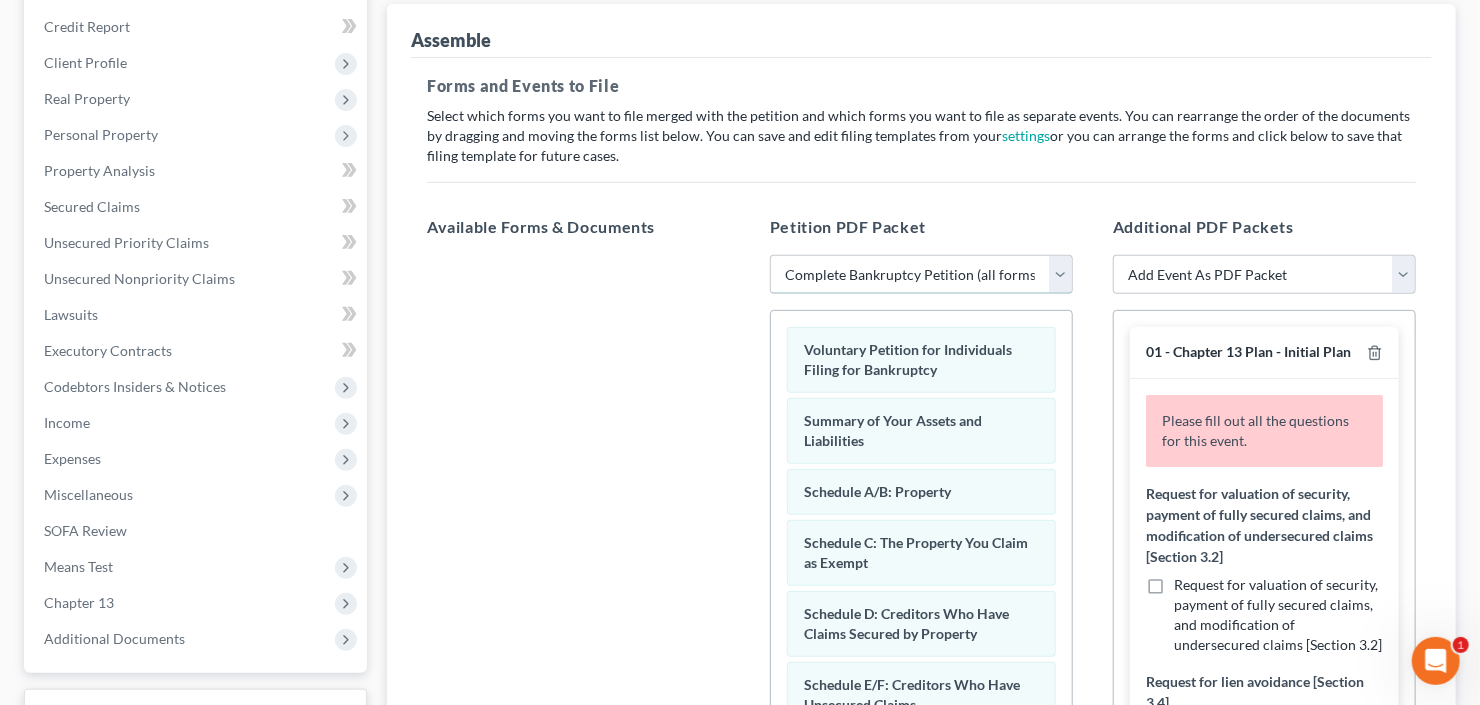 scroll, scrollTop: 320, scrollLeft: 0, axis: vertical 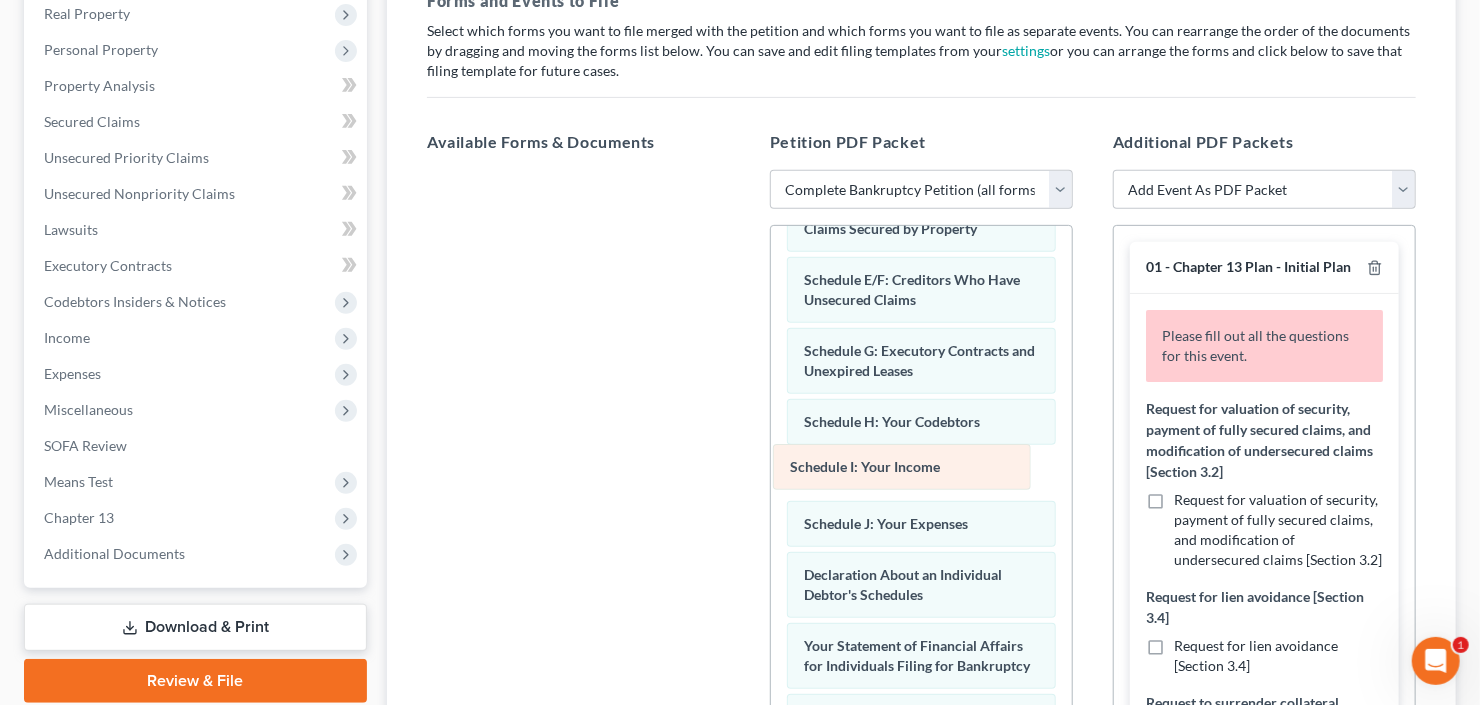 drag, startPoint x: 954, startPoint y: 470, endPoint x: 437, endPoint y: 418, distance: 519.6085 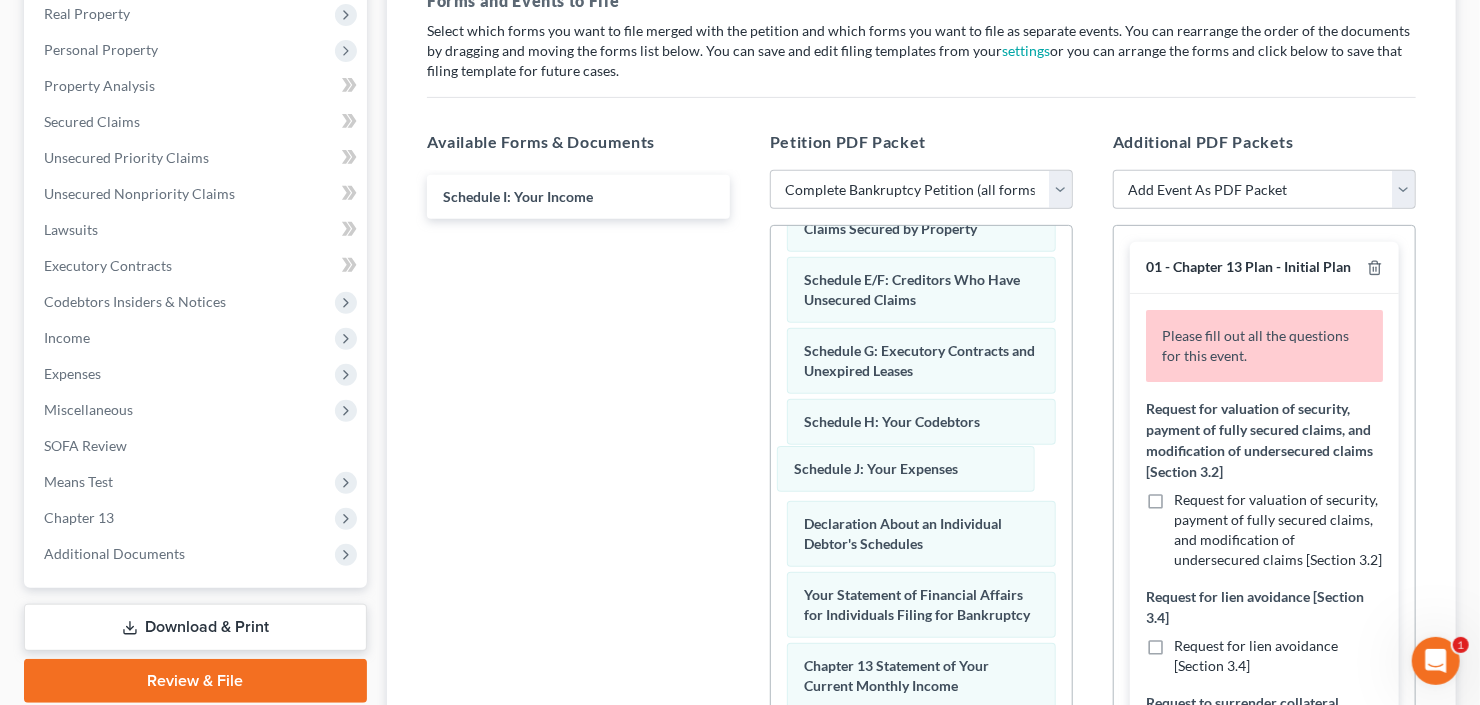 drag, startPoint x: 914, startPoint y: 461, endPoint x: 444, endPoint y: 420, distance: 471.7849 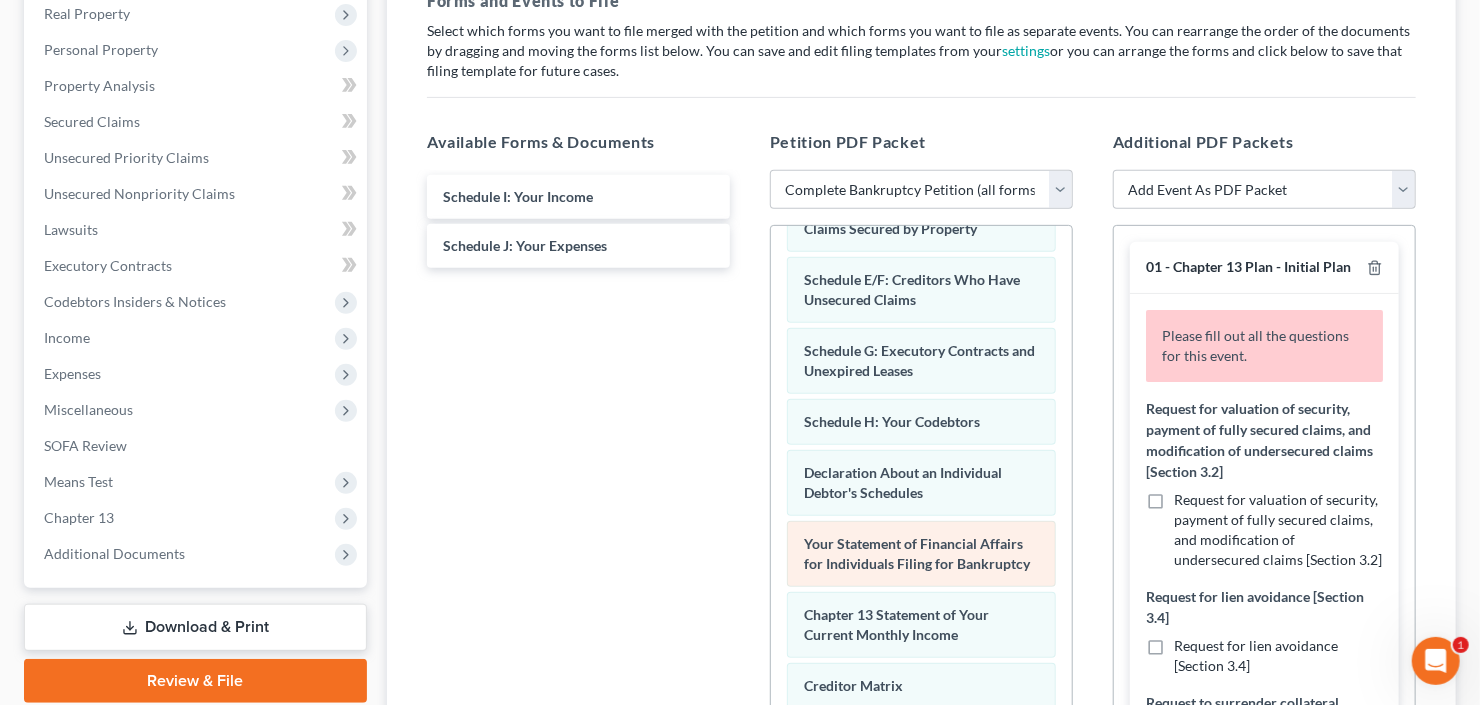 click on "Voluntary Petition for Individuals Filing for Bankruptcy Summary of Your Assets and Liabilities Schedule A/B: Property Schedule C: The Property You Claim as Exempt Schedule D: Creditors Who Have Claims Secured by Property Schedule E/F: Creditors Who Have Unsecured Claims Schedule G: Executory Contracts and Unexpired Leases Schedule H: Your Codebtors Declaration About an Individual Debtor's Schedules Your Statement of Financial Affairs for Individuals Filing for Bankruptcy Chapter 13 Statement of Your Current Monthly Income Creditor Matrix Verification of Creditor Matrix Notice Required by 11 U.S.C. § 342(b) for Individuals Filing for Bankruptcy Attorney's Disclosure of Compensation Drag-and-drop in any documents from the left. These will be merged into the Petition PDF Packet. Or choose a default set from the dropdown above." at bounding box center (921, 460) 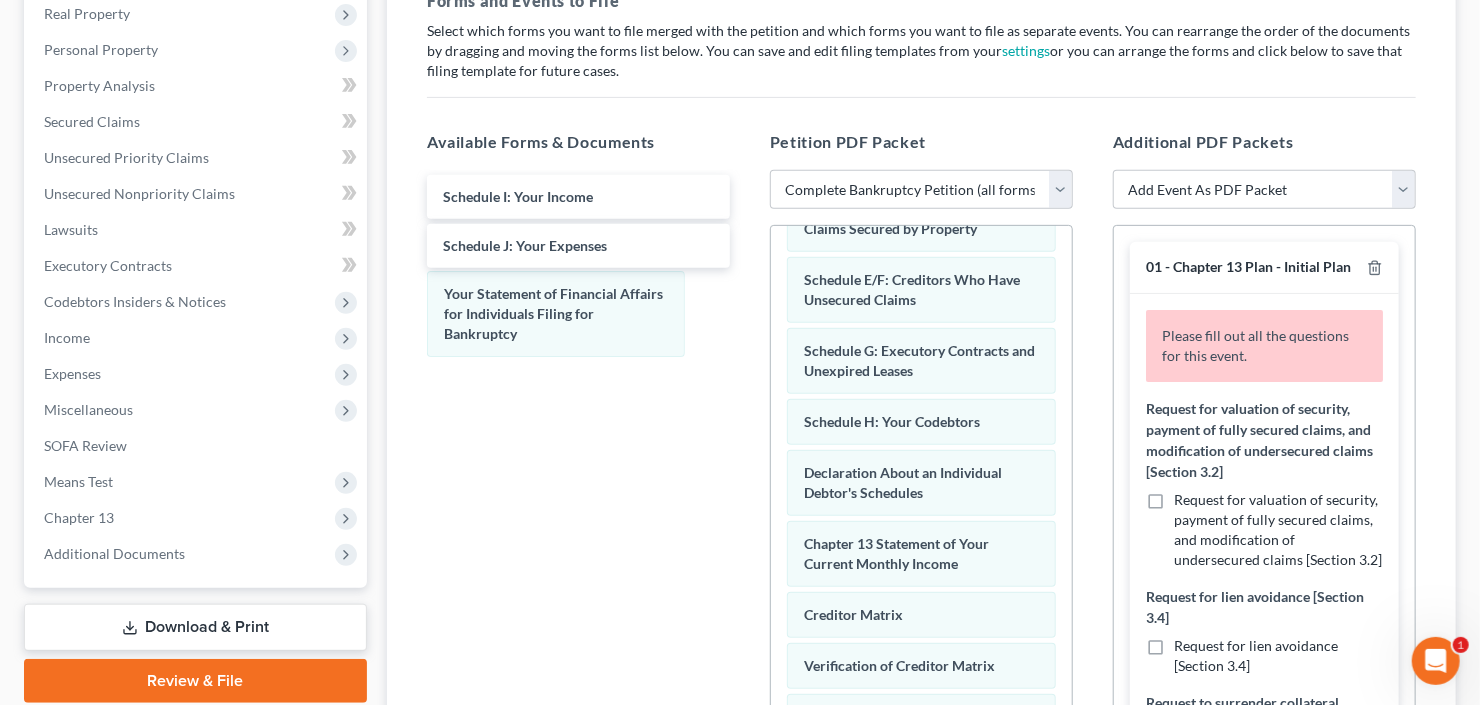 click on "Schedule I: Your Income Schedule J: Your Expenses Your Statement of Financial Affairs for Individuals Filing for Bankruptcy" at bounding box center (578, 445) 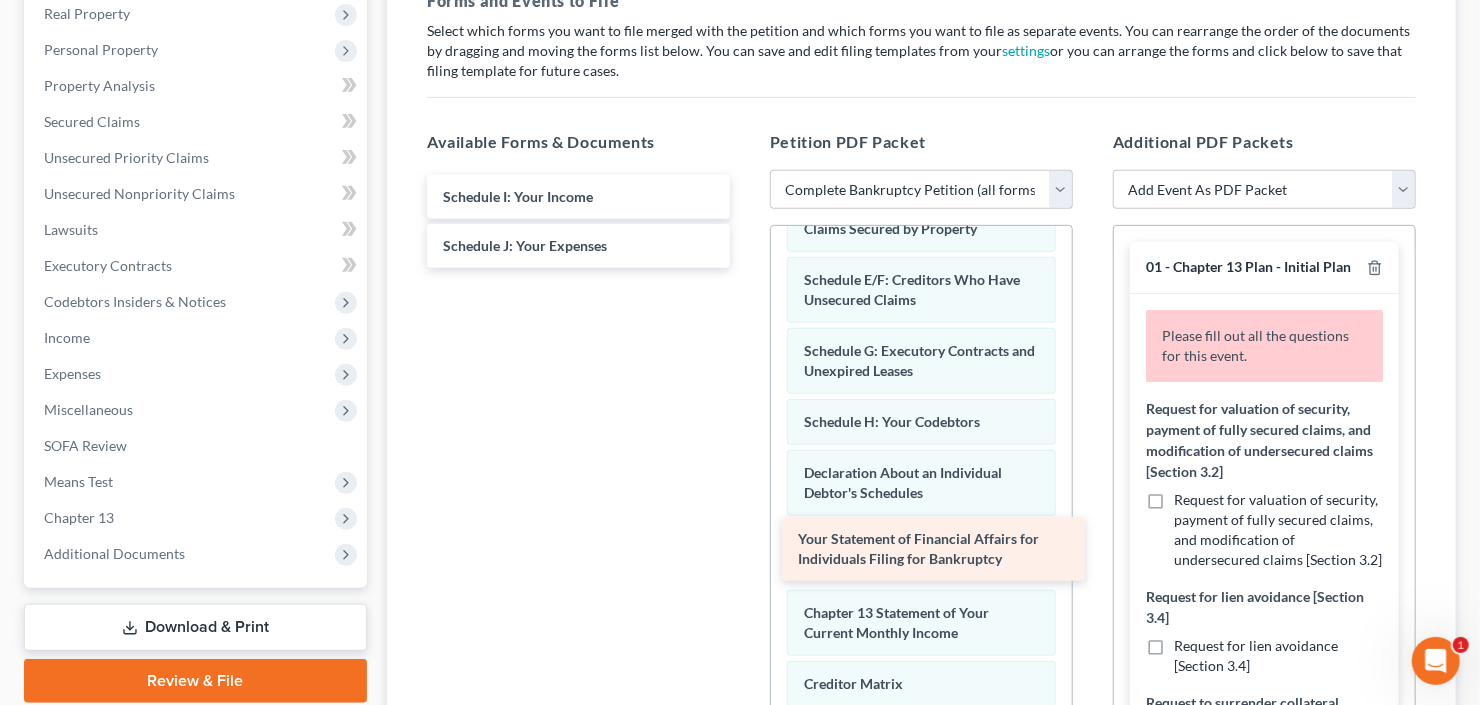 drag, startPoint x: 528, startPoint y: 313, endPoint x: 885, endPoint y: 554, distance: 430.73193 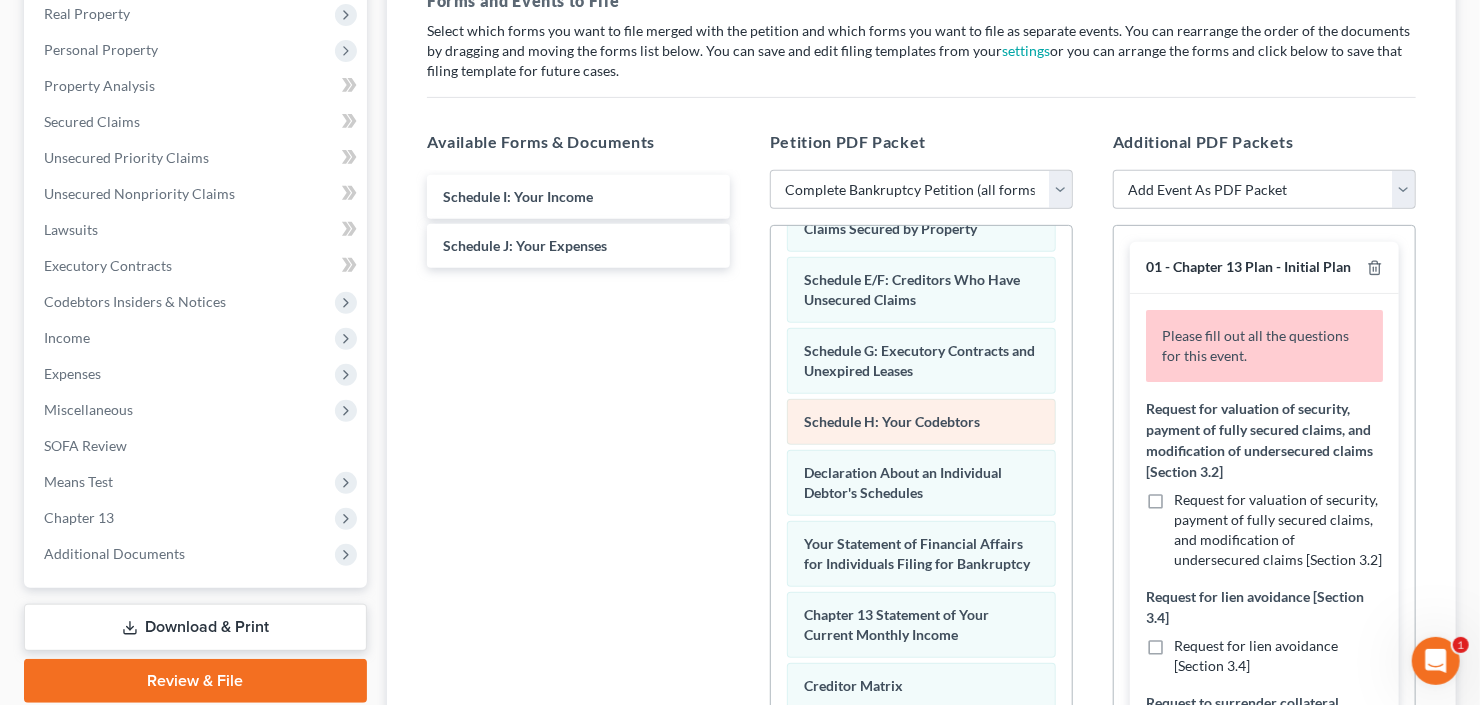 scroll, scrollTop: 480, scrollLeft: 0, axis: vertical 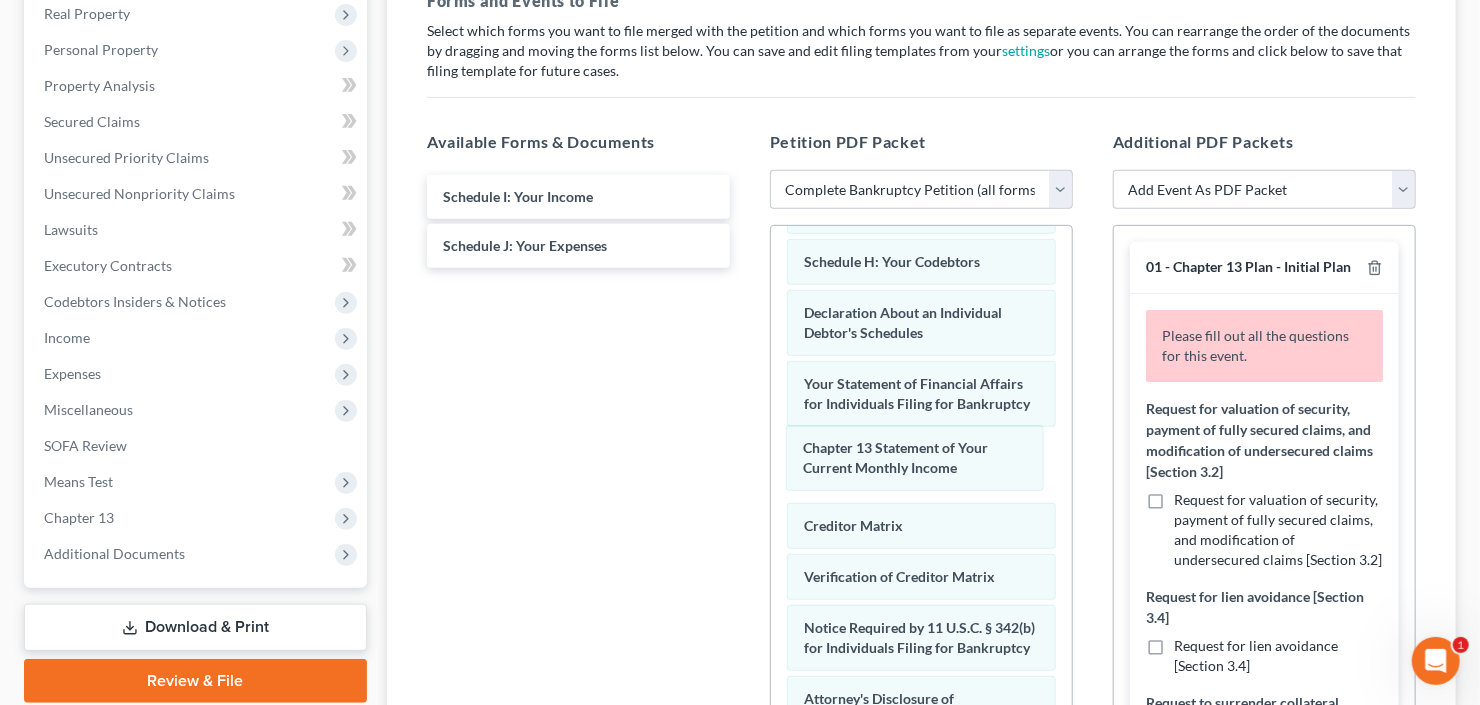 drag, startPoint x: 946, startPoint y: 450, endPoint x: 591, endPoint y: 382, distance: 361.454 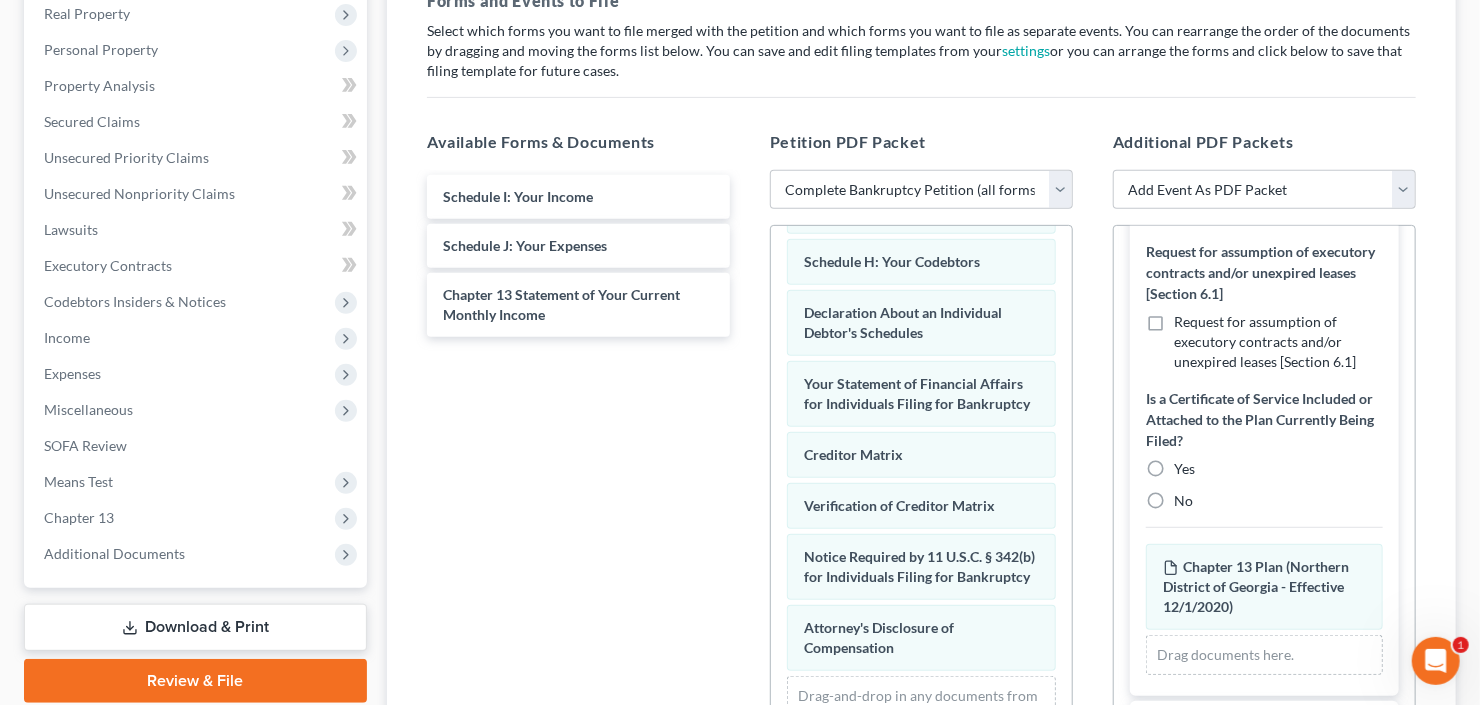 scroll, scrollTop: 560, scrollLeft: 0, axis: vertical 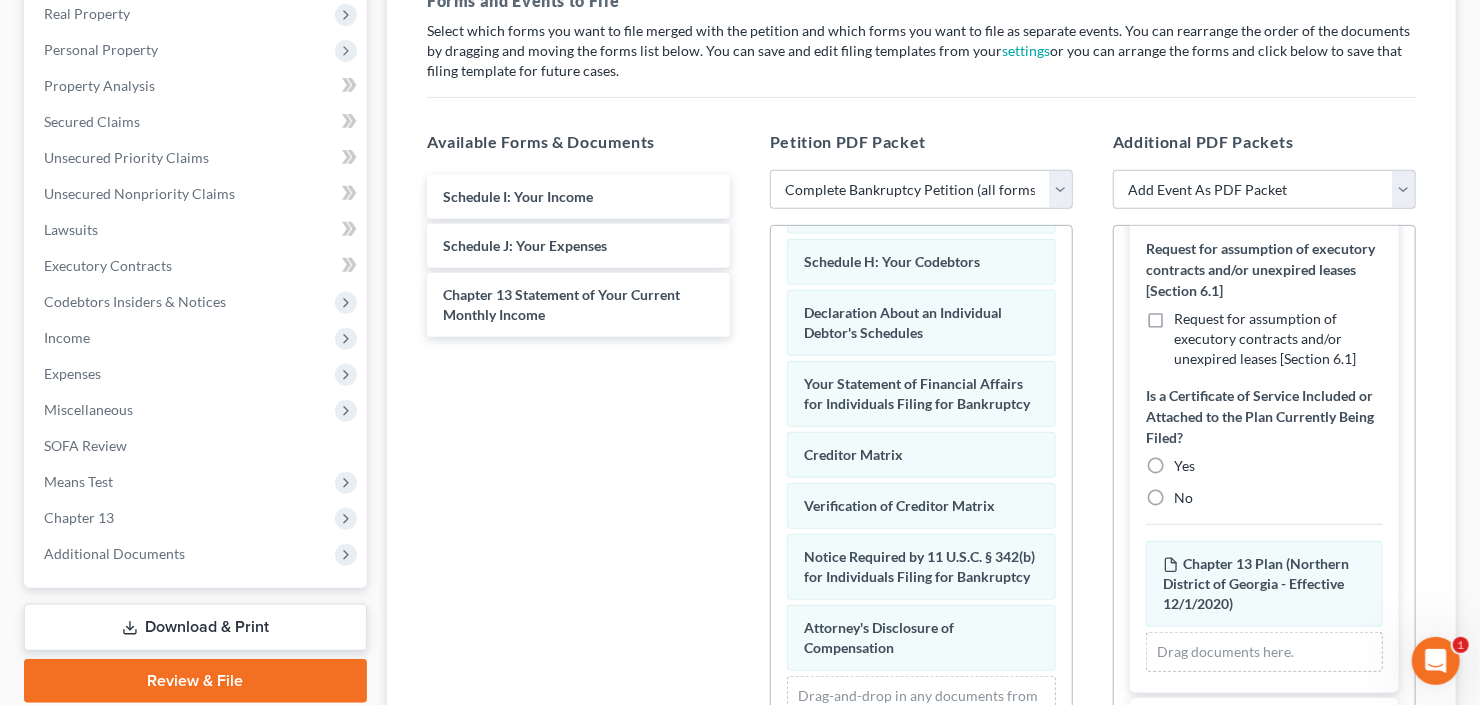 click on "No" at bounding box center [1183, 498] 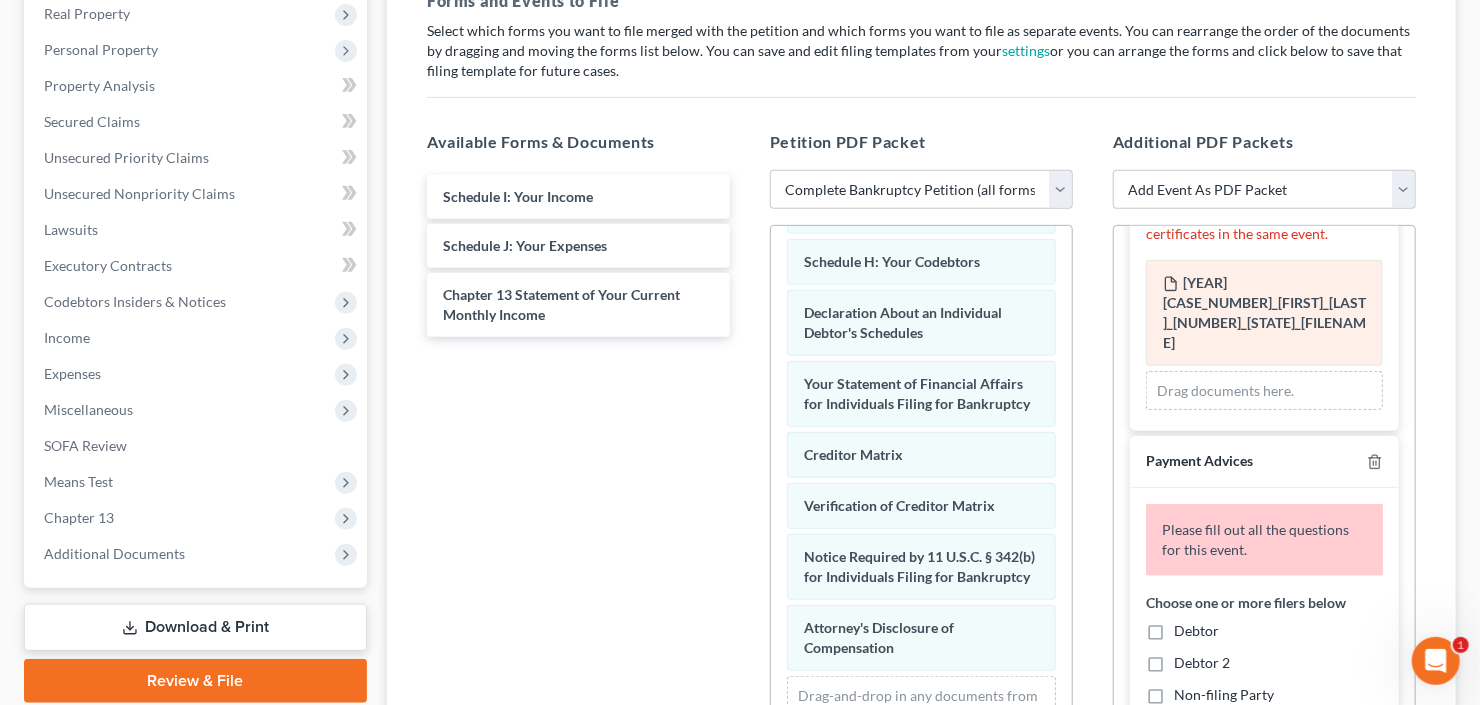 scroll, scrollTop: 1272, scrollLeft: 0, axis: vertical 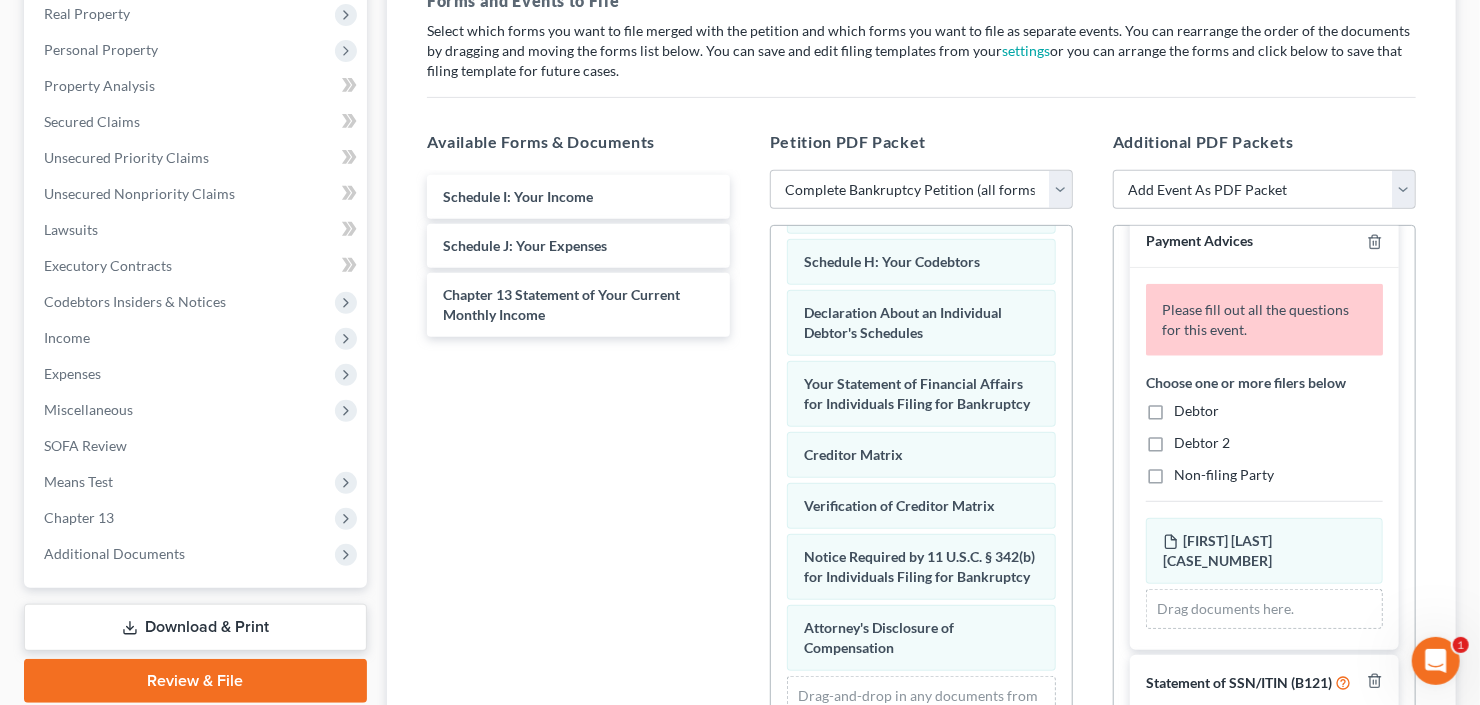 click on "Debtor" at bounding box center [1196, 411] 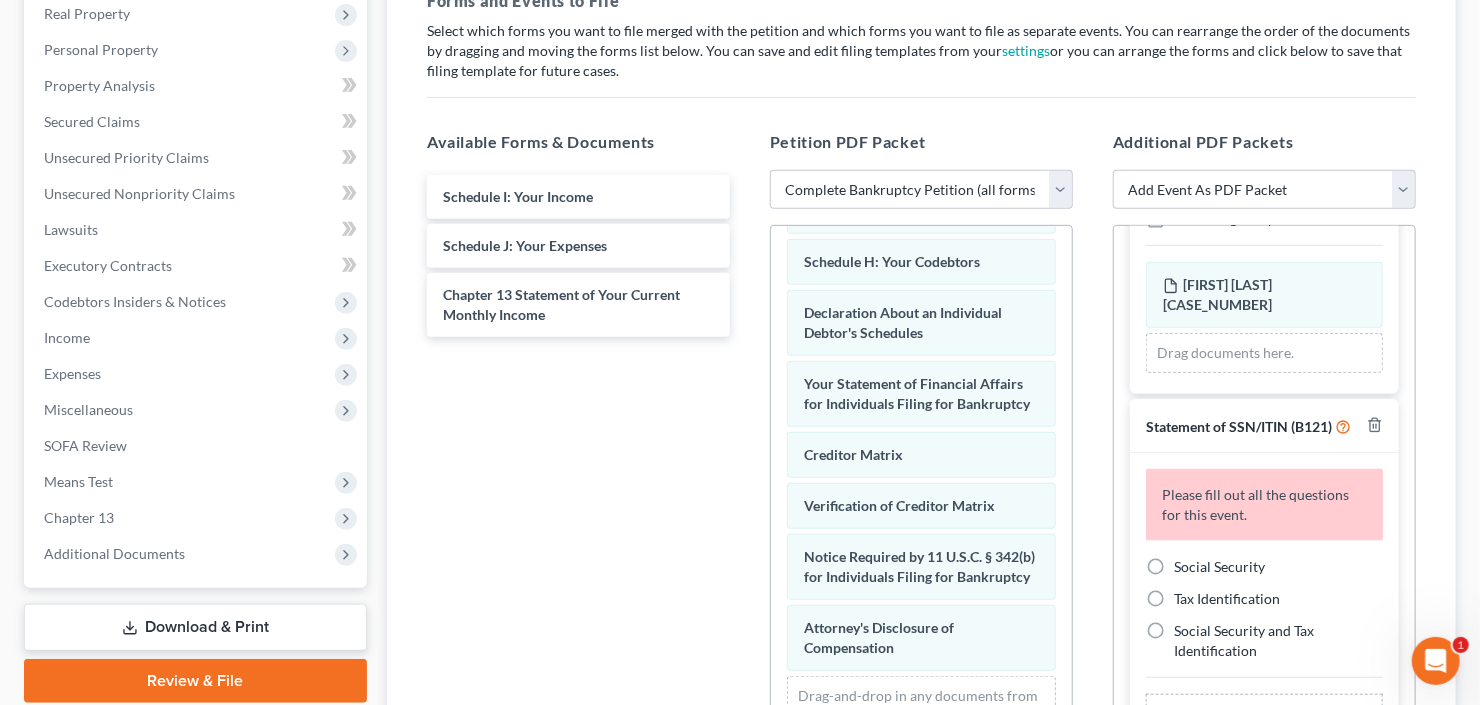 click on "Social Security" at bounding box center (1219, 567) 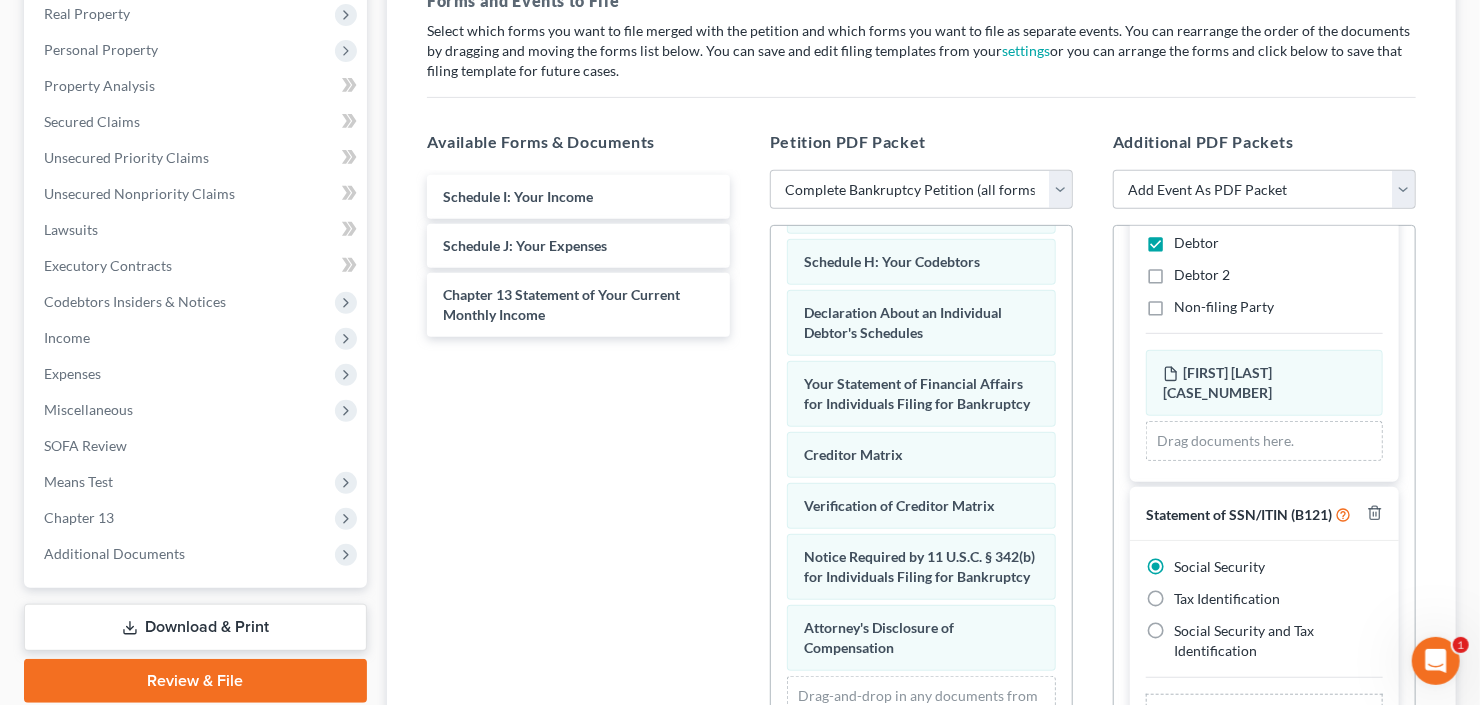scroll, scrollTop: 1403, scrollLeft: 0, axis: vertical 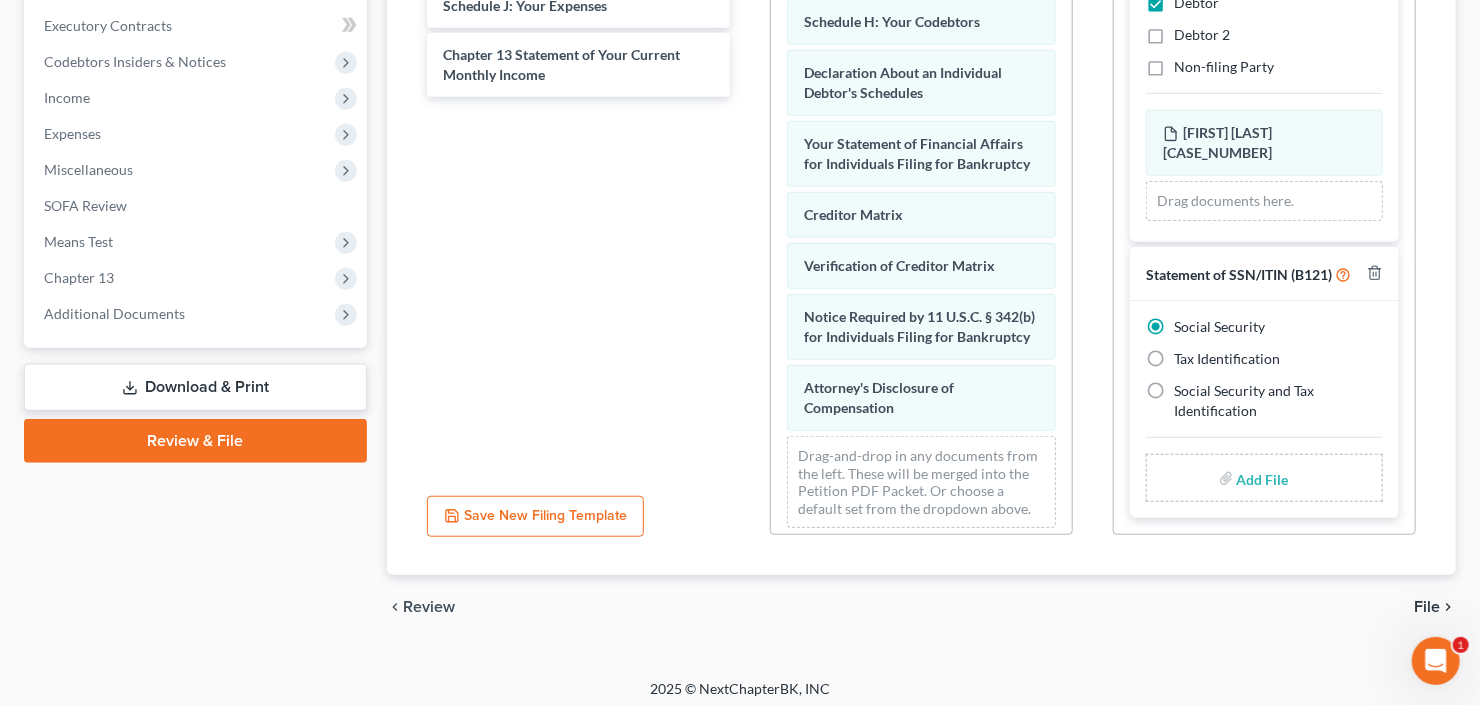click at bounding box center [1261, 478] 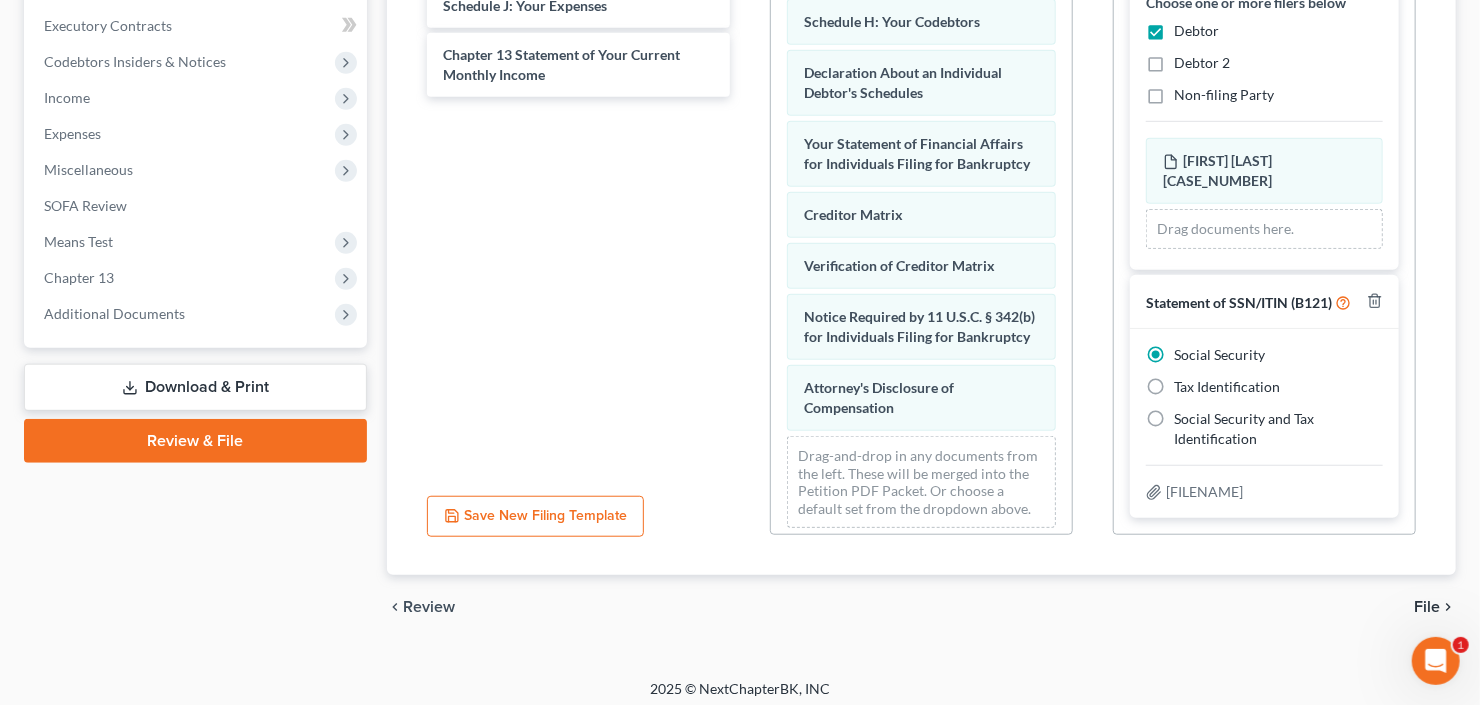 scroll, scrollTop: 1375, scrollLeft: 0, axis: vertical 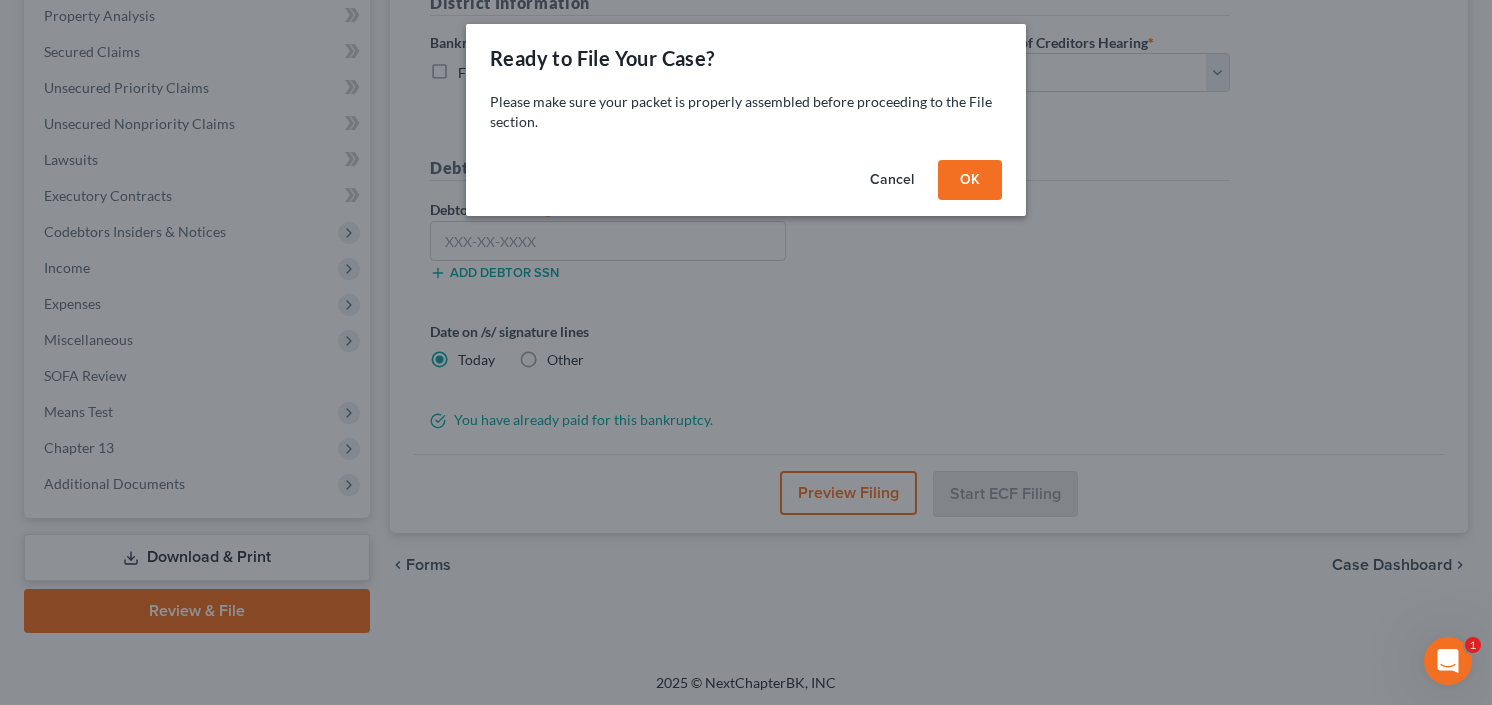 click on "OK" at bounding box center [970, 180] 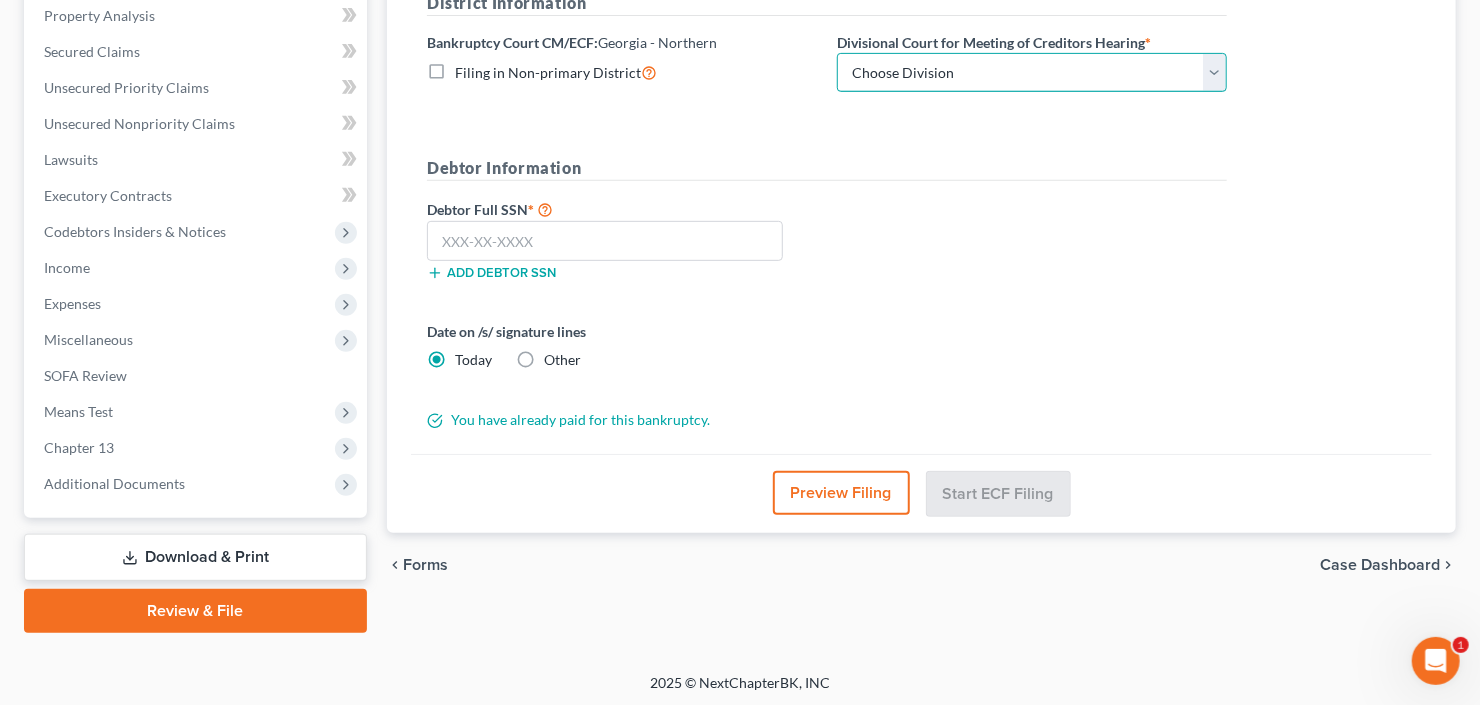 click on "Choose Division Atlanta Gainesville Newnan Rome" at bounding box center (1032, 73) 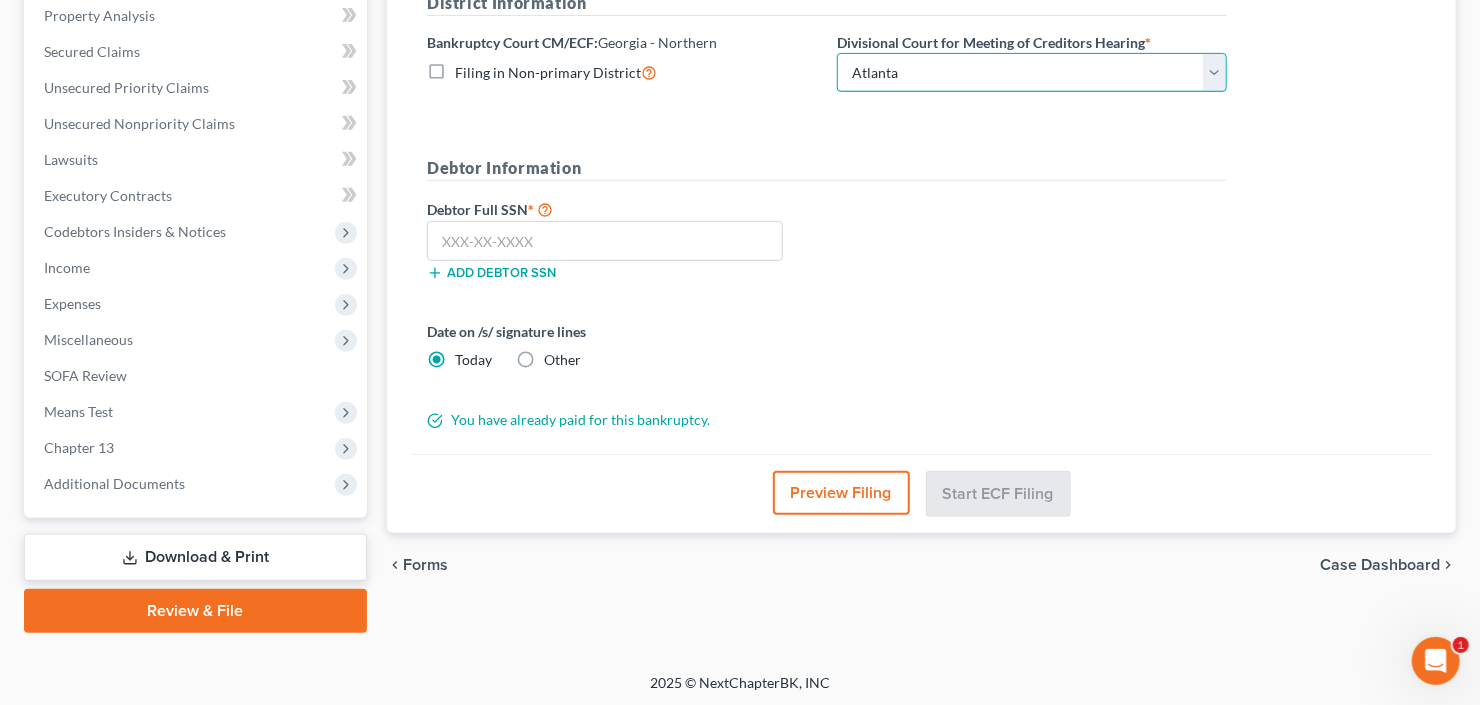 click on "Choose Division Atlanta Gainesville Newnan Rome" at bounding box center (1032, 73) 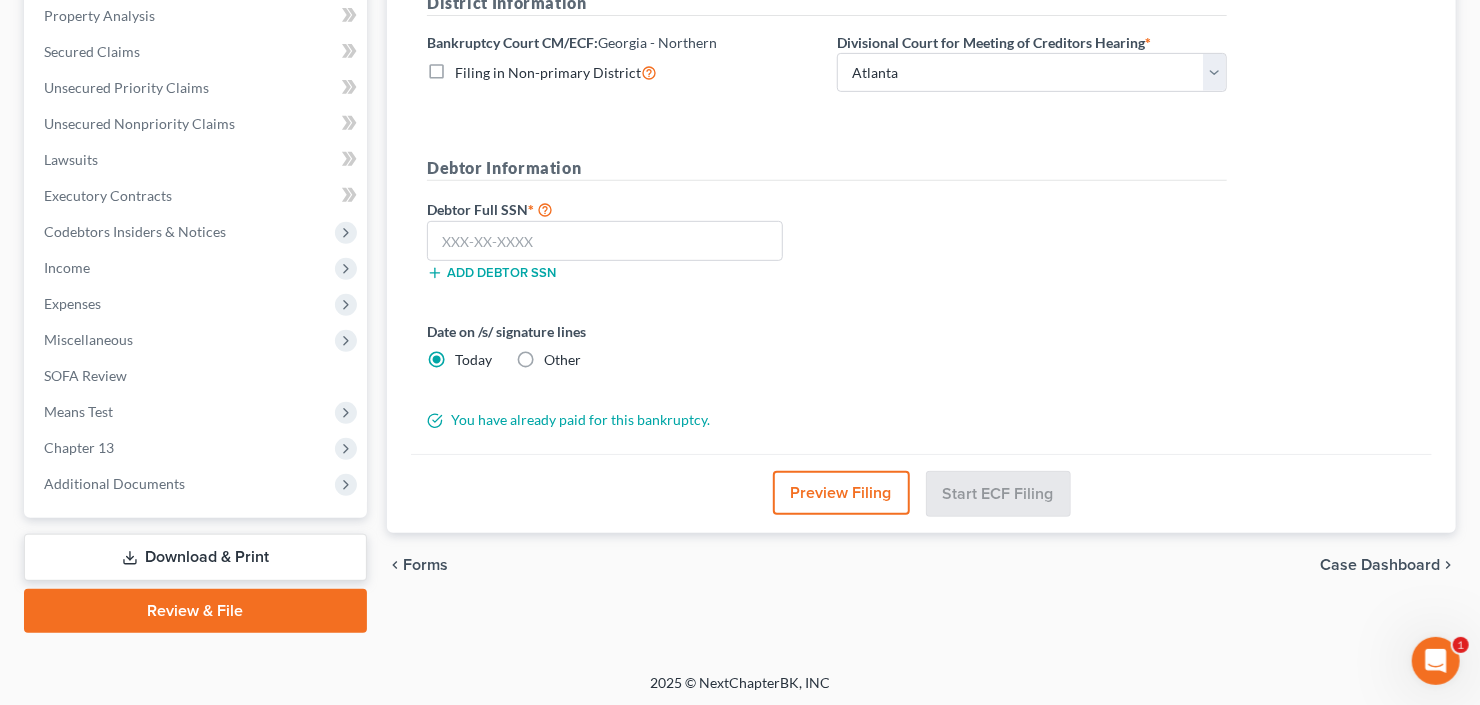 scroll, scrollTop: 230, scrollLeft: 0, axis: vertical 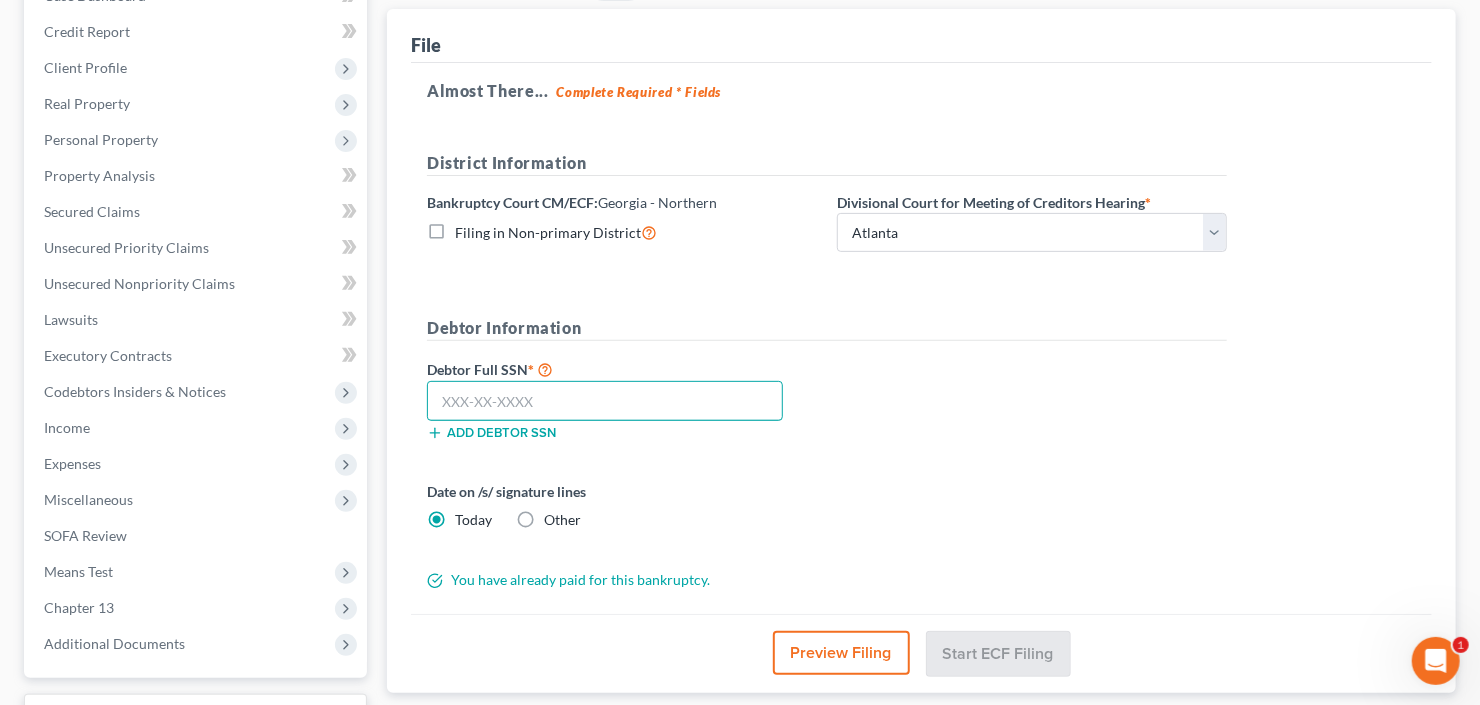 click at bounding box center [605, 401] 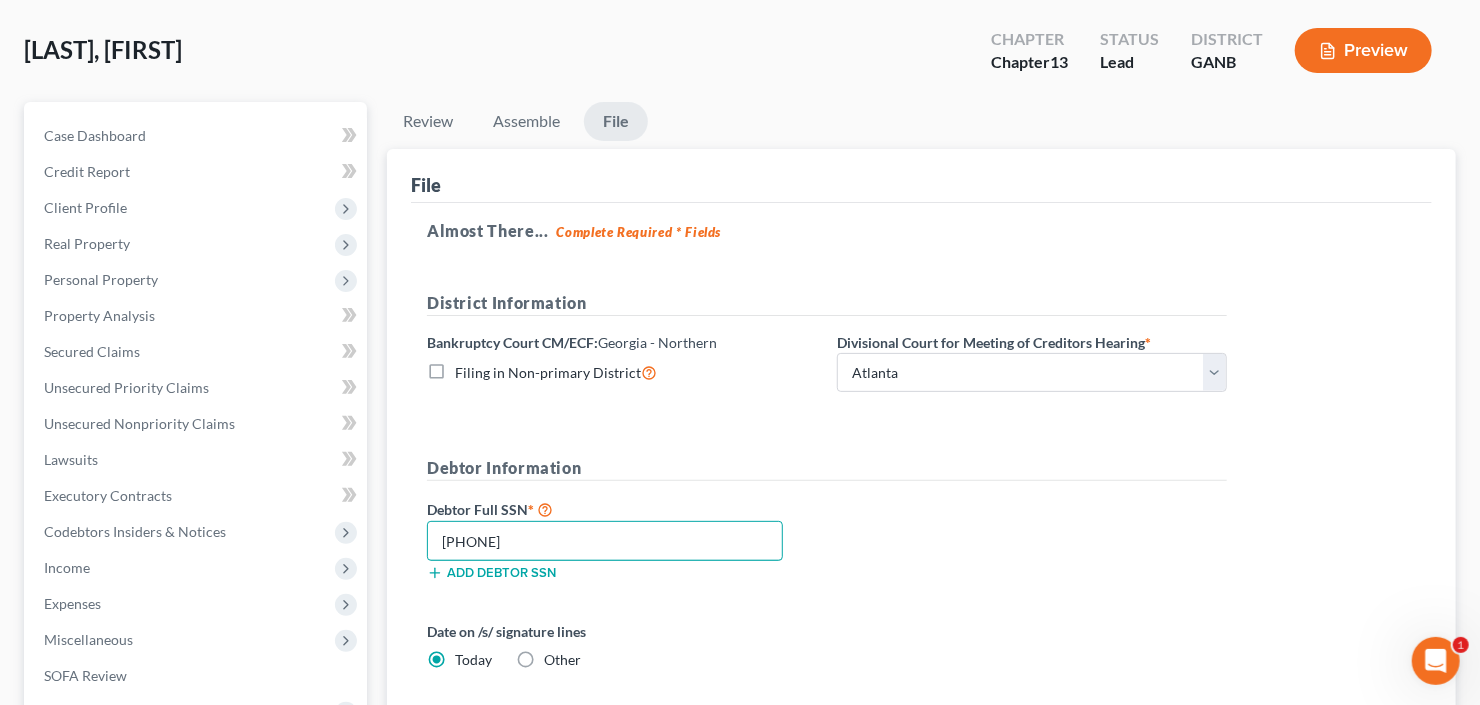 scroll, scrollTop: 240, scrollLeft: 0, axis: vertical 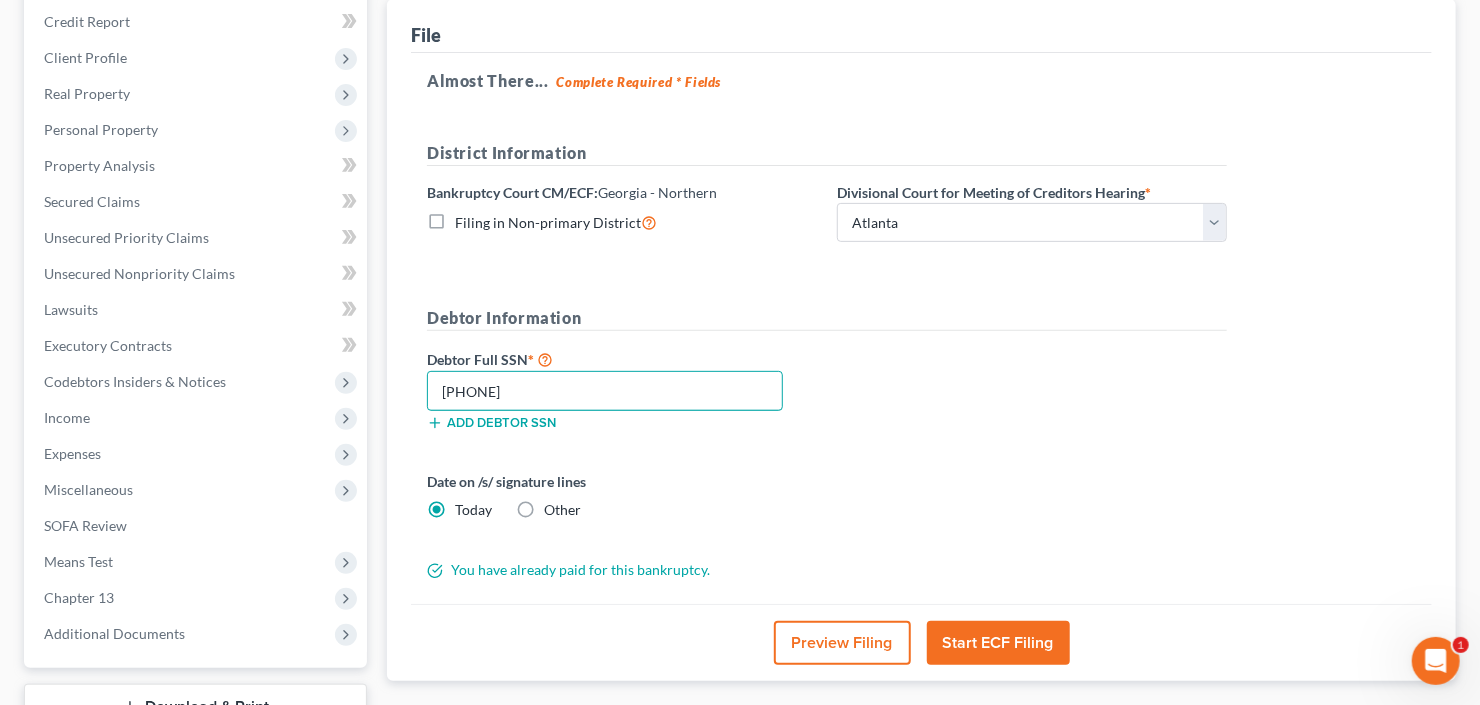 type on "[PHONE]" 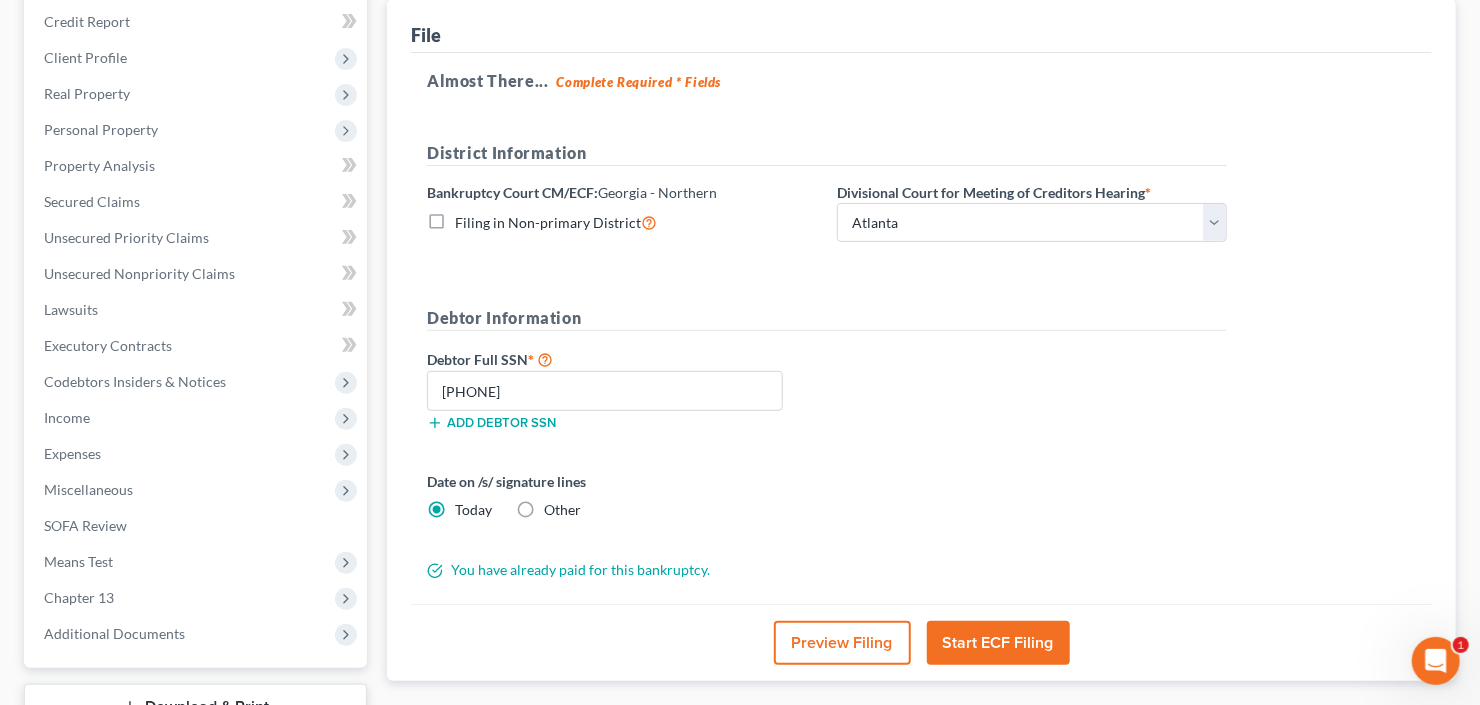 drag, startPoint x: 984, startPoint y: 634, endPoint x: 1182, endPoint y: 564, distance: 210.00952 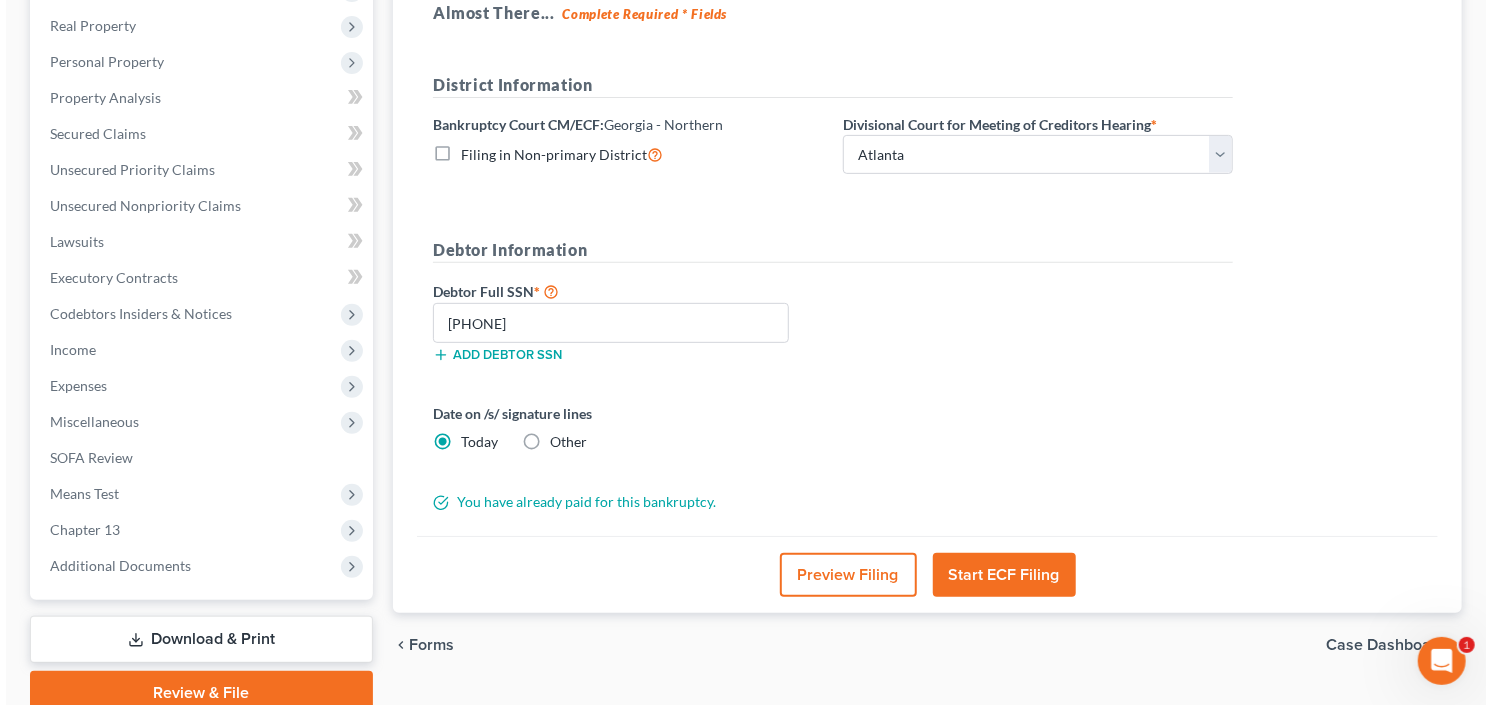 scroll, scrollTop: 320, scrollLeft: 0, axis: vertical 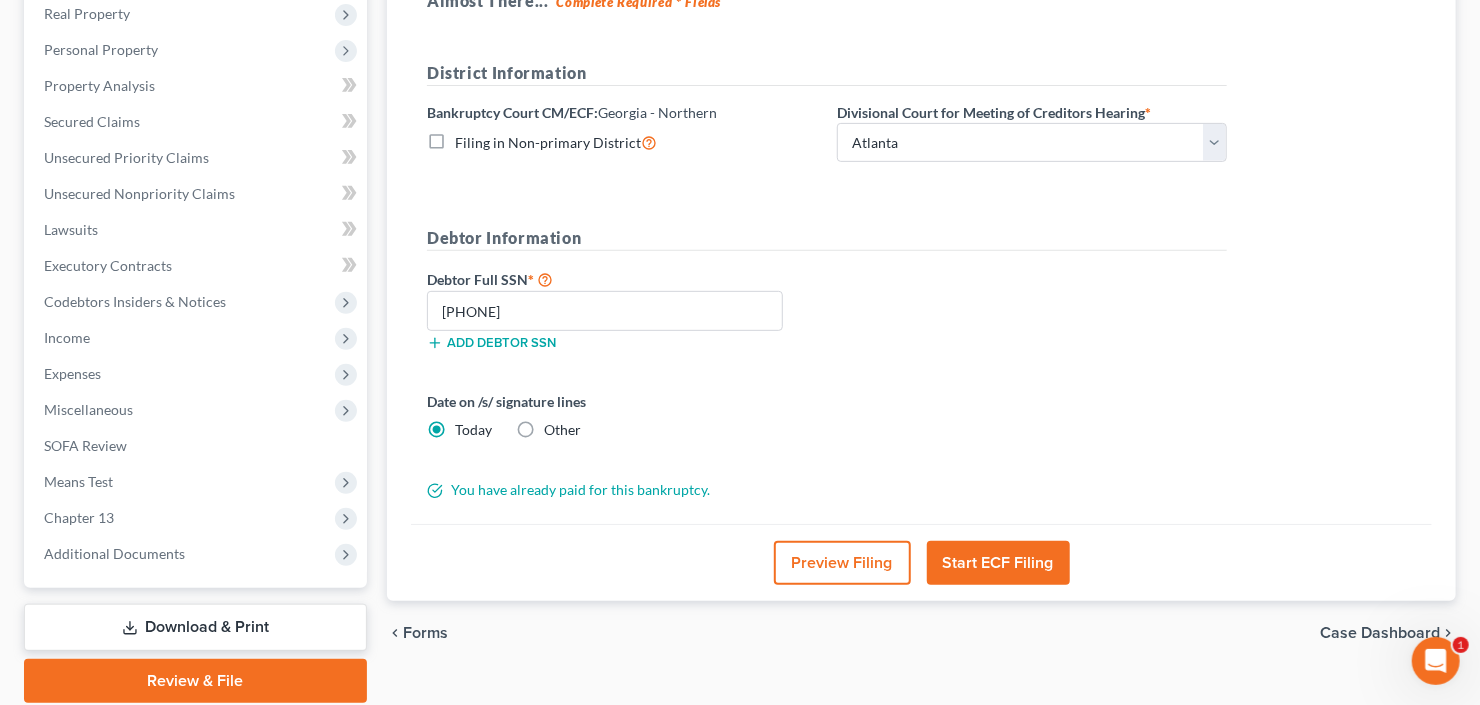 click on "Start ECF Filing" at bounding box center [998, 563] 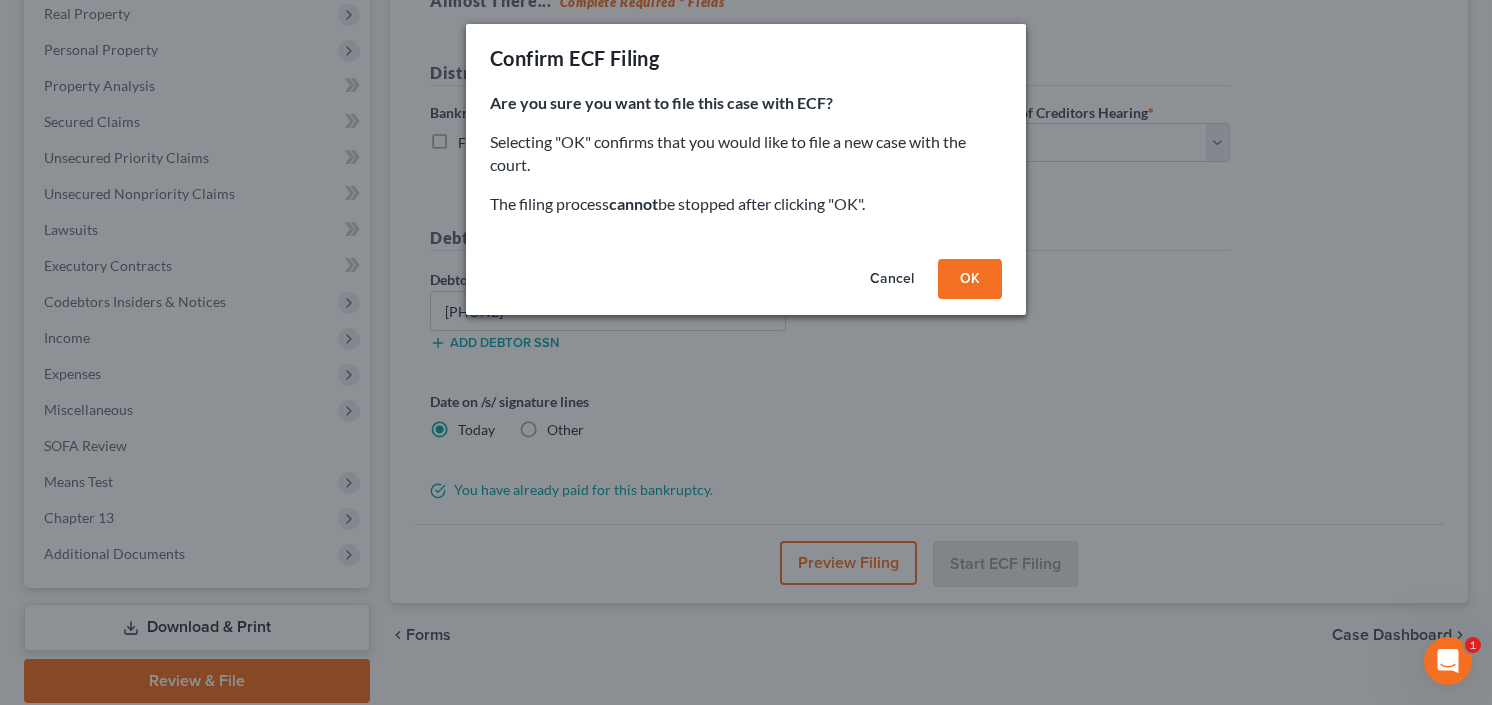 click on "Cancel OK" at bounding box center (746, 283) 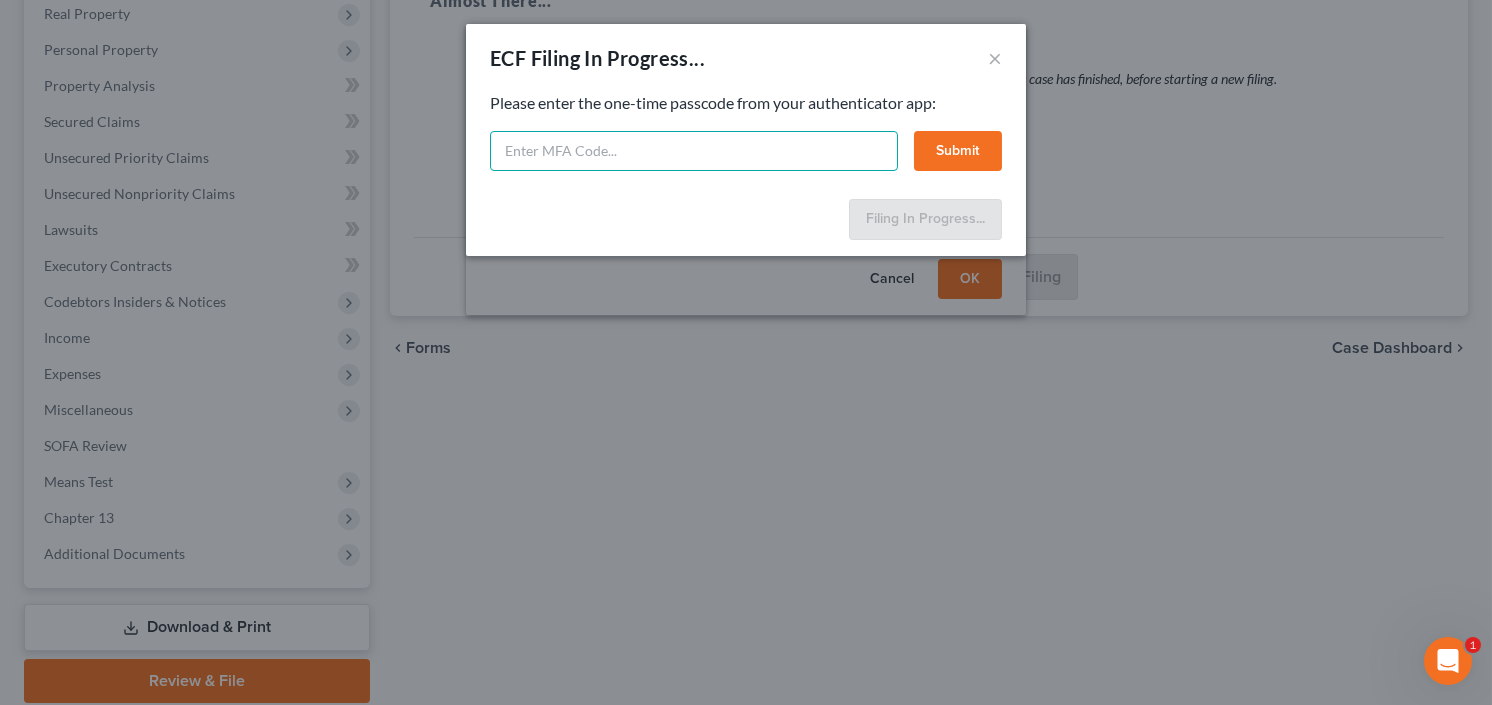 click at bounding box center (694, 151) 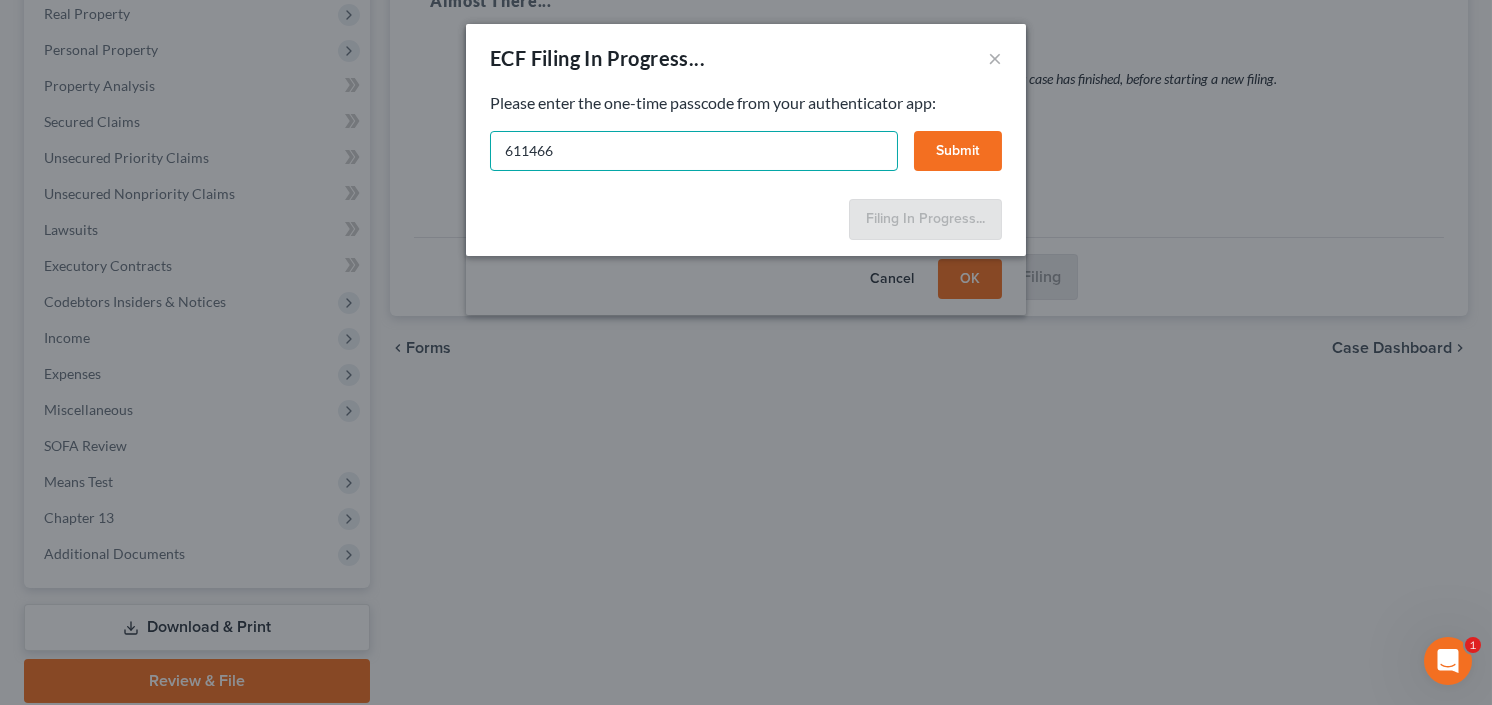 type on "611466" 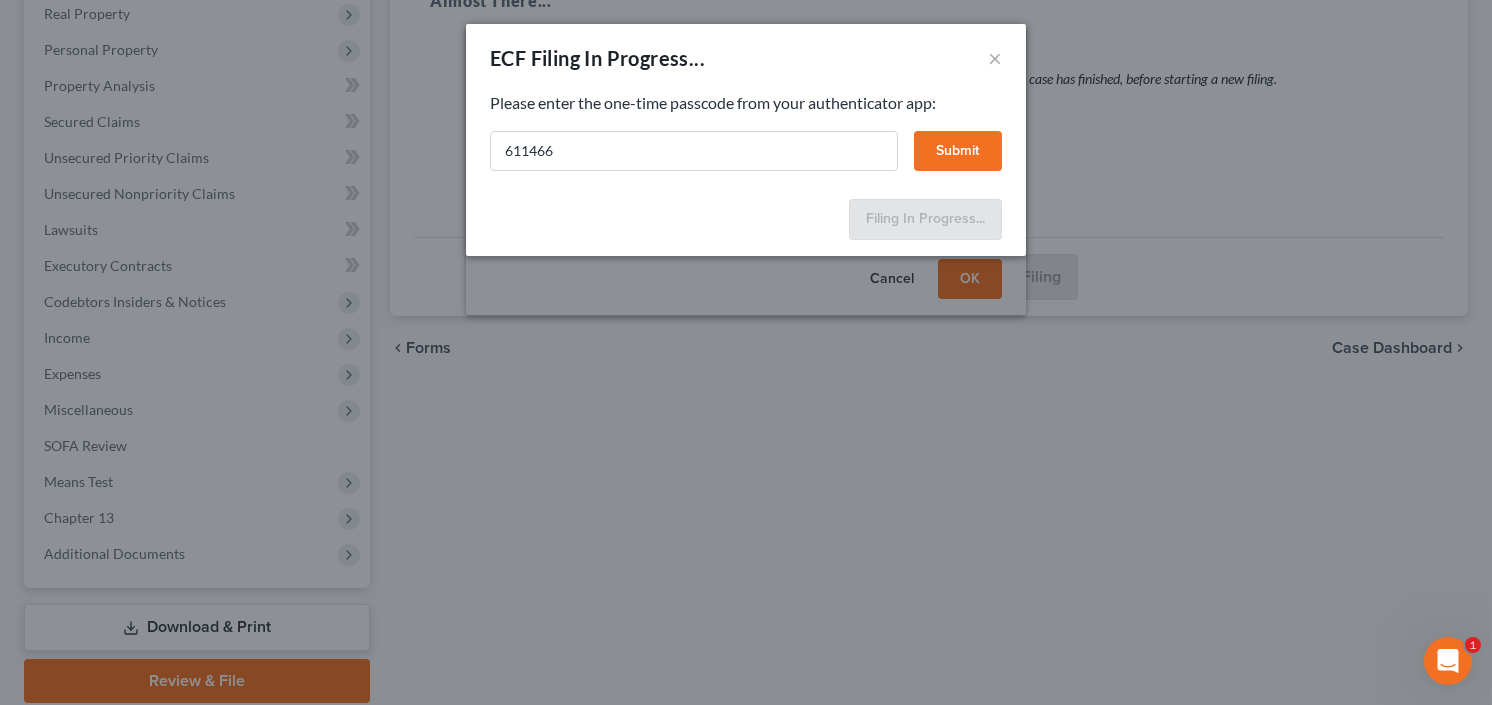 click on "Submit" at bounding box center [958, 151] 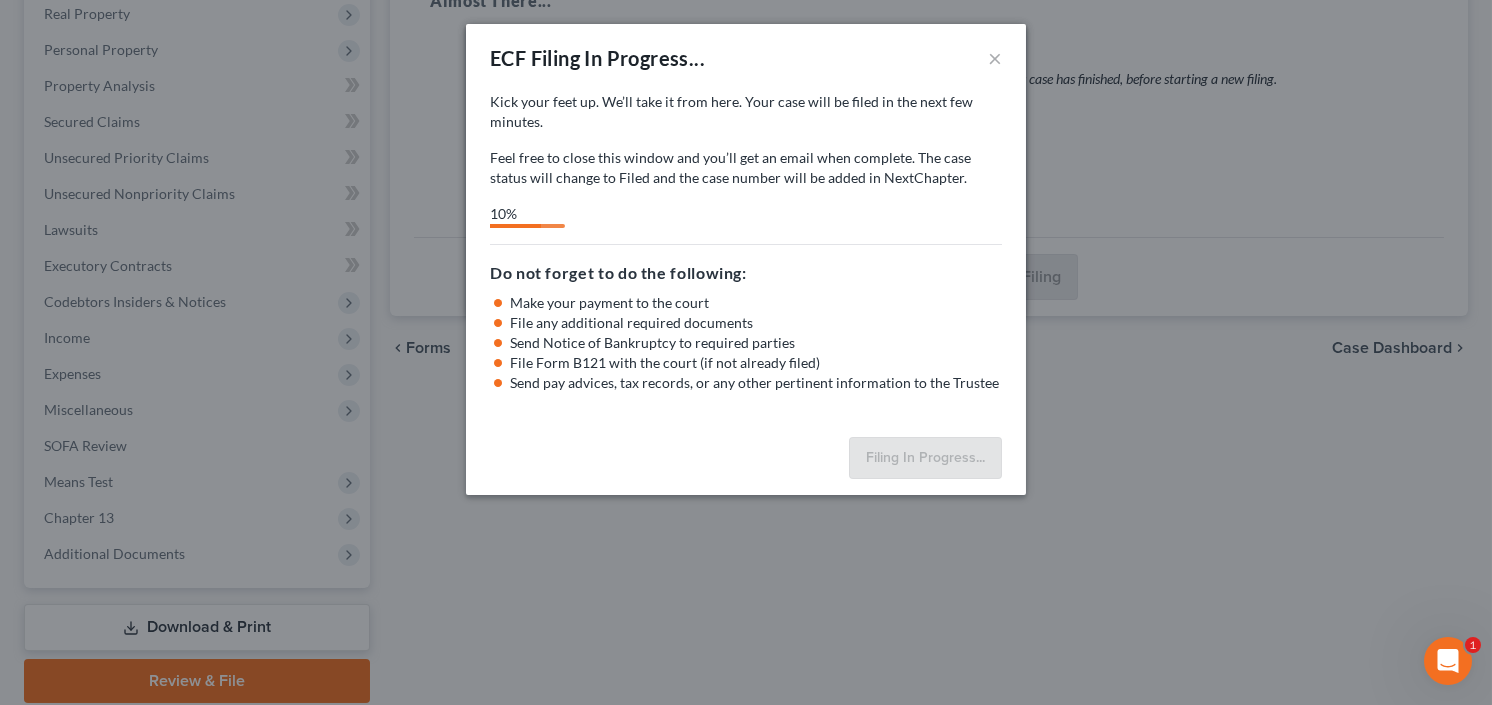 click on "ECF Filing In Progress... × Kick your feet up. We’ll take it from here. Your case will be filed in the next few minutes. Feel free to close this window and you’ll get an email when complete. The case status will change to Filed and the case number will be added in NextChapter. Kick your feet up. We’ll take it from here. Your forms will be filed in the next few minutes. Feel free to close this window and you’ll get an email when complete.
10%
Feel free to download your entire bankruptcy packet here: Do not forget to do the following: Make your payment to the court File any additional required documents Send Notice of Bankruptcy to required parties File Form B121 with the court (if not already filed) Send pay advices, tax records, or any other pertinent information to the Trustee Filing In Progress..." at bounding box center (746, 352) 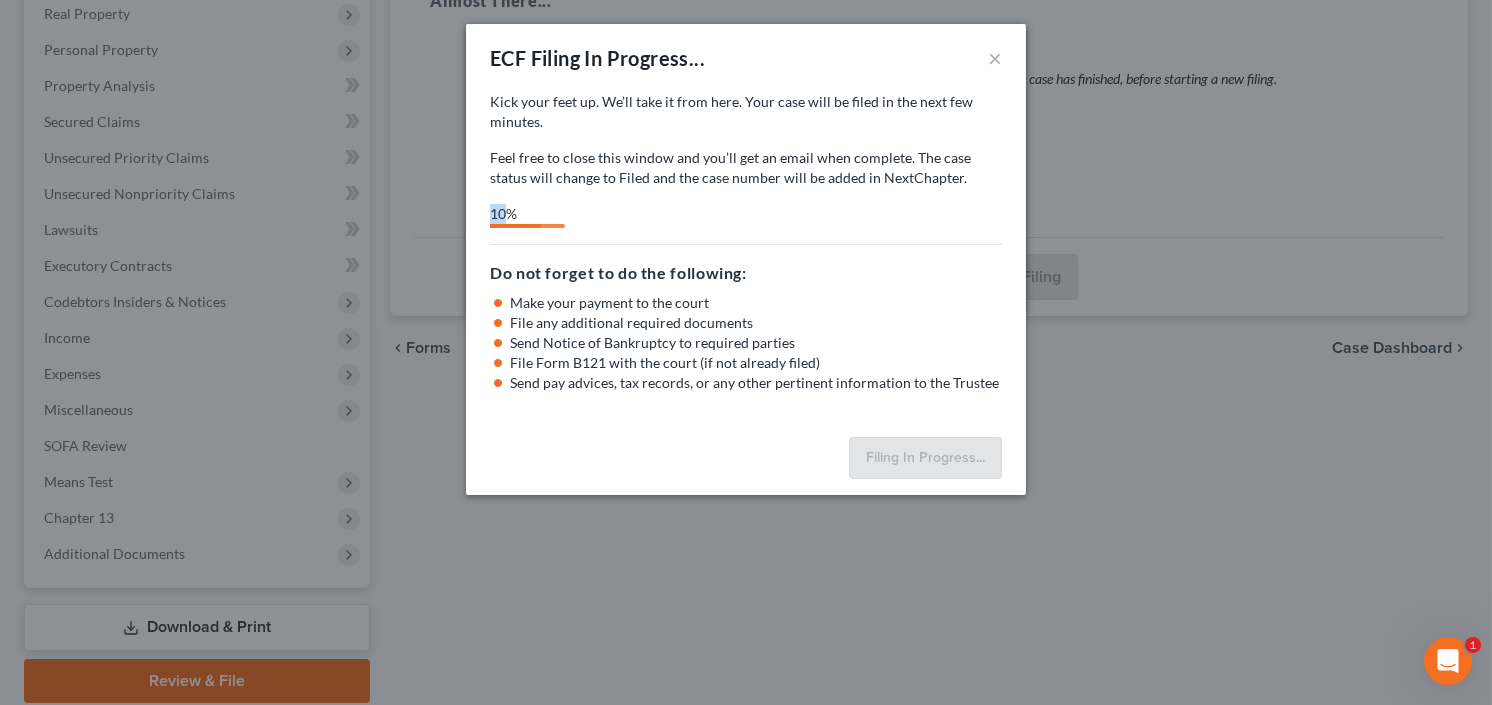 click on "ECF Filing In Progress... × Kick your feet up. We’ll take it from here. Your case will be filed in the next few minutes. Feel free to close this window and you’ll get an email when complete. The case status will change to Filed and the case number will be added in NextChapter. Kick your feet up. We’ll take it from here. Your forms will be filed in the next few minutes. Feel free to close this window and you’ll get an email when complete.
10%
Feel free to download your entire bankruptcy packet here: Do not forget to do the following: Make your payment to the court File any additional required documents Send Notice of Bankruptcy to required parties File Form B121 with the court (if not already filed) Send pay advices, tax records, or any other pertinent information to the Trustee Filing In Progress..." at bounding box center (746, 352) 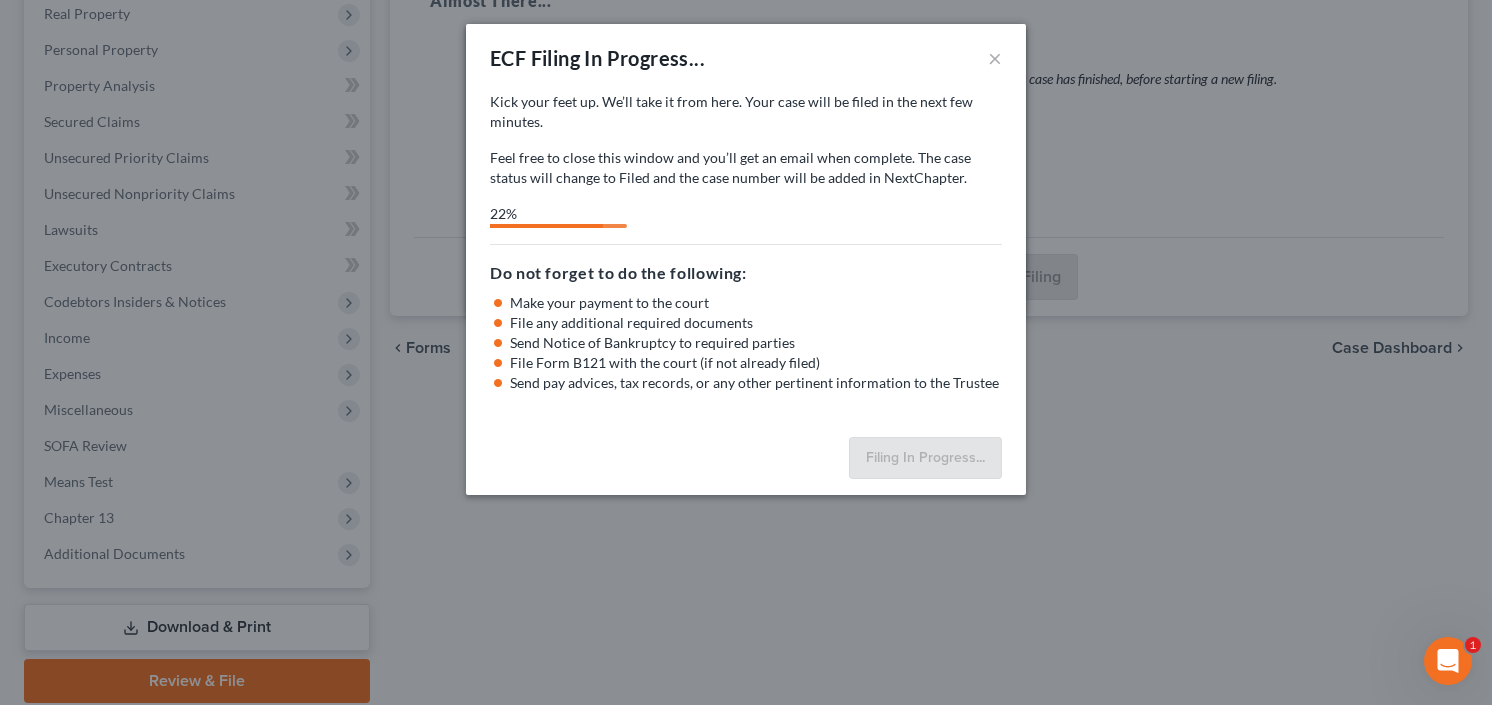 click on "ECF Filing In Progress... × Kick your feet up. We’ll take it from here. Your case will be filed in the next few minutes. Feel free to close this window and you’ll get an email when complete. The case status will change to Filed and the case number will be added in NextChapter. Kick your feet up. We’ll take it from here. Your forms will be filed in the next few minutes. Feel free to close this window and you’ll get an email when complete.
22%
Feel free to download your entire bankruptcy packet here: Do not forget to do the following: Make your payment to the court File any additional required documents Send Notice of Bankruptcy to required parties File Form B121 with the court (if not already filed) Send pay advices, tax records, or any other pertinent information to the Trustee Filing In Progress..." at bounding box center (746, 352) 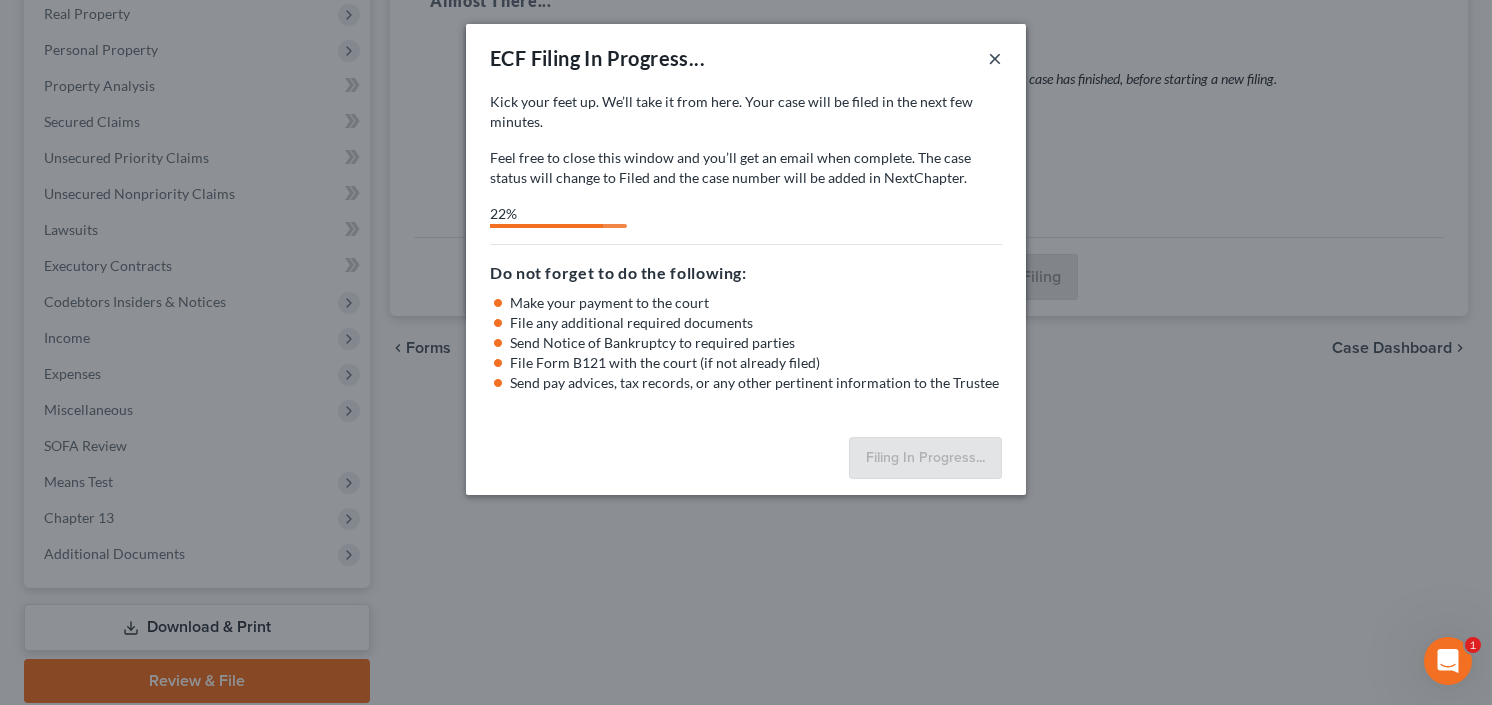click on "×" at bounding box center [995, 58] 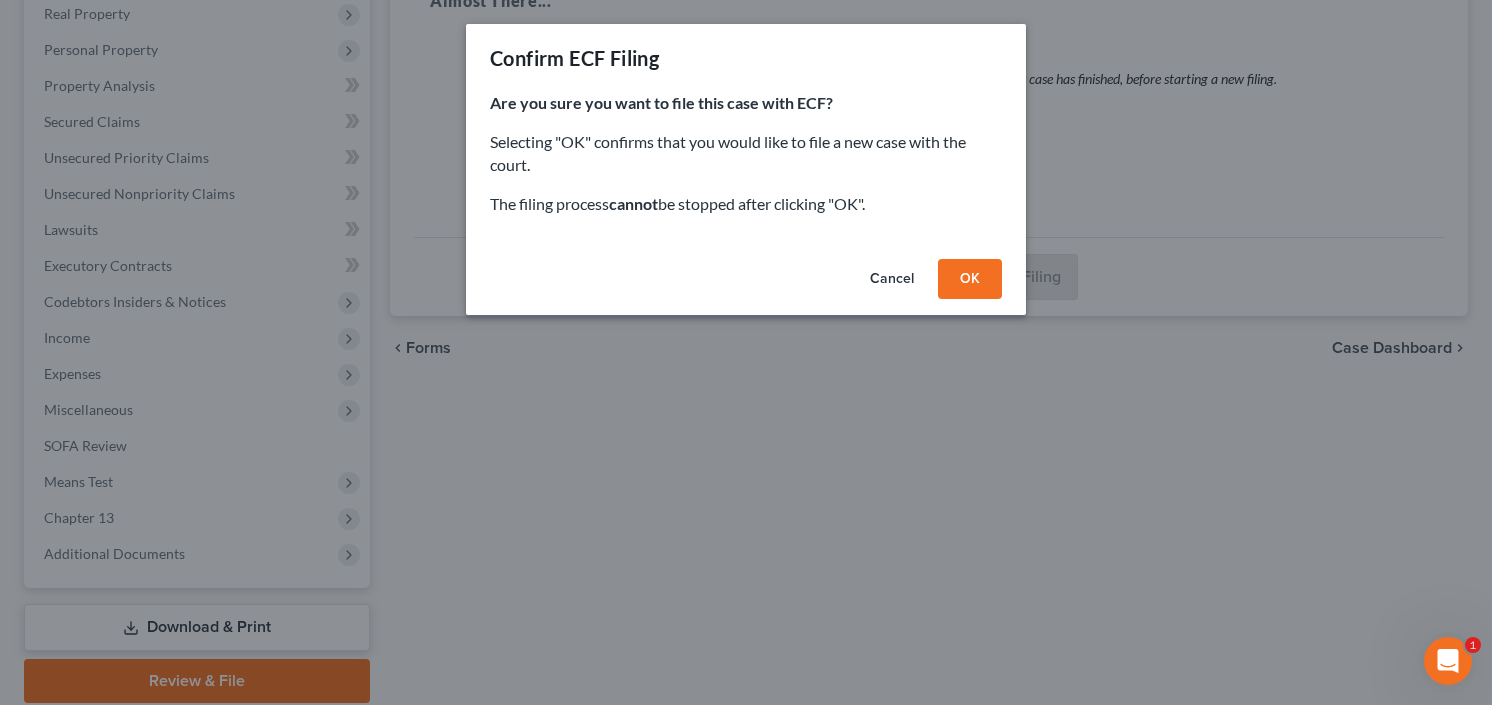 click on "Confirm ECF Filing Are you sure you want to file this case with ECF? Selecting "OK" confirms that you would like to file a new case with the court. Selecting "OK" confirms that you would like to file additional or amended documents to case number . The filing process  cannot  be stopped after clicking "OK". Cancel OK" at bounding box center (746, 352) 